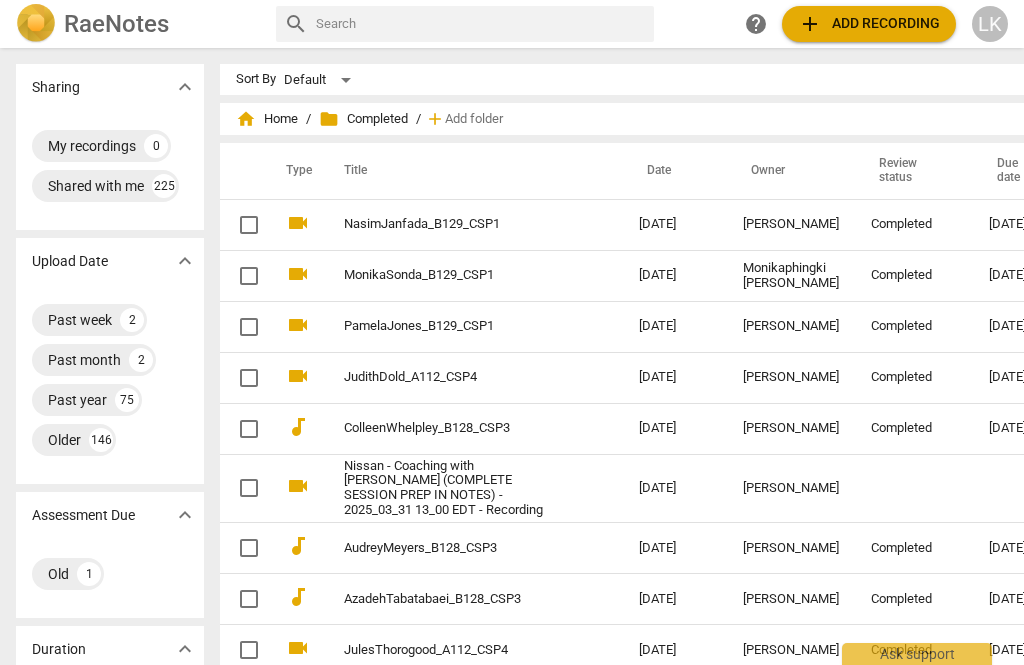 scroll, scrollTop: 0, scrollLeft: 0, axis: both 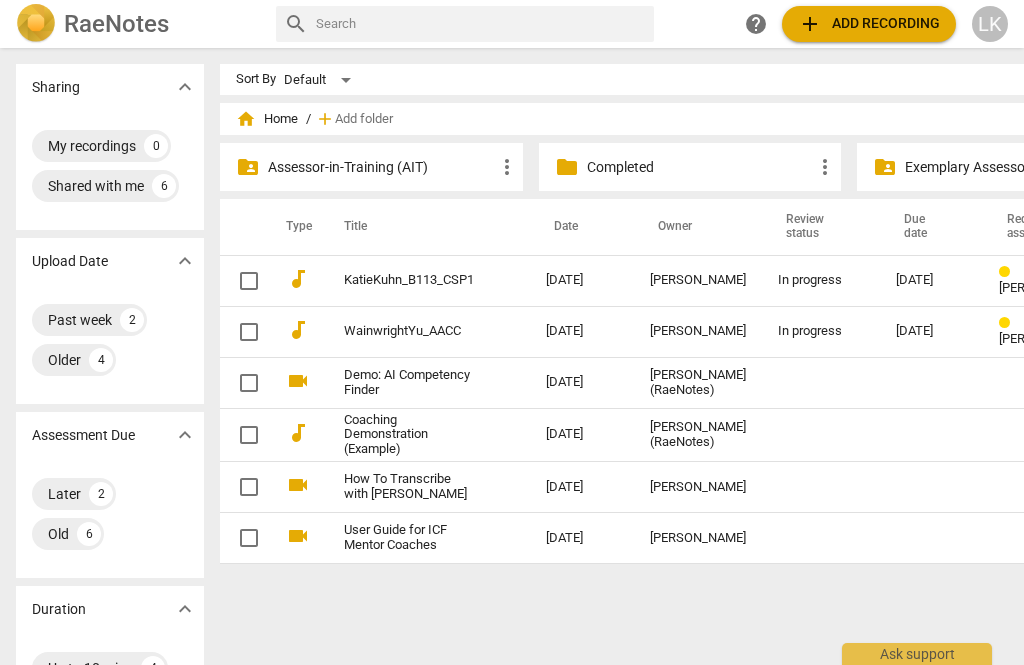click on "[DATE]" at bounding box center [931, 280] 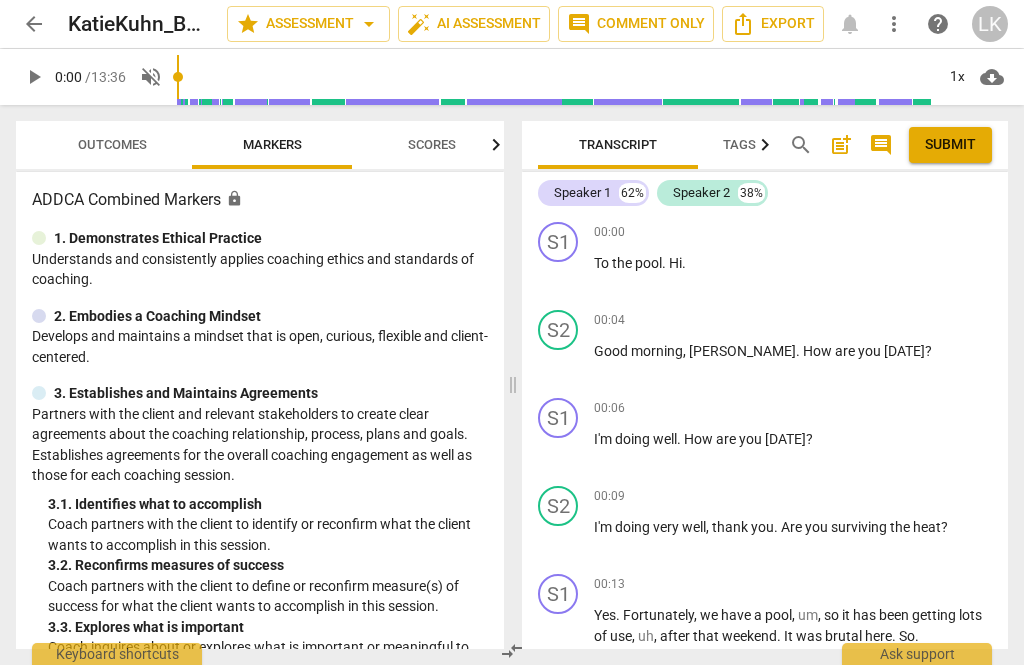 click on "play_arrow" at bounding box center [559, 275] 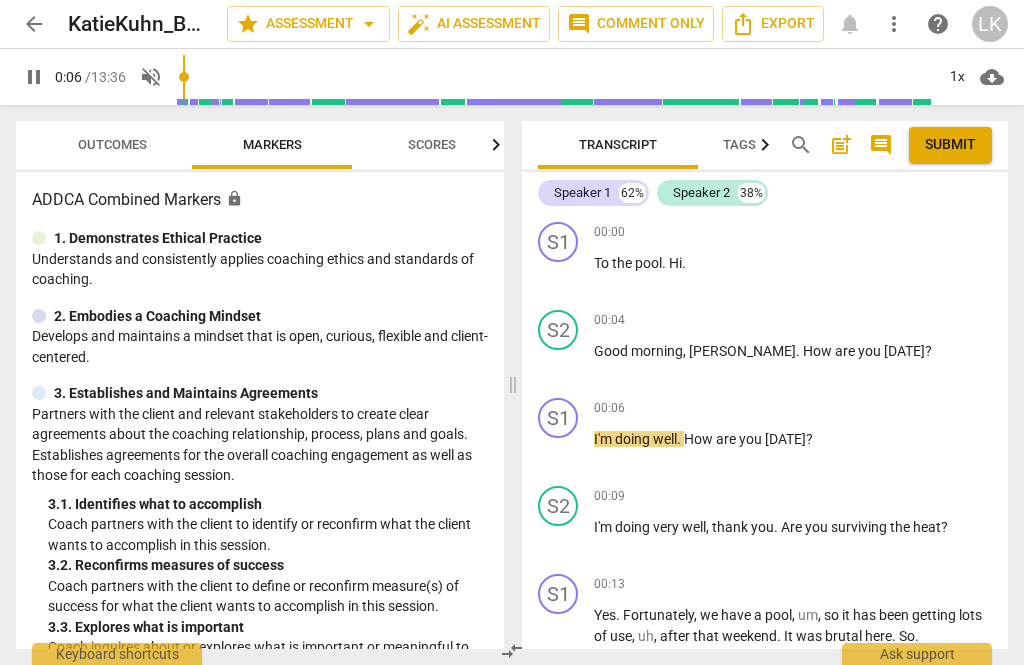 click on "pause" at bounding box center [559, 363] 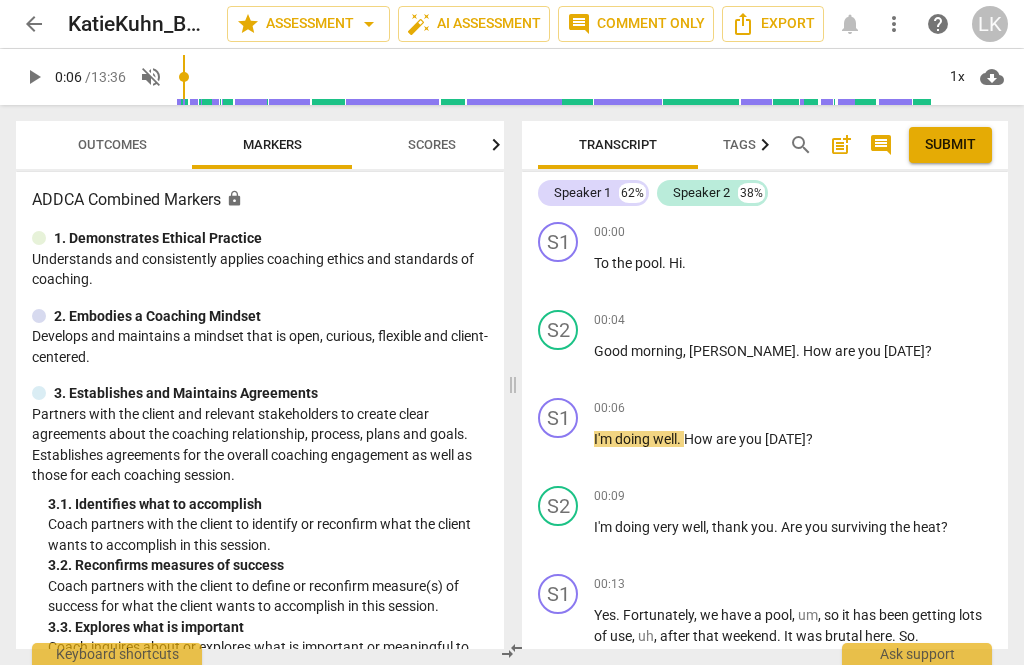 type on "7" 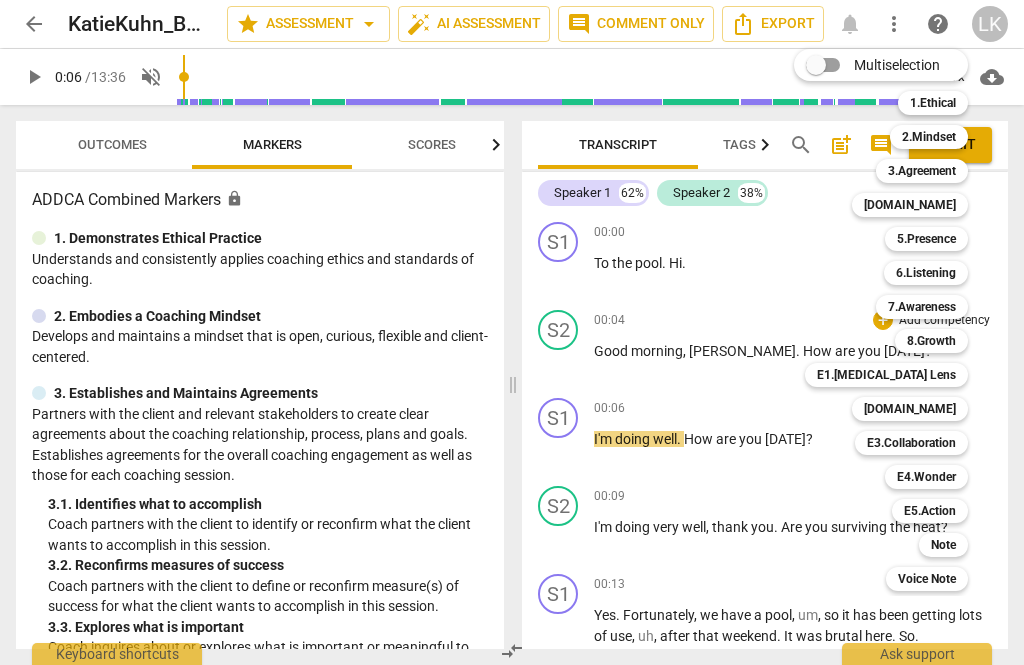 click on "Note" at bounding box center (943, 545) 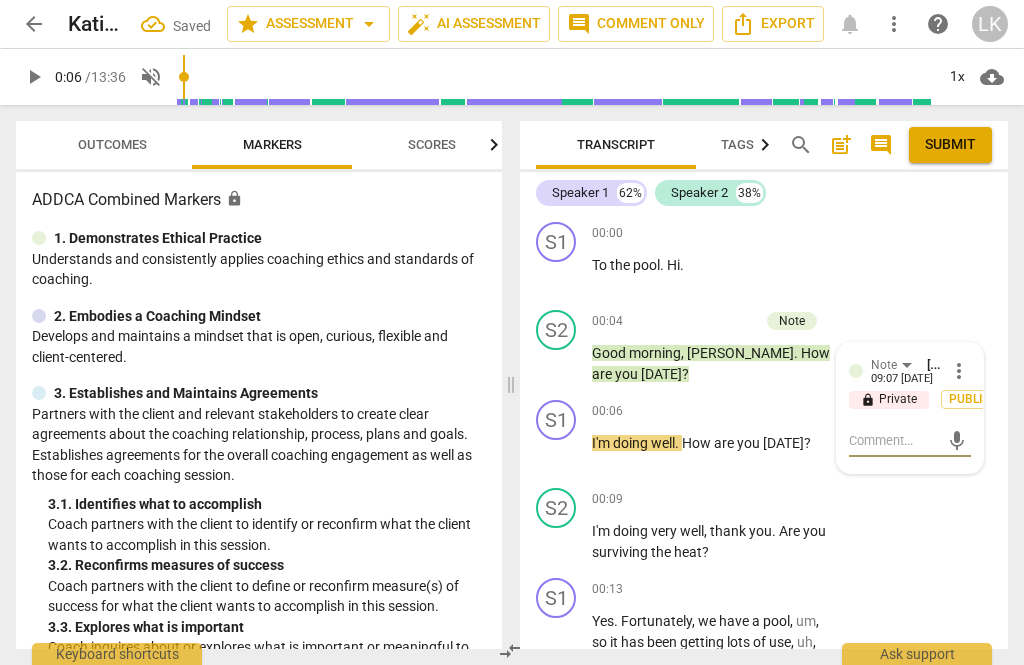 click at bounding box center (894, 440) 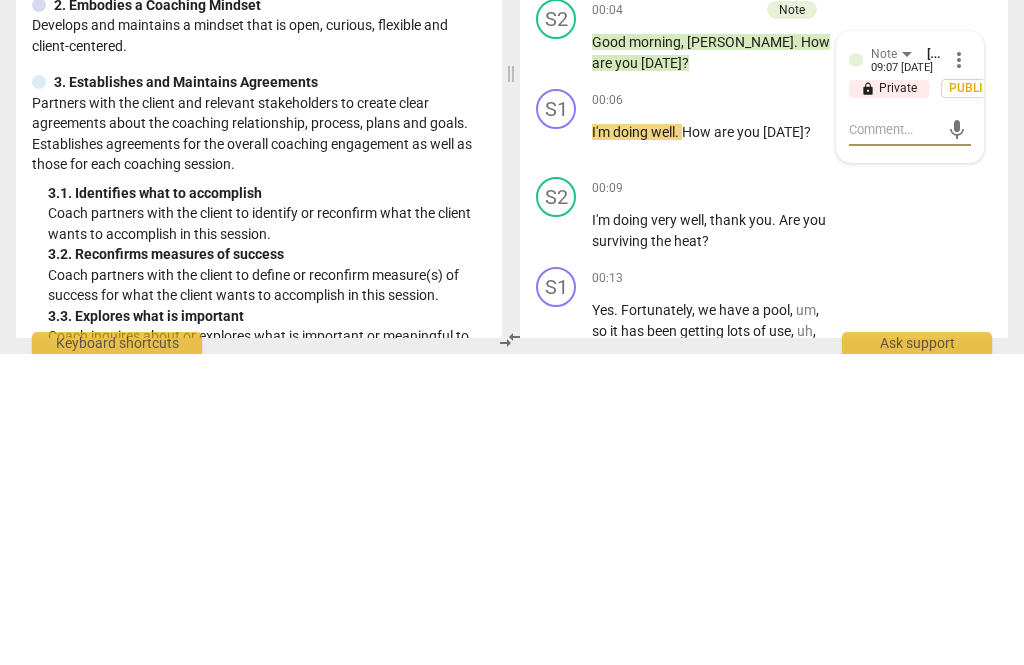 type on "Nice" 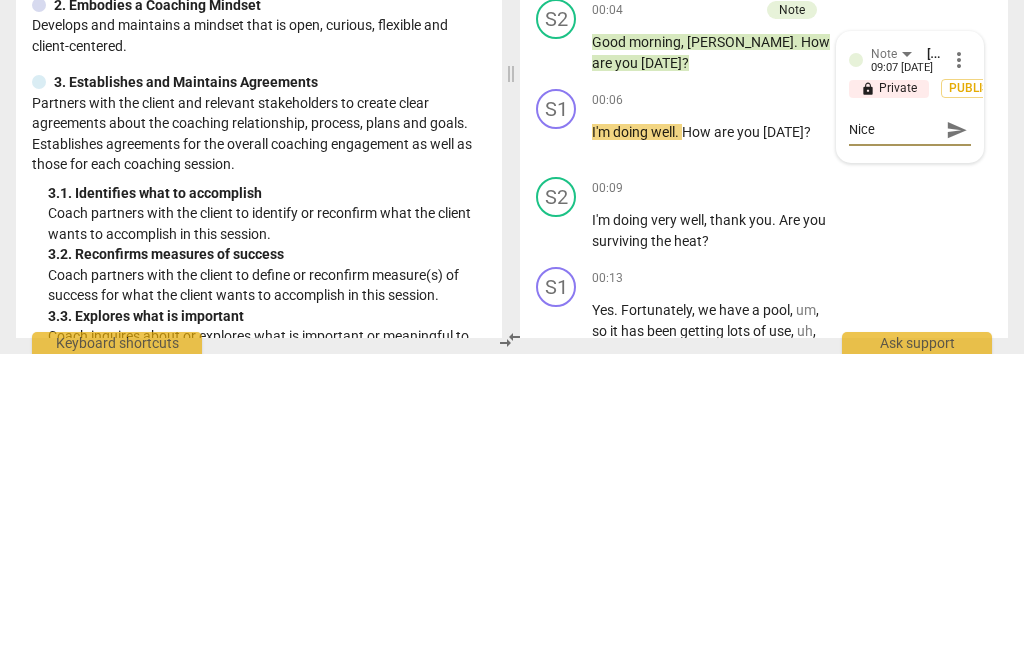 type on "Nice," 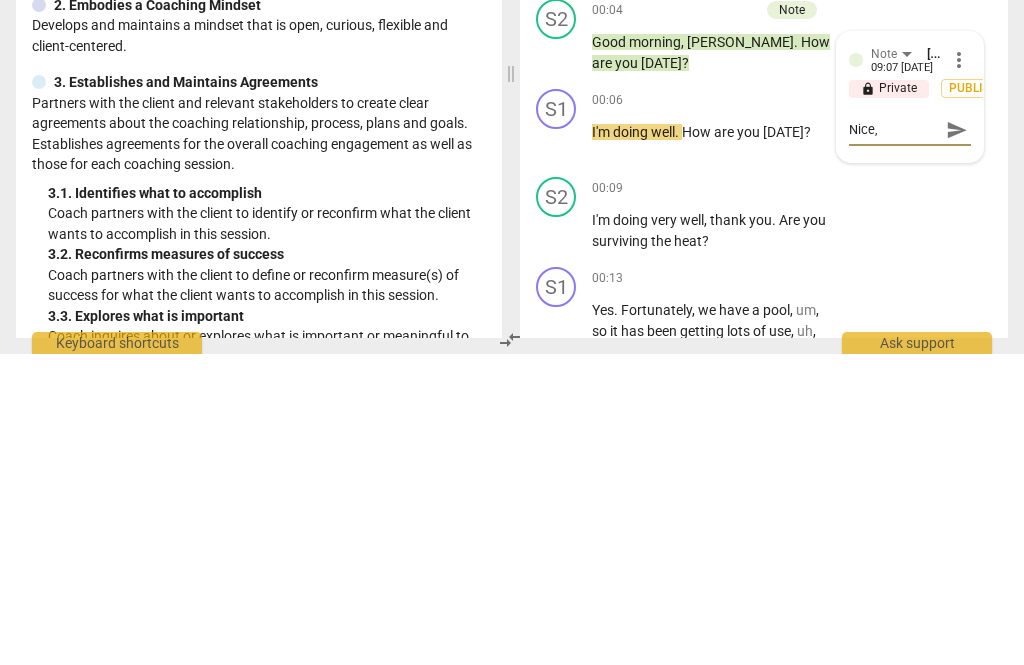 type on "Nice, and" 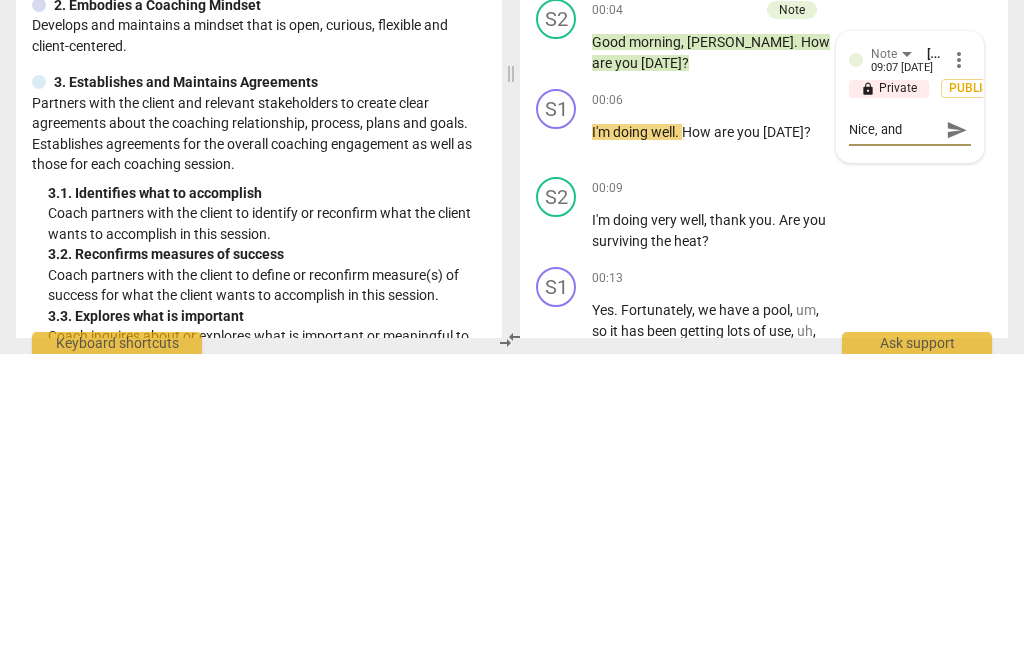 type on "Nice," 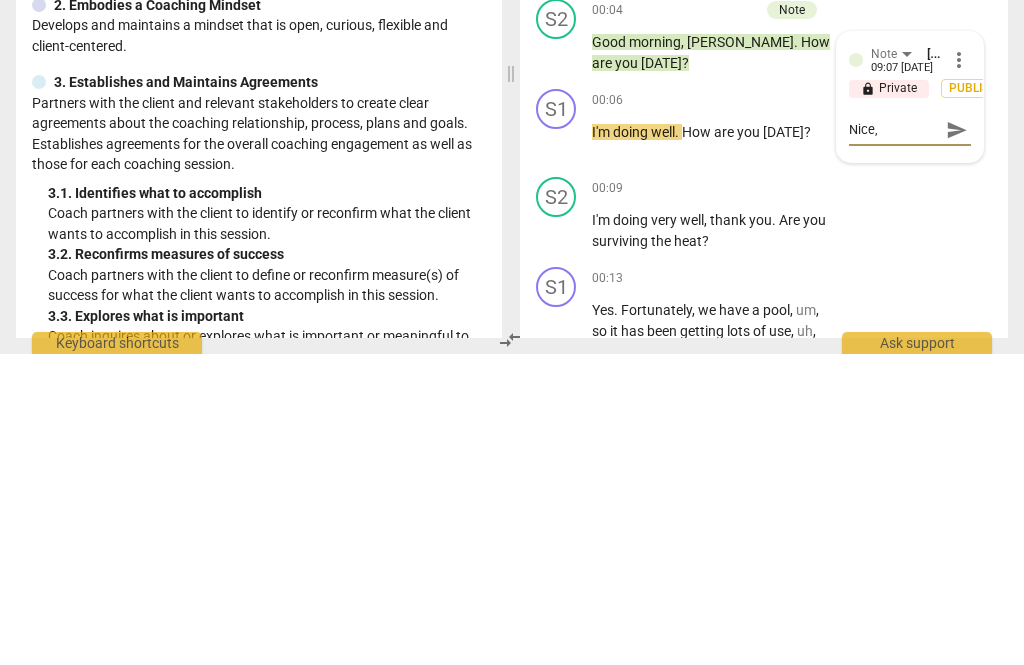 type on "Nice, enthusiasti" 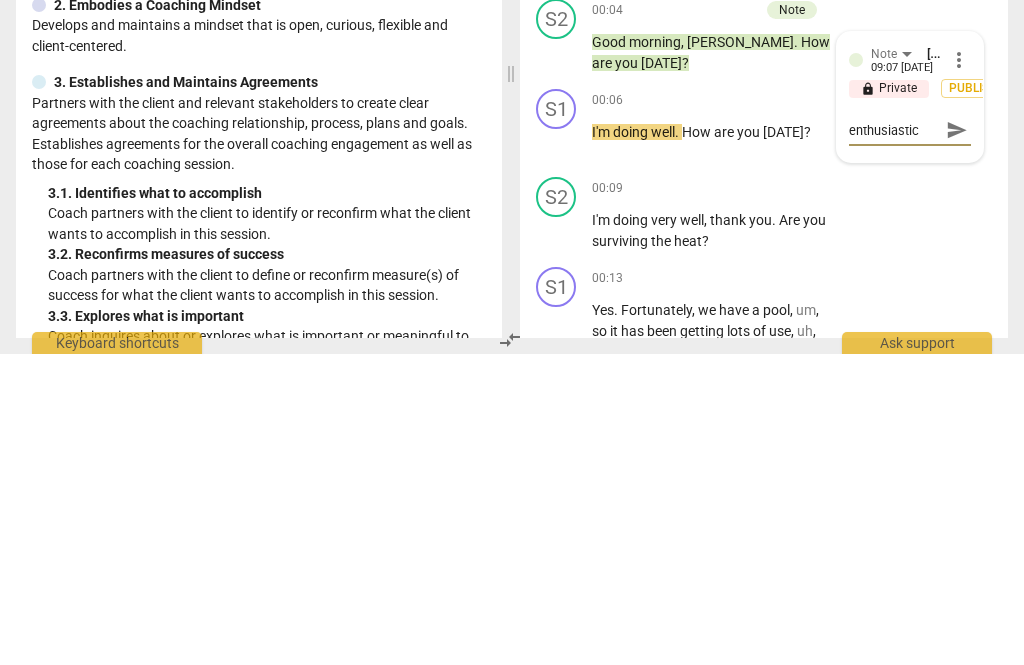 type on "Nice, enthusiastic home" 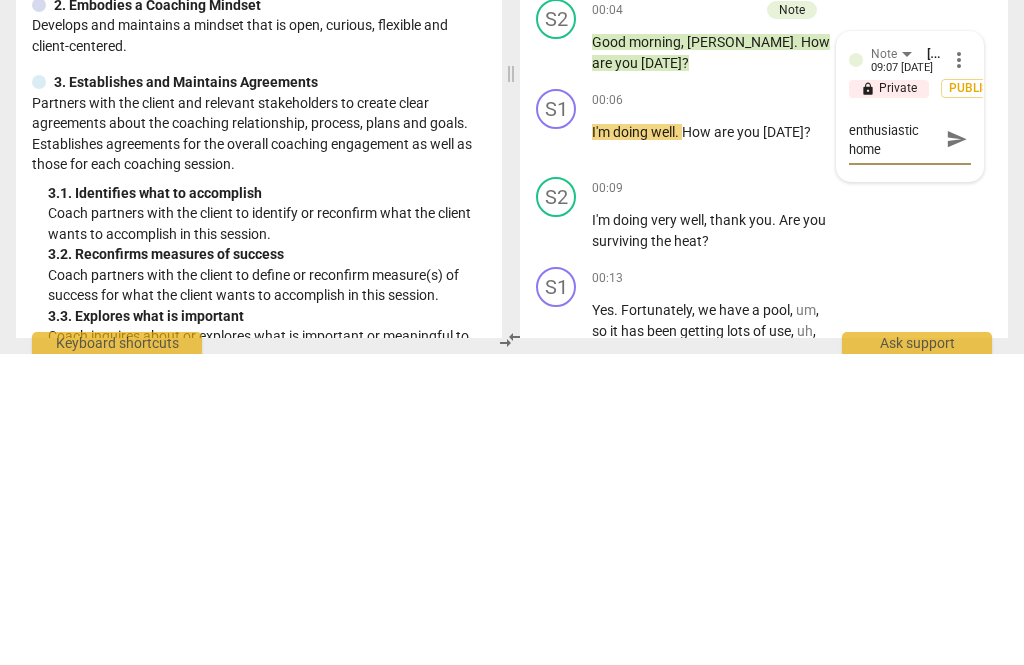 scroll, scrollTop: 18, scrollLeft: 0, axis: vertical 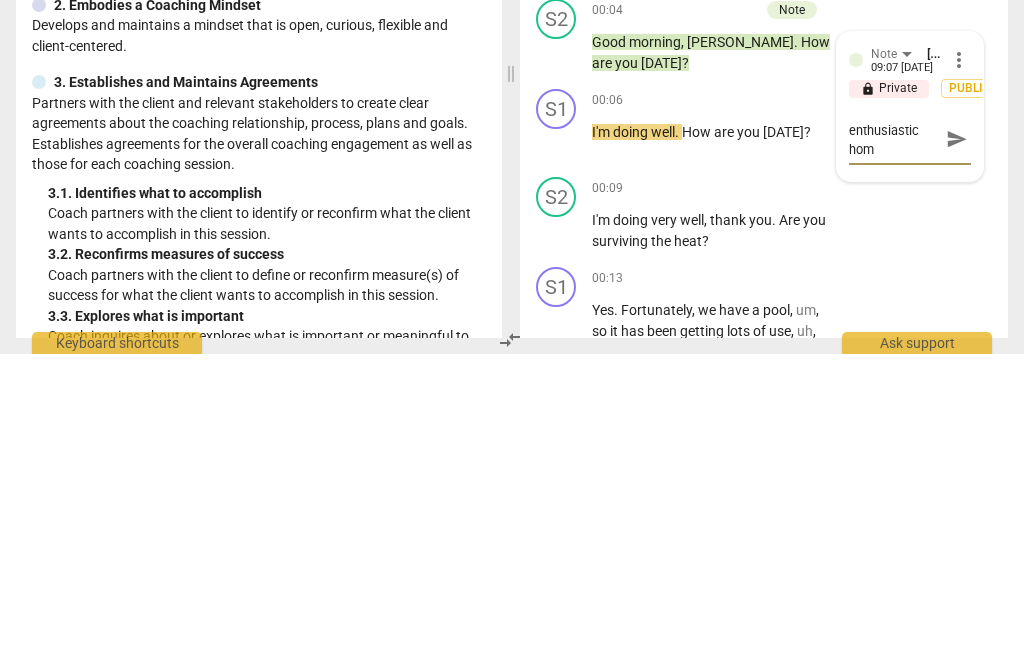 type on "Nice, enthusiastic ho" 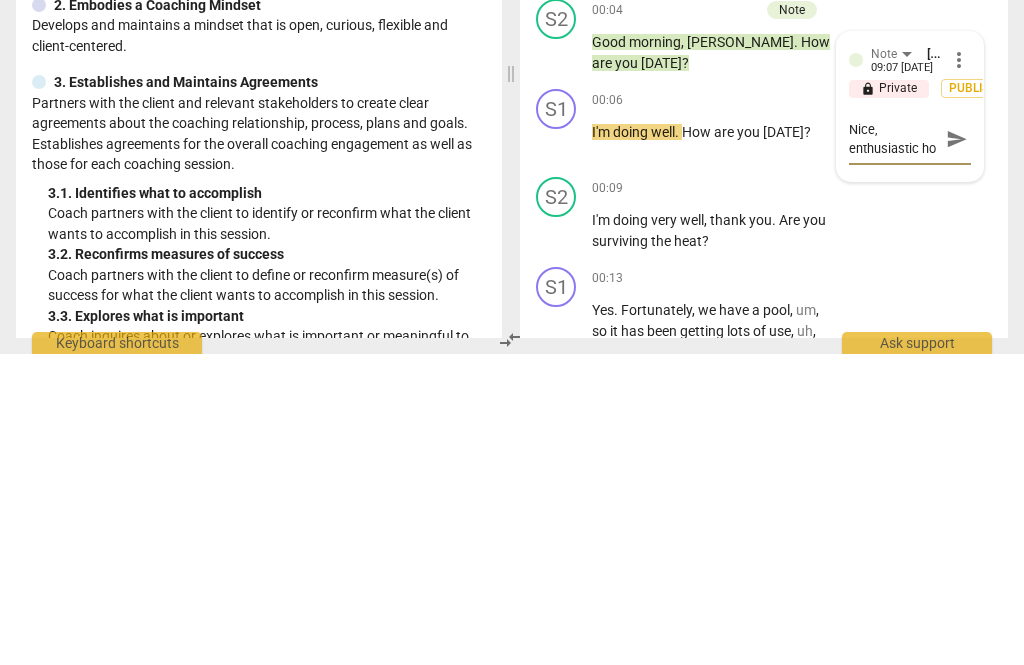 type on "Nice, enthusiastic ho" 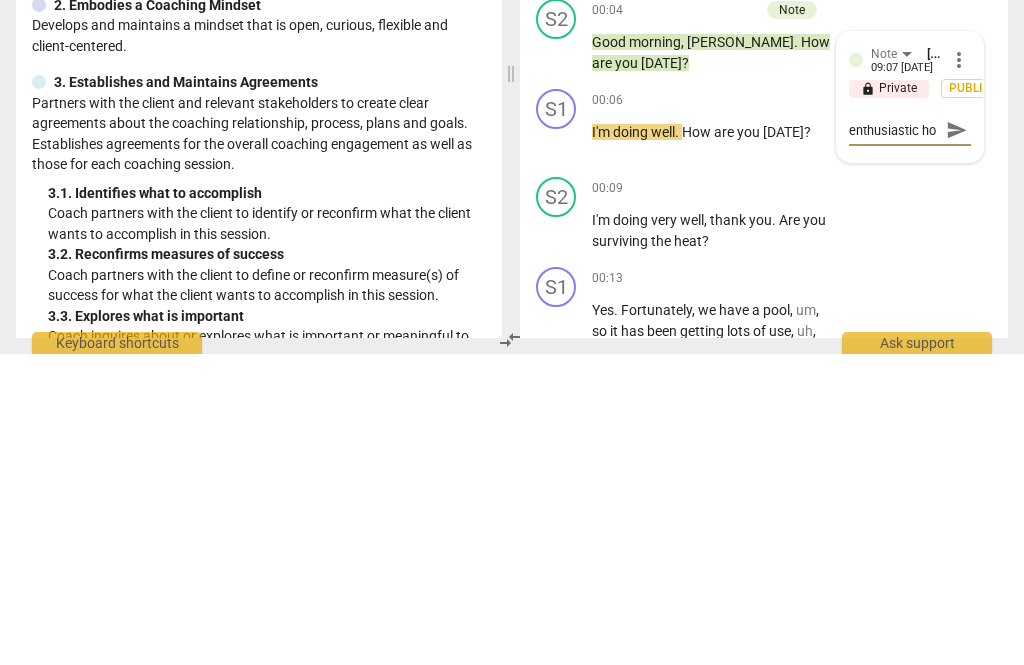 scroll, scrollTop: 18, scrollLeft: 0, axis: vertical 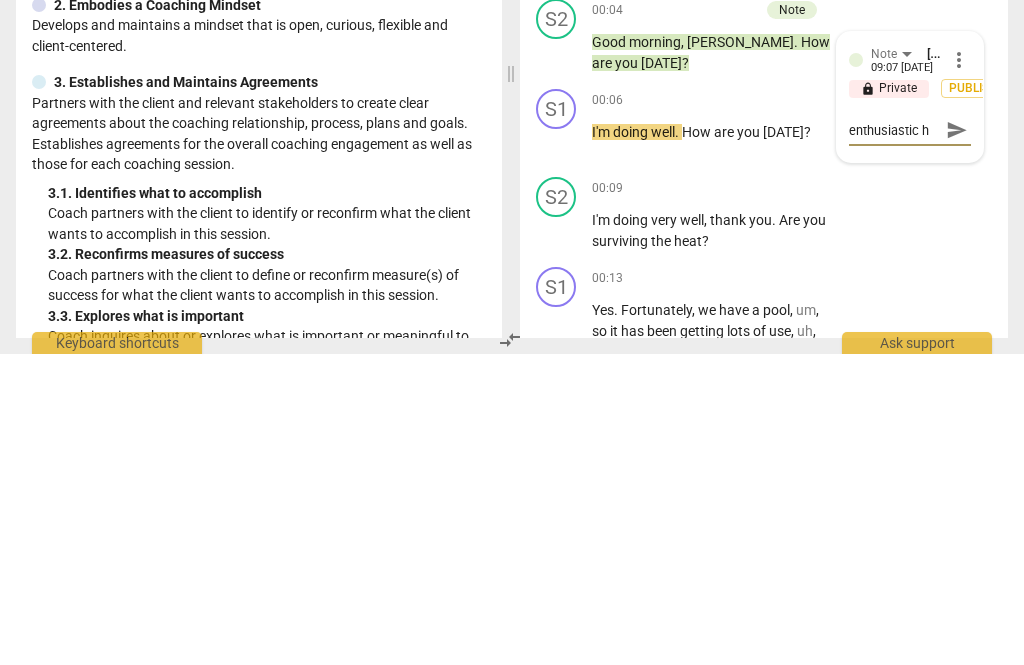 type on "Nice, enthusiastic" 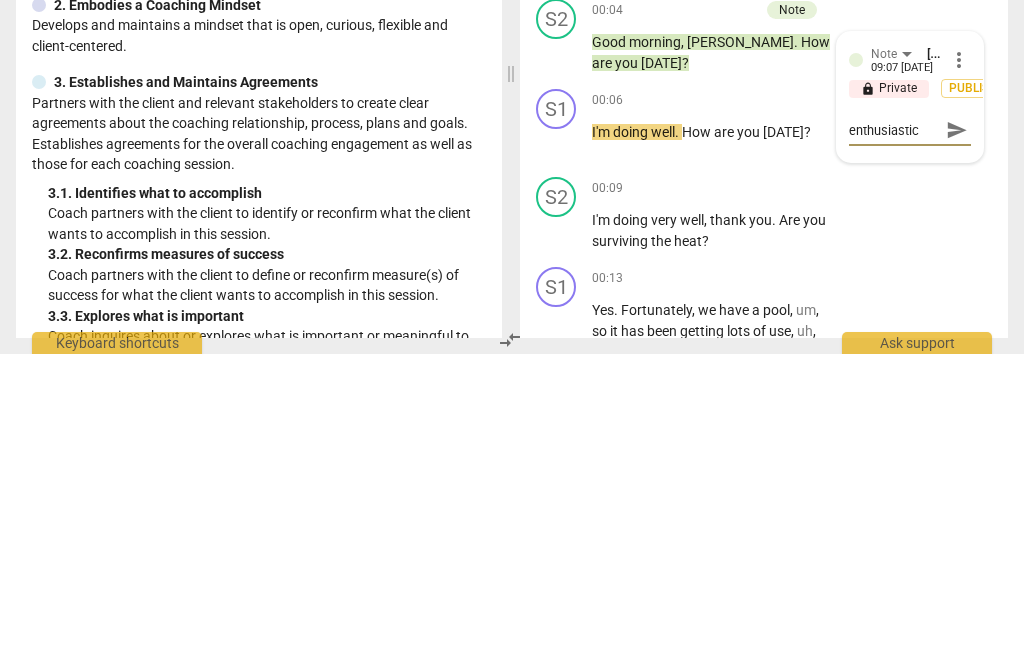 type on "Nice, enthusiastic t" 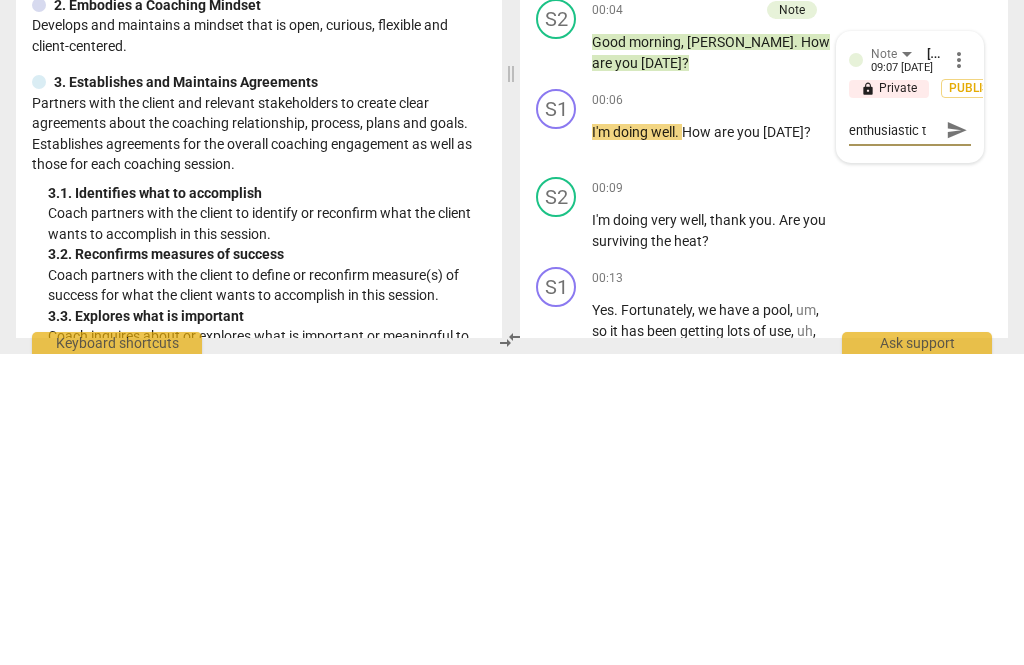 type on "Nice, enthusiastic t" 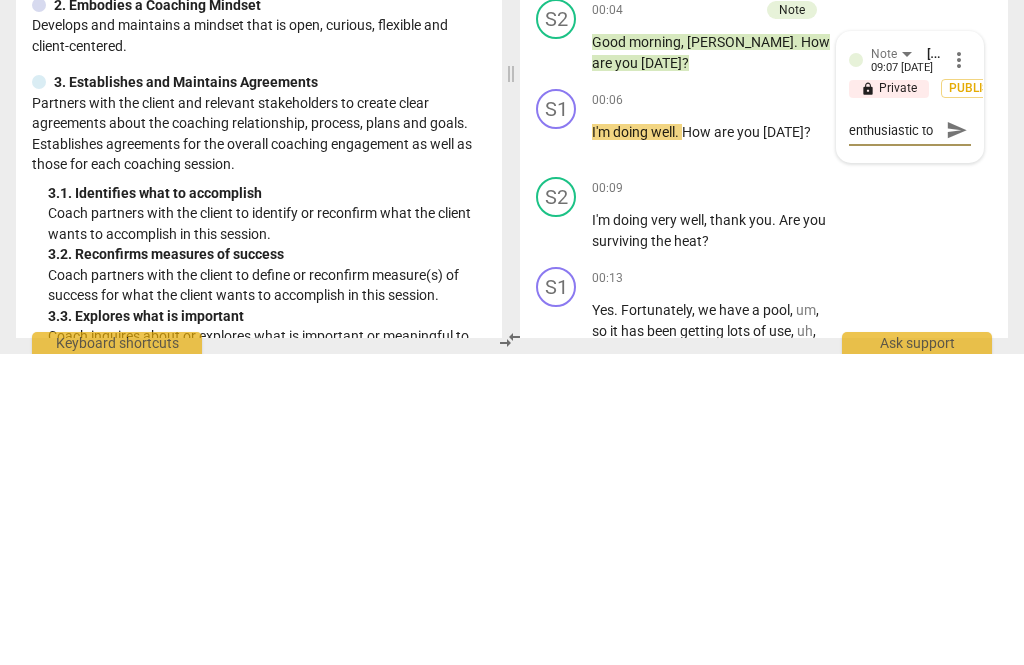 type on "Nice, enthusiastic ton" 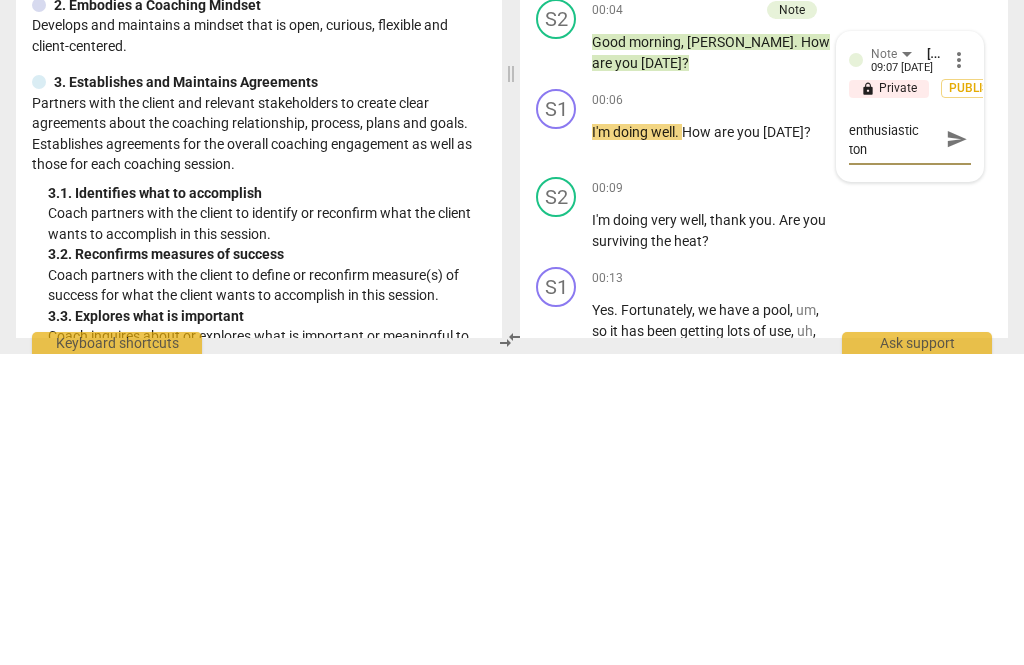 type on "Nice, enthusiastic tone" 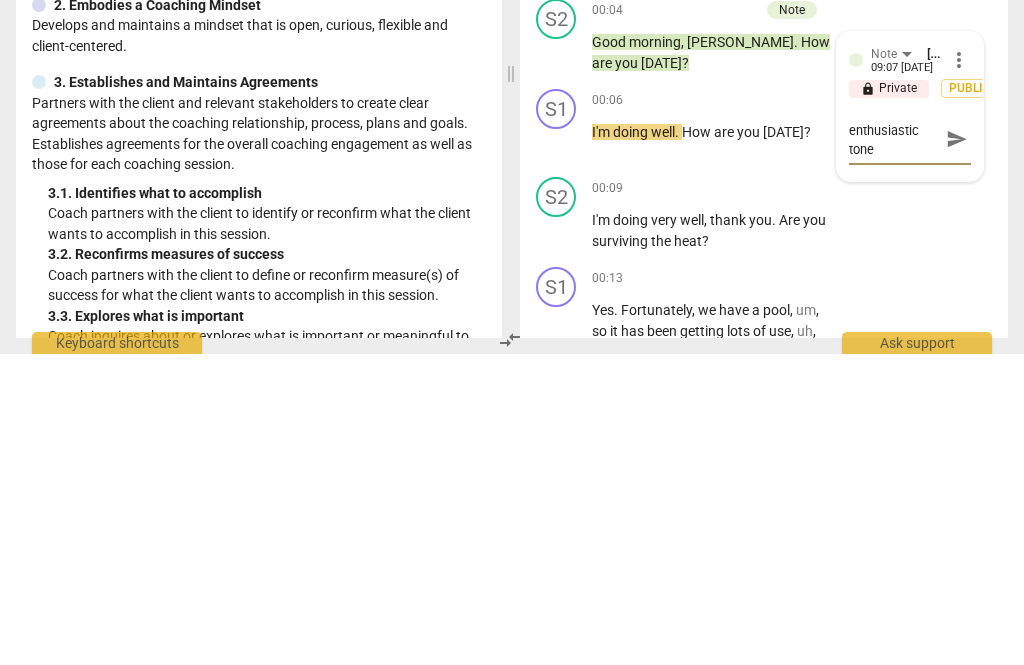 type on "Nice, enthusiastic tone" 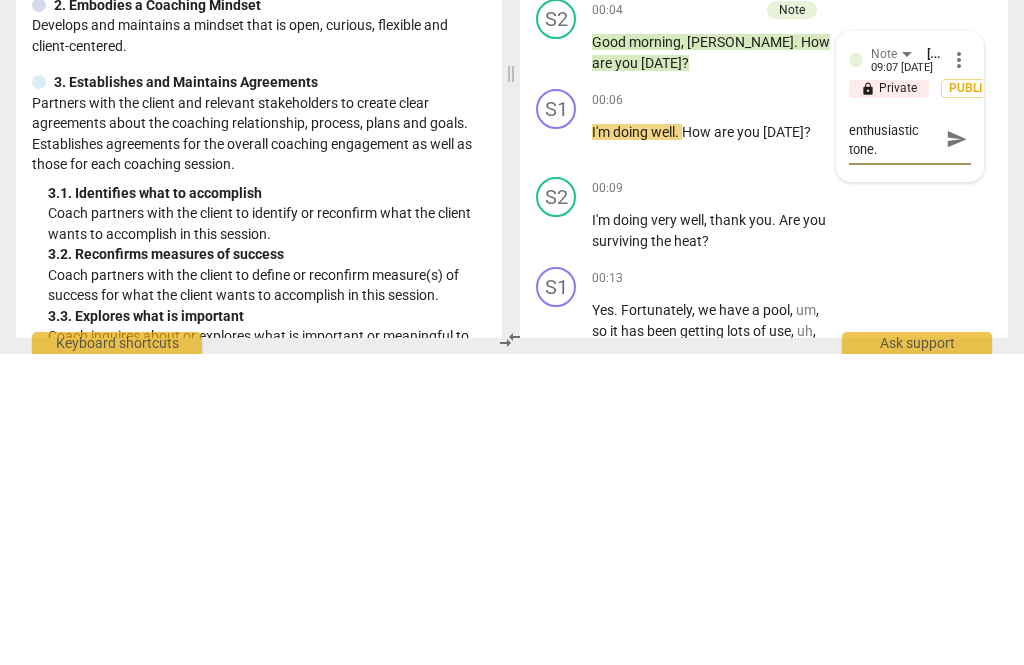 type on "Nice, enthusiastic tone." 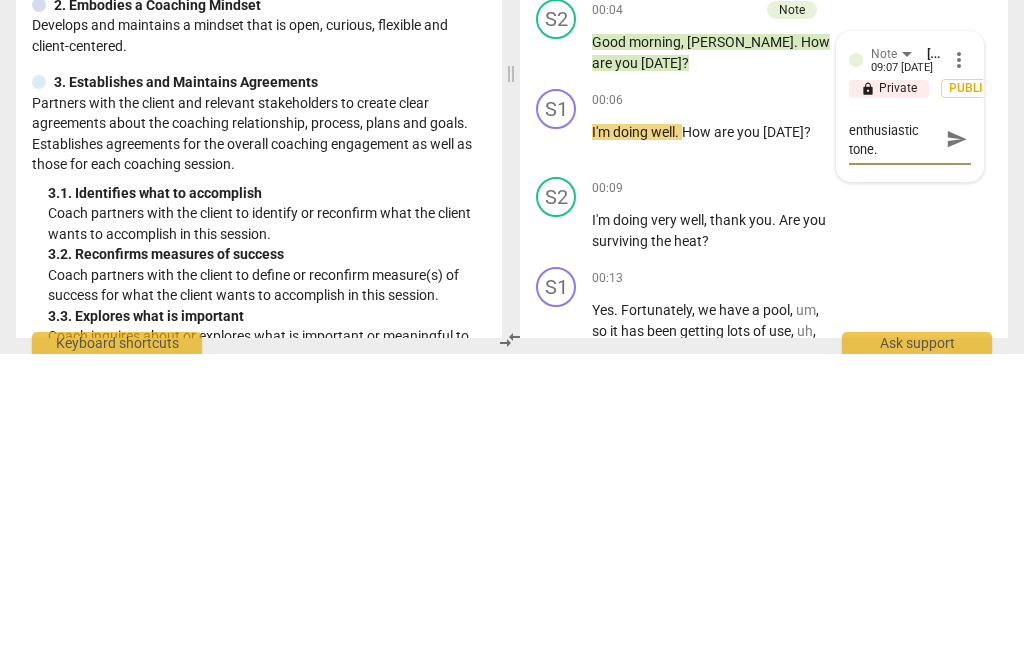 type on "Nice, enthusiastic tone. 😁" 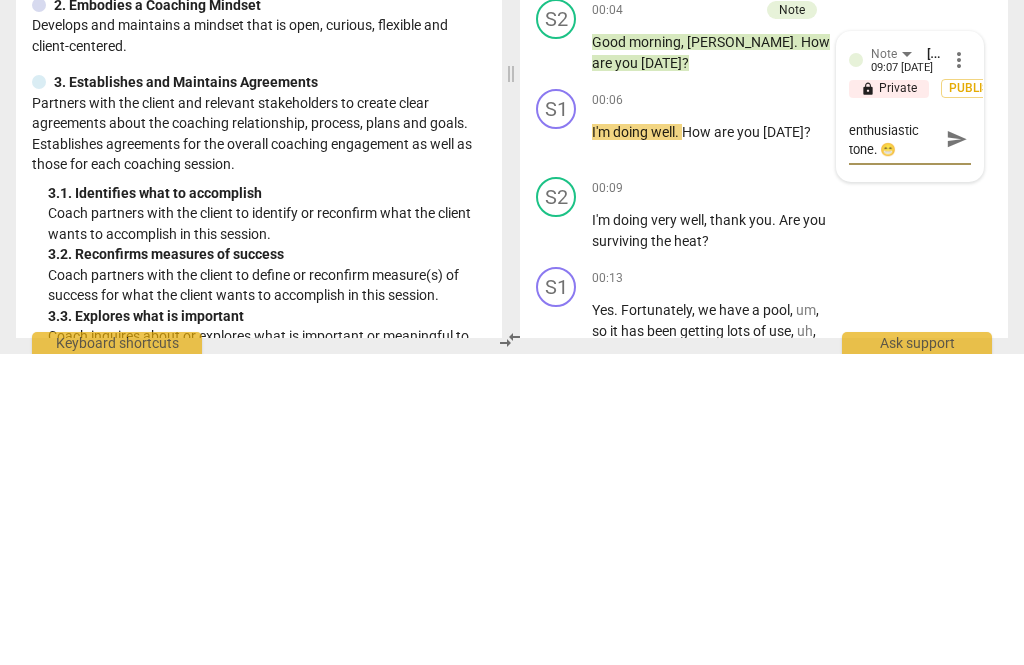 type on "Nice, enthusiastic tone." 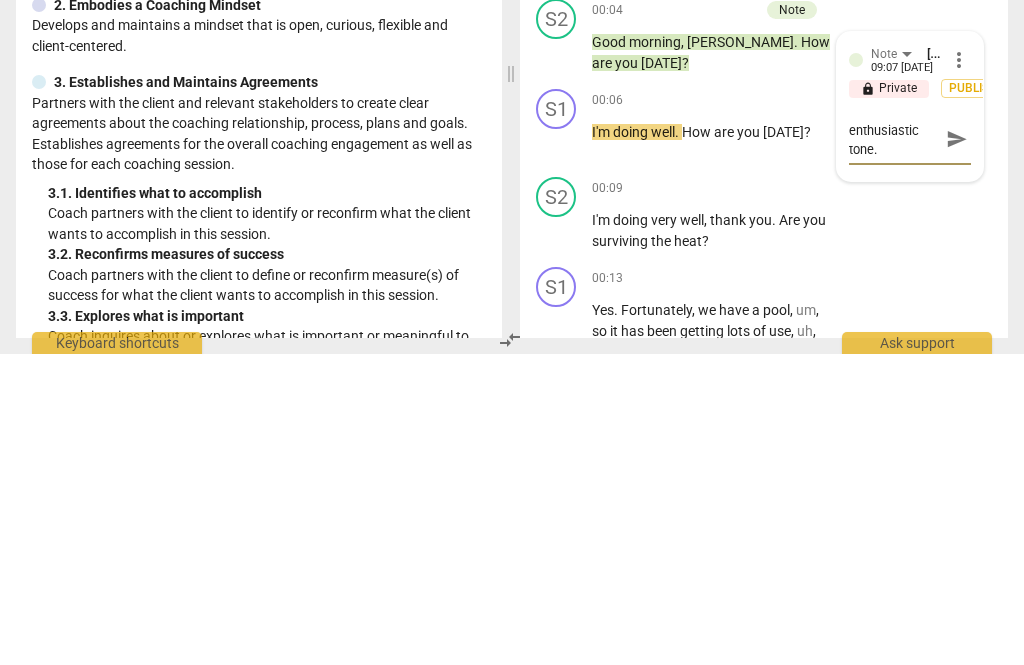 type on "Nice, enthusiastic tone. 😊" 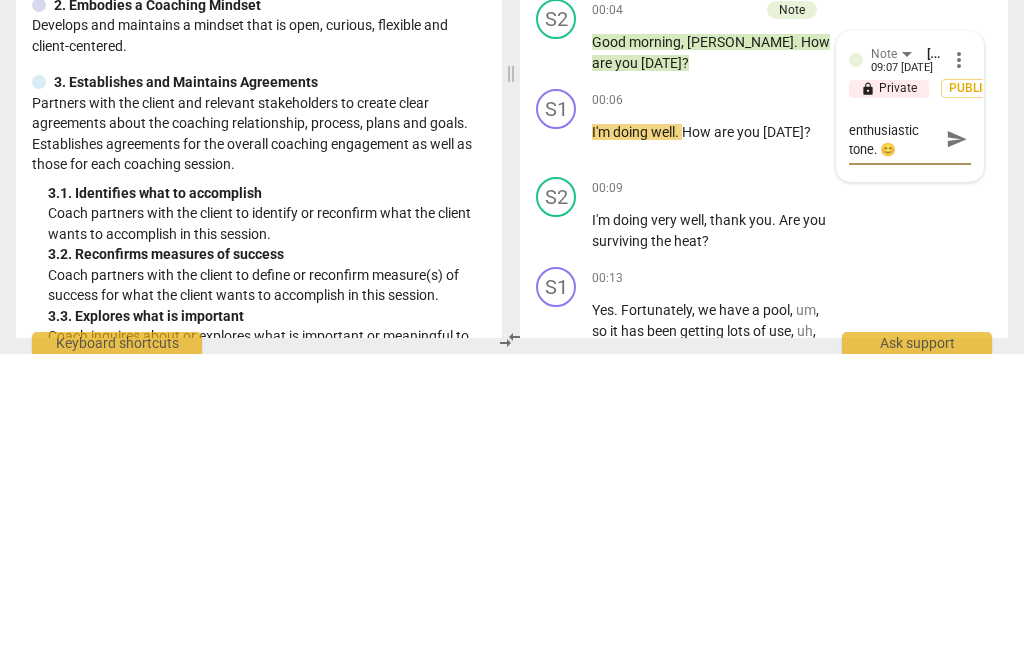 type on "Nice, enthusiastic tone. 😊" 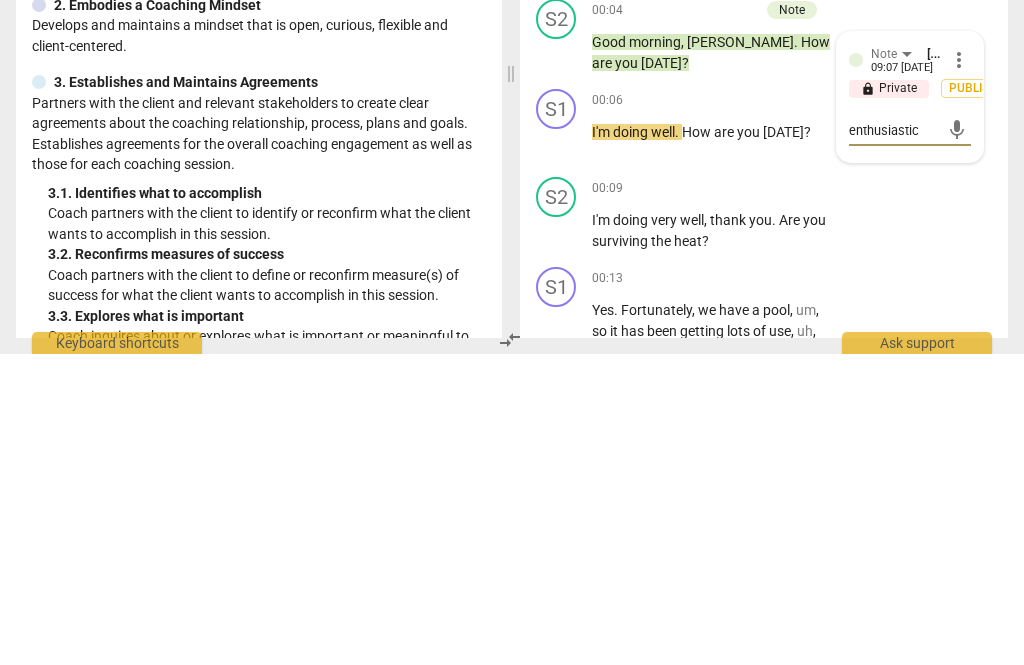 click on "mic" at bounding box center [957, 441] 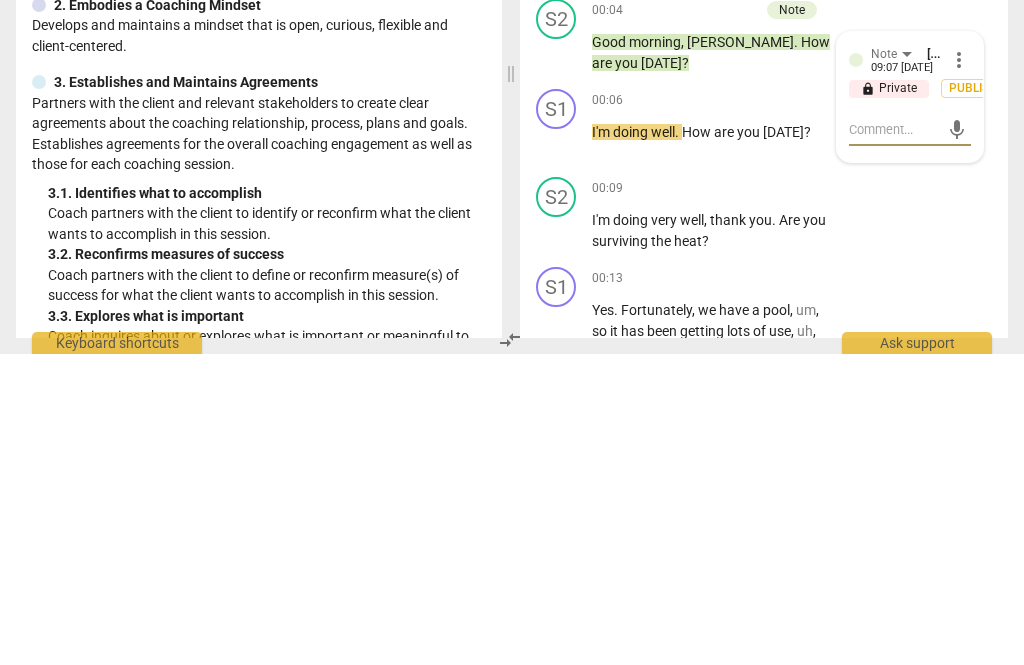 scroll, scrollTop: 0, scrollLeft: 0, axis: both 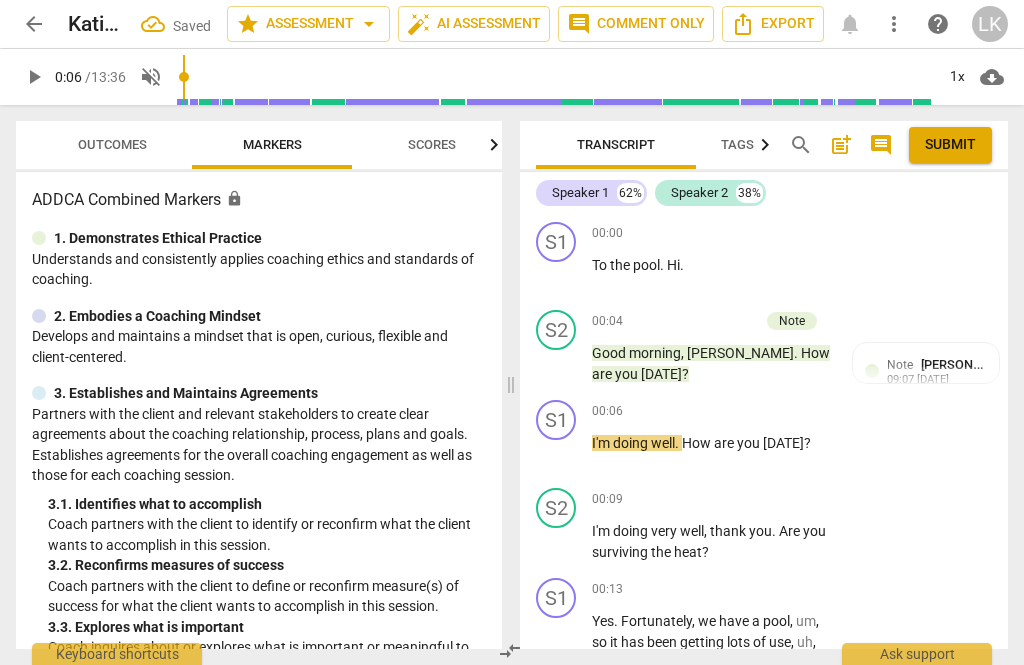 click on "+" at bounding box center [708, 411] 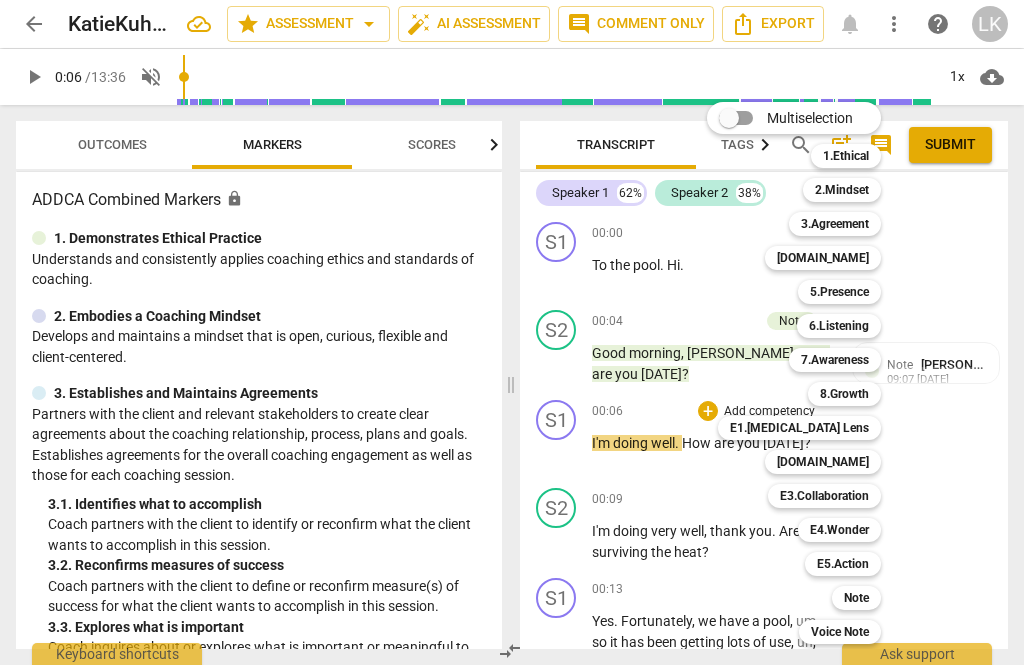 click on "E1.[MEDICAL_DATA] Lens" at bounding box center [799, 428] 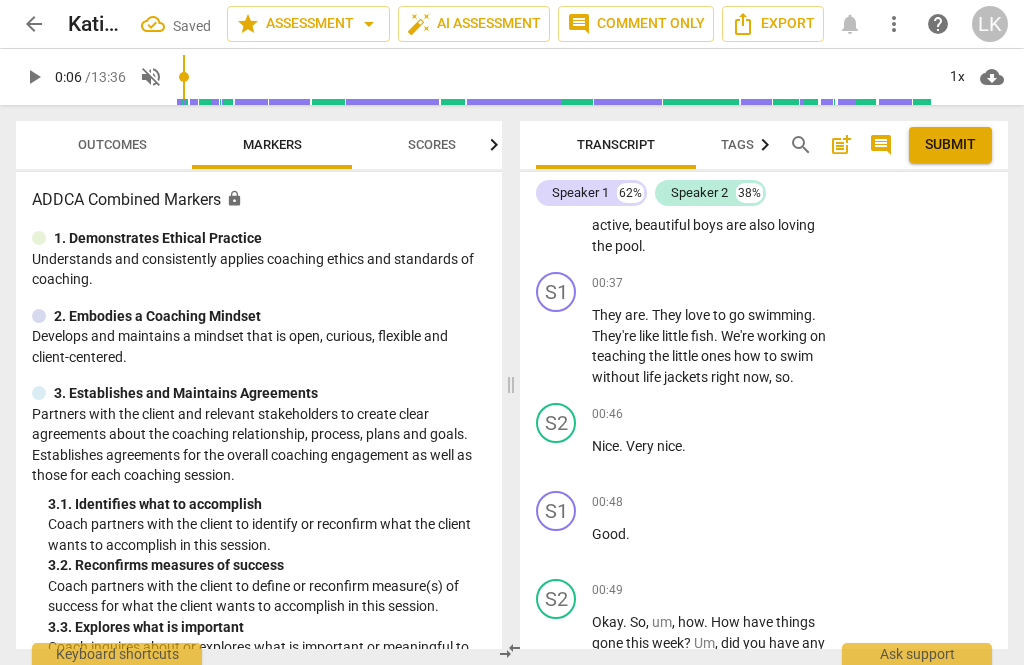 scroll, scrollTop: 342, scrollLeft: 0, axis: vertical 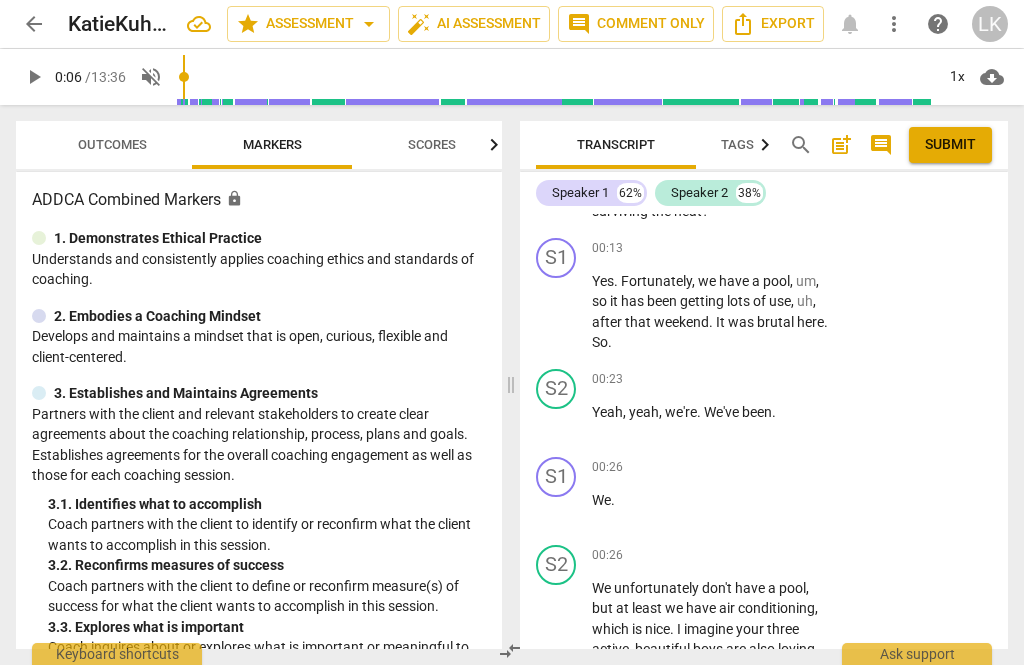 click on "S2 play_arrow pause 00:23 + Add competency keyboard_arrow_right Yeah ,   yeah ,   we're .   We've   been ." at bounding box center (764, 405) 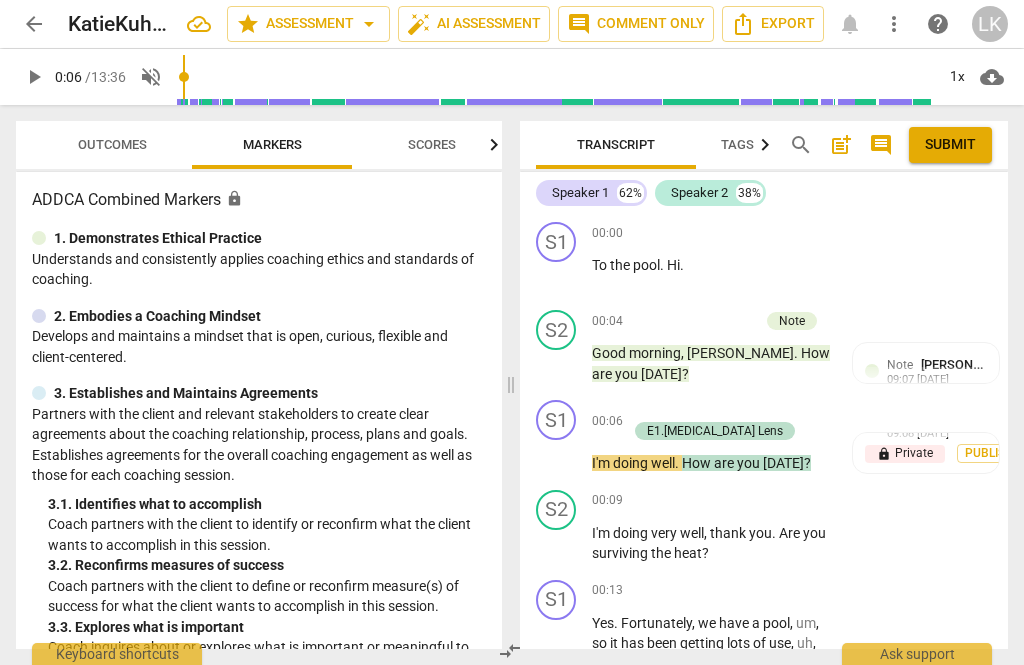 scroll, scrollTop: 0, scrollLeft: 0, axis: both 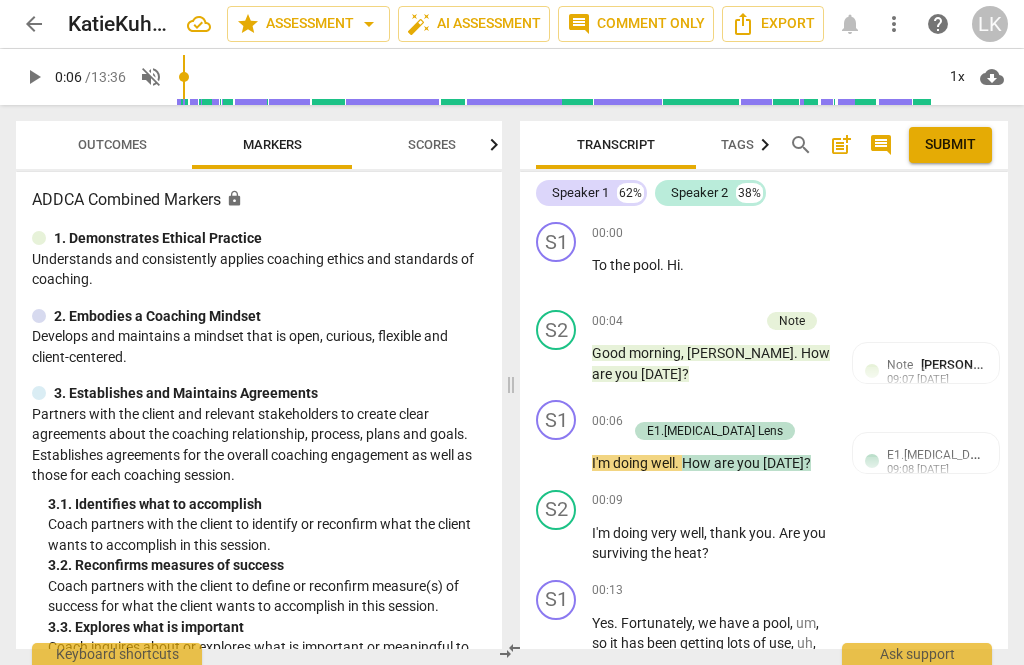 click on "E1.[MEDICAL_DATA] Lens [PERSON_NAME] 09:08 [DATE] lock Private Publish" at bounding box center [926, 477] 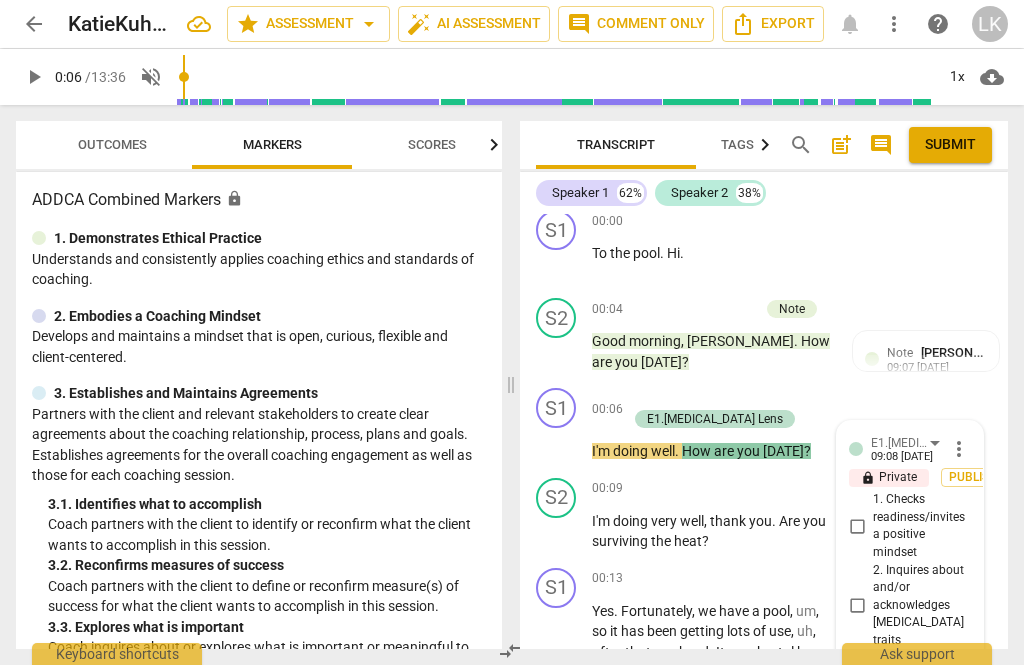 scroll, scrollTop: 11, scrollLeft: 0, axis: vertical 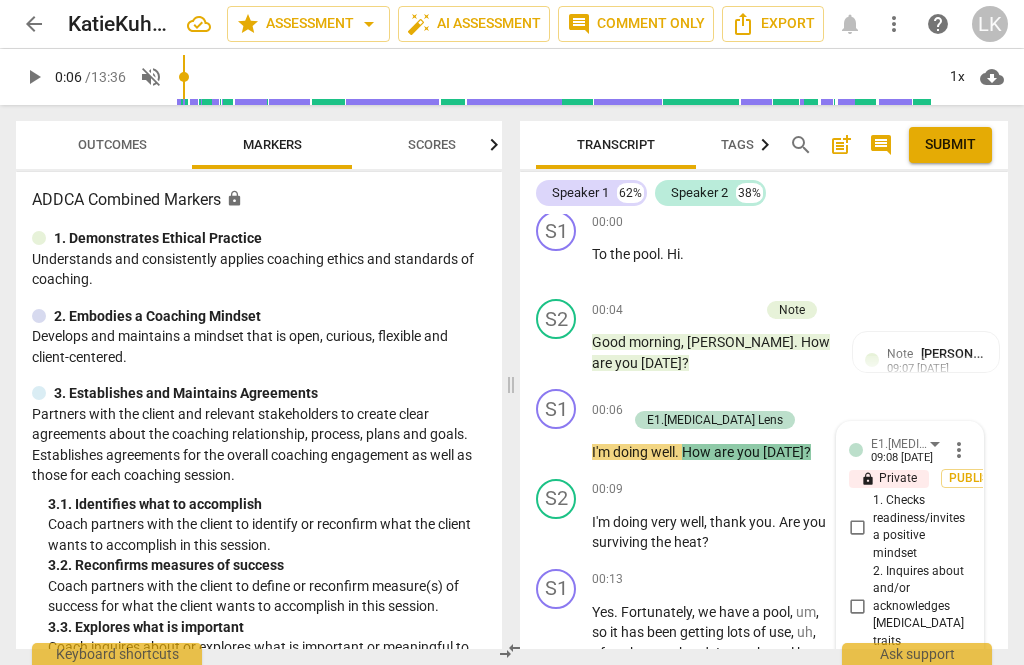 click on "E1.[MEDICAL_DATA] Lens [PERSON_NAME] 09:08 [DATE] more_vert lock Private Publish 1. Checks readiness/invites a positive mindset 2. Inquires about and/or acknowledges [MEDICAL_DATA] traits 3. Recognizes impact of sleep, diet, exercise, etc. 4. Explores client’s knowledge of their own ADHD/diagnosis 5. Exhibits curiosity about client’s brain and activation 6. Encourages pausing for improved executive functions 7. Challenges negative stories 8. Discovers/acknowledges strengths and successes 9. Explores/identifies processing modalities to support memory 10. Understands paradox of [MEDICAL_DATA] mic" at bounding box center [910, 841] 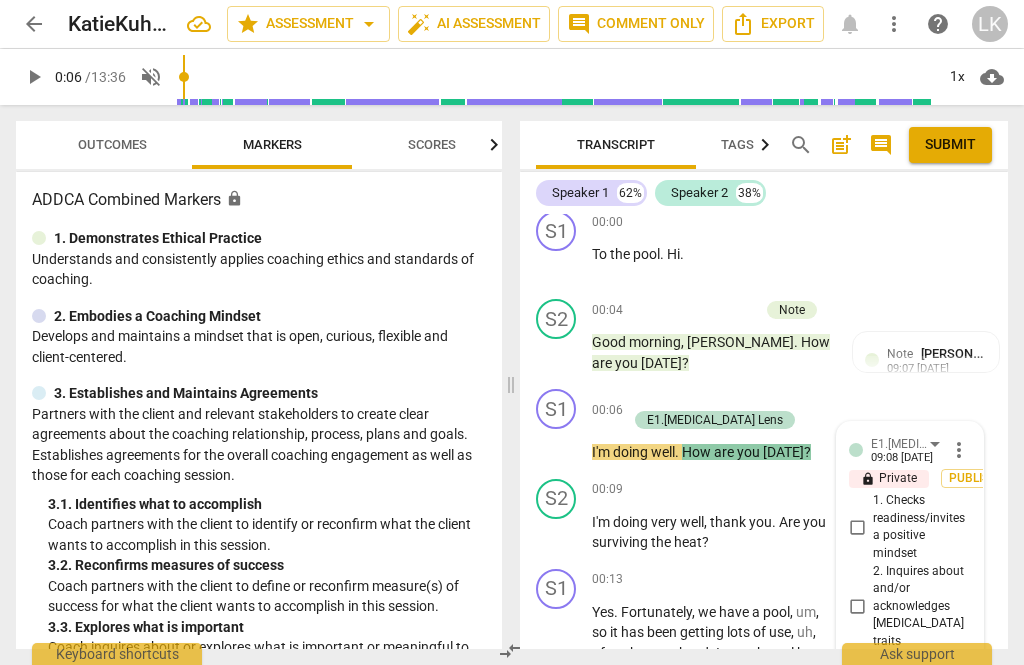 click on "more_vert" at bounding box center [959, 450] 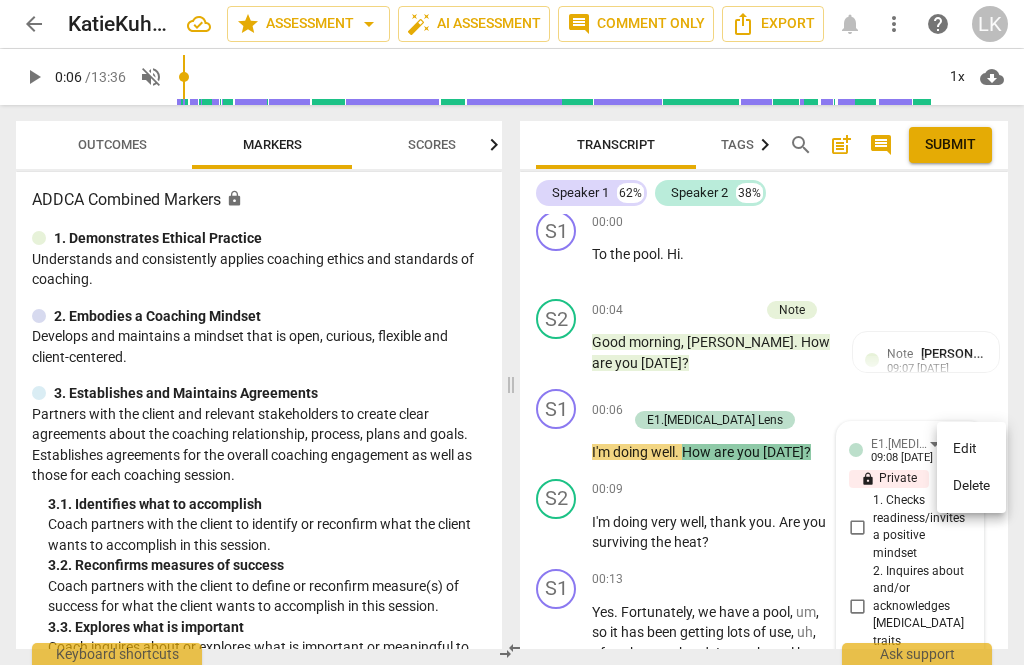 click on "Edit" at bounding box center (971, 449) 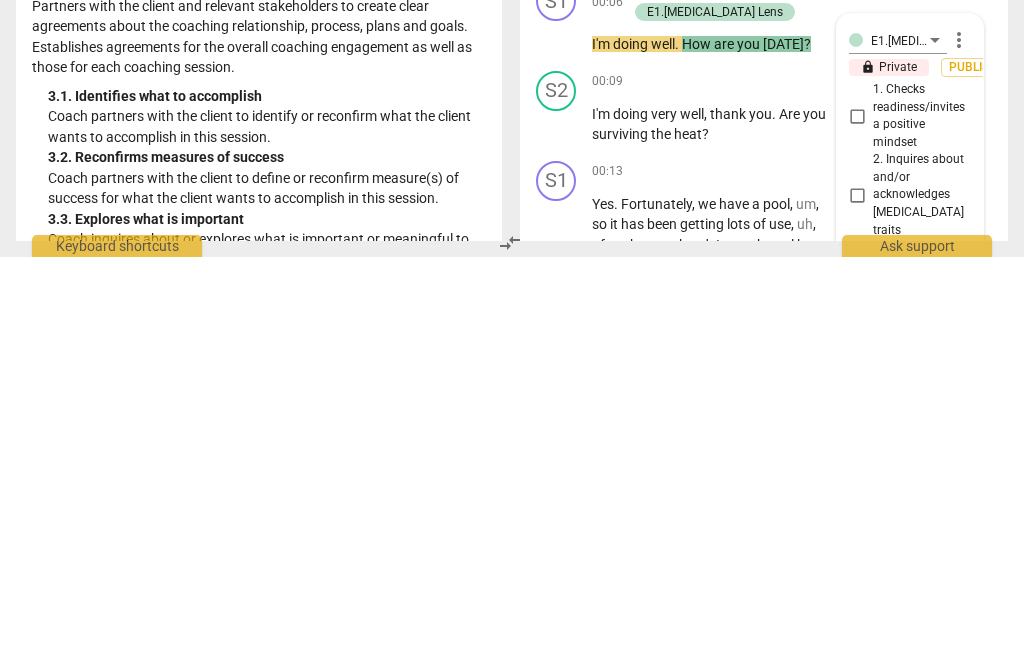 scroll, scrollTop: 760, scrollLeft: 0, axis: vertical 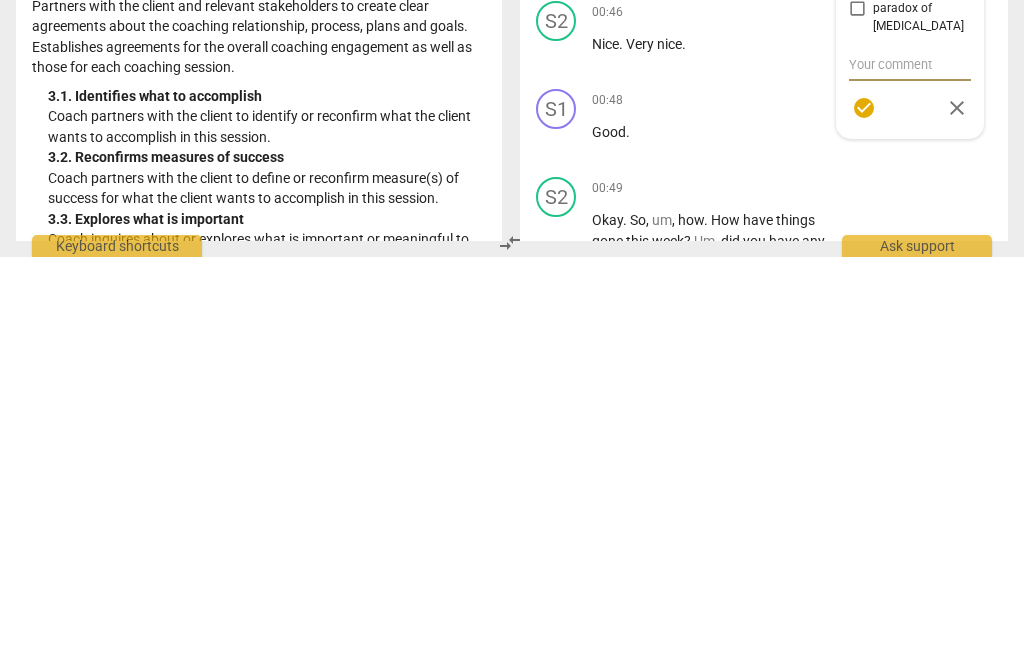 click on "close" at bounding box center (957, 516) 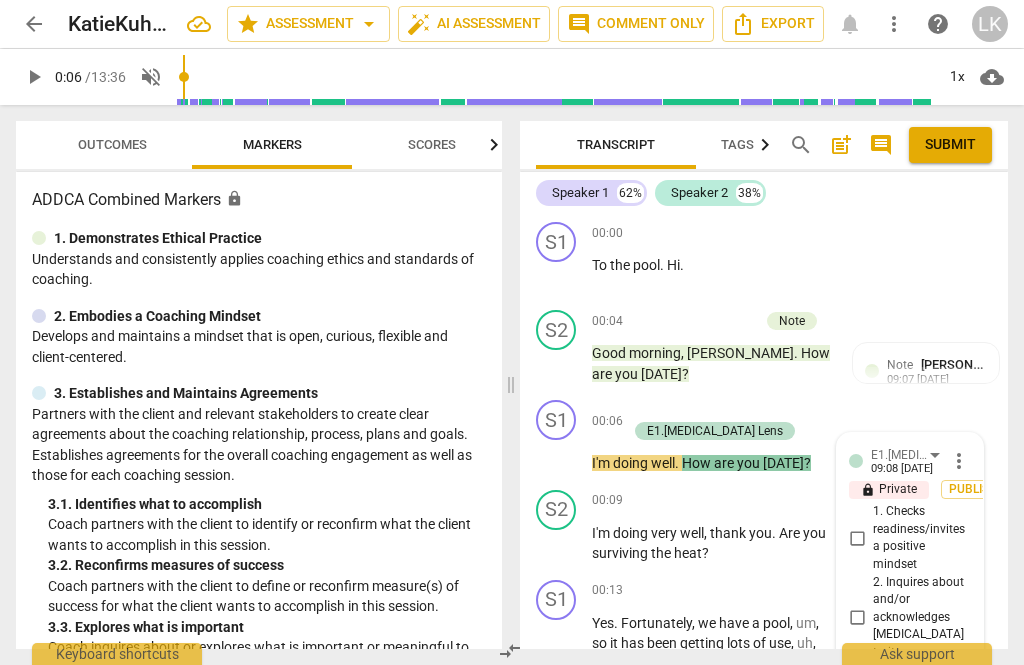 scroll, scrollTop: 0, scrollLeft: 0, axis: both 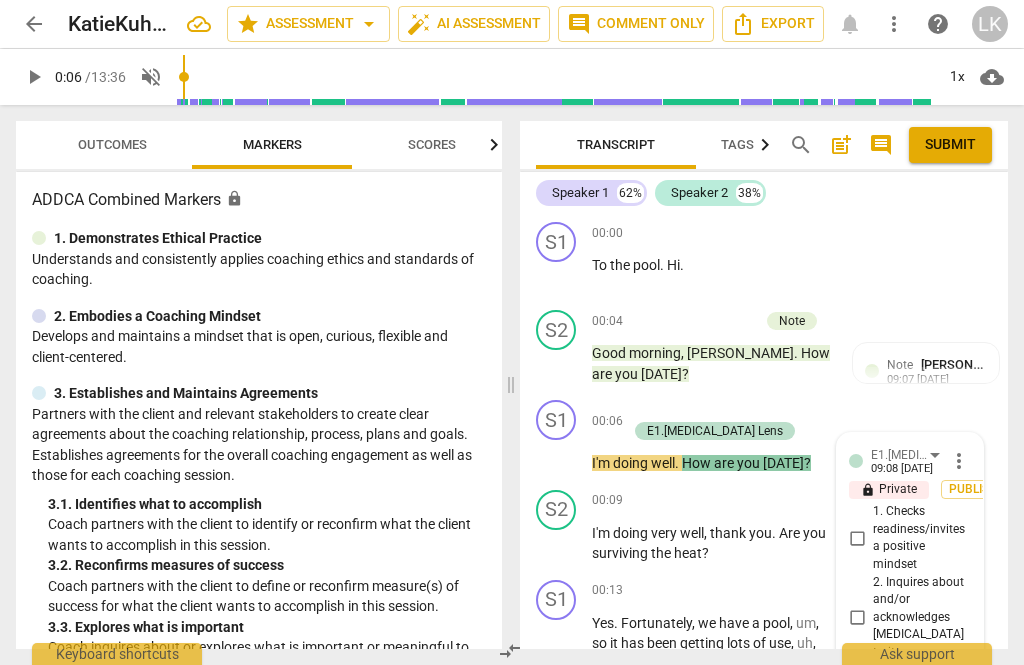 click on "more_vert" at bounding box center (959, 461) 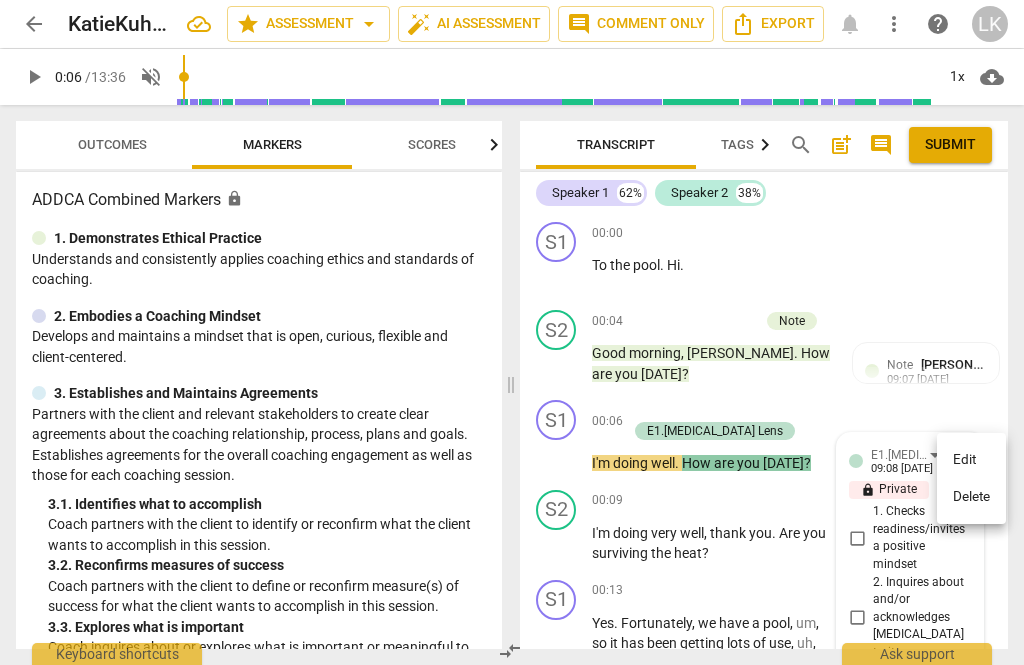 click on "Delete" at bounding box center [971, 497] 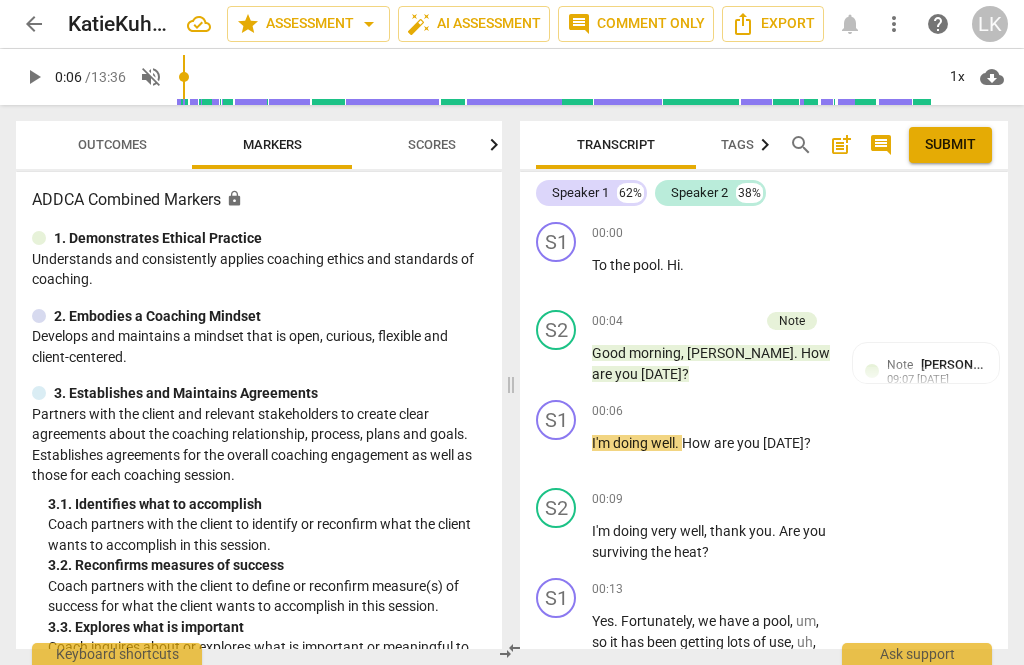 click on "Add competency" at bounding box center (711, 322) 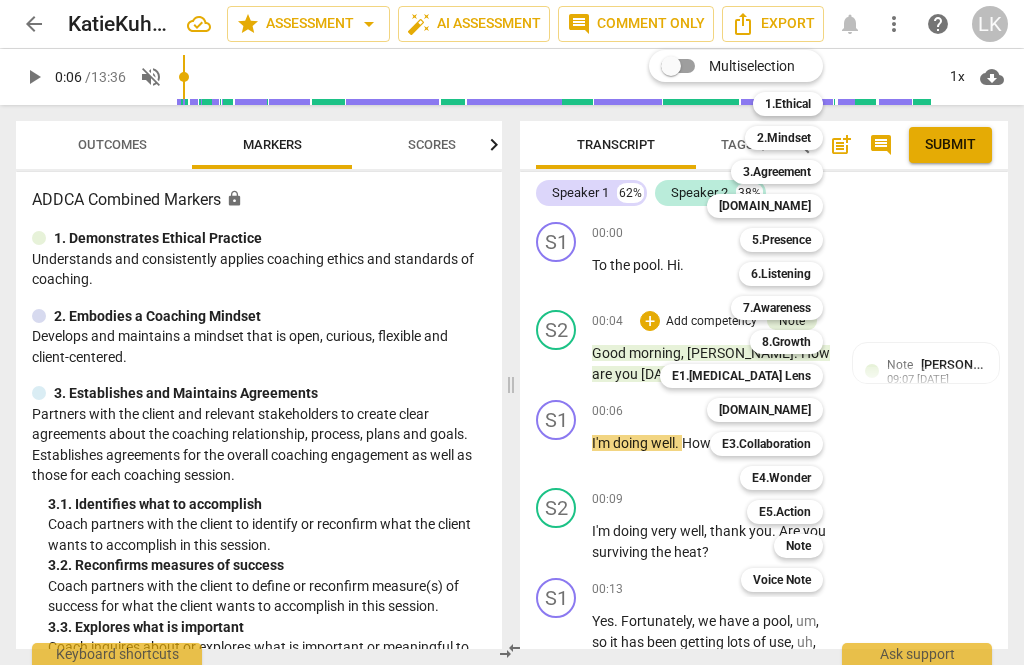 click on "E1.[MEDICAL_DATA] Lens" at bounding box center [741, 376] 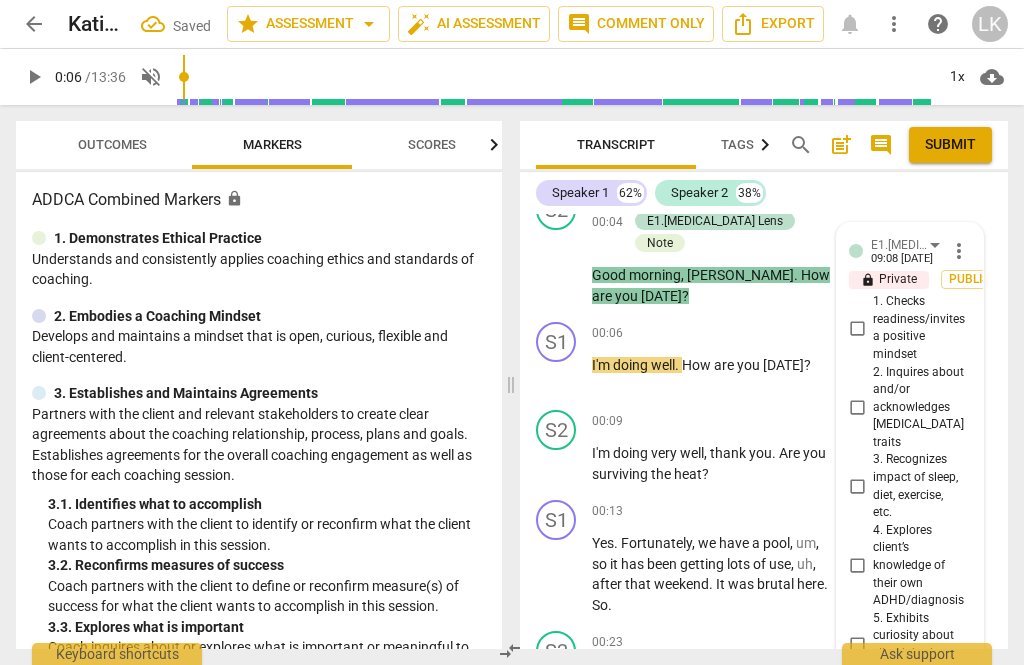 scroll, scrollTop: 93, scrollLeft: 0, axis: vertical 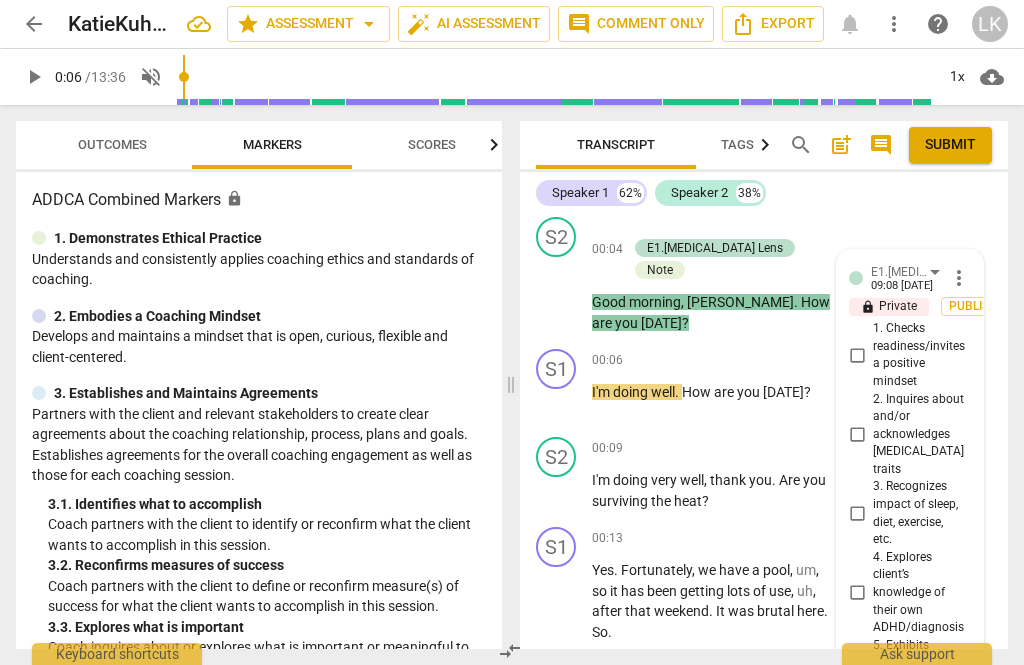 click on "1. Checks readiness/invites a positive mindset" at bounding box center [857, 355] 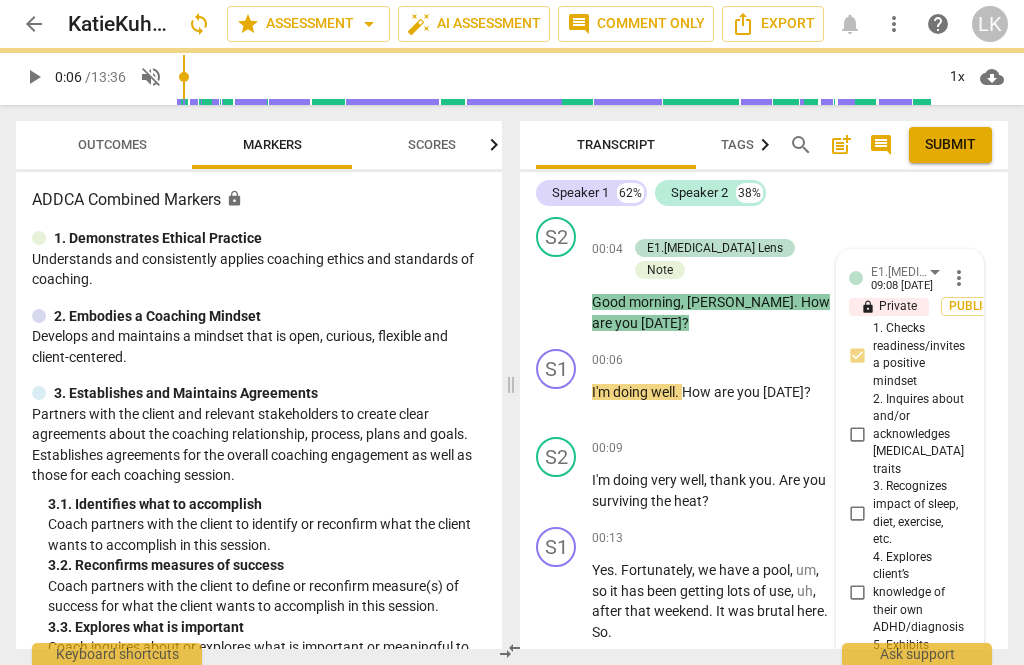 click on "play_arrow" at bounding box center [557, 402] 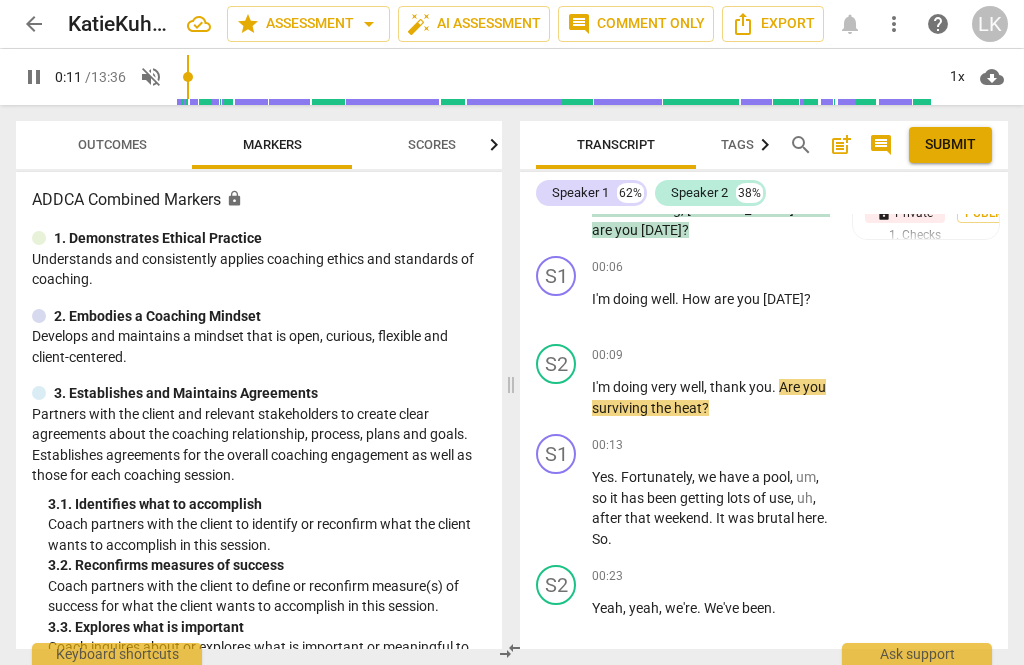 scroll, scrollTop: 188, scrollLeft: 0, axis: vertical 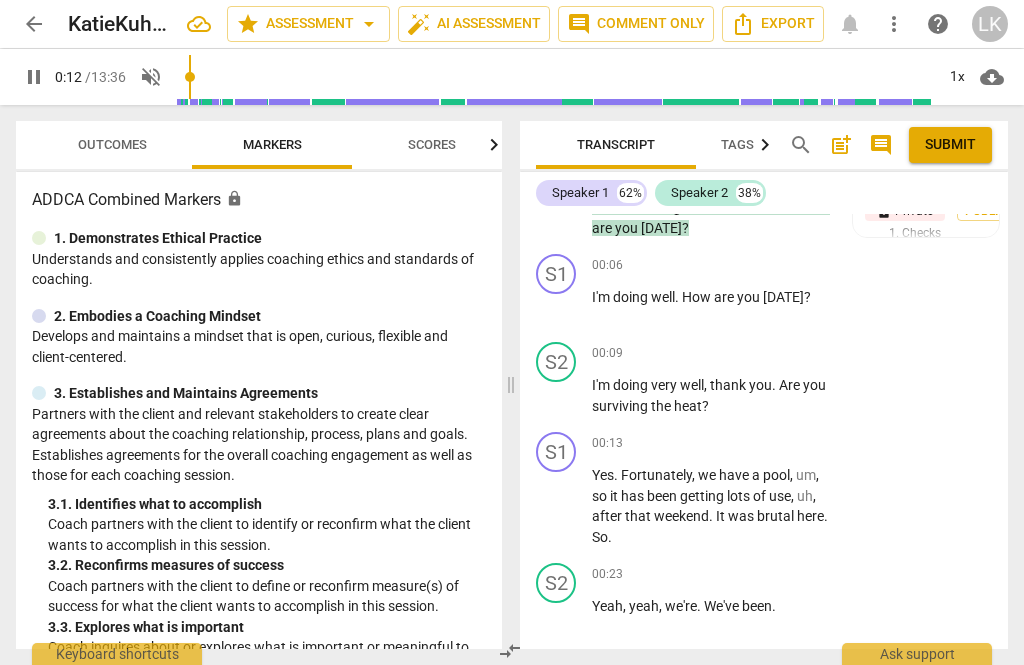 click on "pause" at bounding box center (557, 507) 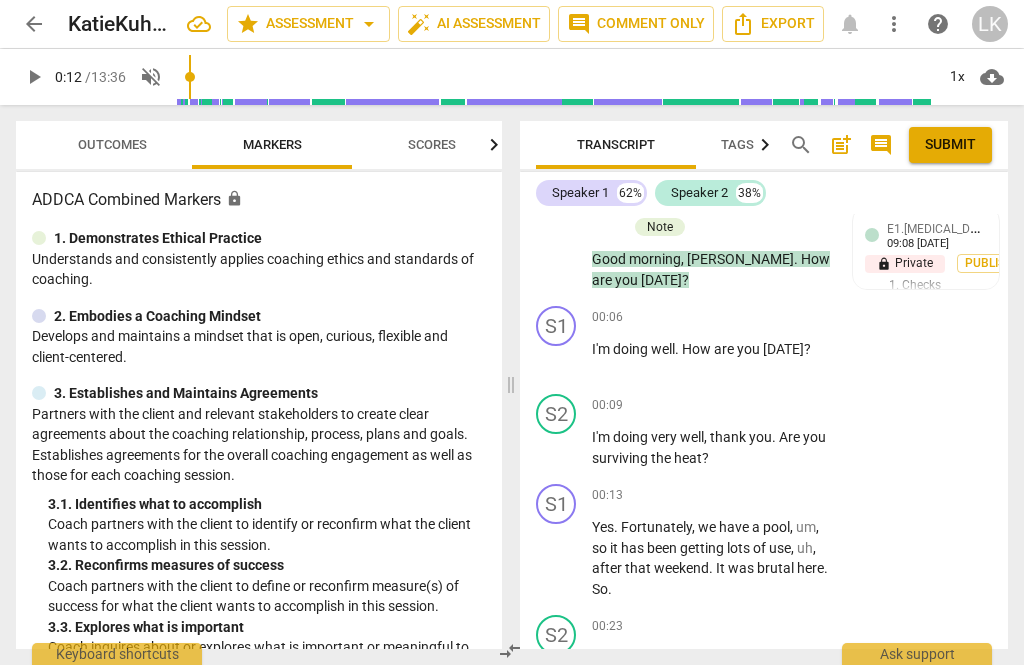 scroll, scrollTop: 137, scrollLeft: 0, axis: vertical 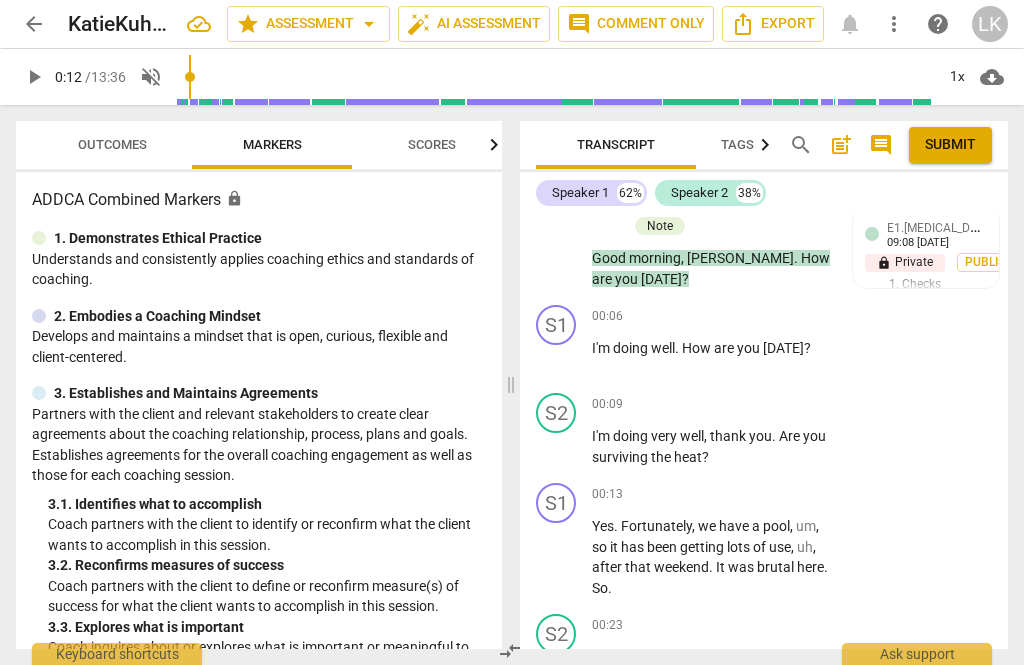click on "+ Add competency" at bounding box center (757, 404) 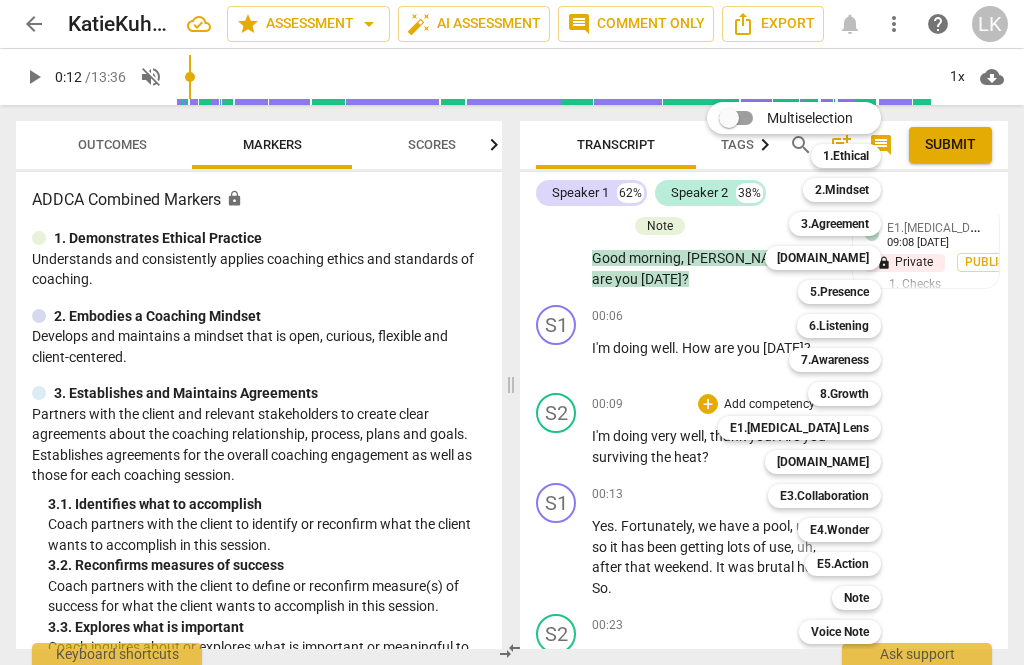 click on "Note" at bounding box center [856, 598] 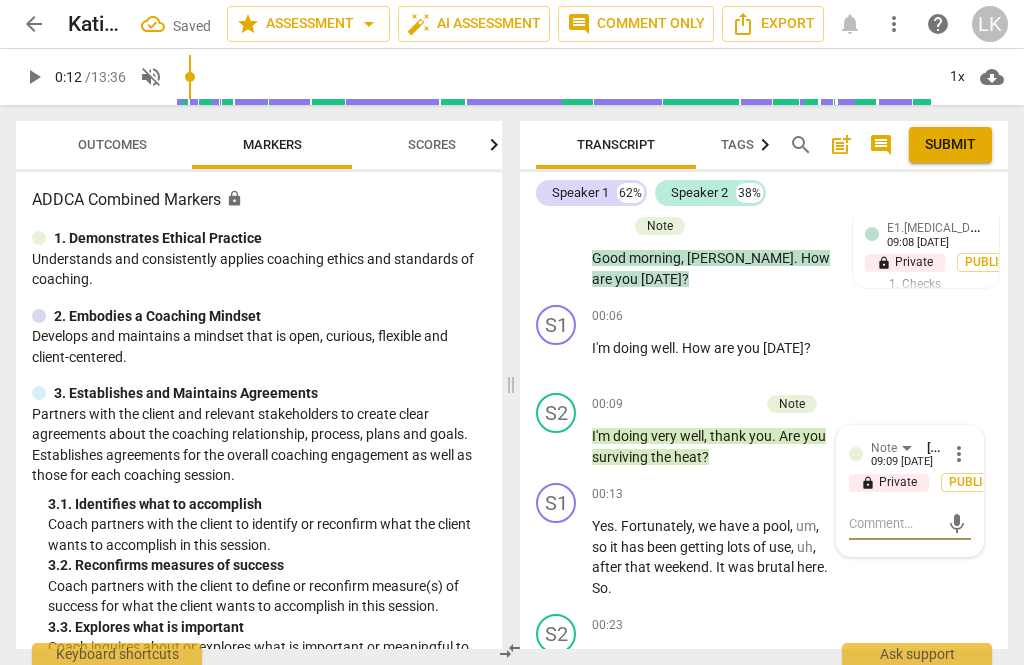 click at bounding box center (894, 523) 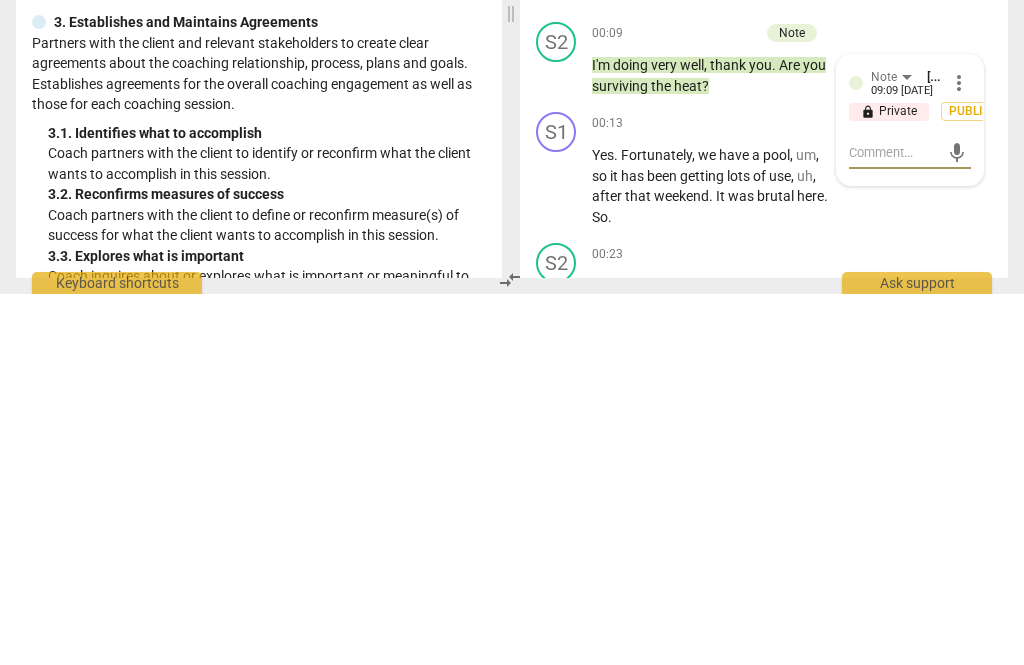 type on "L" 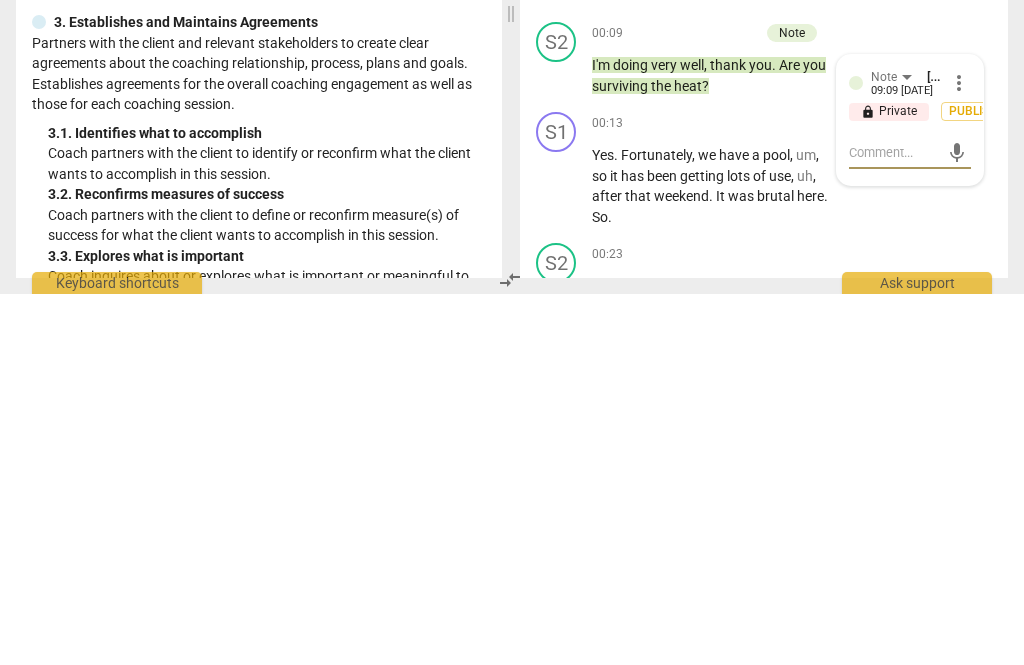 type on "L" 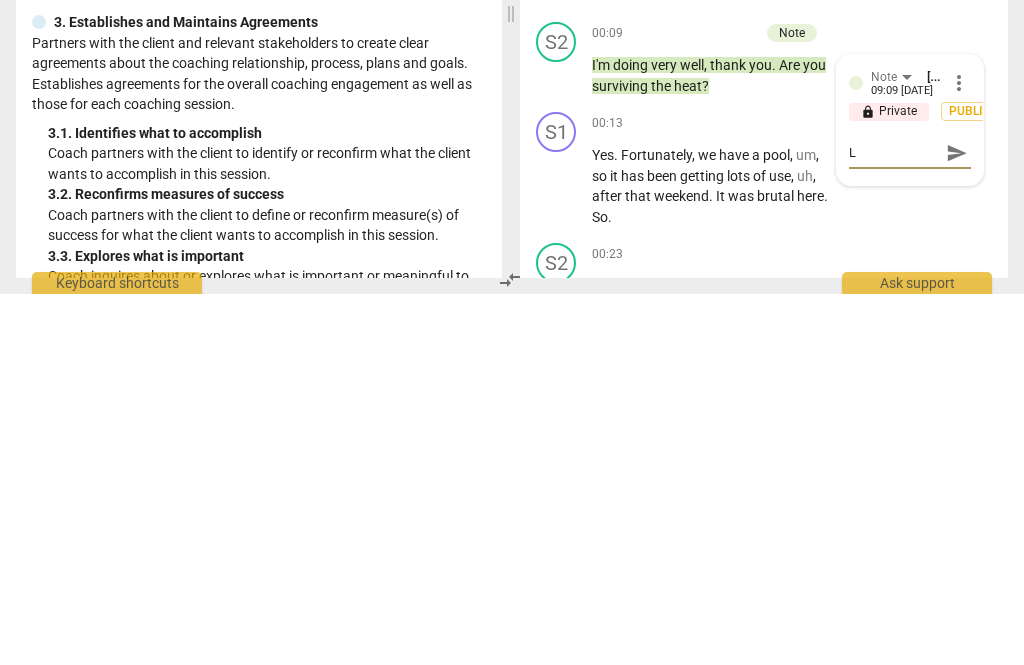 type on "Li" 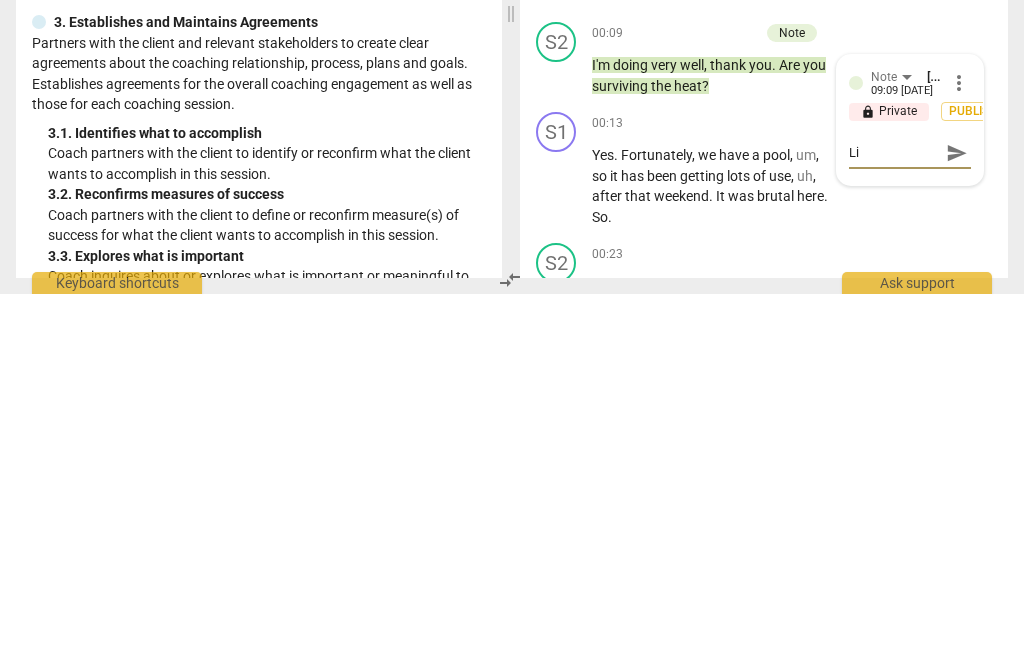 type on "Lit" 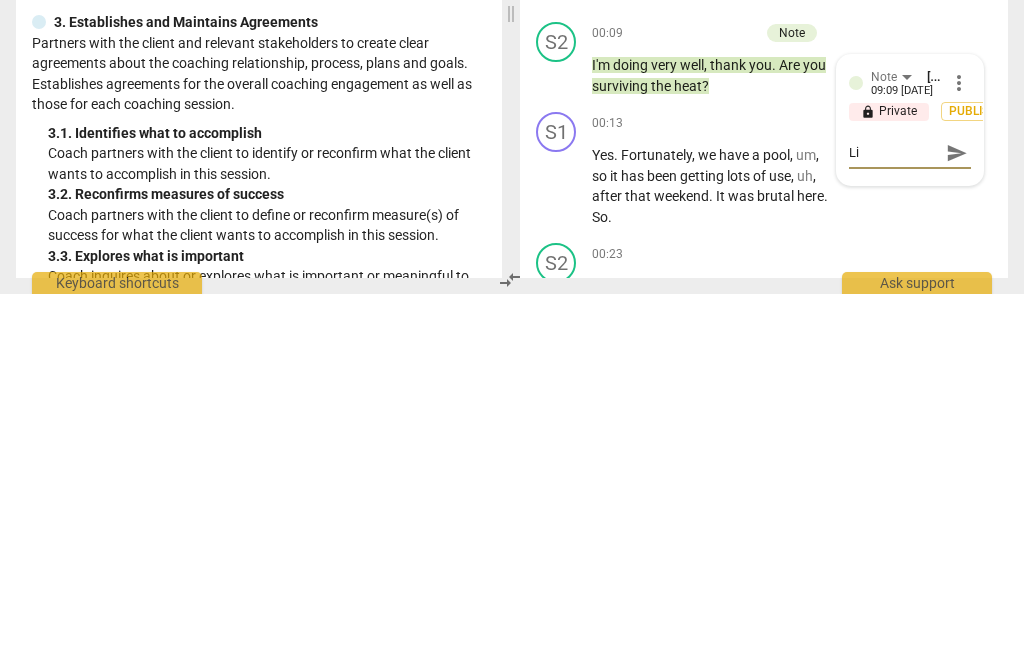 type on "Lit" 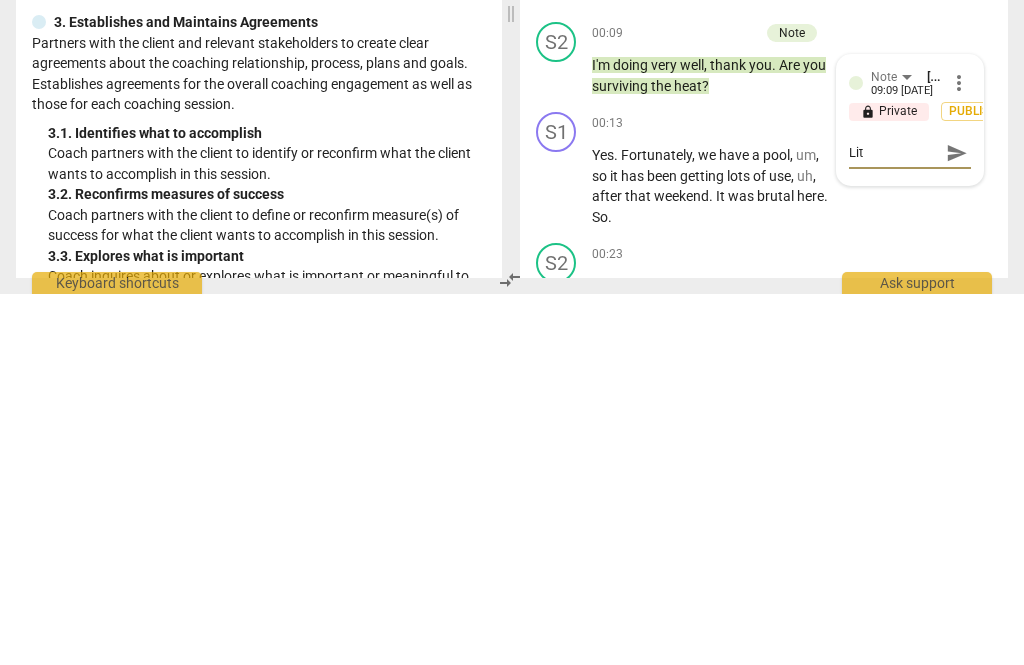 type on "Litt" 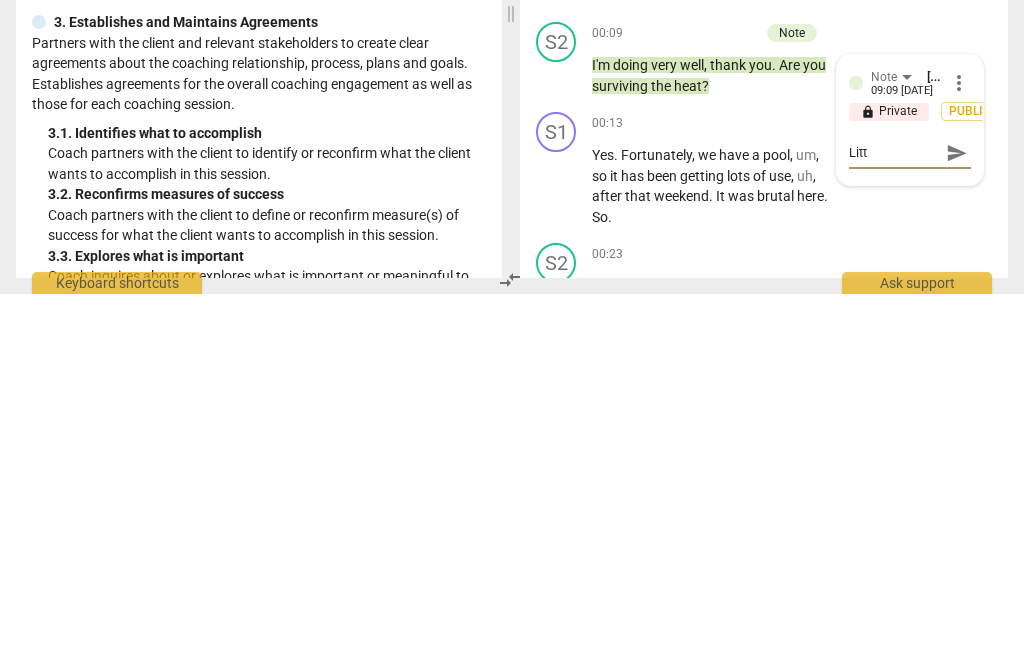 type on "Littl" 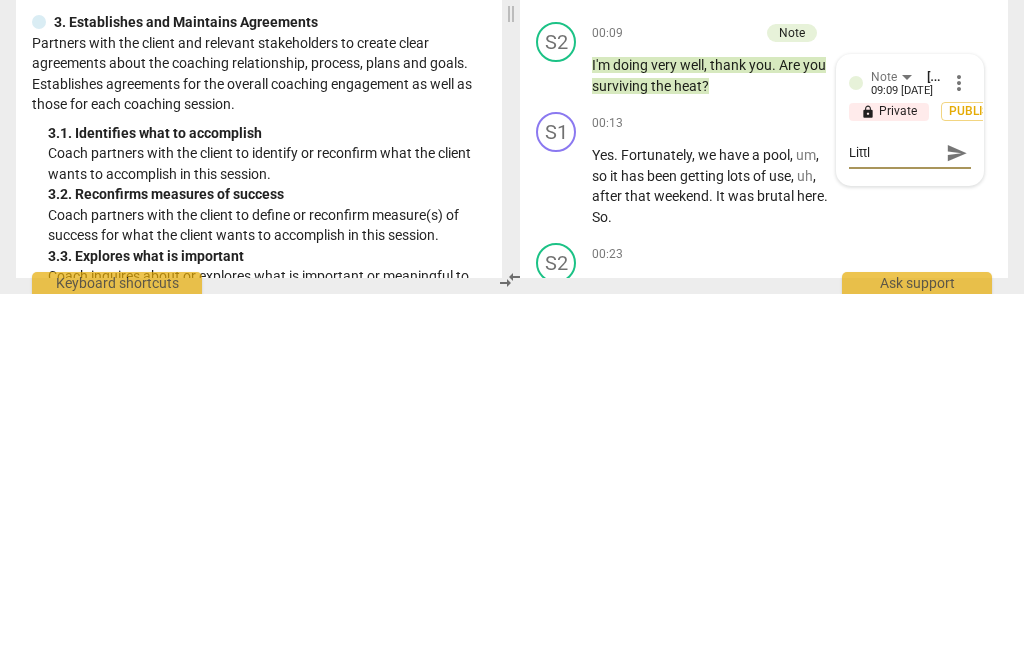 type on "Little" 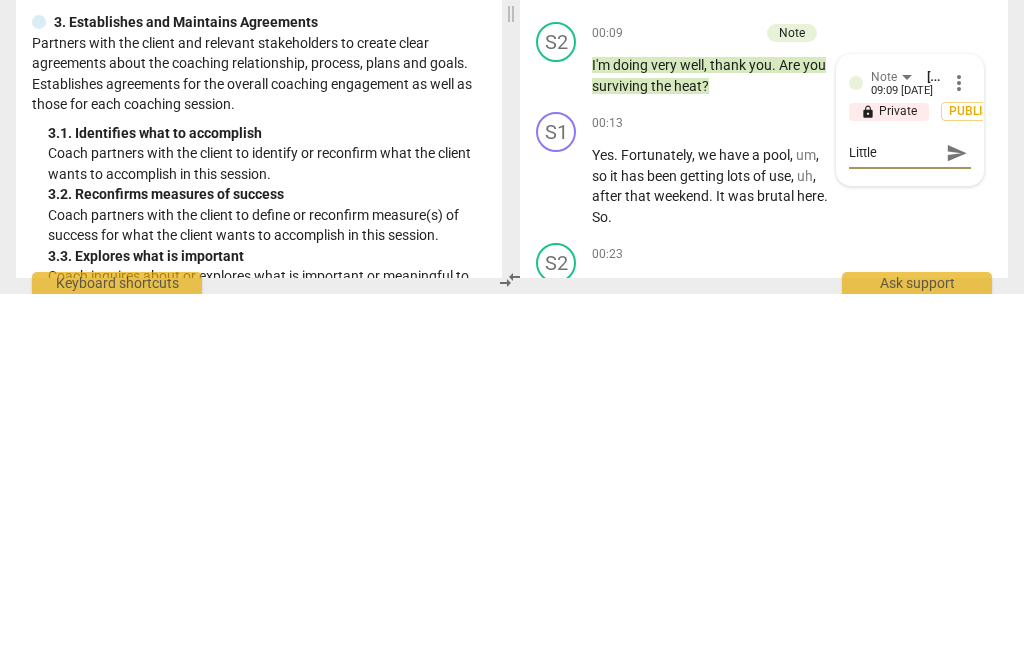 type on "Little" 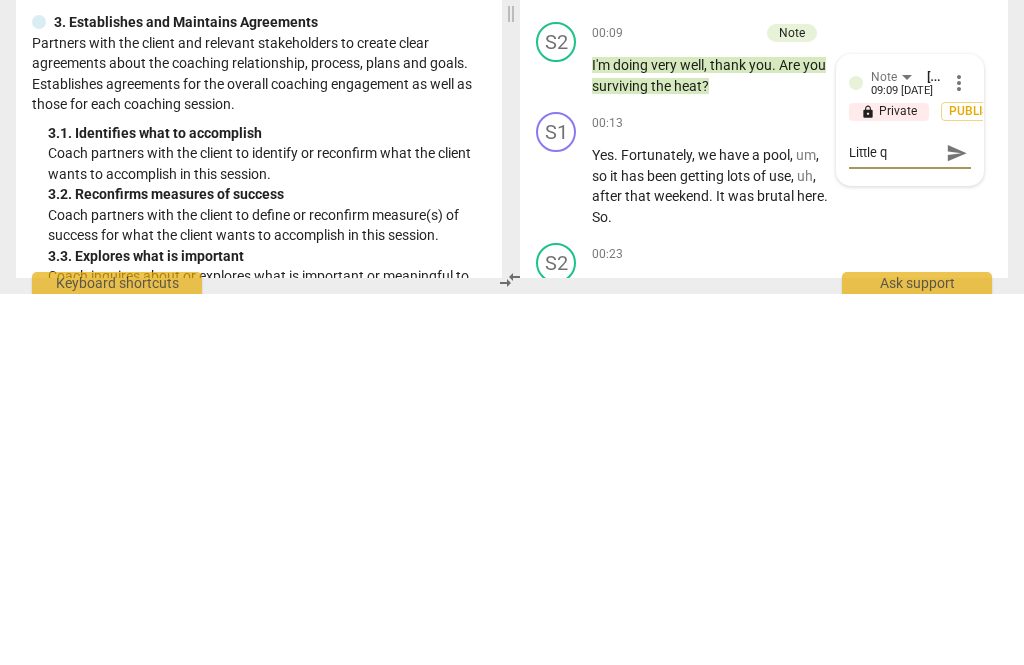 type on "Little question" 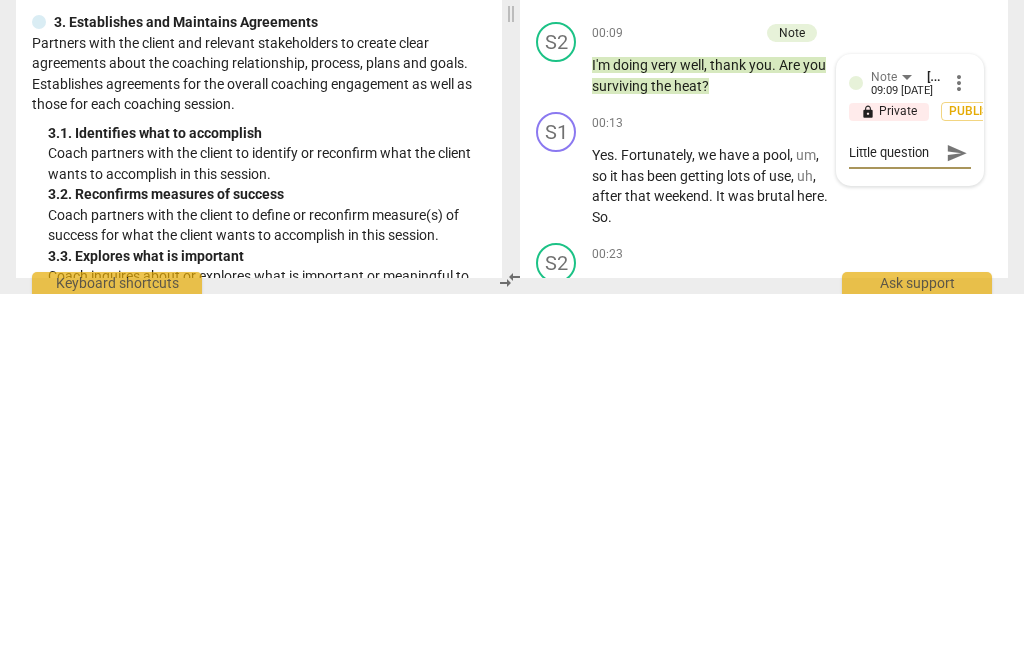 type on "Little question" 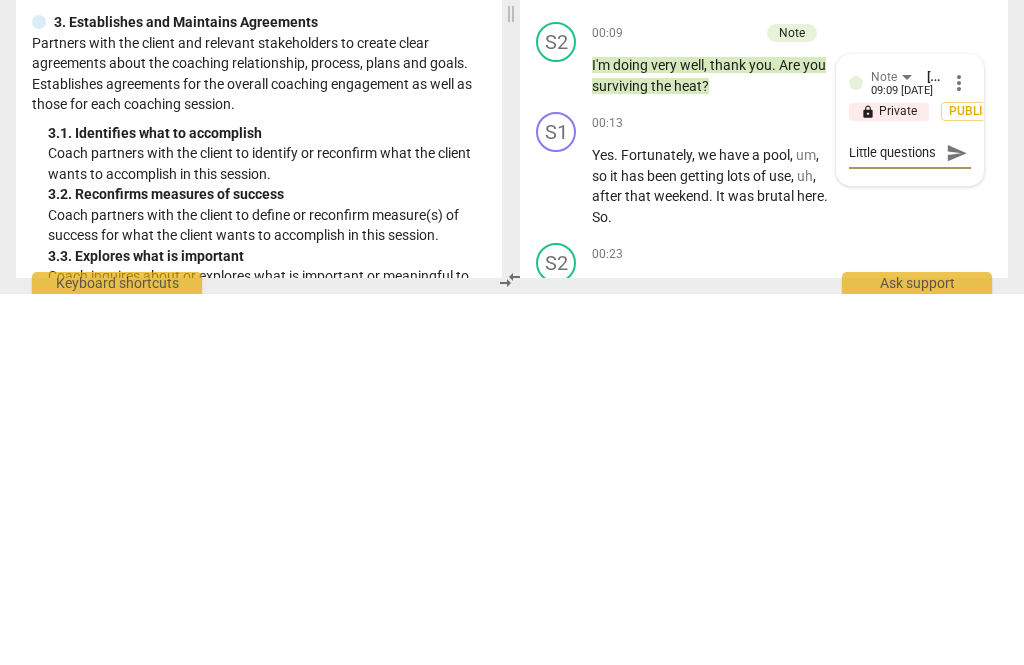 type on "Little questions" 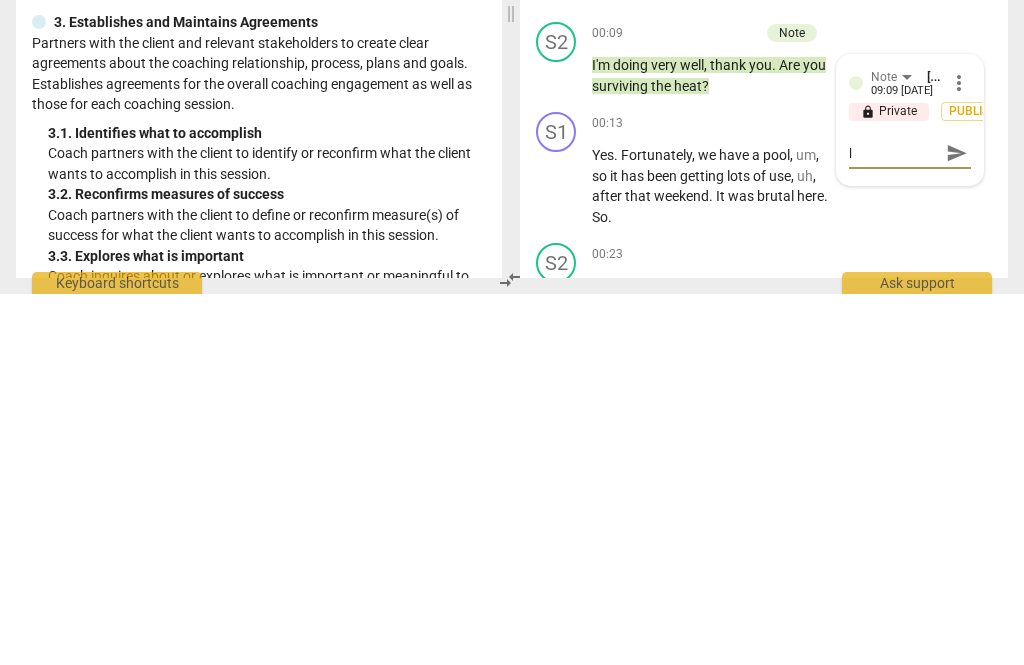 type on "Little questions li" 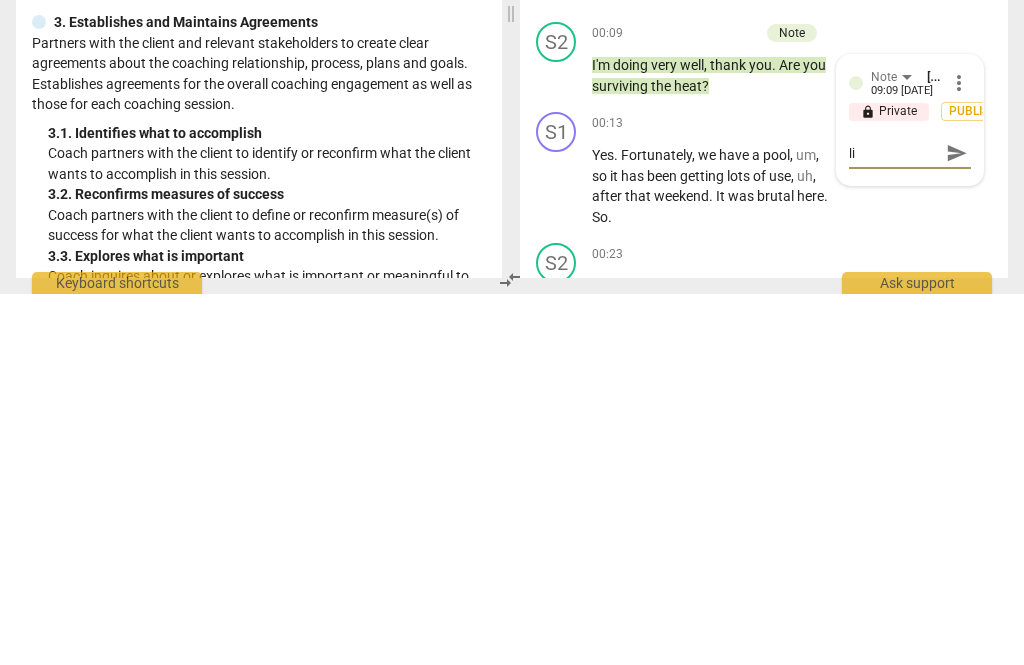 type on "Little questions lik" 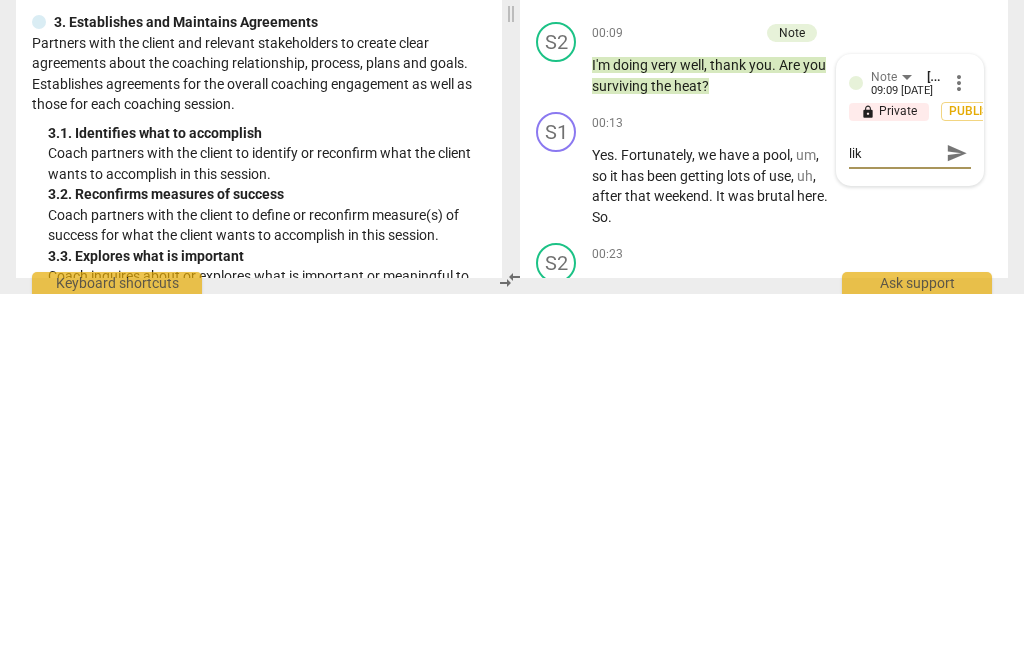type on "Little questions like" 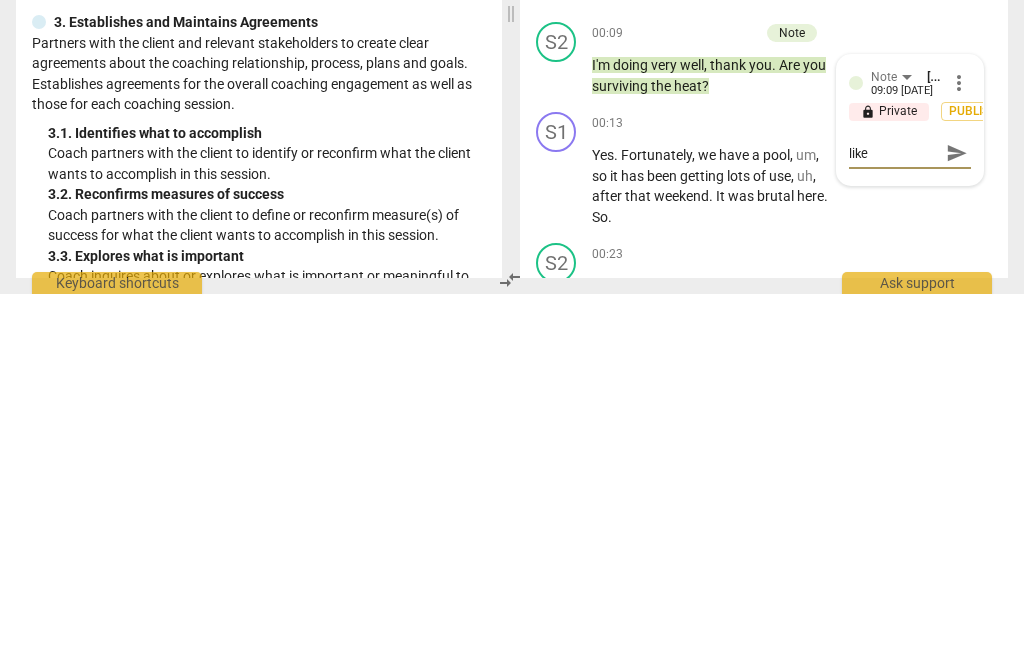 type on "Little questions like" 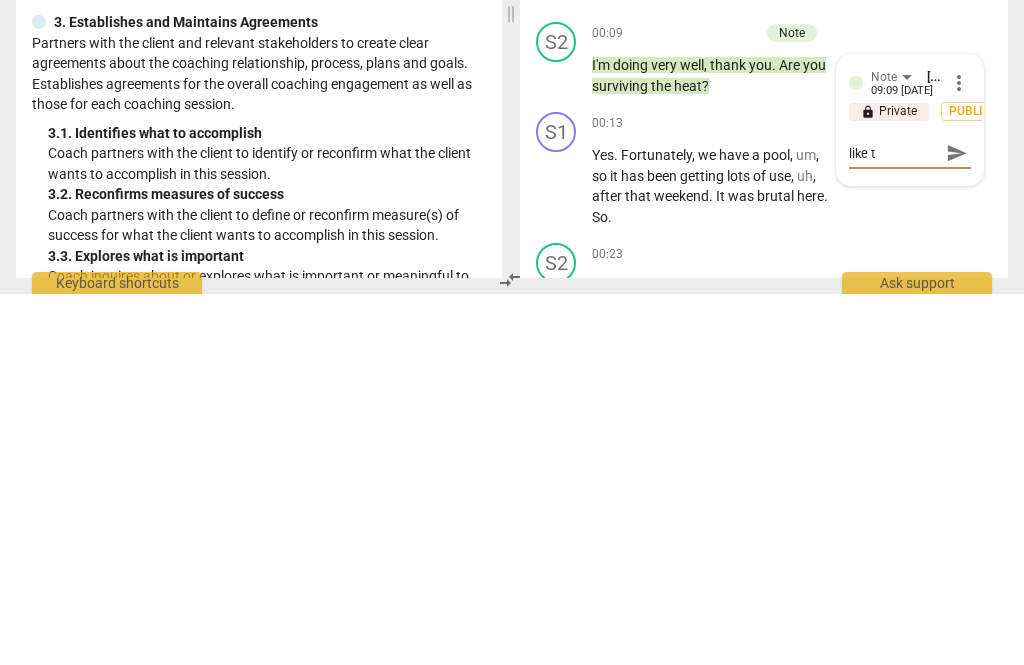 type on "Little questions like th" 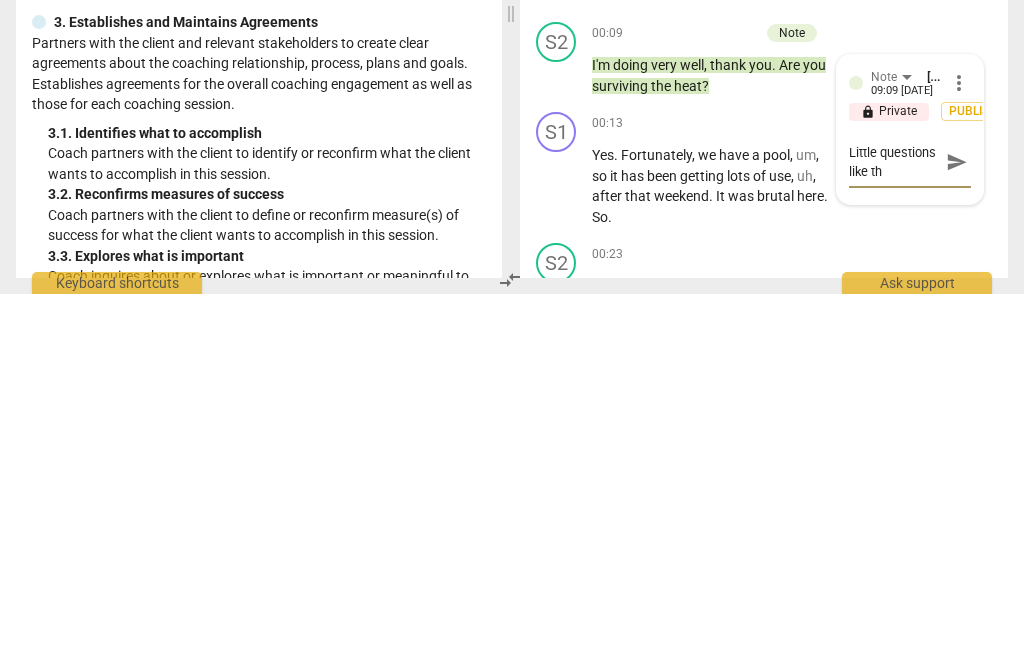 scroll, scrollTop: 0, scrollLeft: 0, axis: both 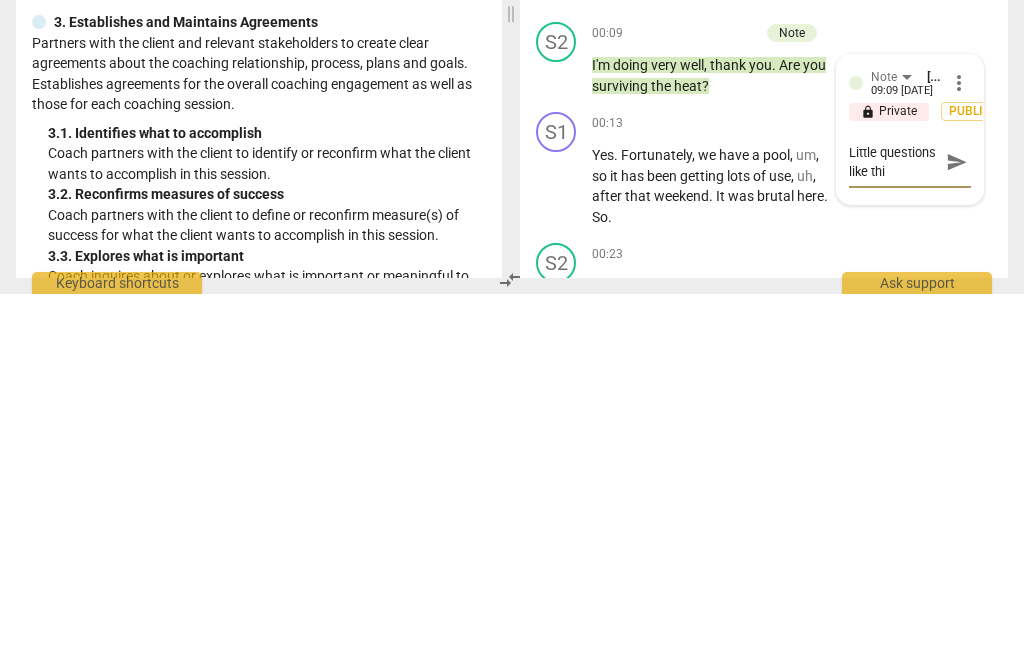 type on "Little questions like this" 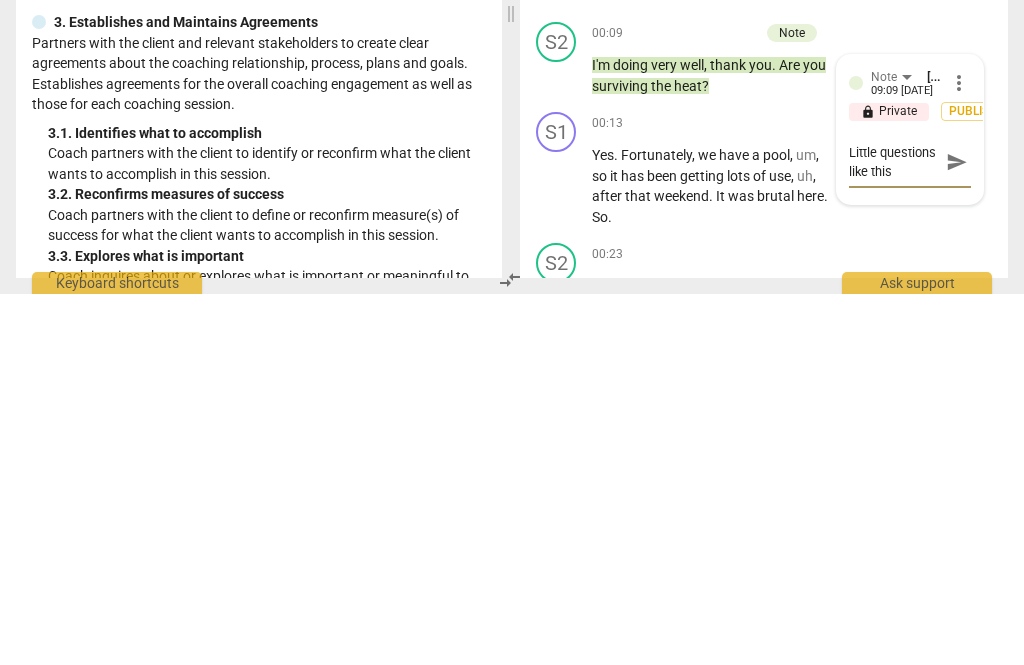 type on "Little questions like this" 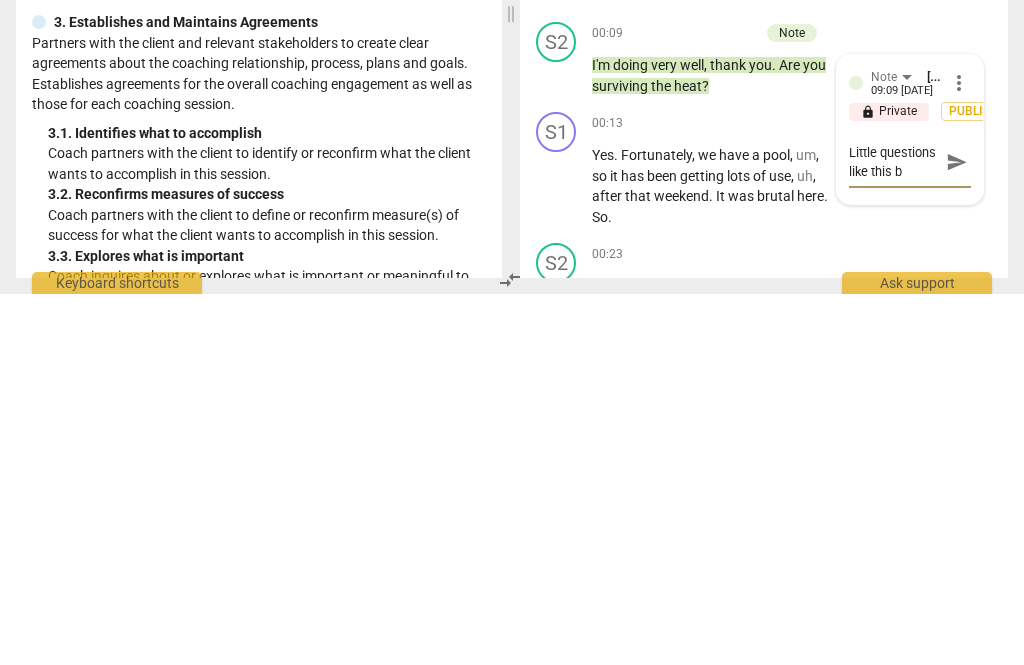 type on "Little questions like this bu" 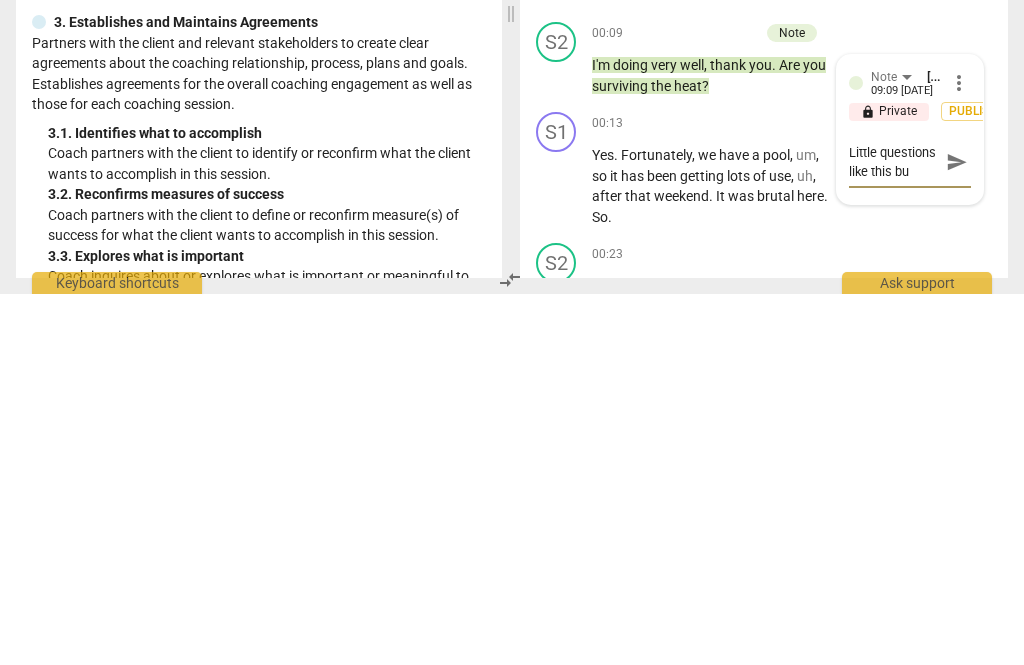 type on "Little questions like this [PERSON_NAME]" 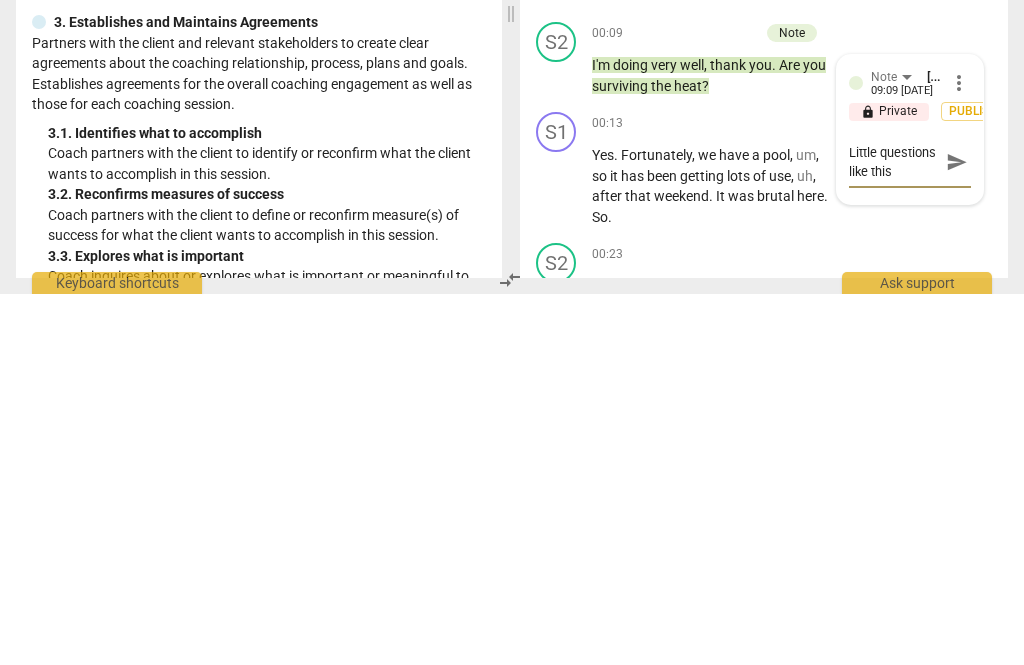 type on "Little questions like this buil" 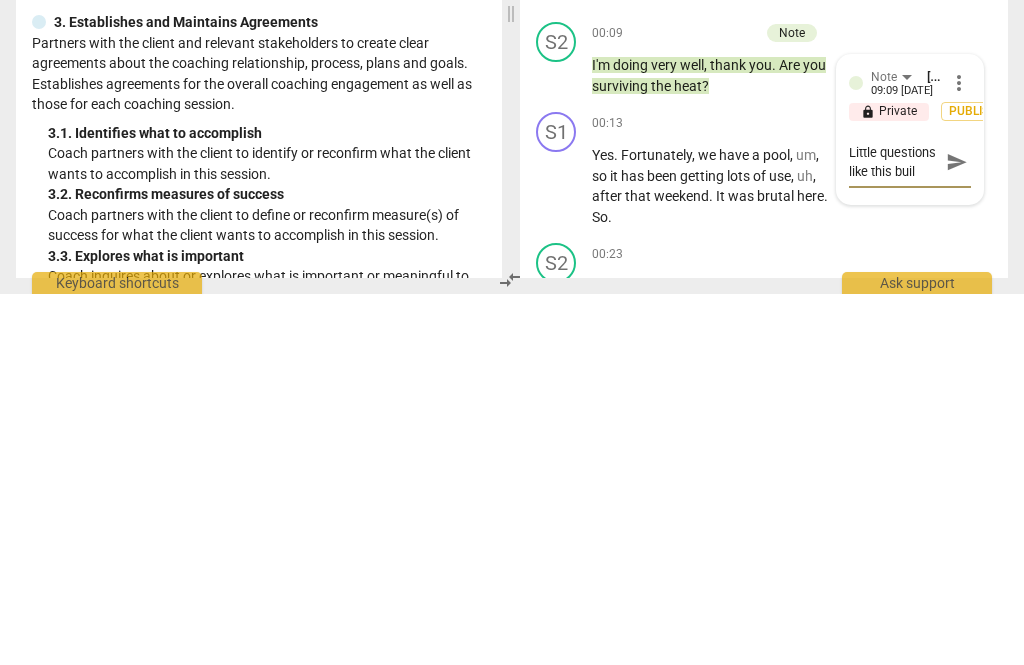 type on "Little questions like this build" 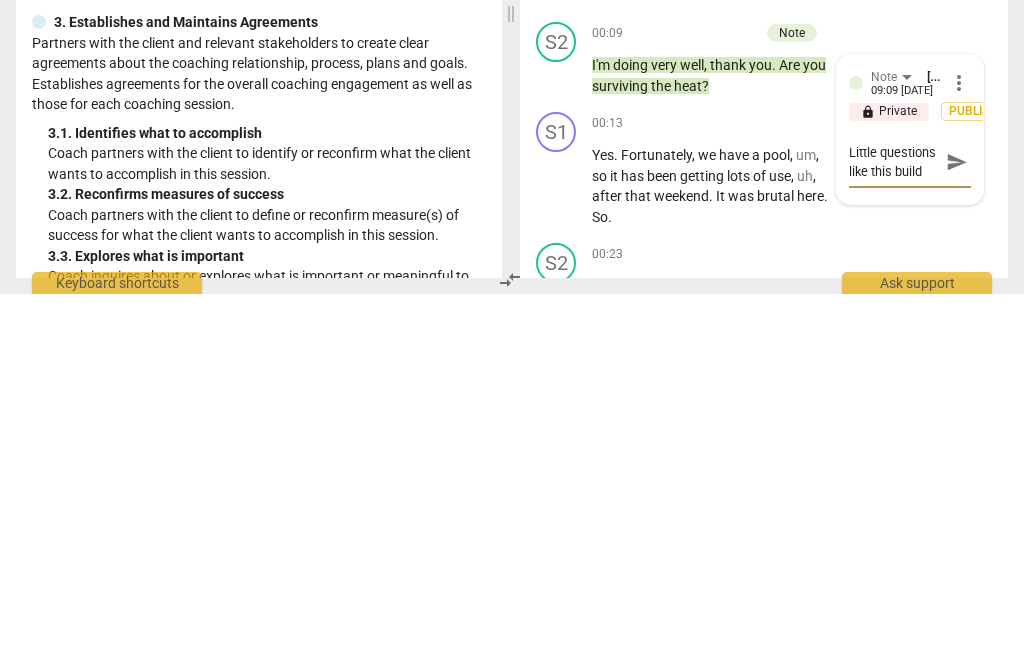 type on "Little questions like this build" 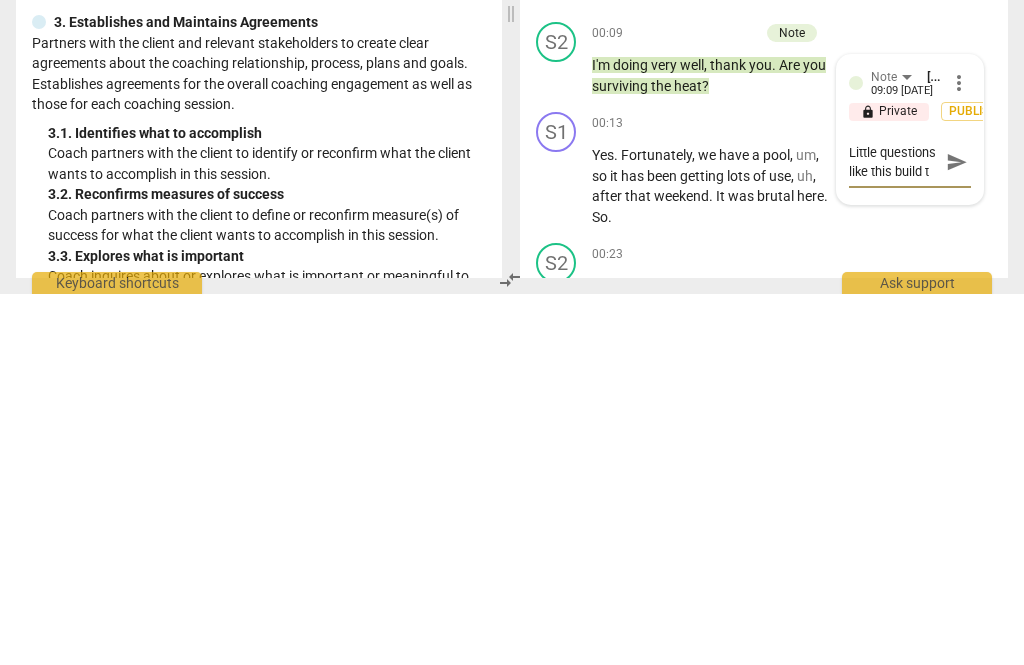type on "Little questions like this build th" 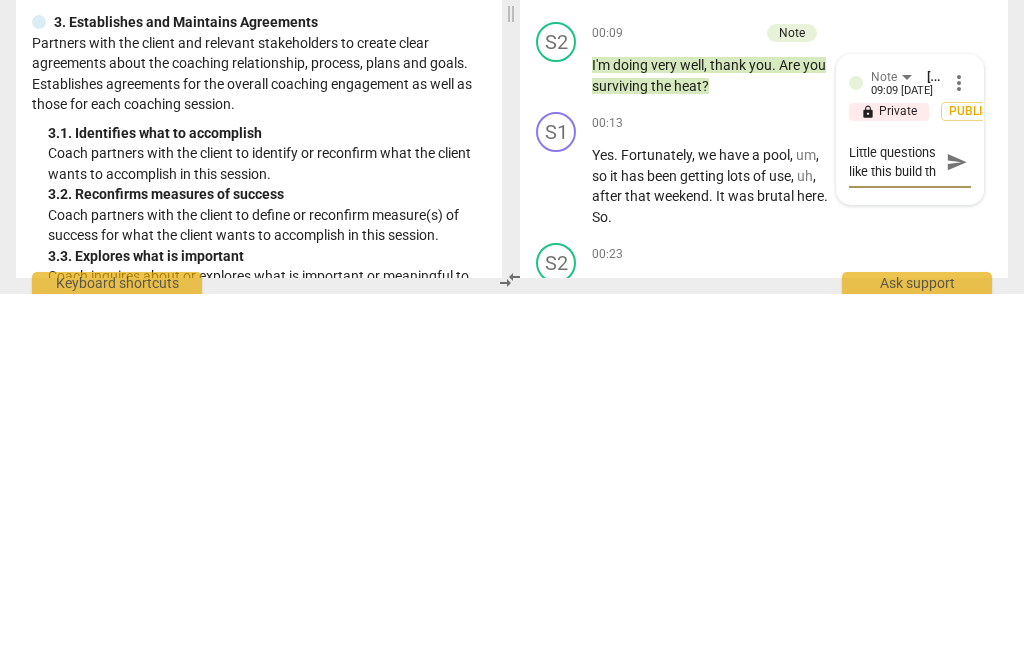 scroll, scrollTop: 18, scrollLeft: 0, axis: vertical 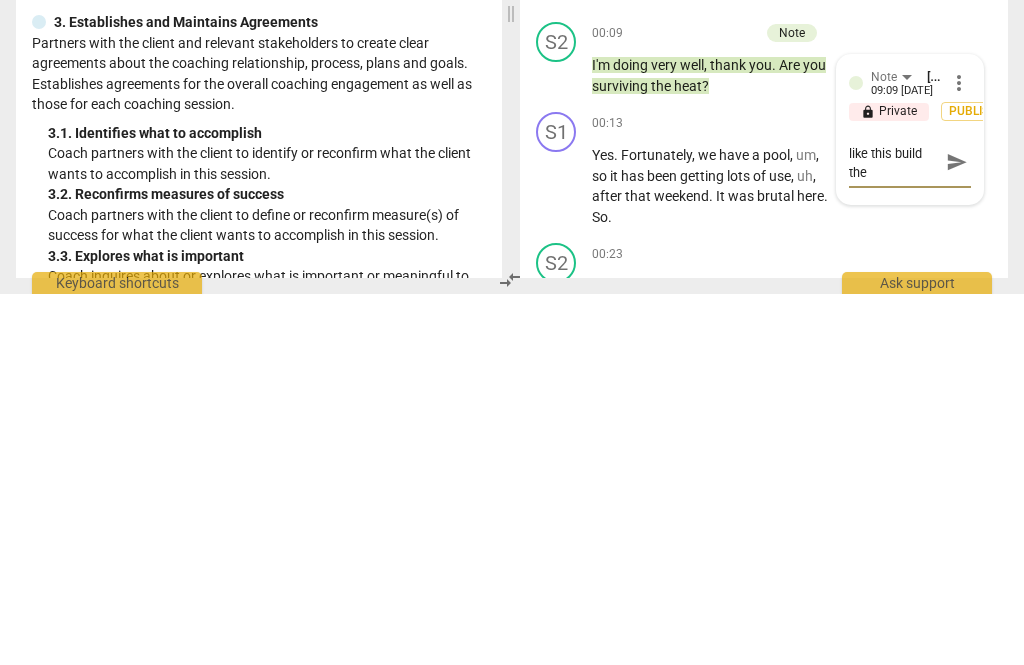 type on "Little questions like this build the" 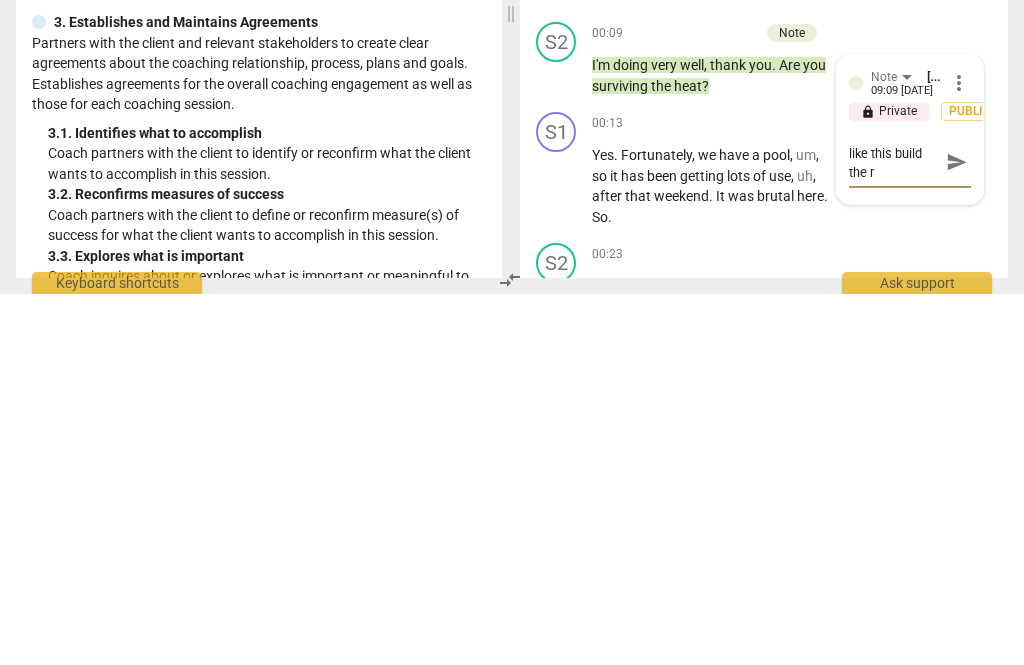 type on "Little questions like this build the re" 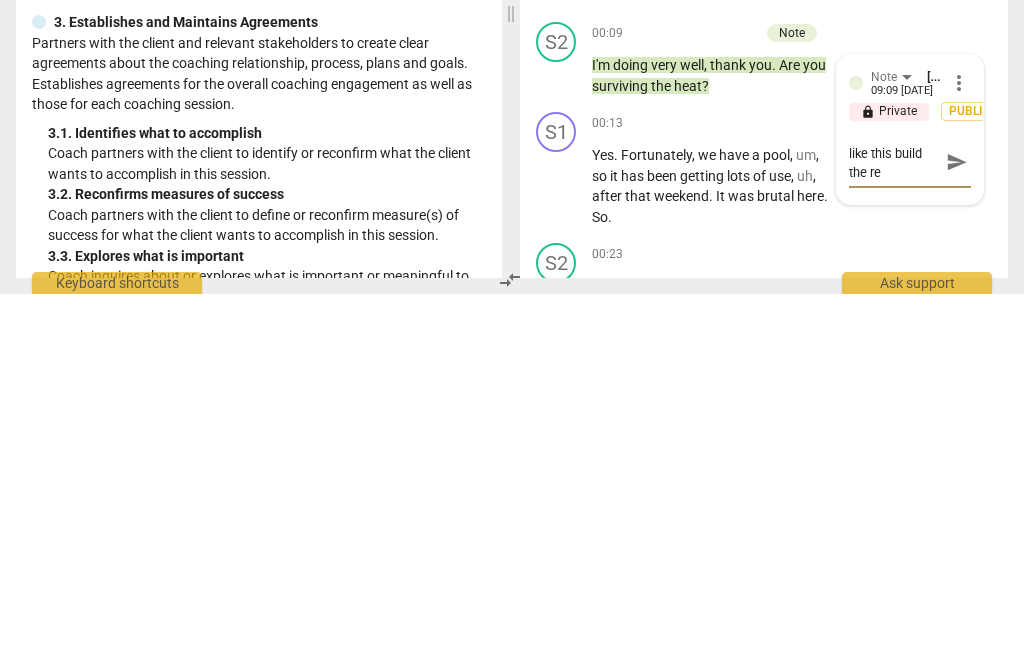 type on "Little questions like this build the rel" 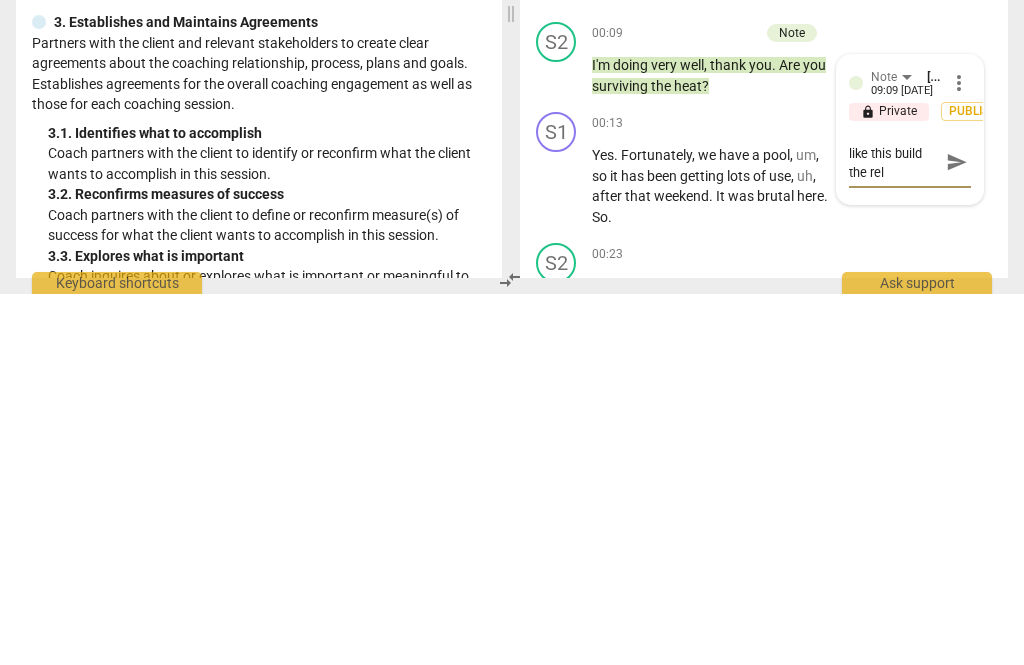 type on "Little questions like this build the relationship" 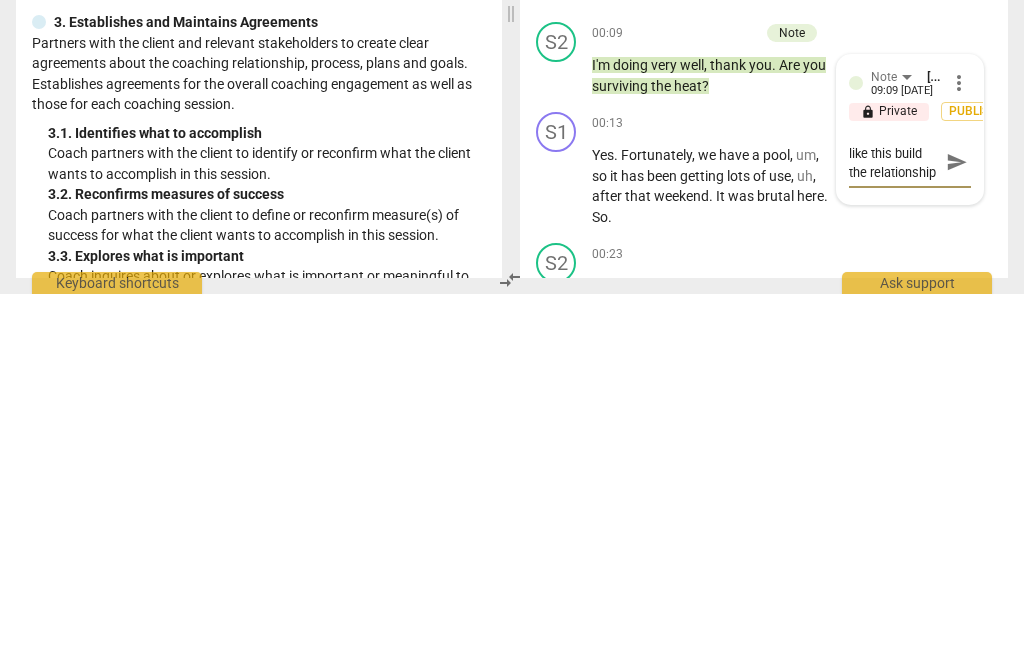 type on "Little questions like this build the relationship" 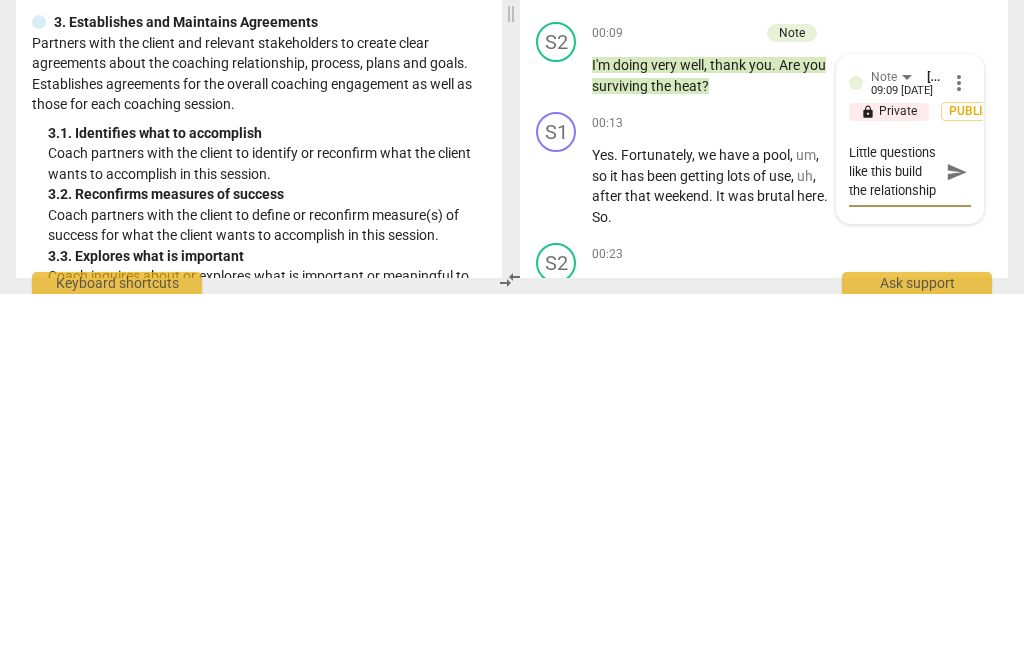 scroll, scrollTop: 0, scrollLeft: 0, axis: both 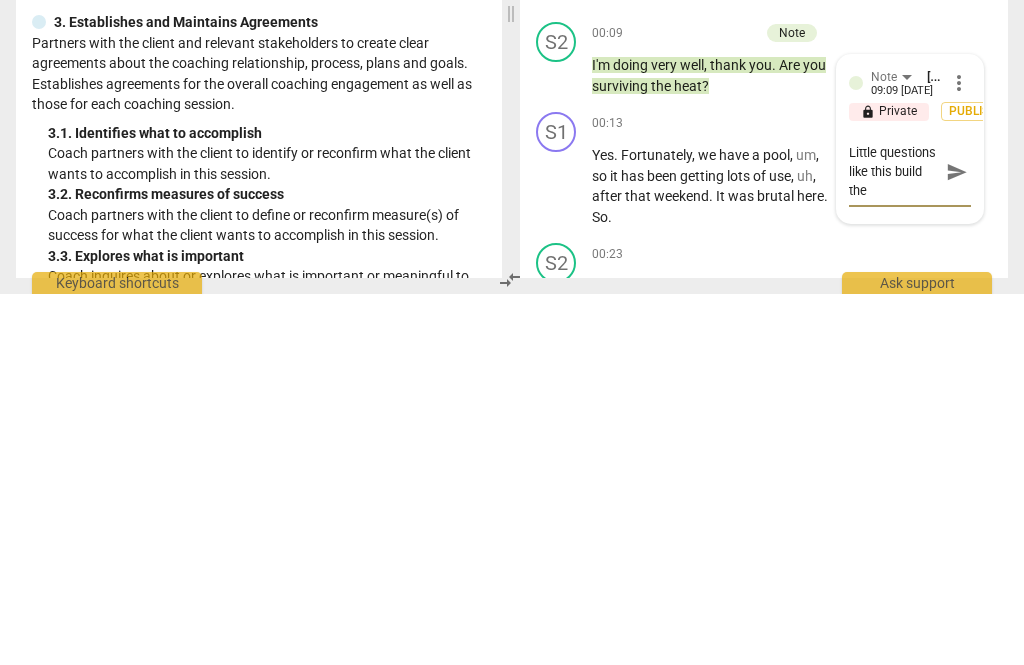 type on "Little questions like this build the relationship." 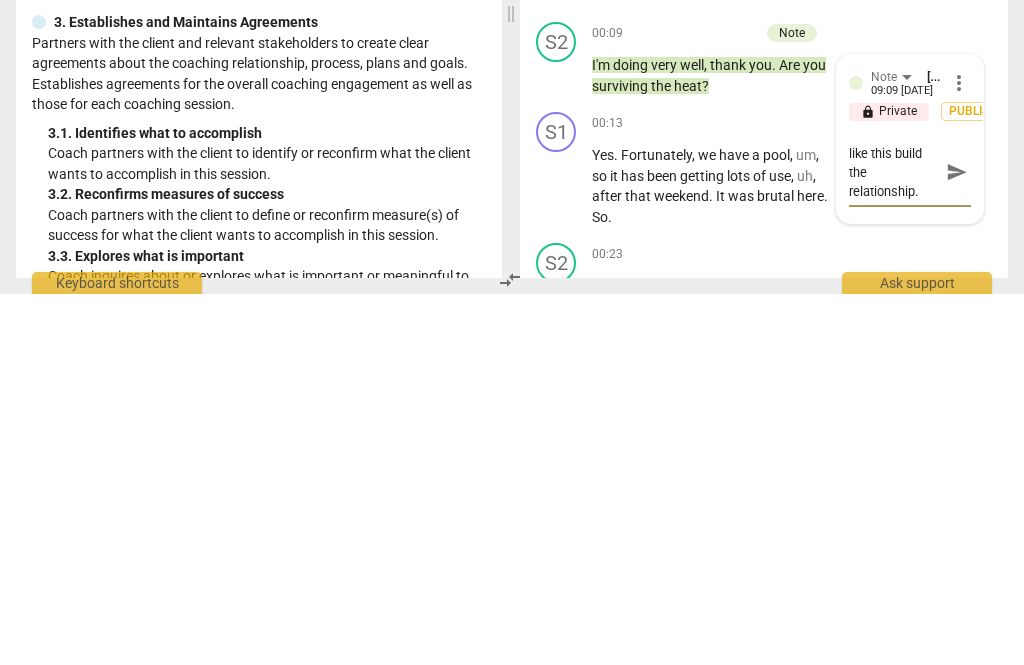 type on "Little questions like this build the relationship." 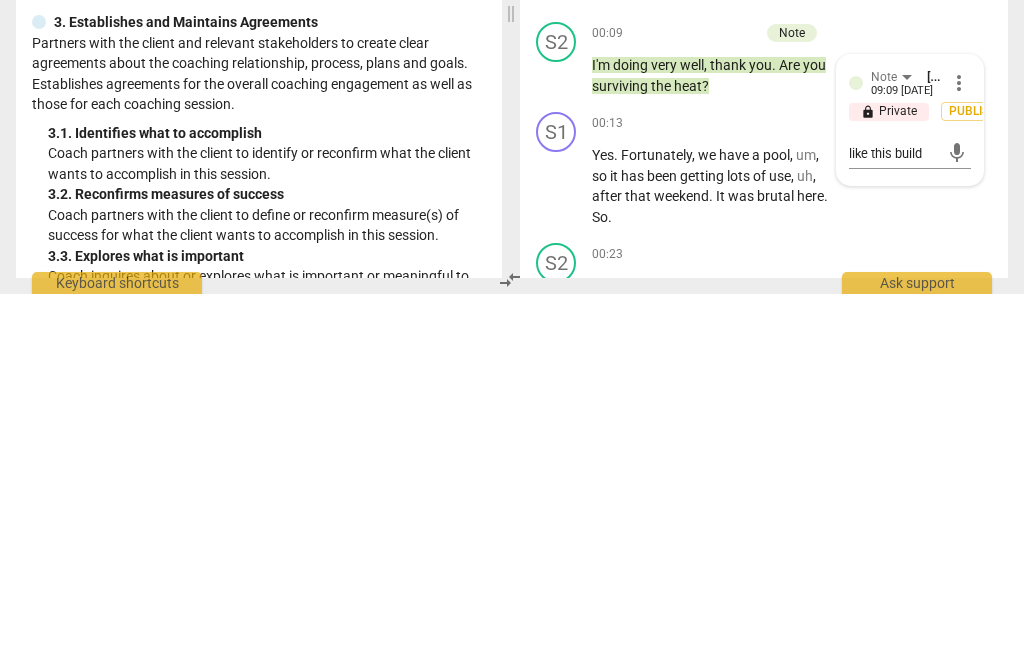 type 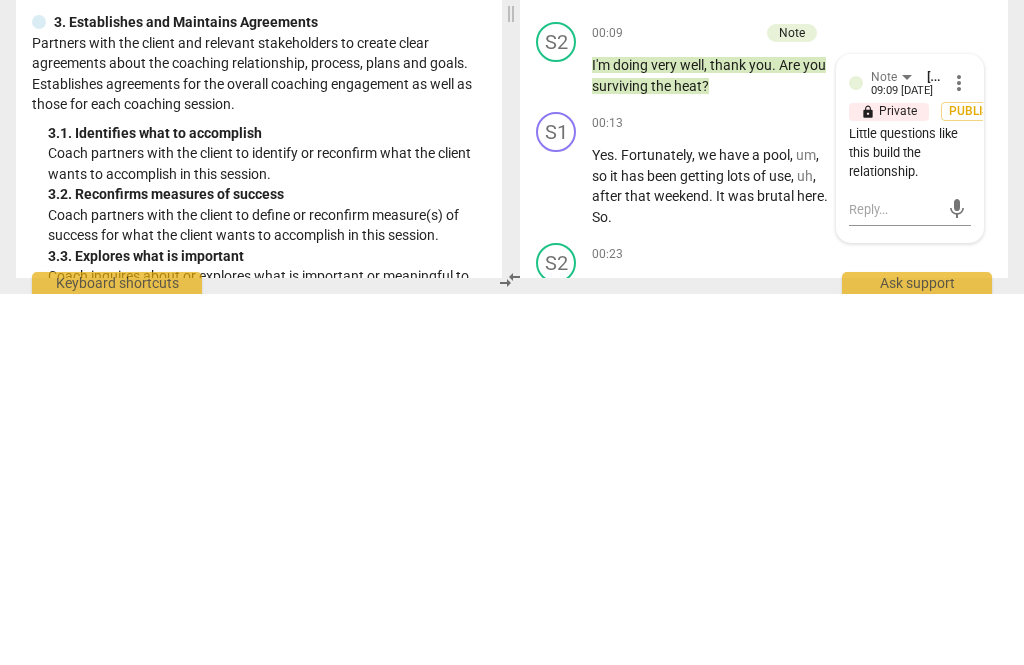scroll, scrollTop: 0, scrollLeft: 0, axis: both 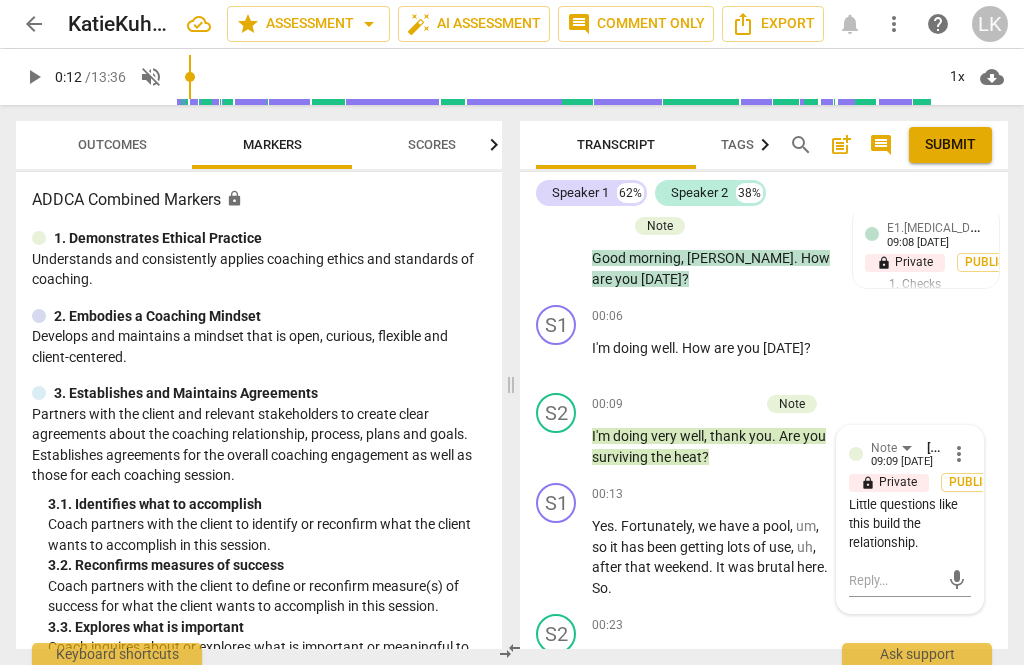 click on "more_vert" at bounding box center (959, 454) 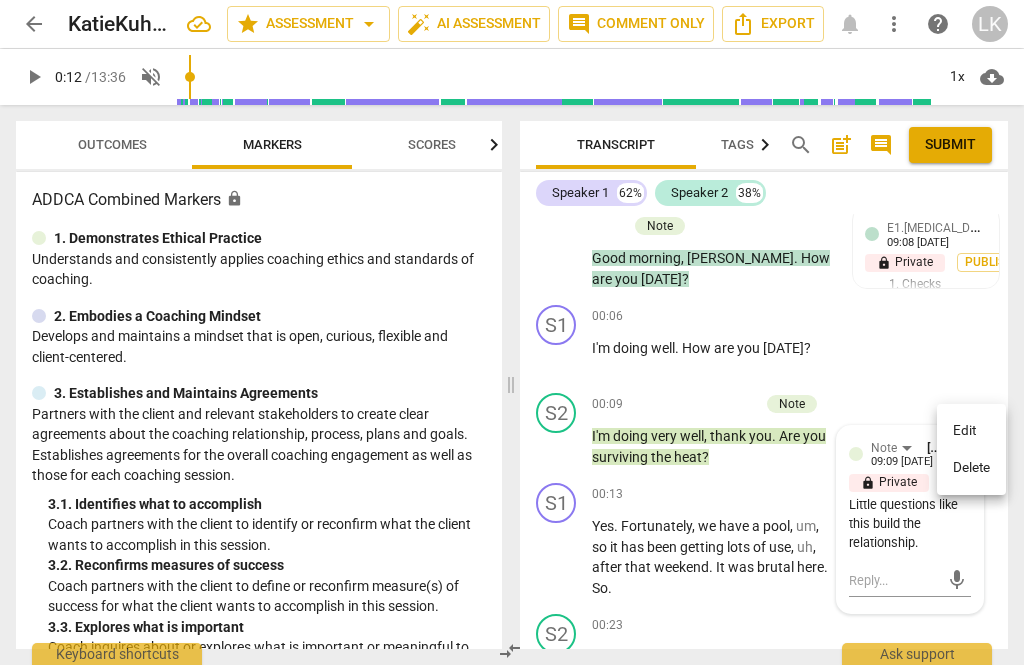 click on "Edit" at bounding box center [971, 431] 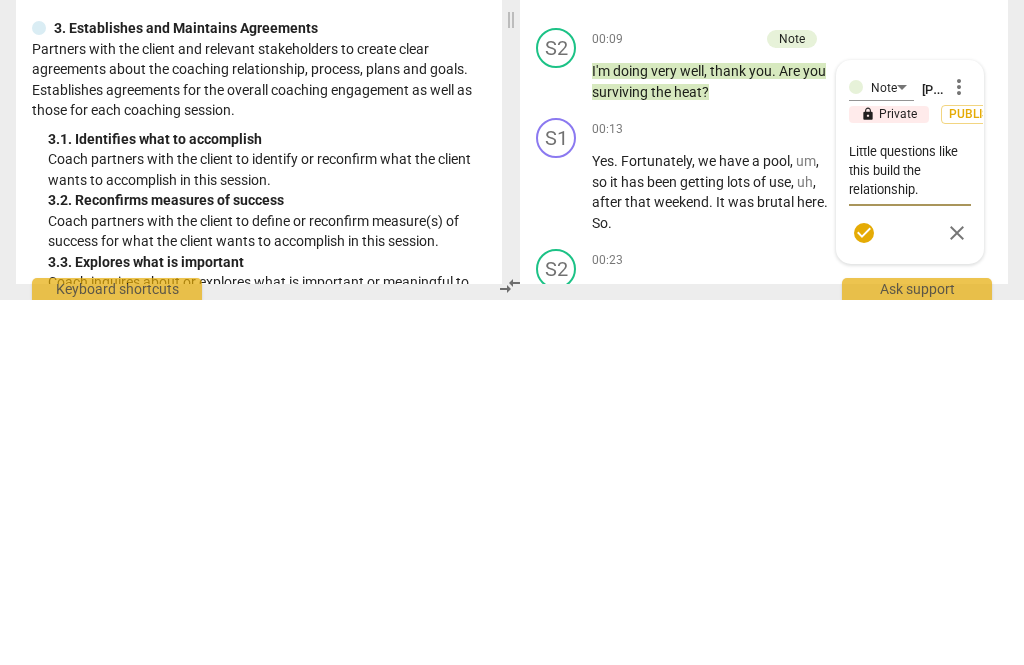 click on "Little questions like this build the relationship." at bounding box center (910, 535) 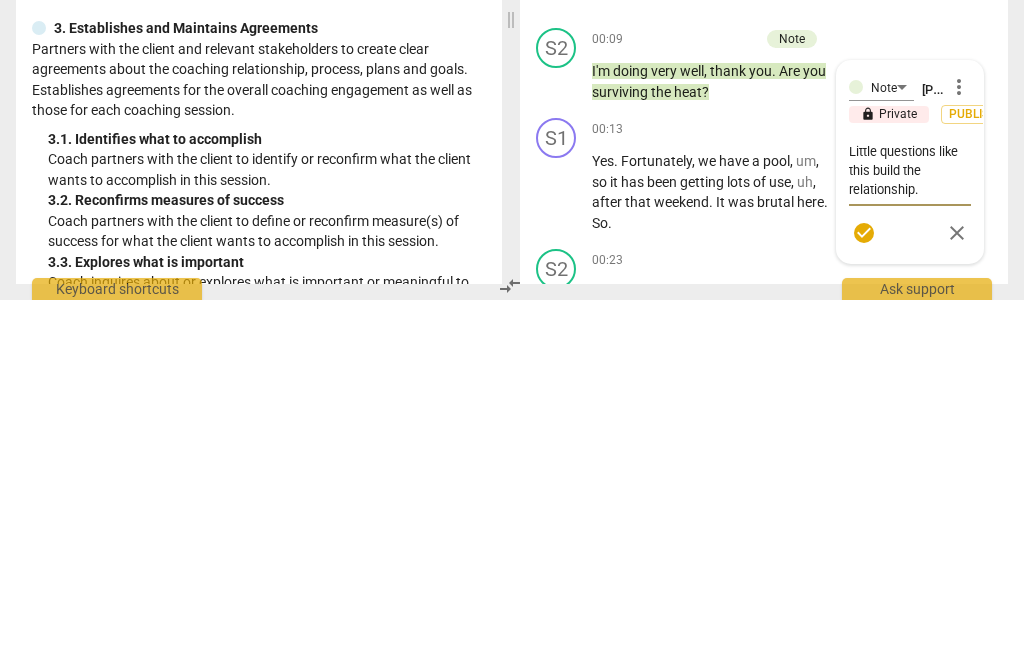type on "Little questions like this hbuild the relationship." 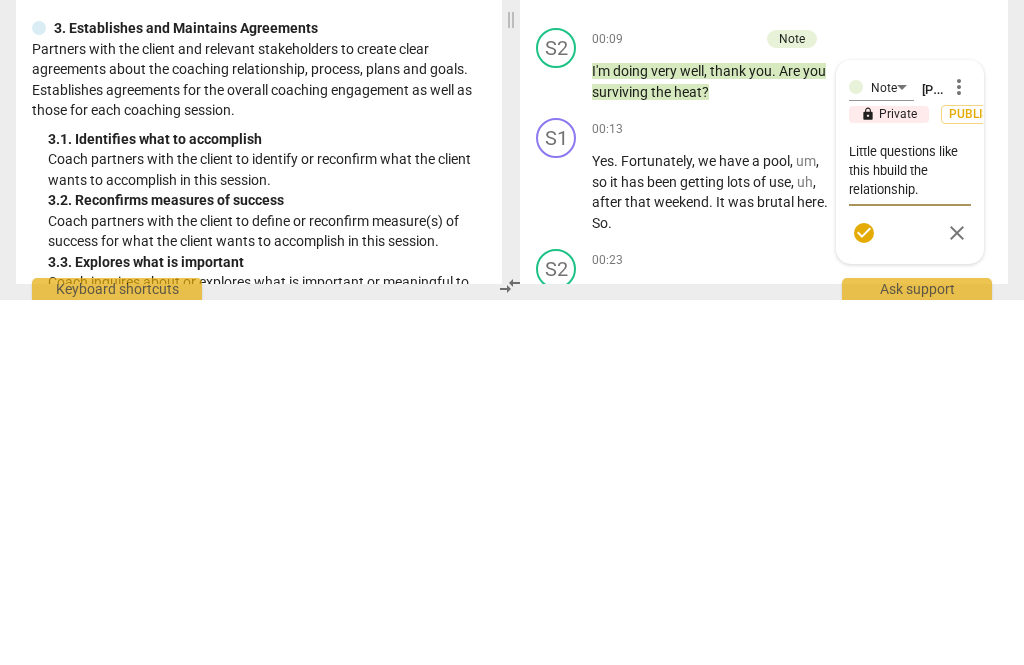 type on "Little questions like this hebuild the relationship." 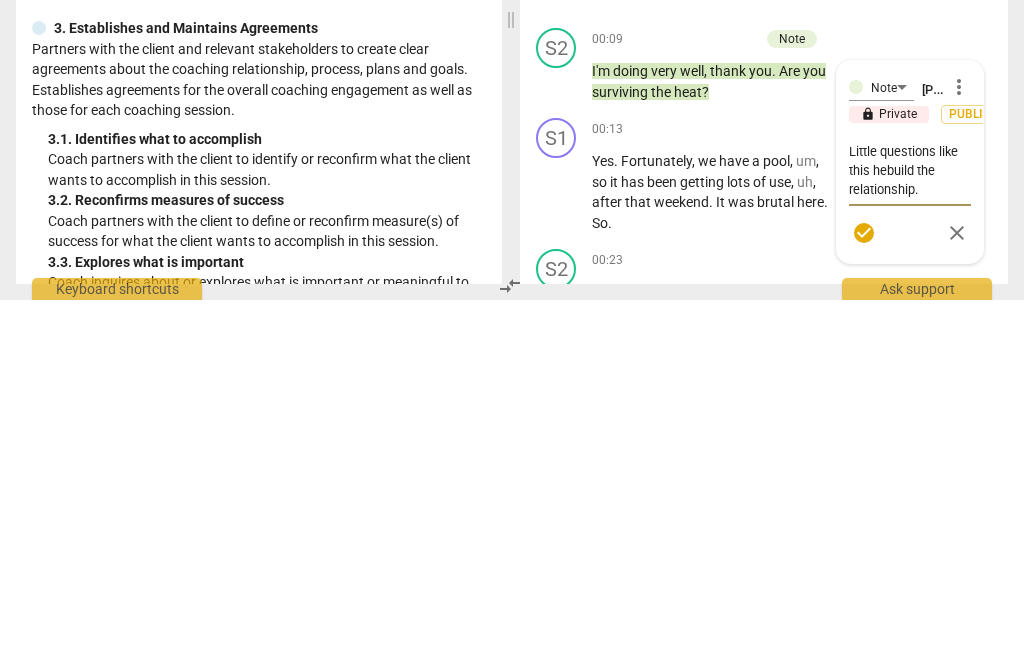 type on "Little questions like this helbuild the relationship." 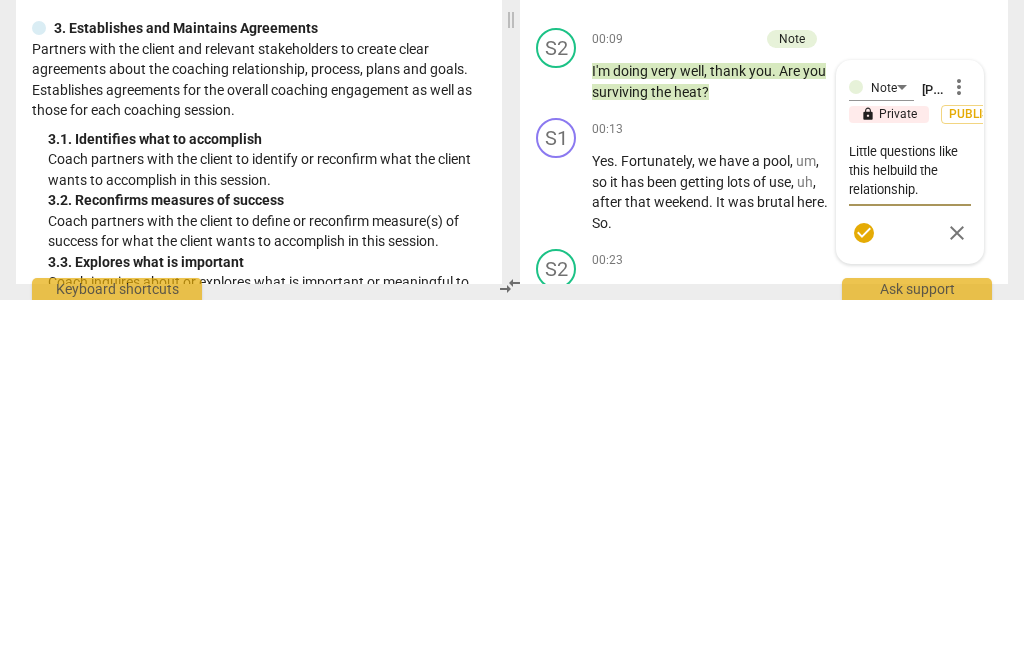type on "Little questions like this helpbuild the relationship." 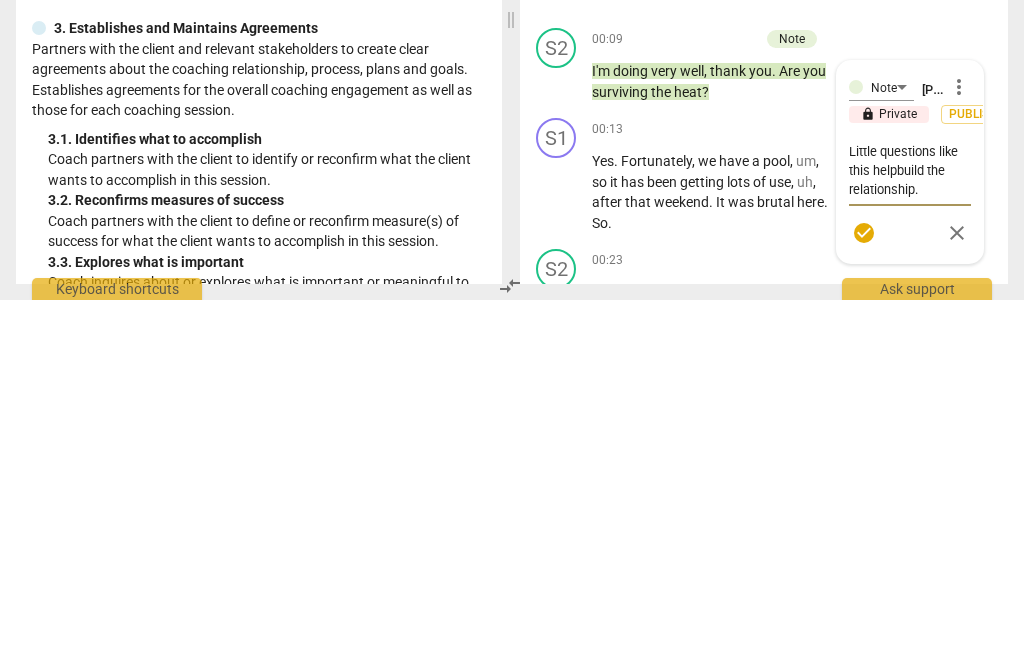 type on "Little questions like this help build the relationship." 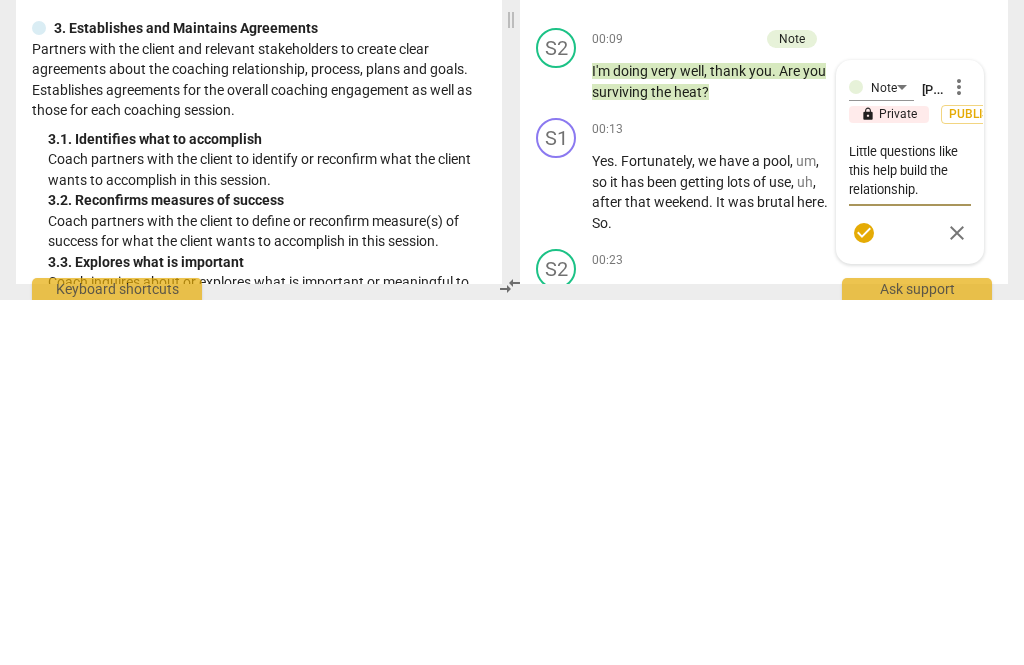 type on "Little questions like this help build the relationship." 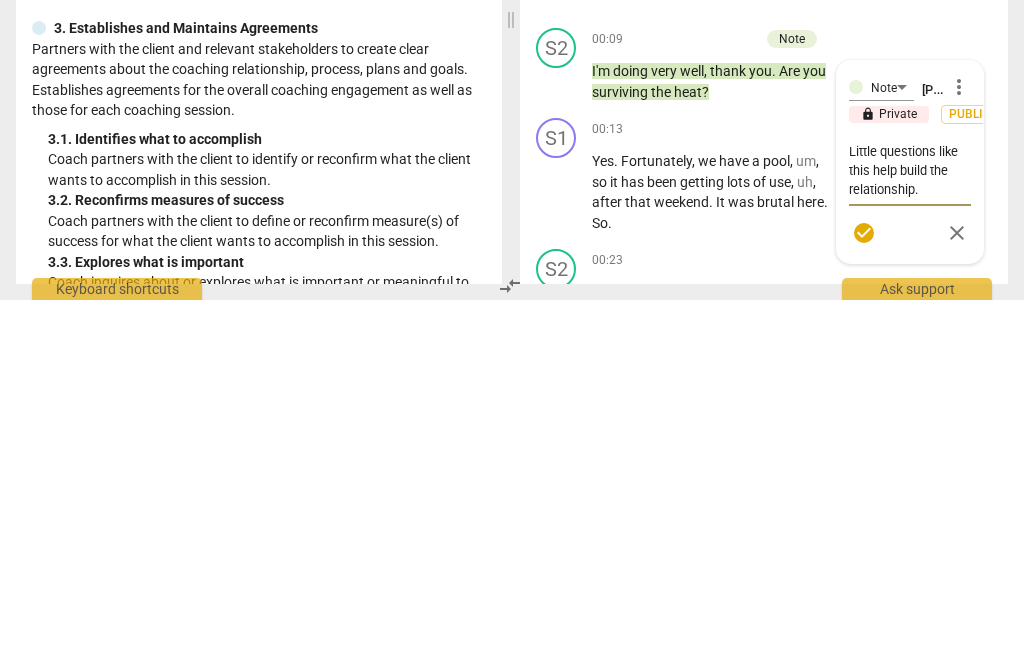 click on "check_circle" at bounding box center [864, 598] 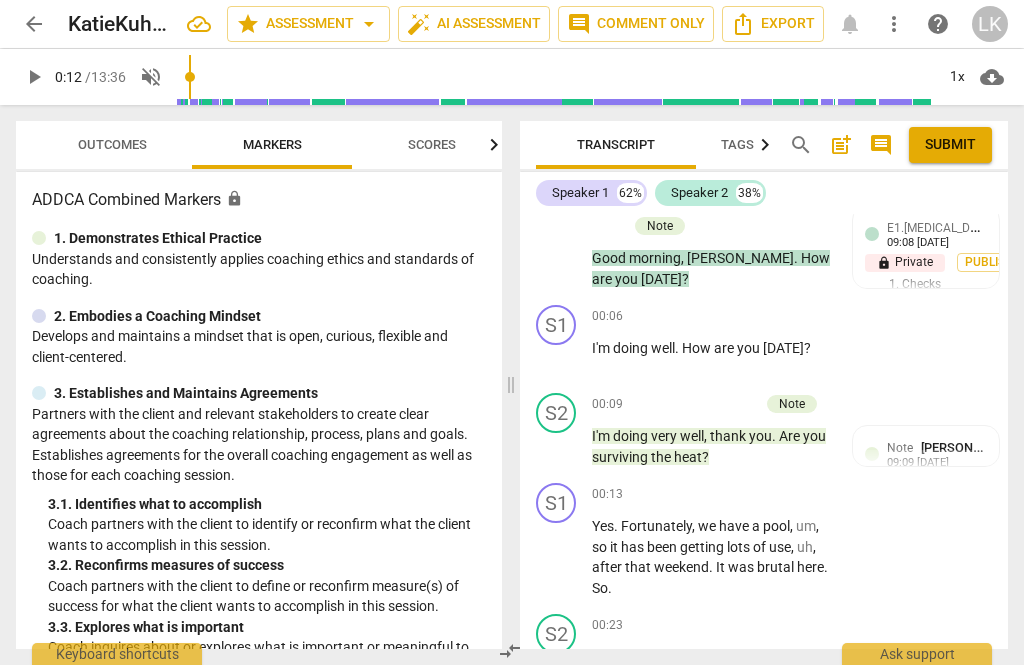 click on "play_arrow" at bounding box center (557, 558) 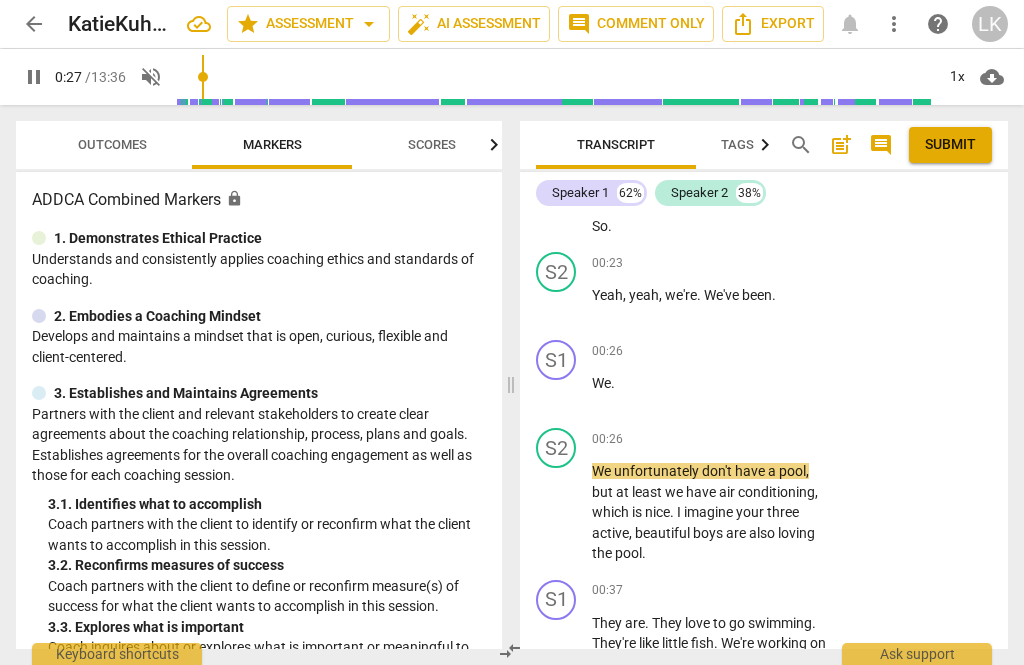 scroll, scrollTop: 500, scrollLeft: 0, axis: vertical 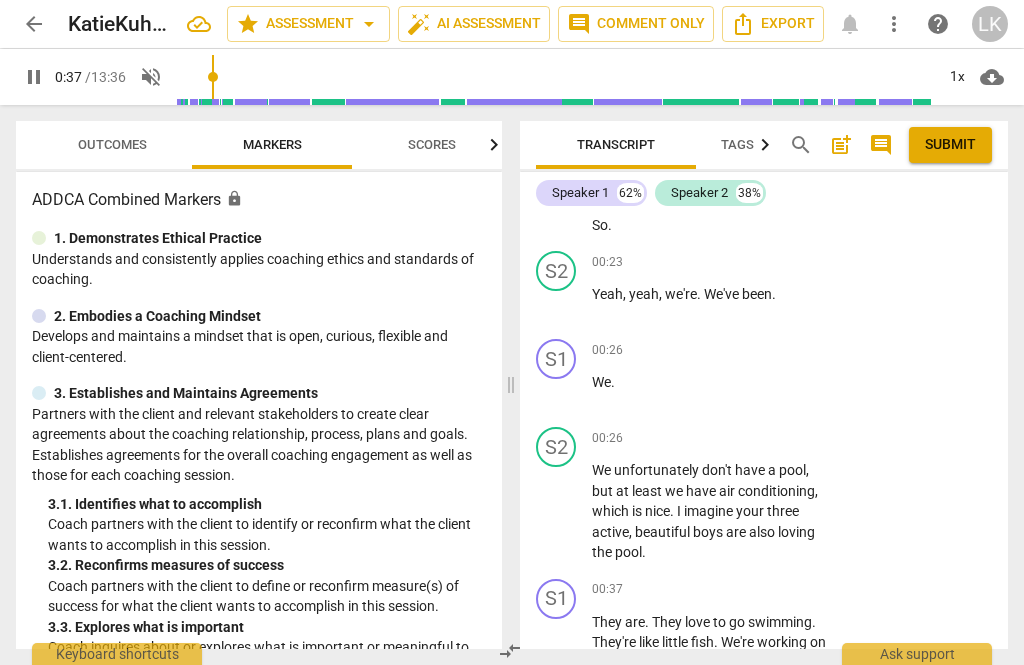 click on "pause" at bounding box center [557, 512] 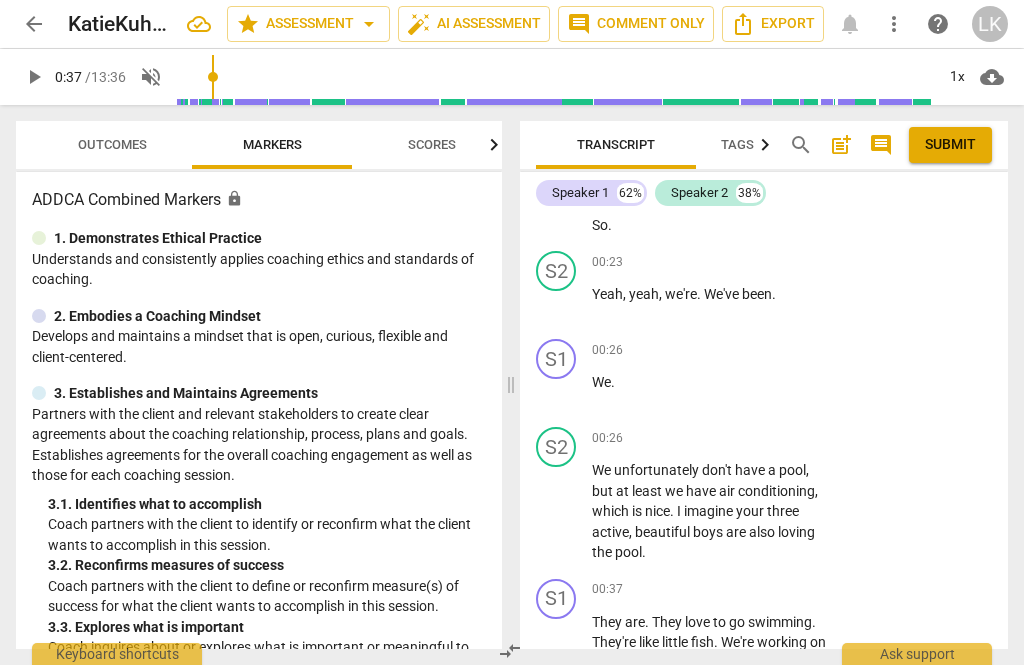 click on "Add competency" at bounding box center (769, 439) 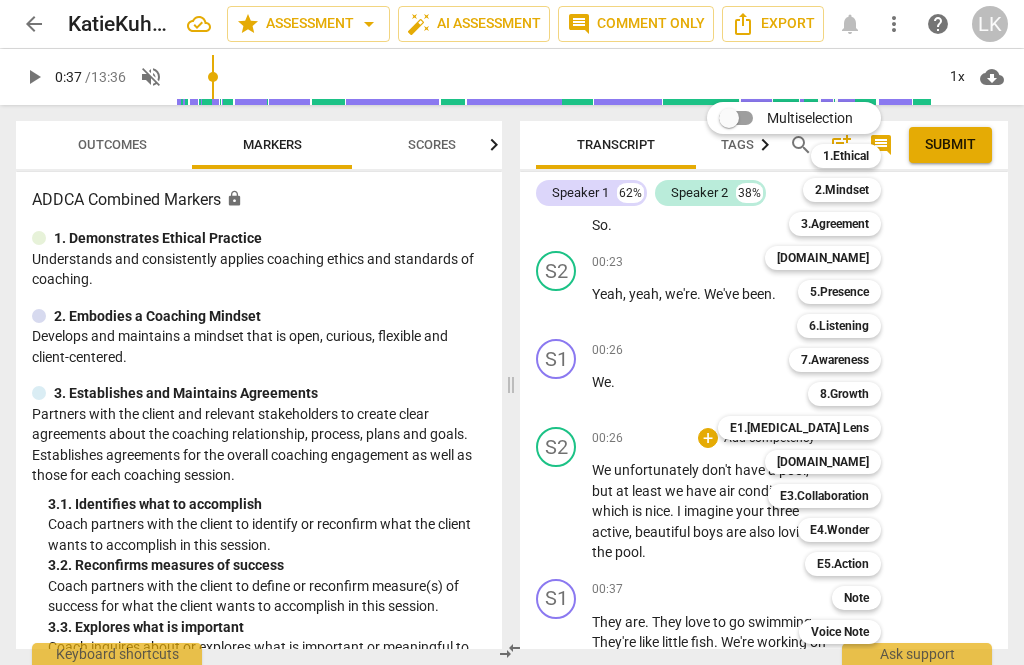 click on "Note" at bounding box center [856, 598] 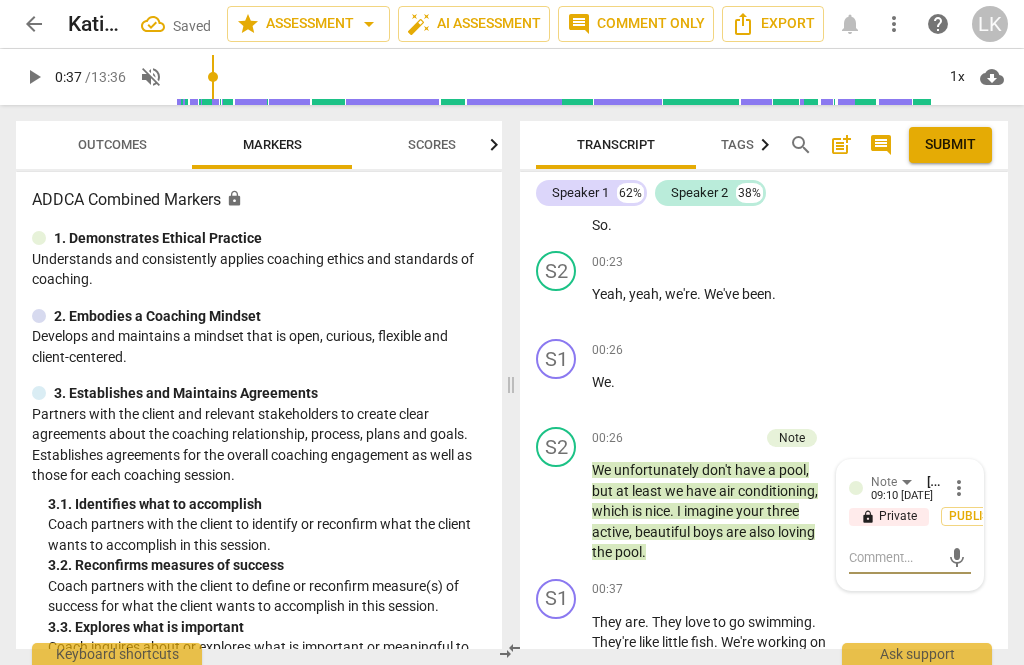 click at bounding box center (894, 557) 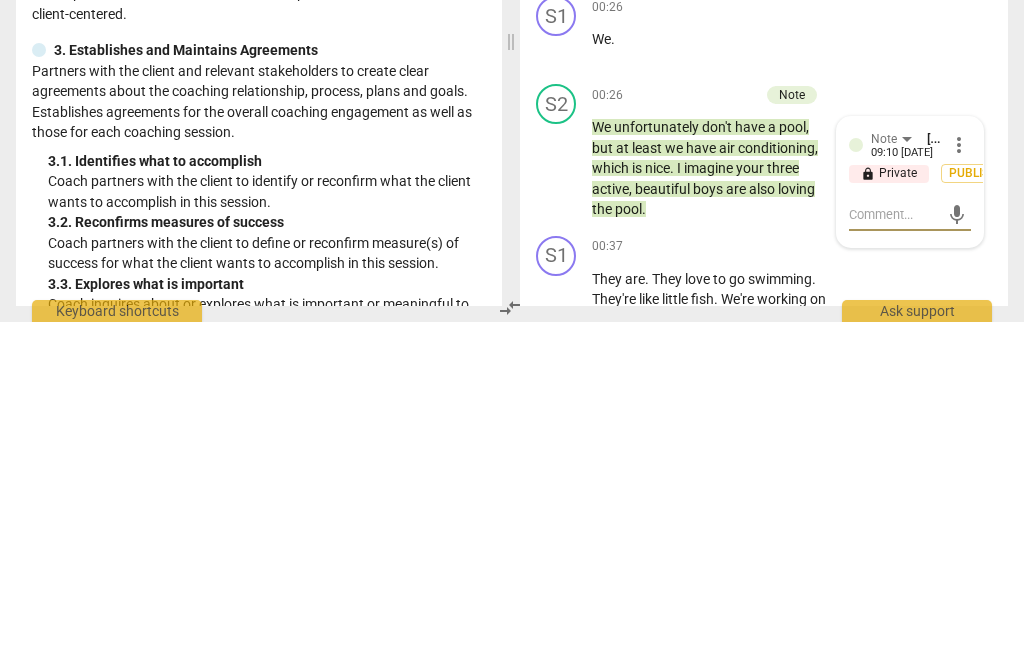 type on "Aga" 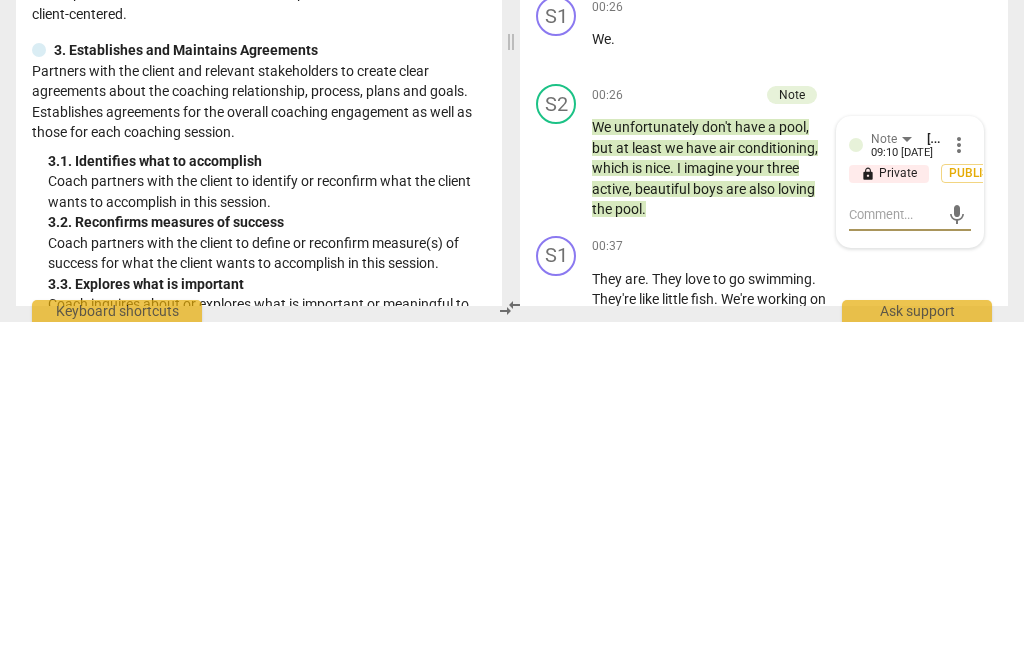 type on "Aga" 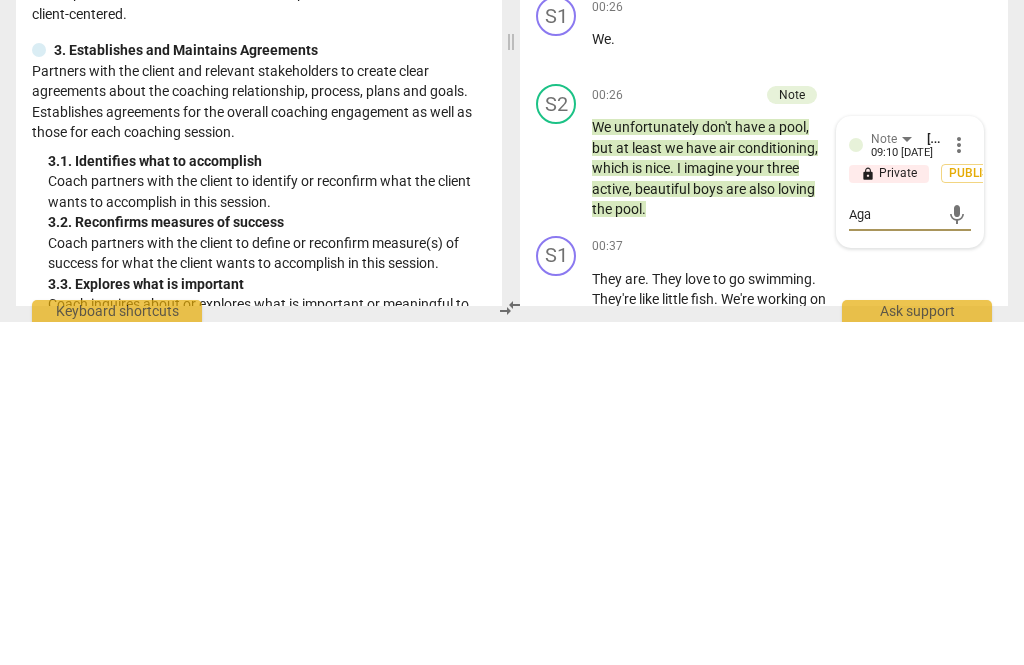 type on "Agai" 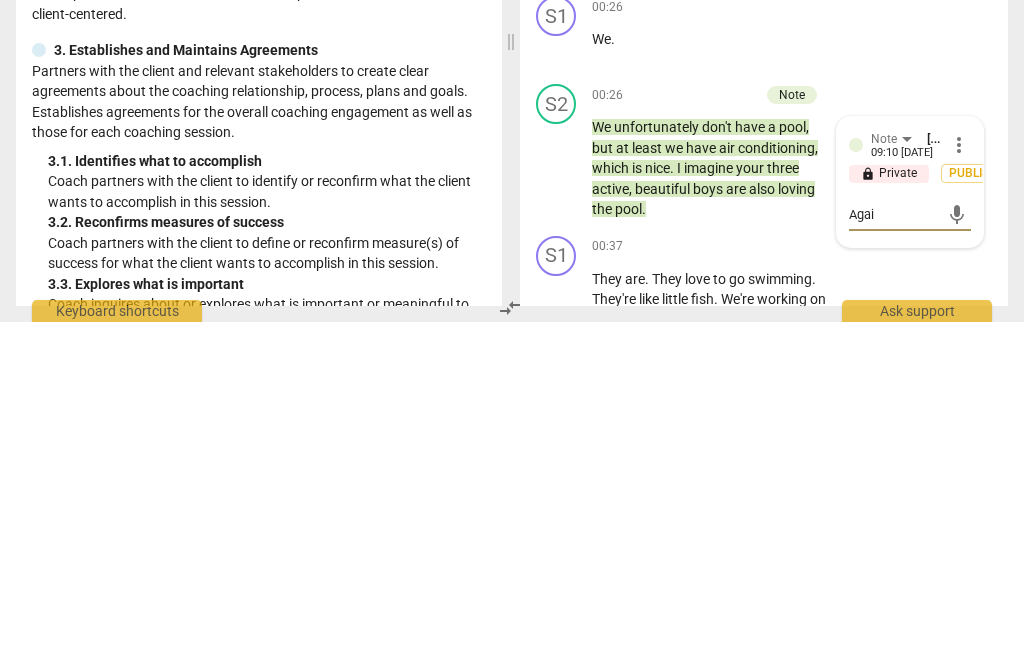 type on "Again" 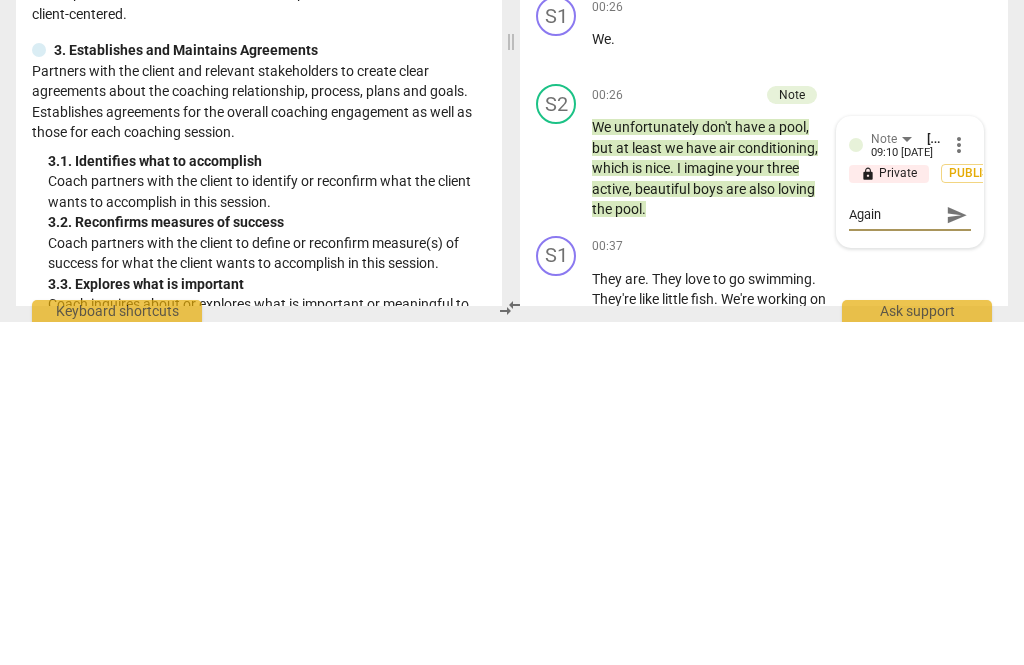 type on "Again," 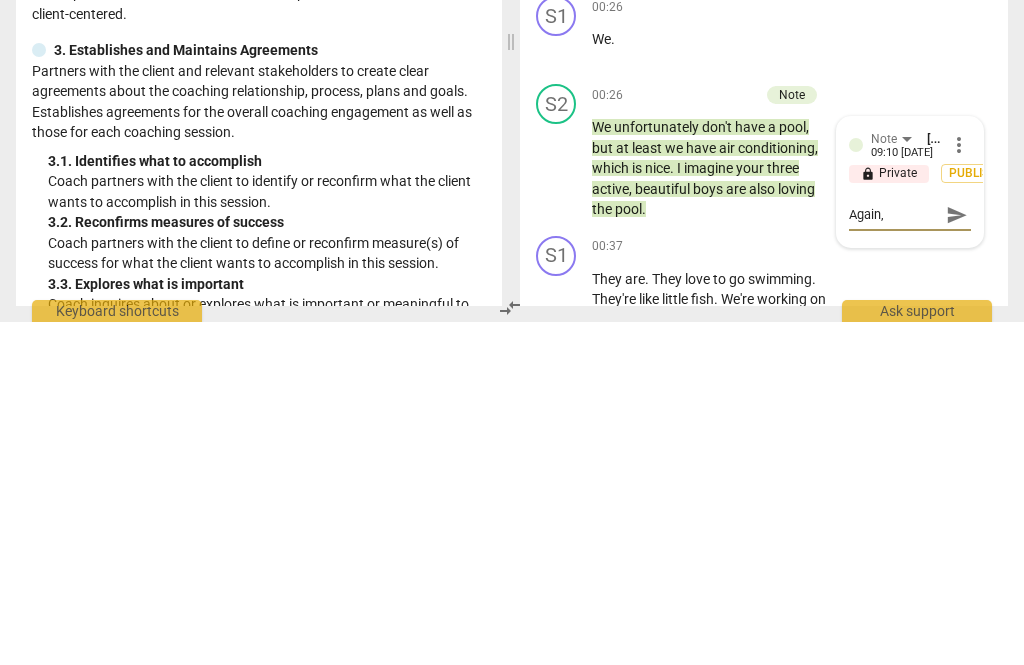 type on "Again, a little" 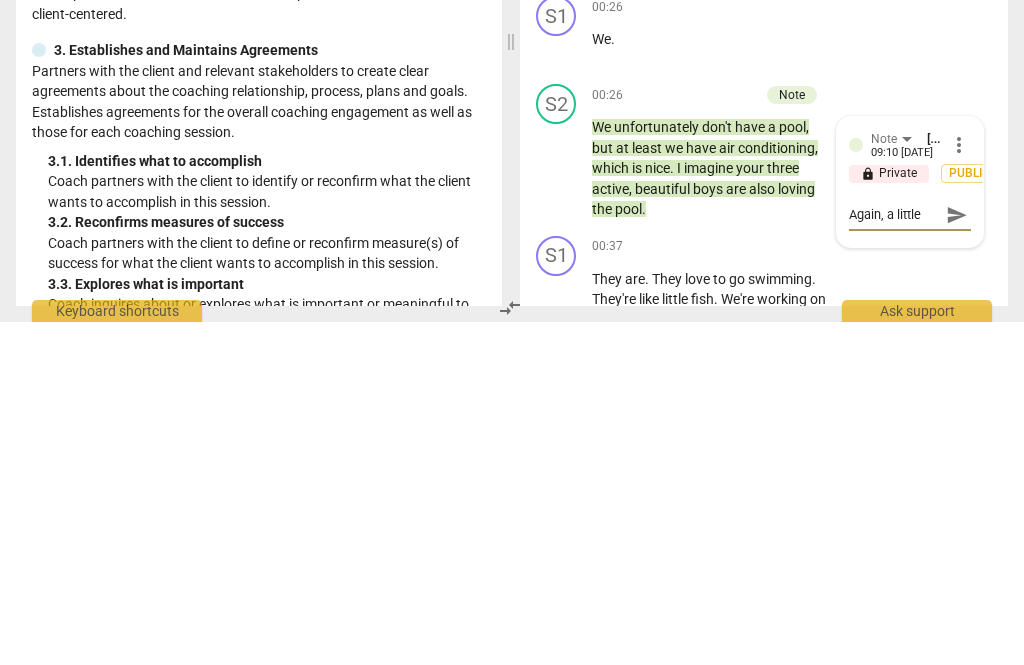 type on "Again, a little chitchat if y" 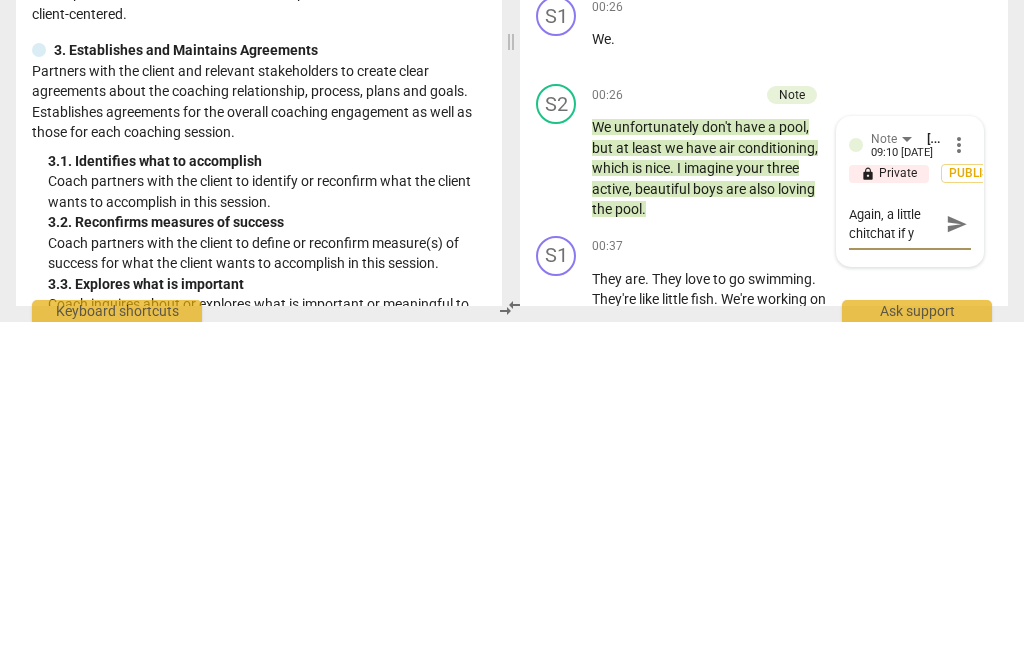 type on "Again, a little chitchat if you" 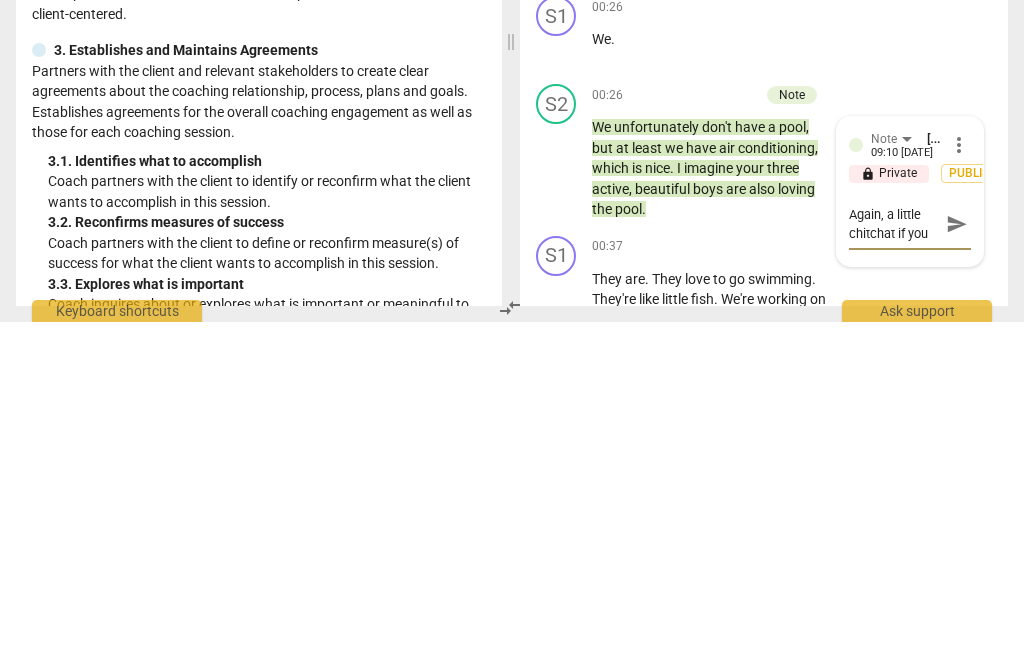 type on "Again, a little chitchat at the begin you" 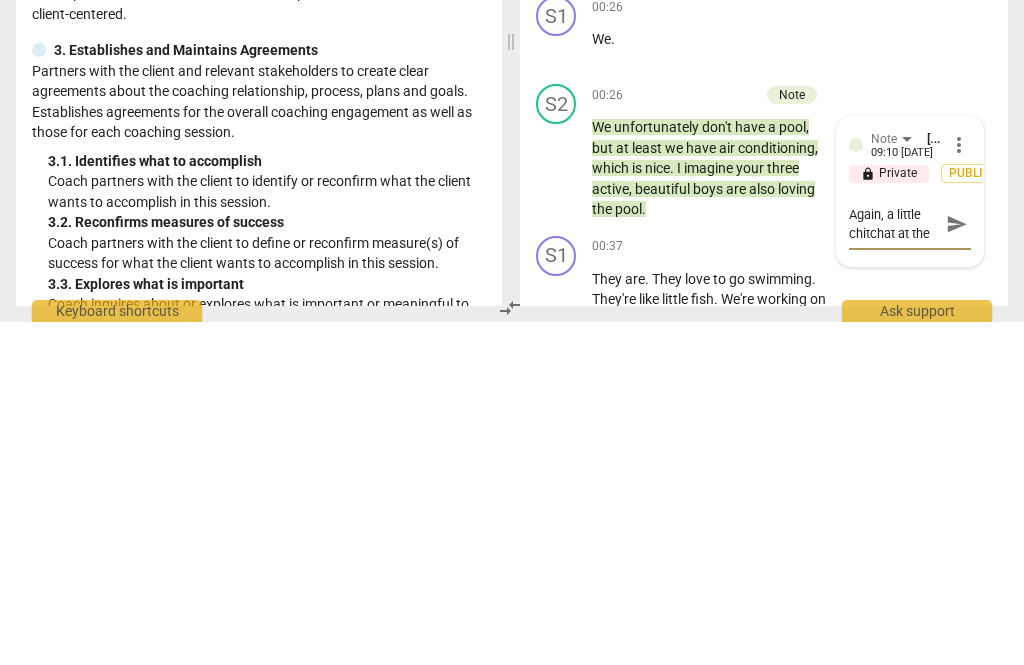 type on "Again, a little chitchat at the beginning" 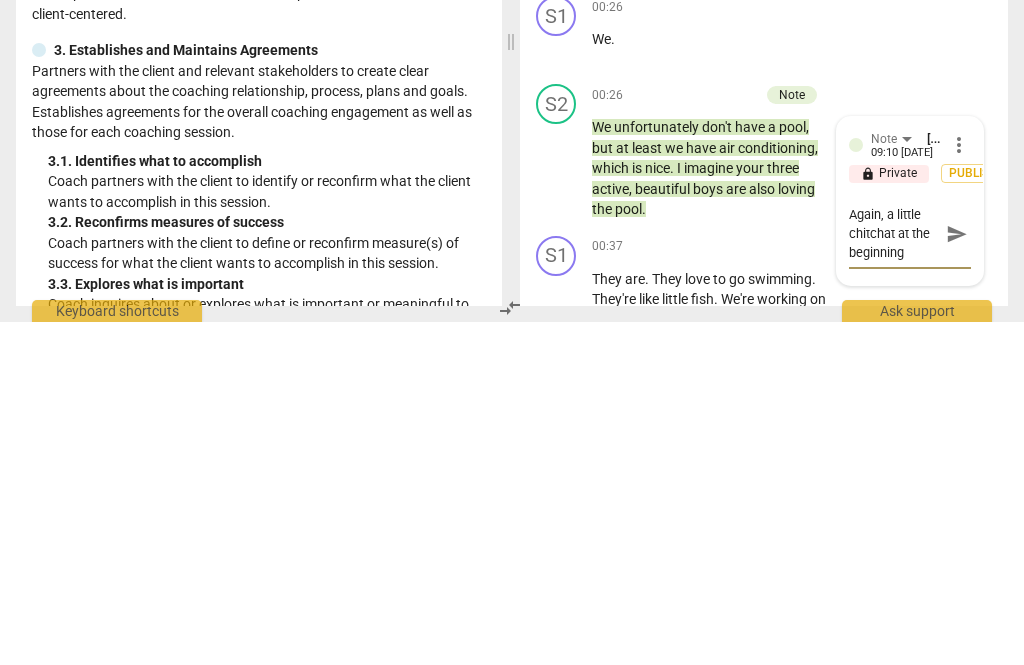 type on "Again, a little chitchat at the beginning is" 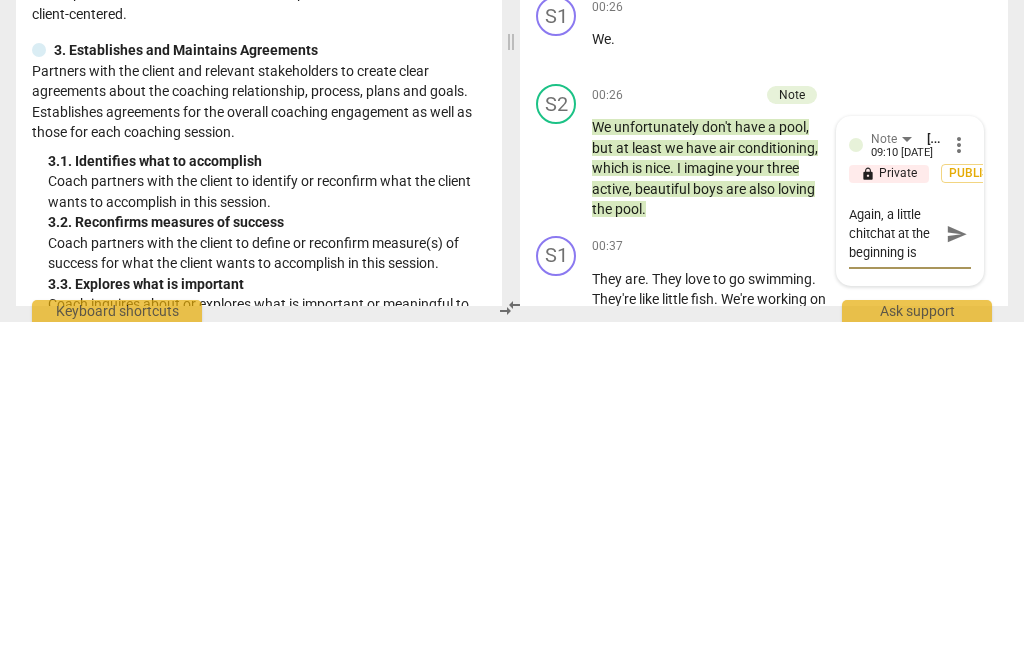 type on "Again, a little chitchat at the beginning is nice" 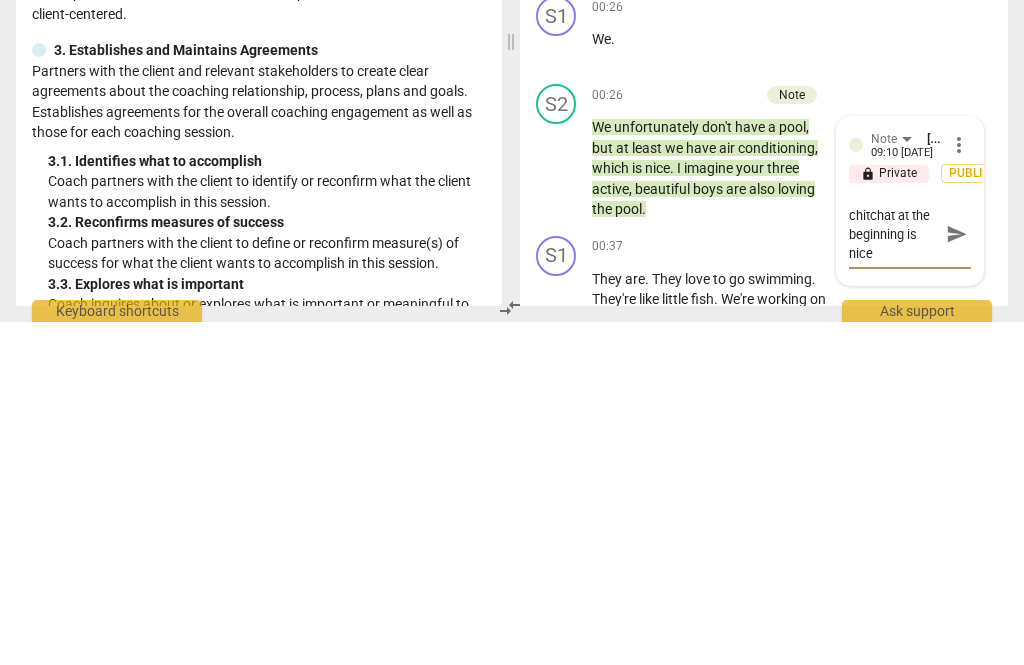 type on "Again, a little chitchat at the beginning is nice for" 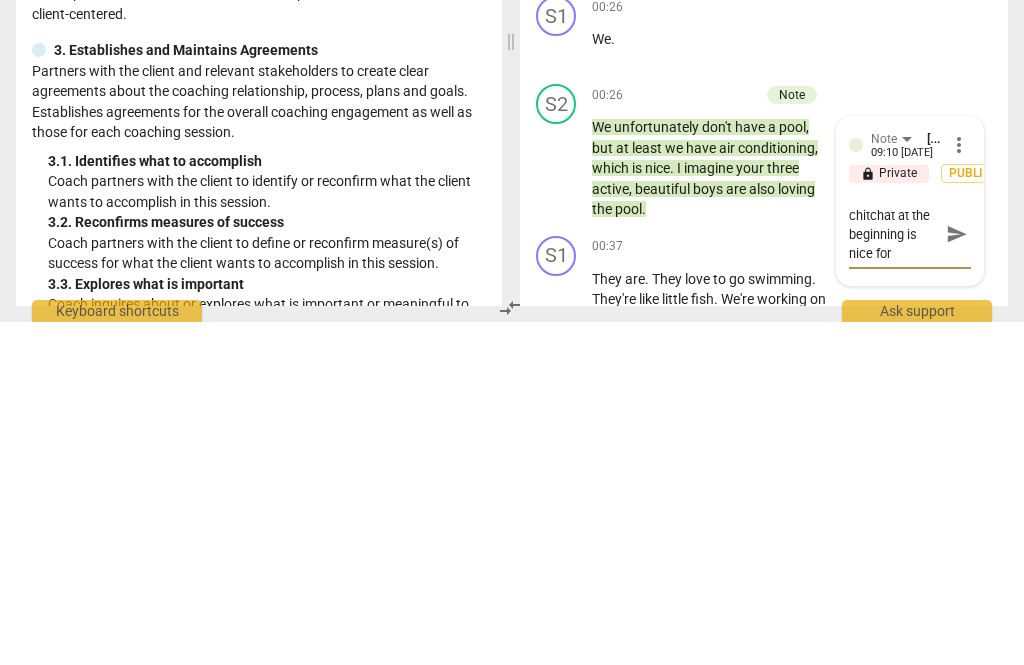 scroll, scrollTop: 18, scrollLeft: 0, axis: vertical 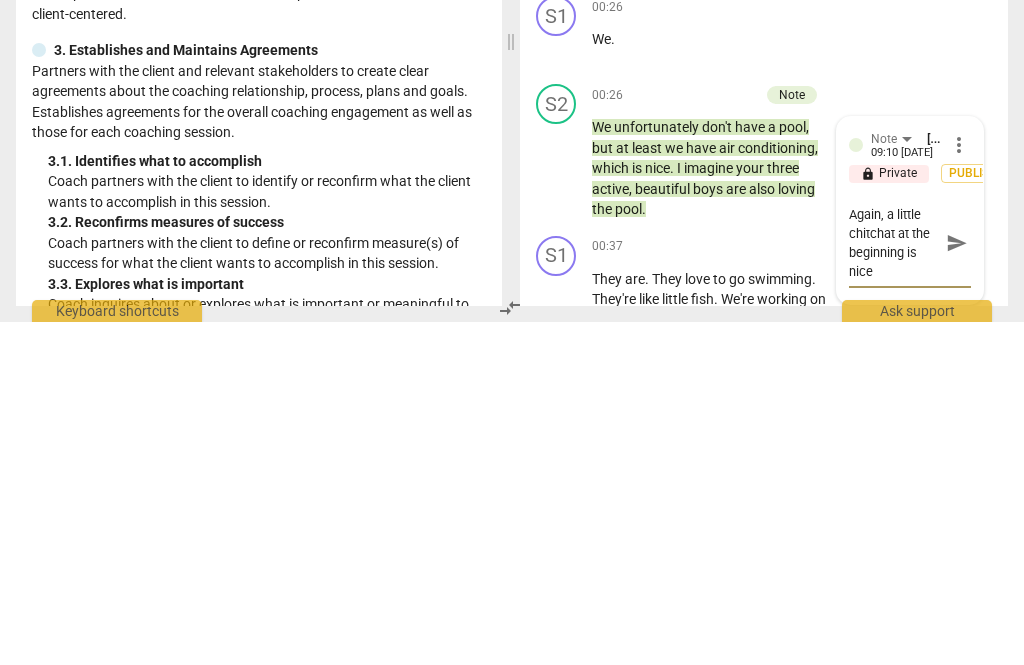 type on "Again, a little chitchat at the beginning is nice Florid" 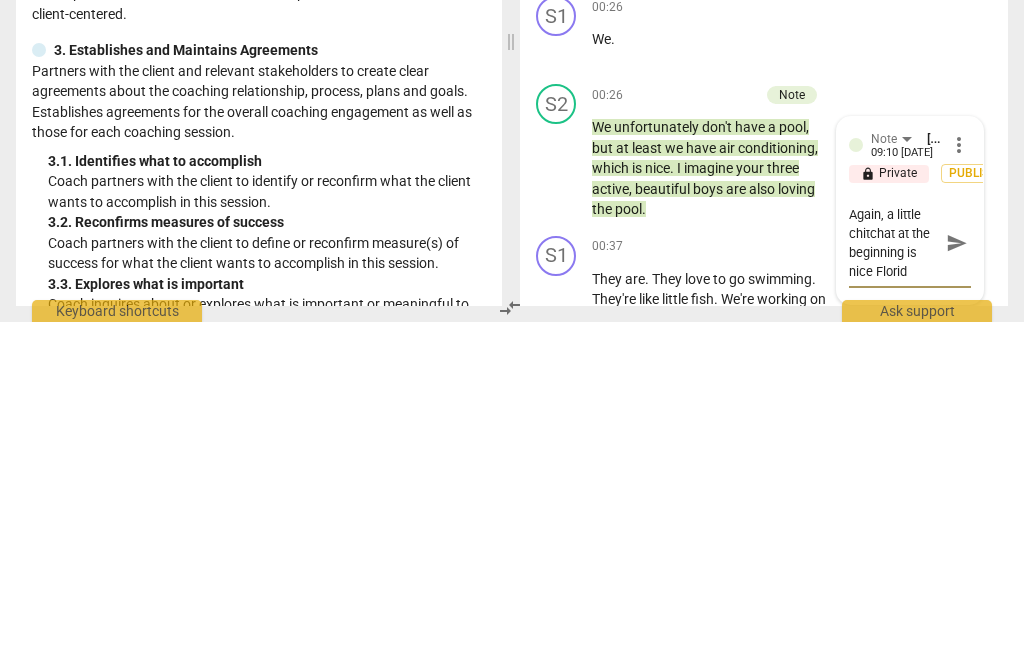 type on "Again, a little chitchat at the beginning is nice Florid" 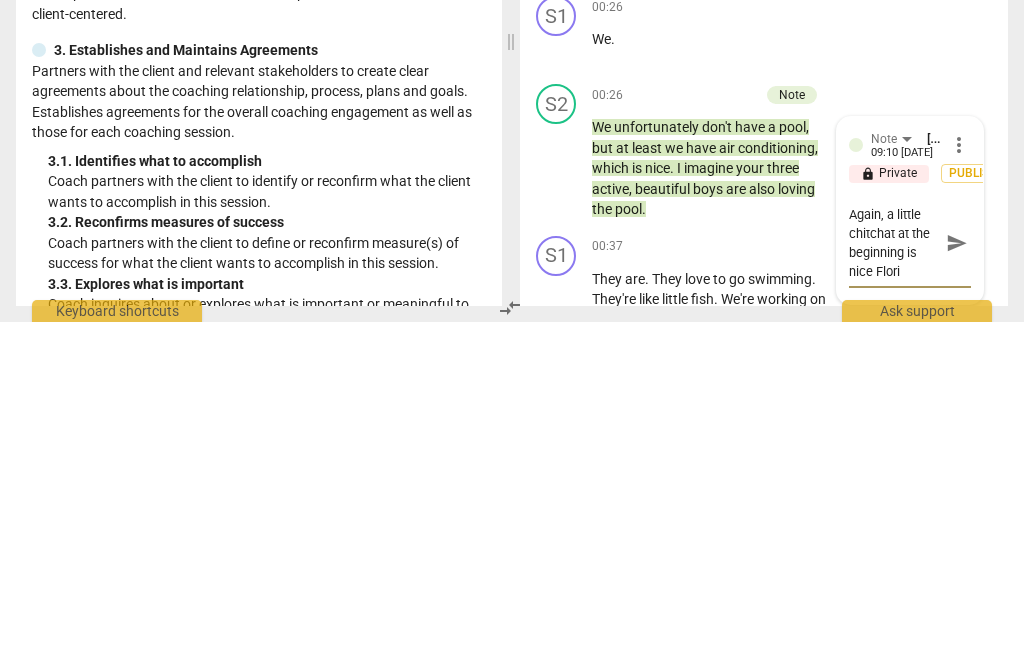 type on "Again, a little chitchat at the beginning is nice [PERSON_NAME]" 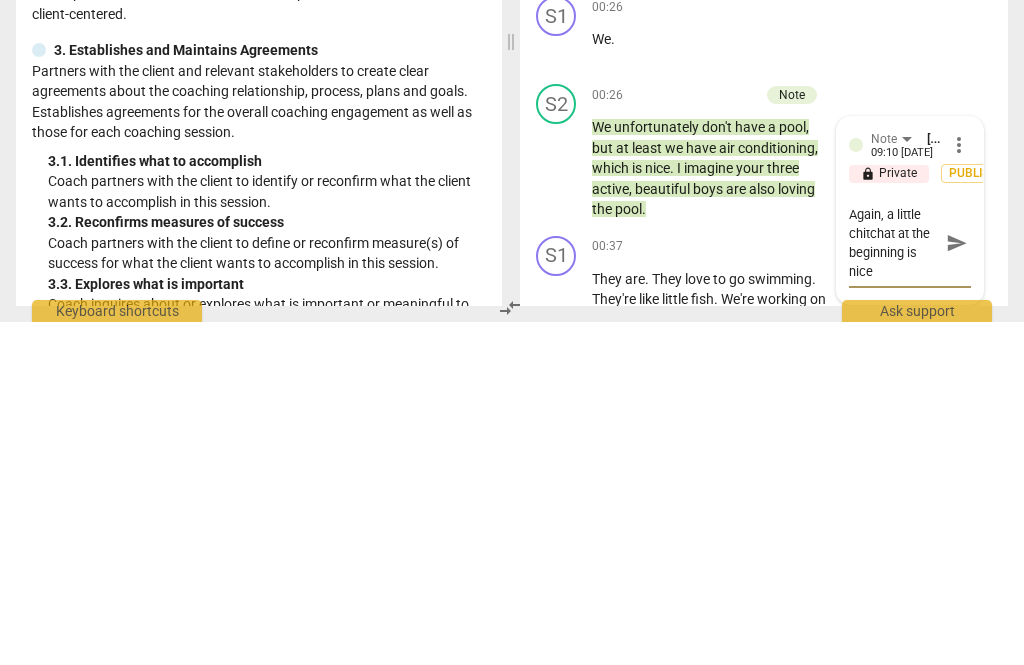 type on "Again, a little chitchat at the beginning is nice Flo" 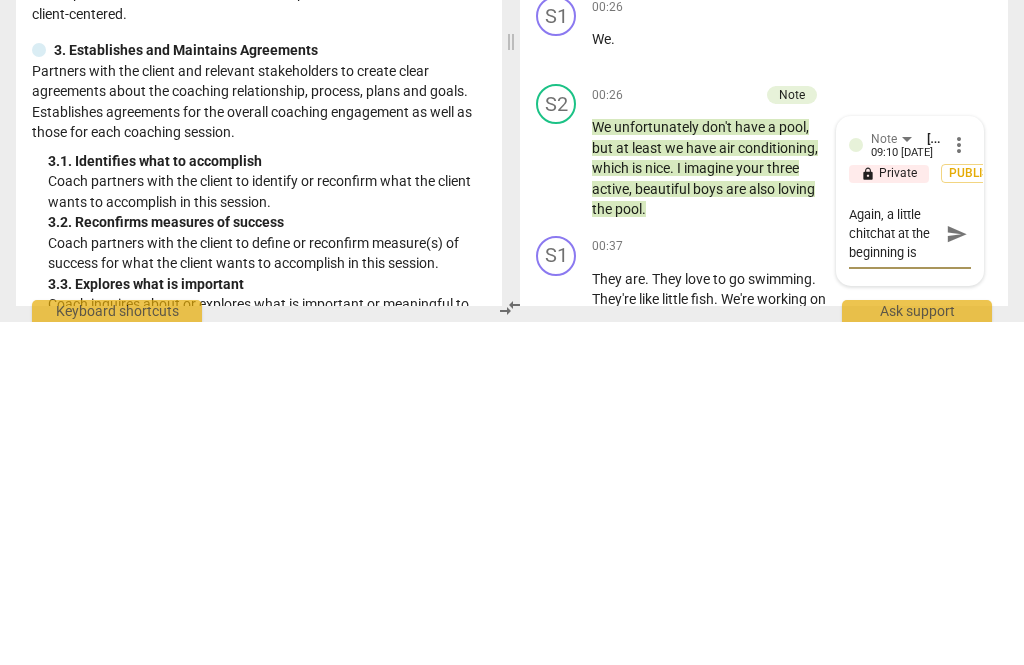 scroll, scrollTop: 18, scrollLeft: 0, axis: vertical 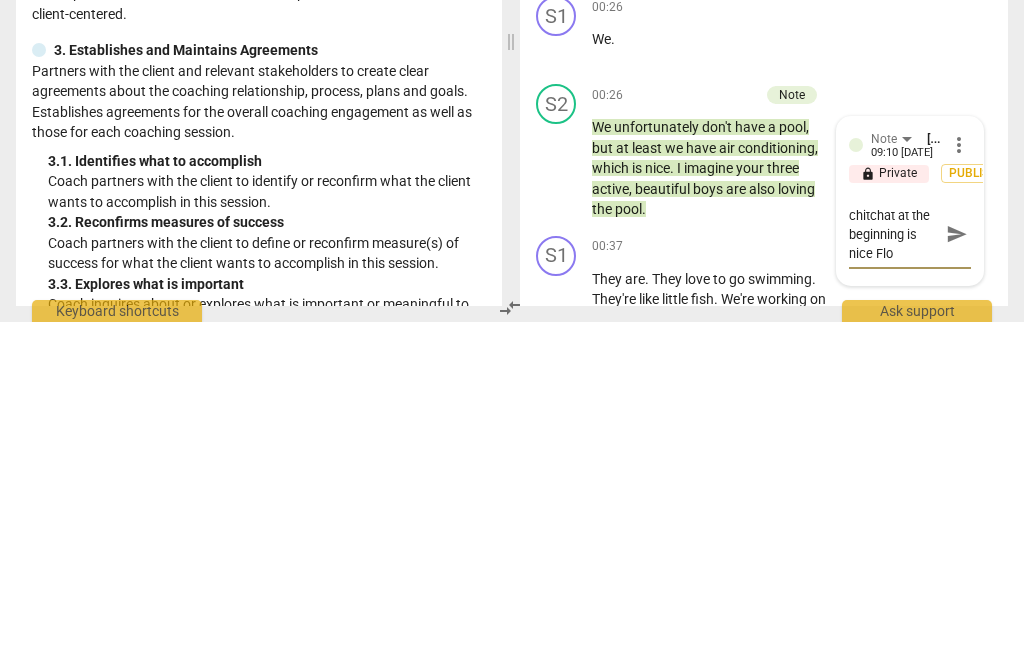 type on "Again, a little chitchat at the beginning is nice Fl" 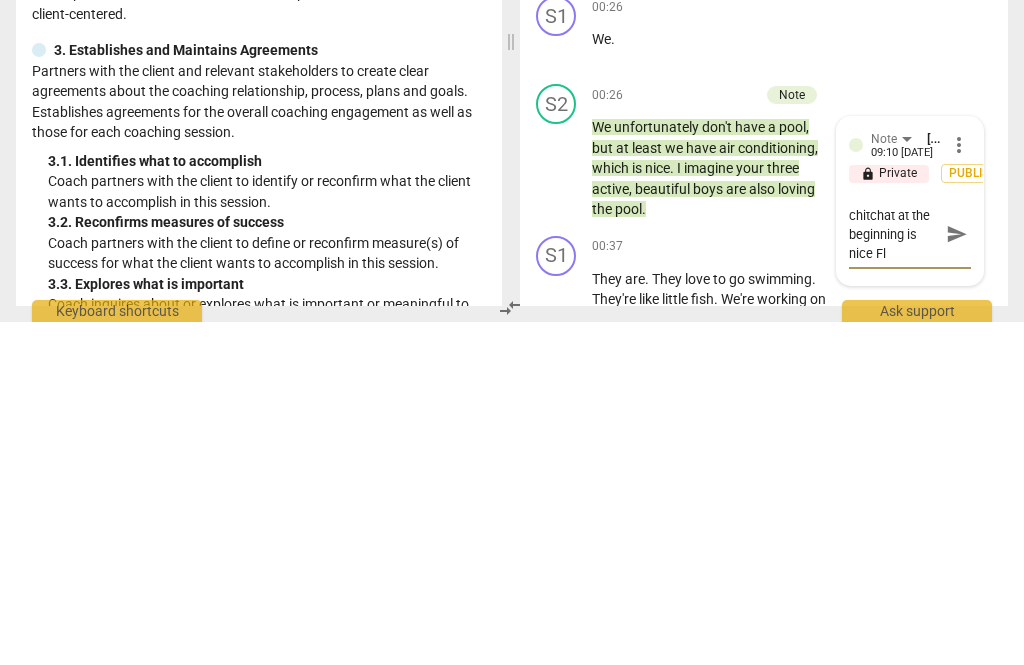 type on "Again, a little chitchat at the beginning is nice F" 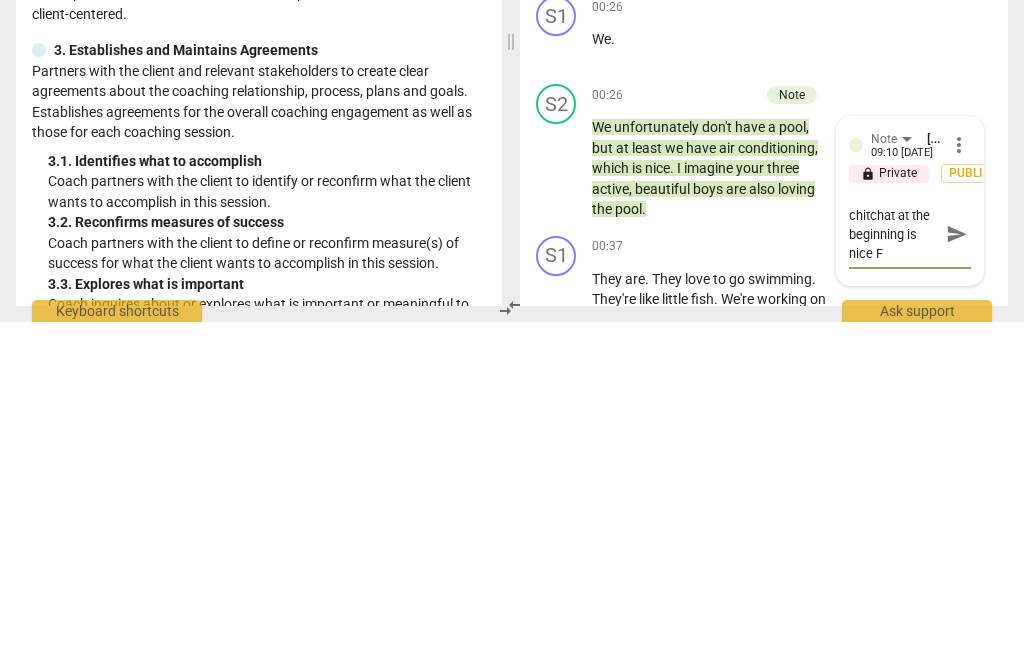 type on "Again, a little chitchat at the beginning is nice" 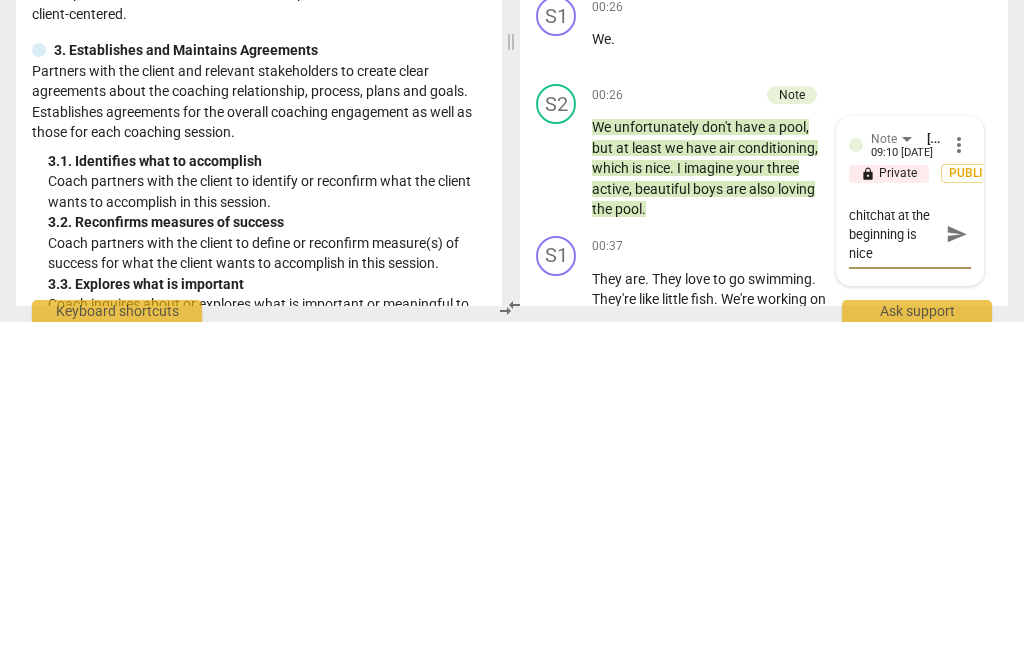 type on "Again, a little chitchat at the beginning is nice f" 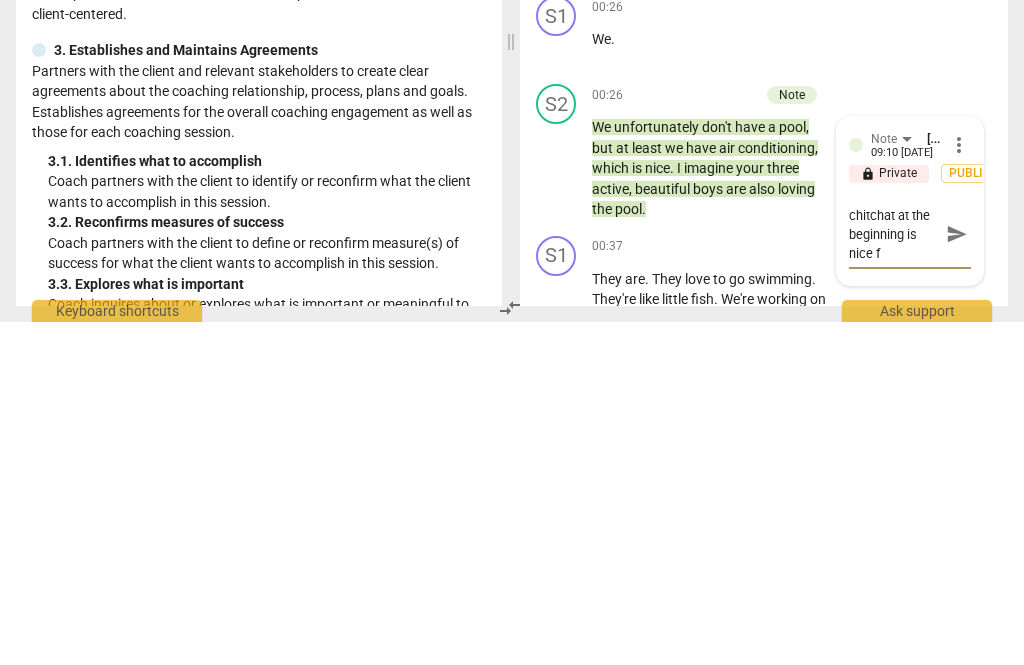 type on "Again, a little chitchat at the beginning is nice fo" 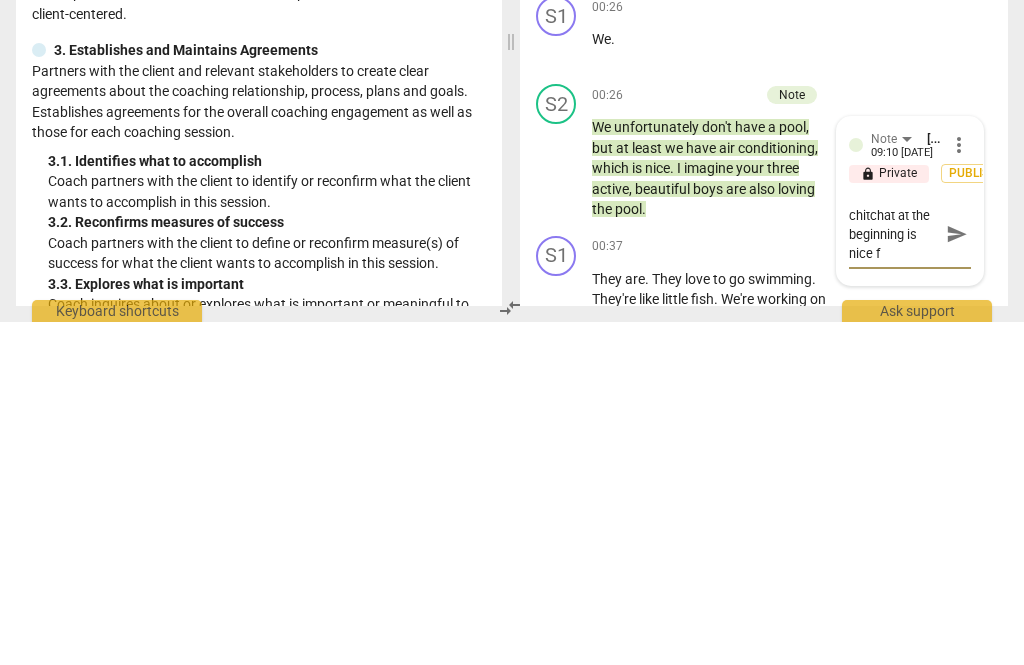 type on "Again, a little chitchat at the beginning is nice fo" 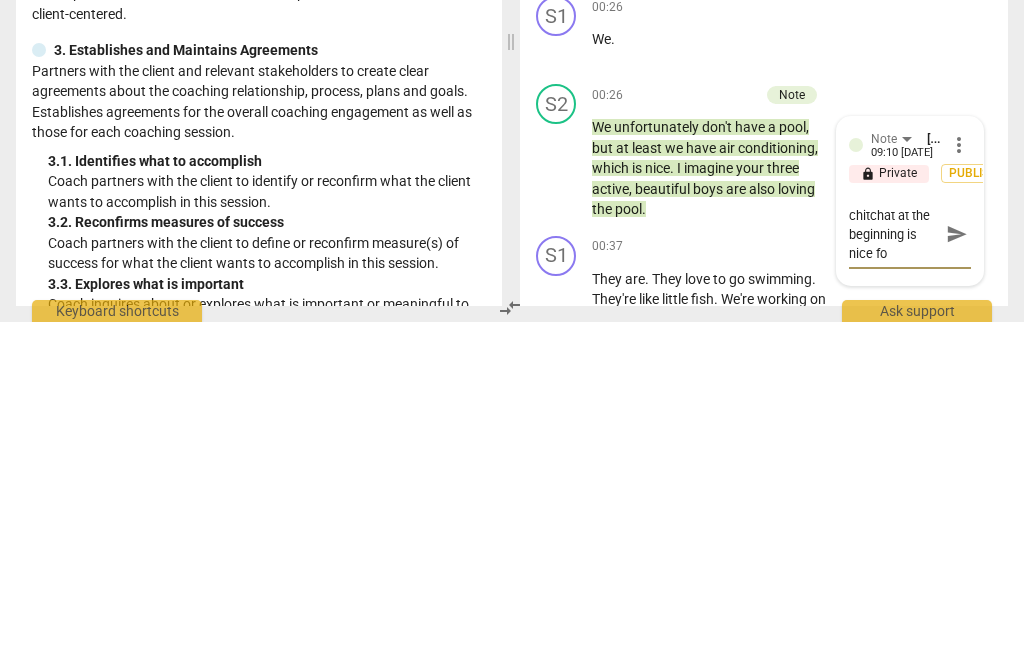 type on "Again, a little chitchat at the beginning is nice for" 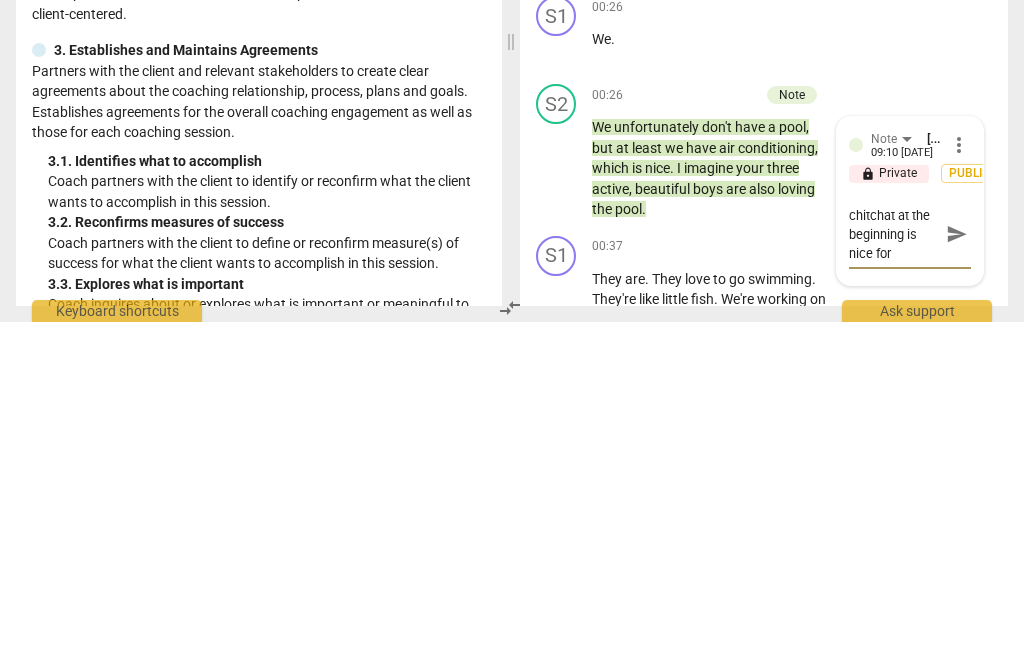 type on "Again, a little chitchat at the beginning is nice for" 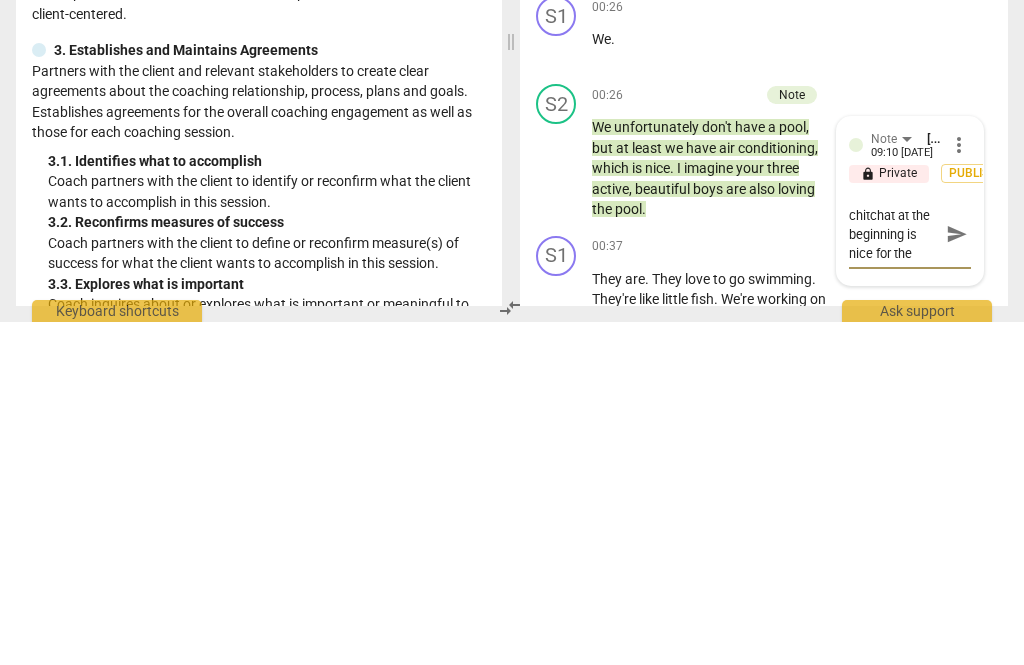 type on "Again, a little chitchat at the beginning is nice for the" 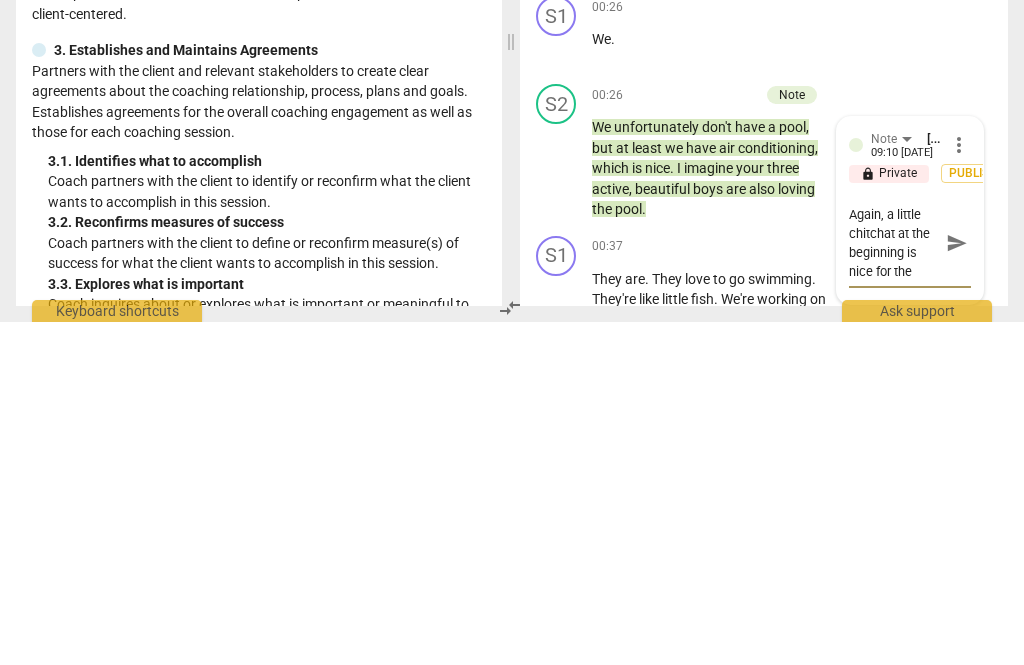 type on "Again, a little chitchat at the beginning is nice for the r" 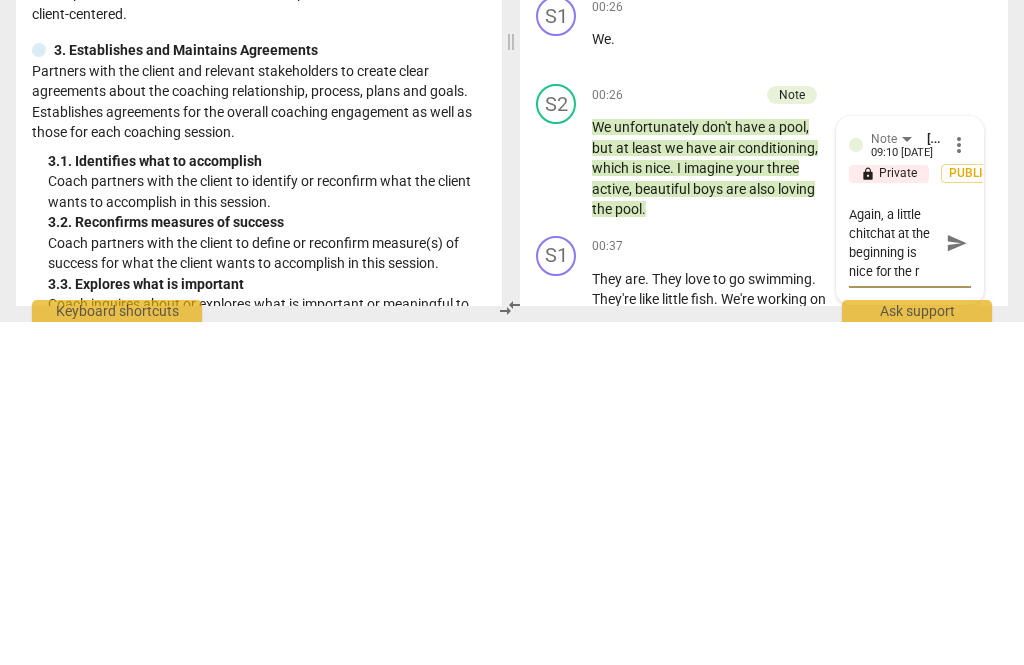 type on "Again, a little chitchat at the beginning is nice for the re" 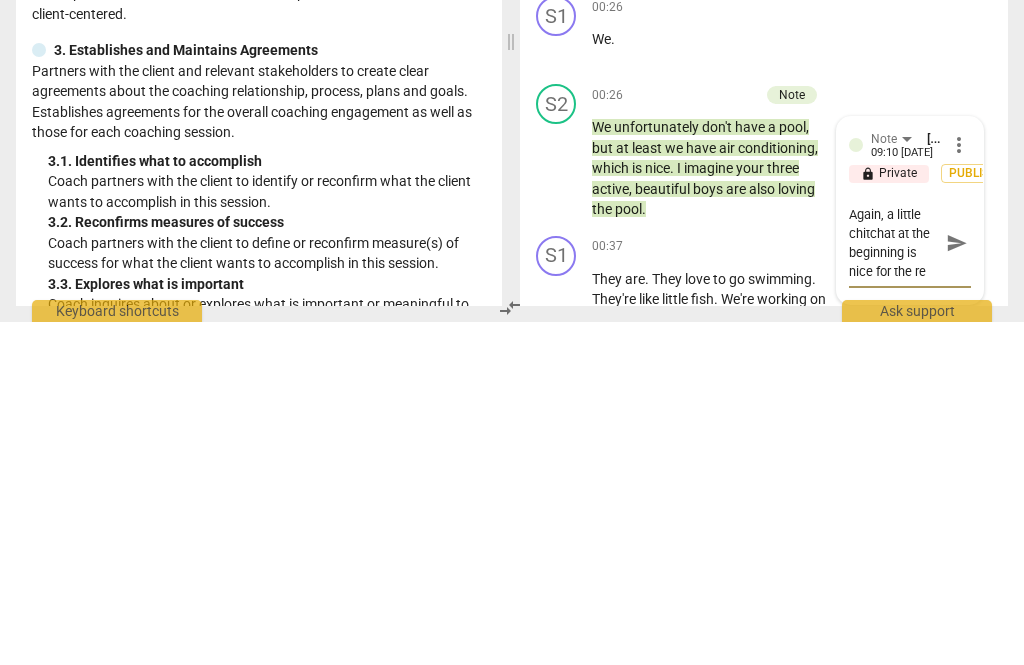type on "Again, a little chitchat at the beginning is nice for the rel" 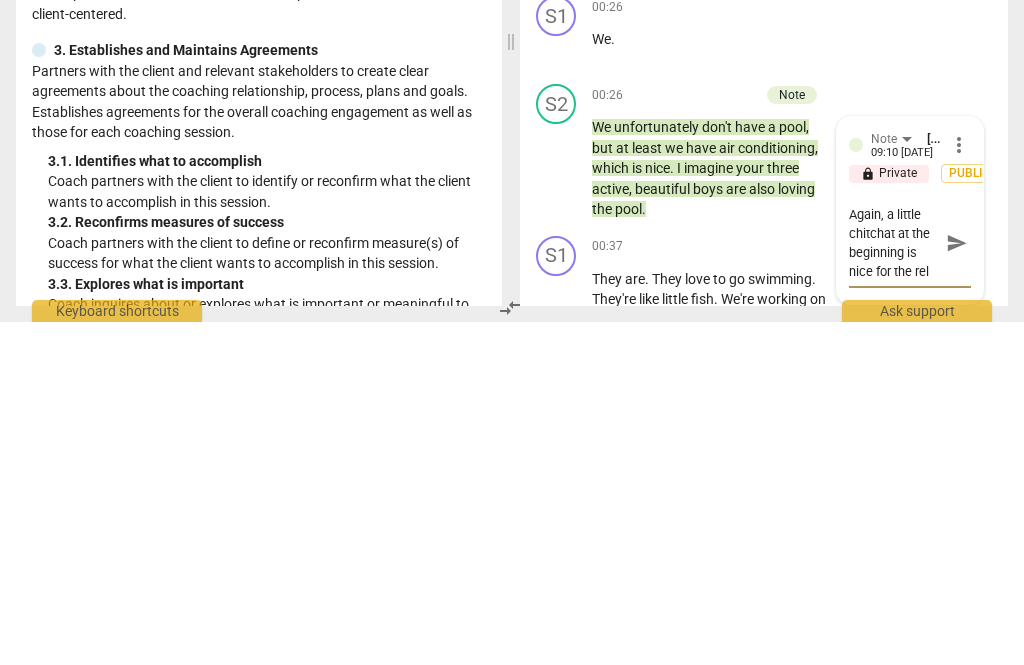 type on "Again, a little chitchat at the beginning is nice for the relationship" 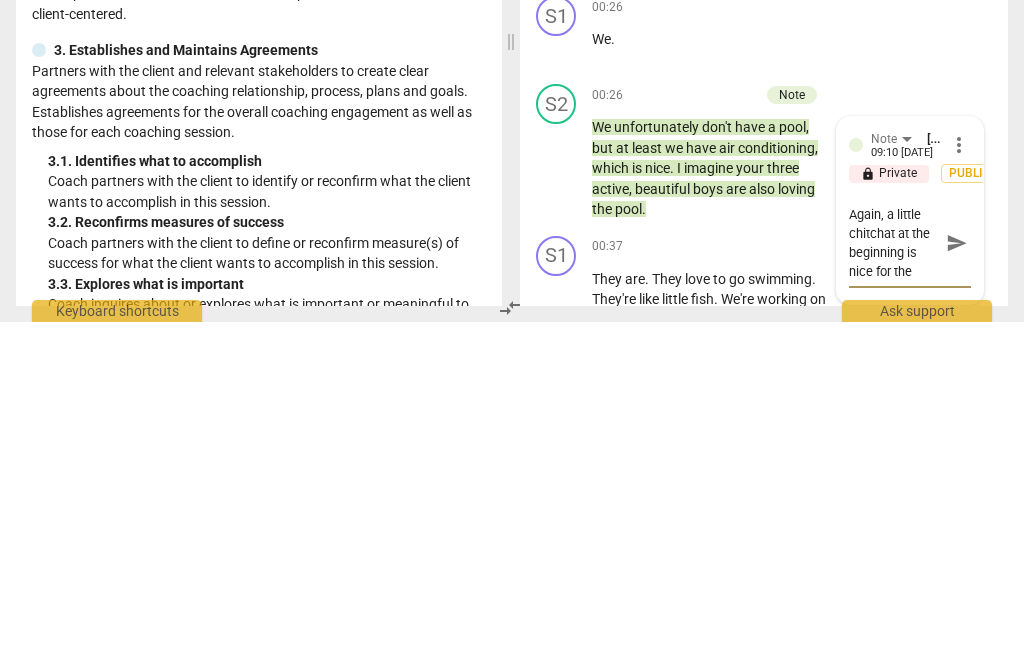 type on "Again, a little chitchat at the beginning is nice for the relationship" 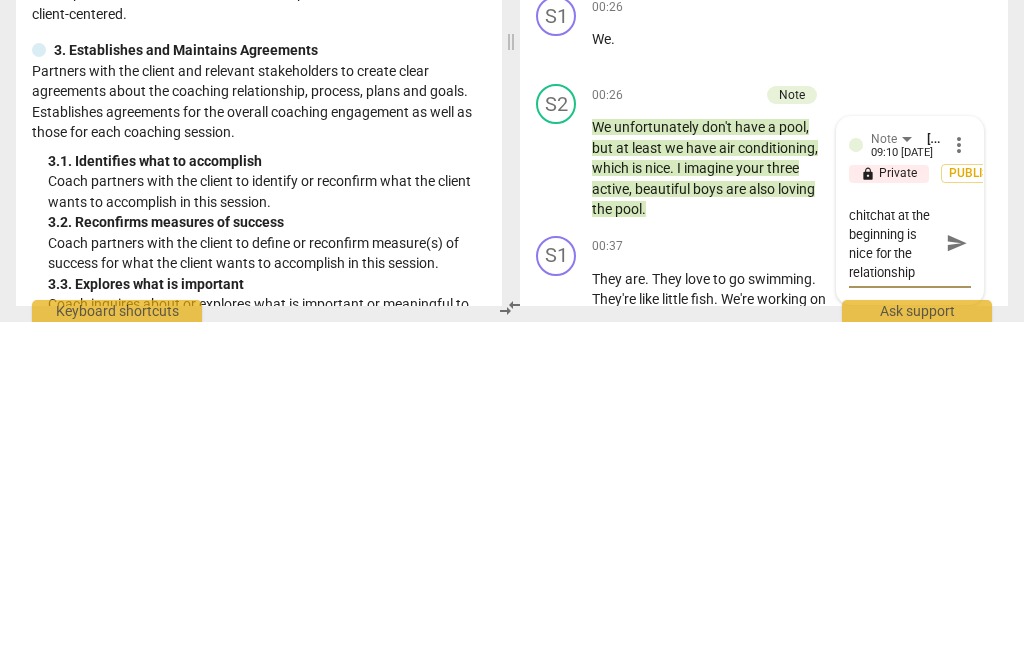 type on "Again, a little chitchat at the beginning is nice for the relationship" 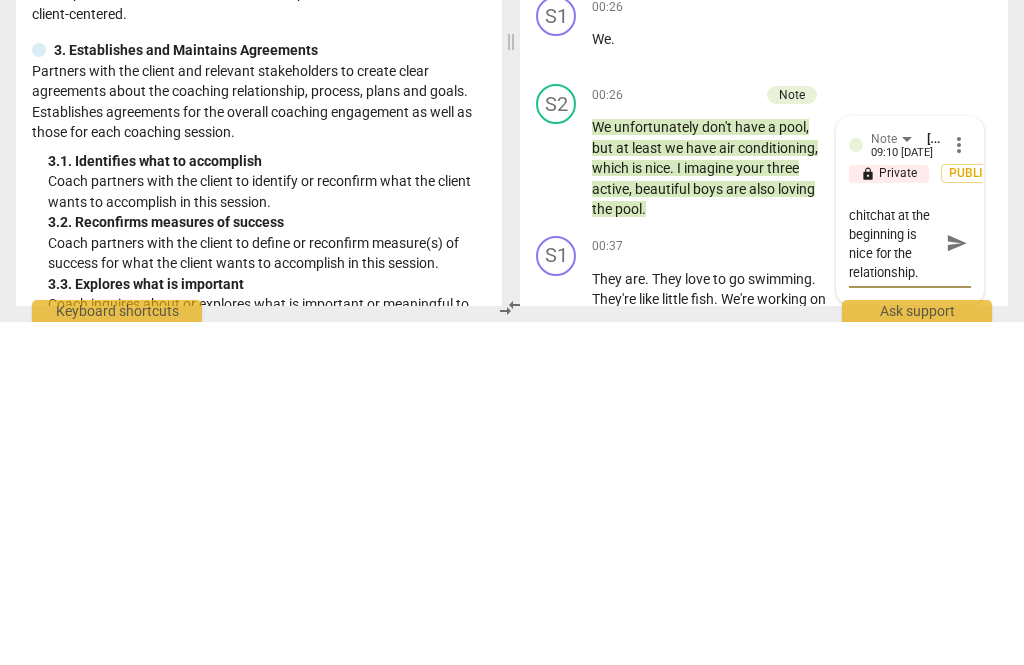 type on "Again, a little chitchat at the beginning is nice for the relationship." 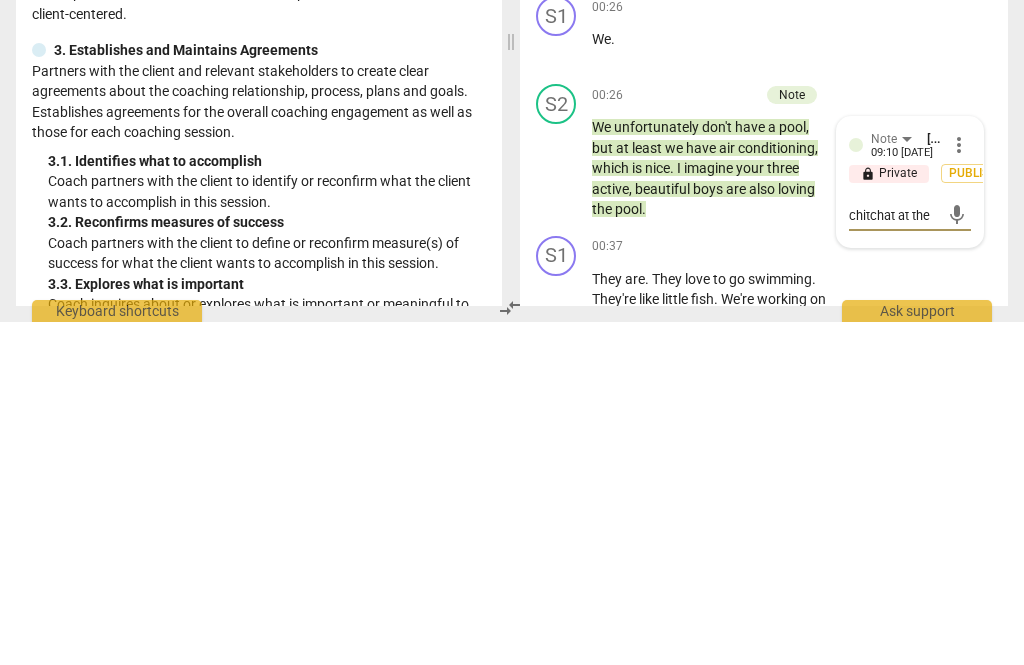 type 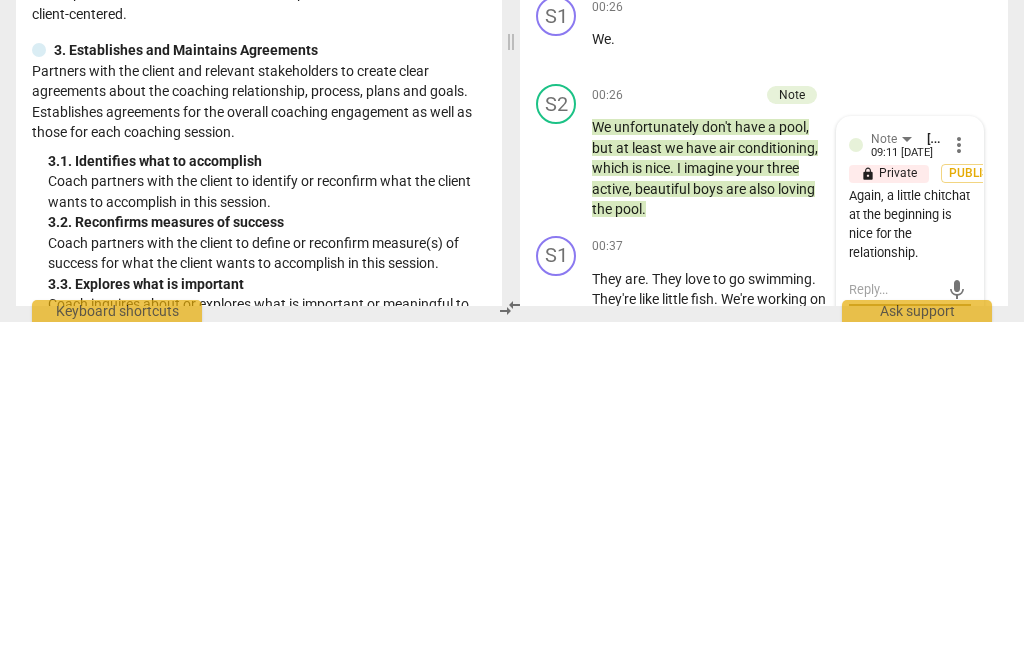 click on "Note [PERSON_NAME] 09:11 [DATE] more_vert lock Private Publish Again, a little chitchat at the beginning is nice for the relationship.  mic" at bounding box center (910, 562) 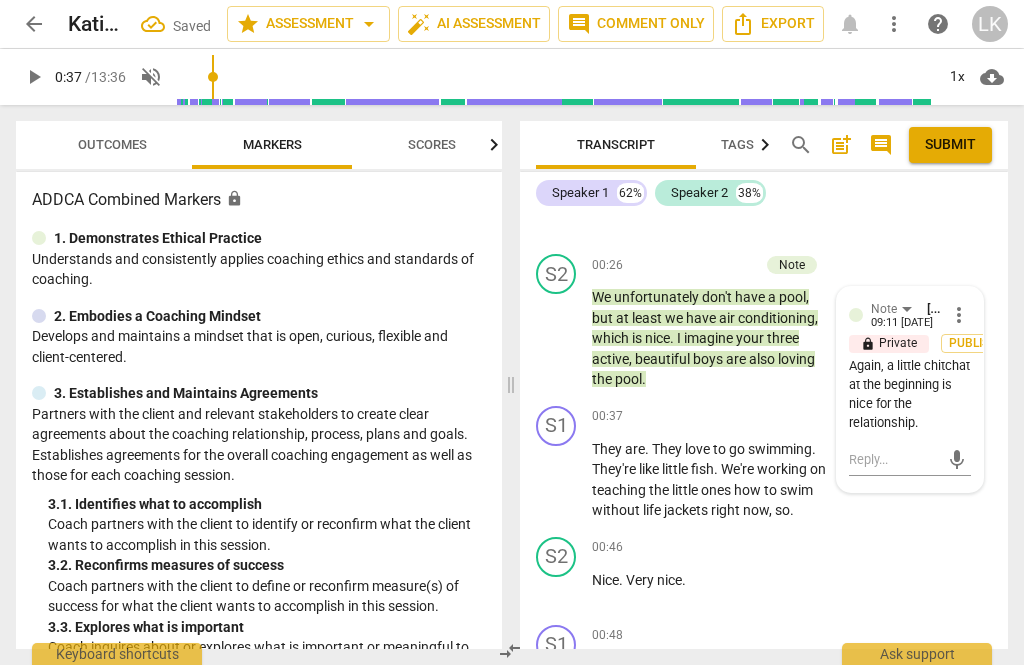 scroll, scrollTop: 680, scrollLeft: 0, axis: vertical 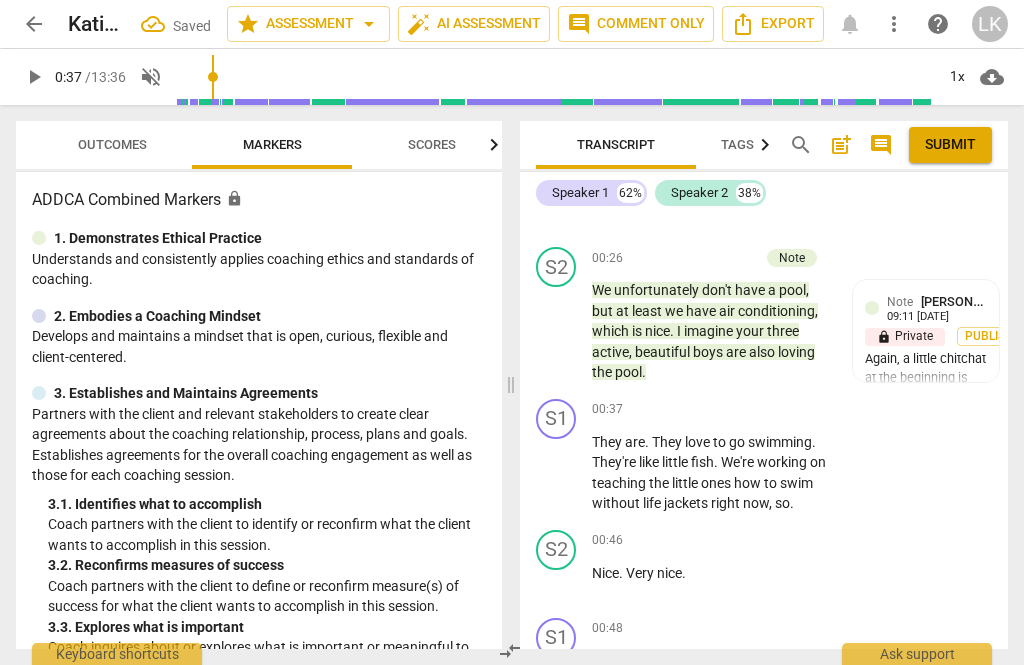 click on "play_arrow" at bounding box center (557, 473) 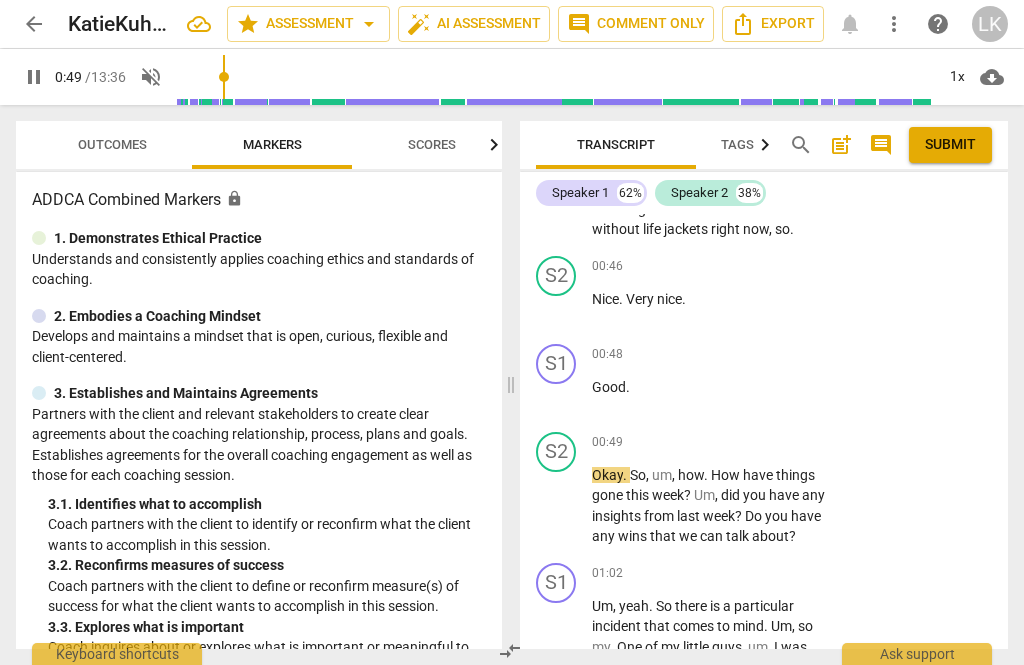 scroll, scrollTop: 961, scrollLeft: 0, axis: vertical 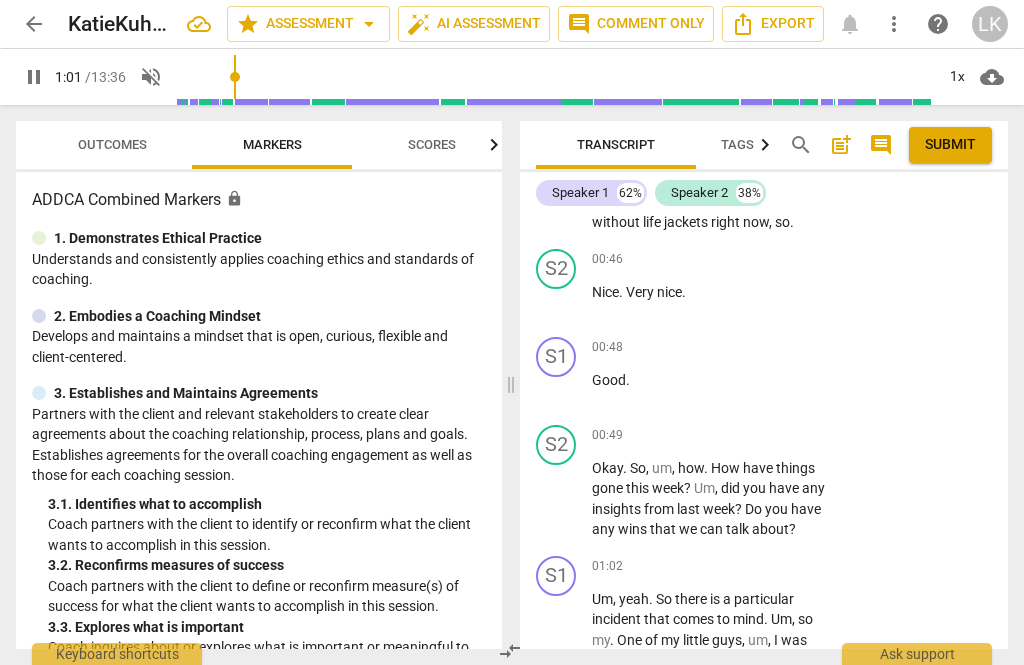 click on "pause" at bounding box center [557, 499] 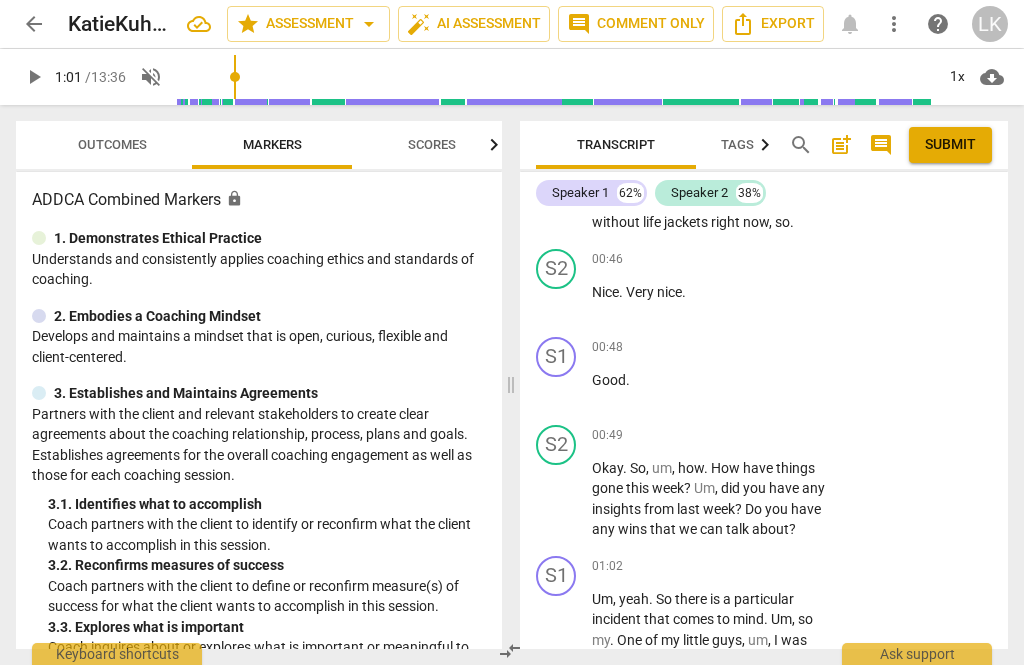 click on "Add competency" at bounding box center (769, 436) 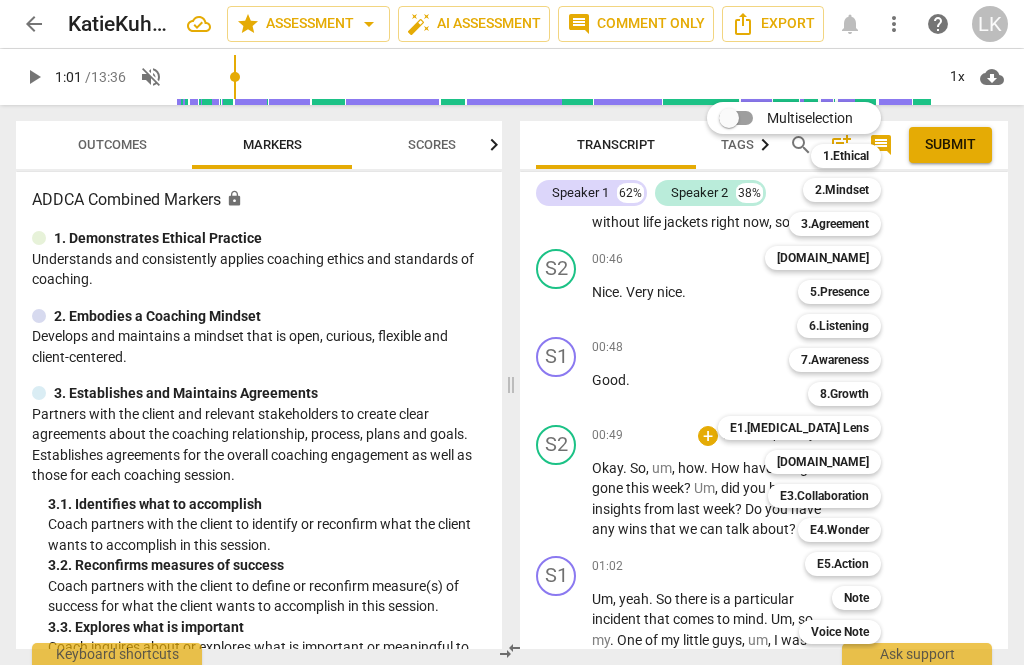click on "Note" at bounding box center [856, 598] 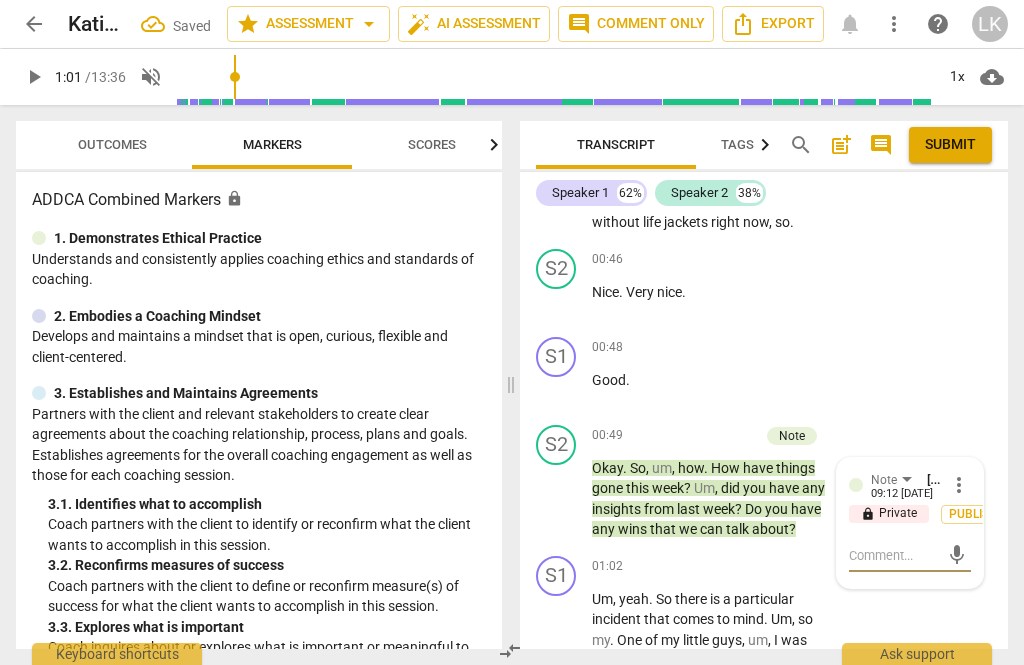 click at bounding box center [894, 555] 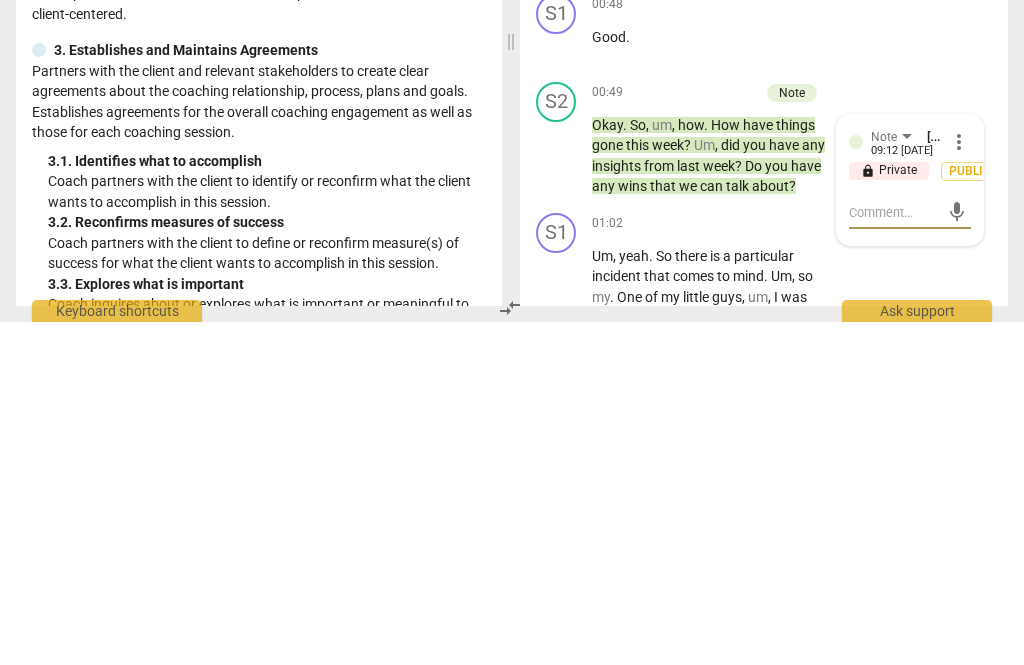 type on "C" 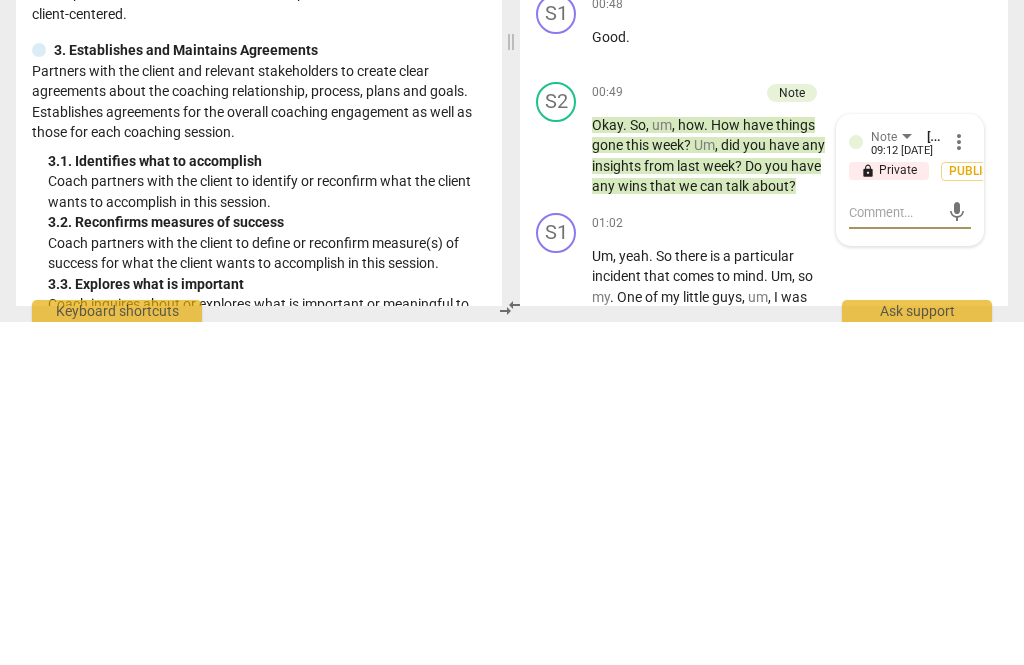 type on "C" 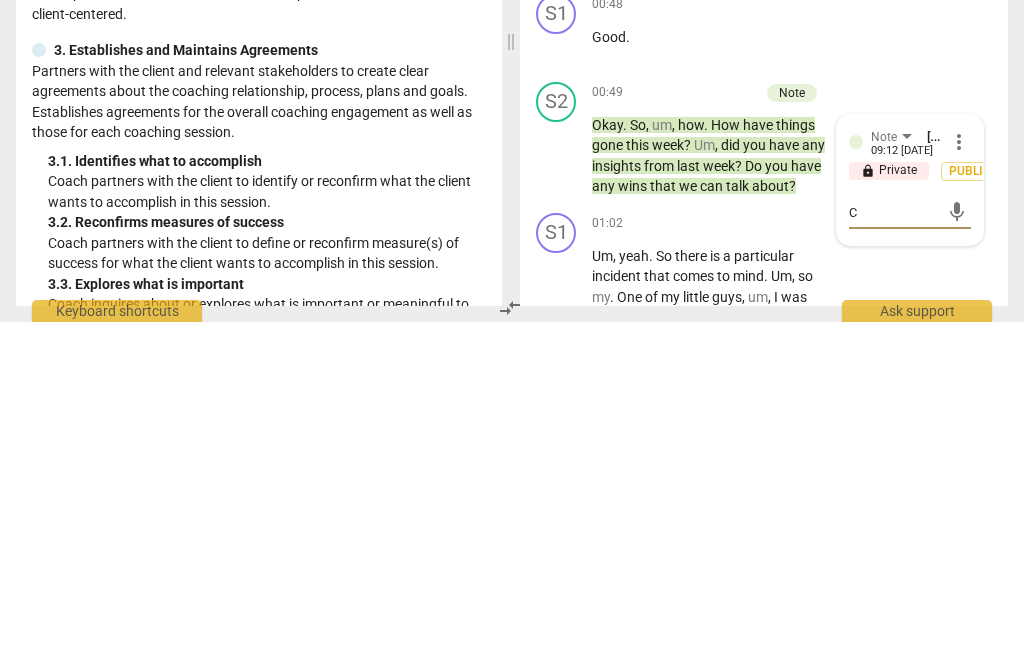 type on "Ce" 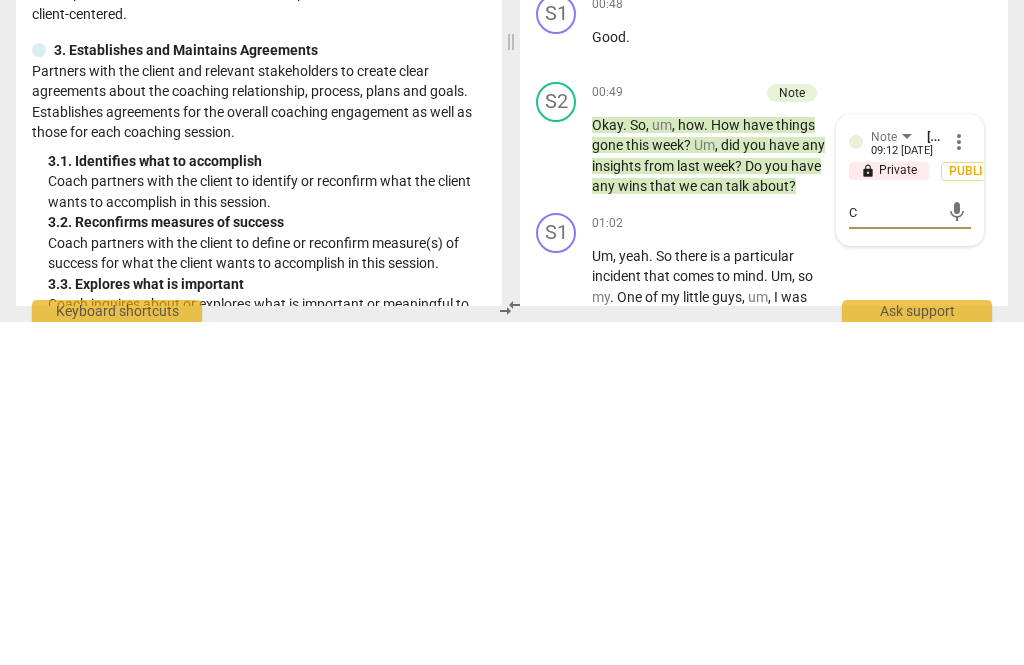 type on "Ce" 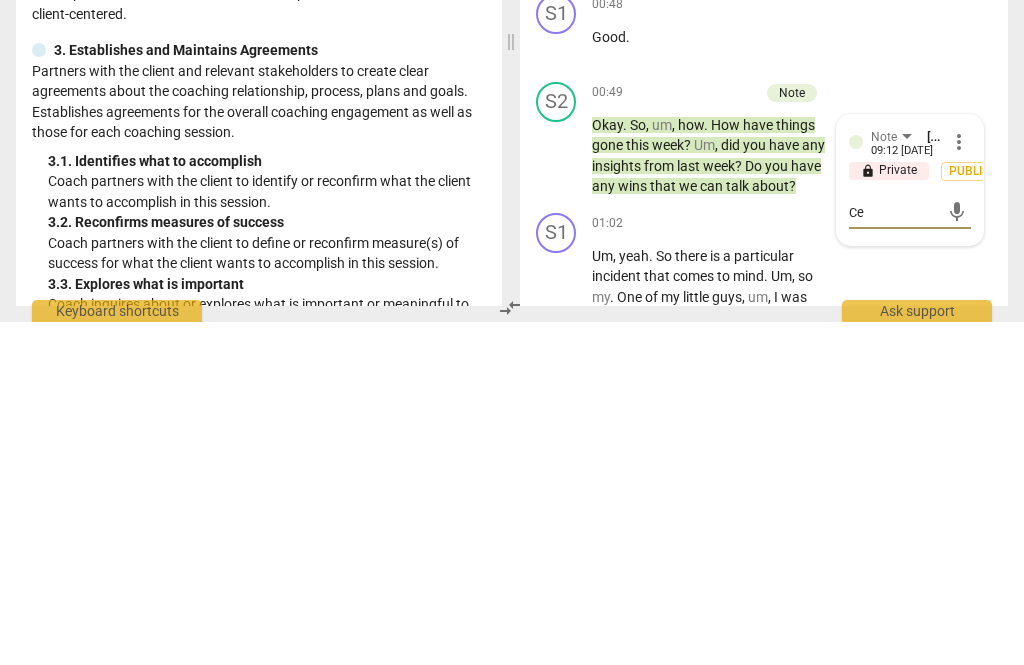 type on "Cel" 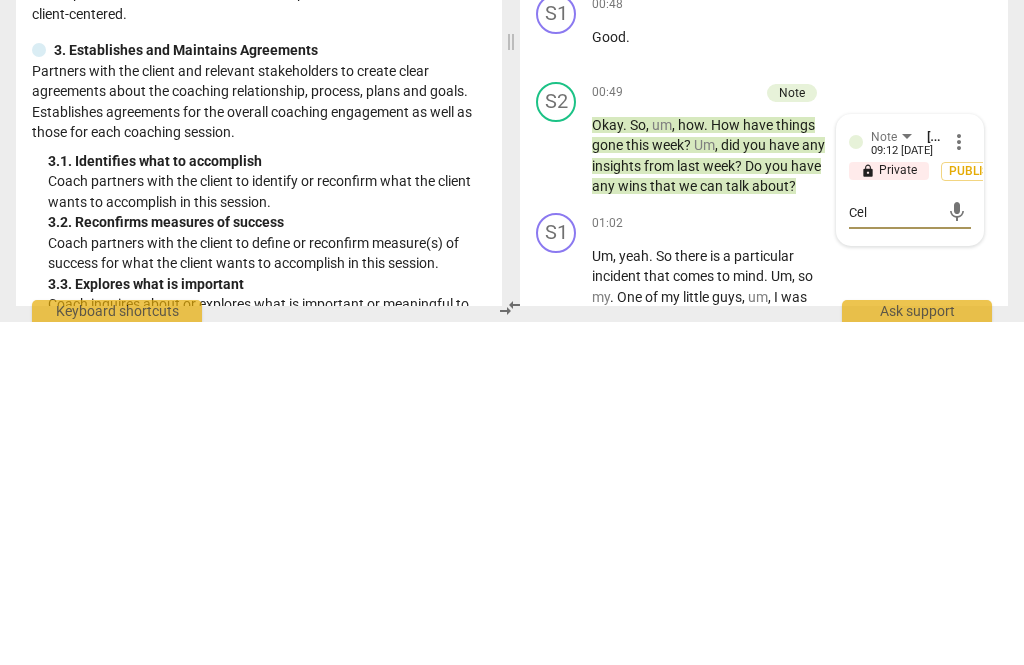 type on "Cell" 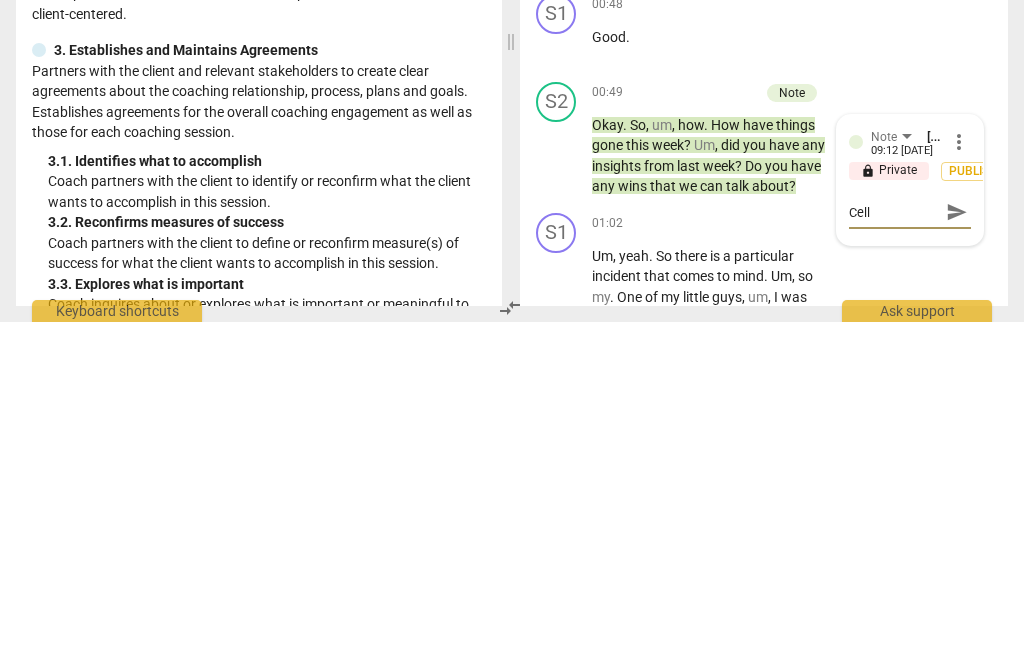 type on "So if you" 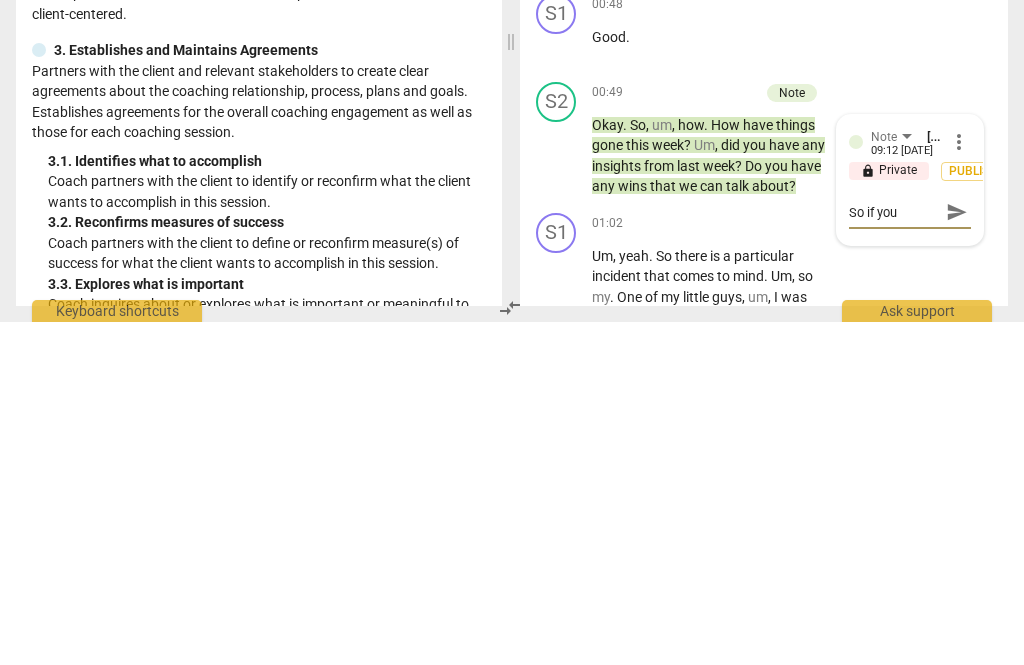 type on "So if you noticed" 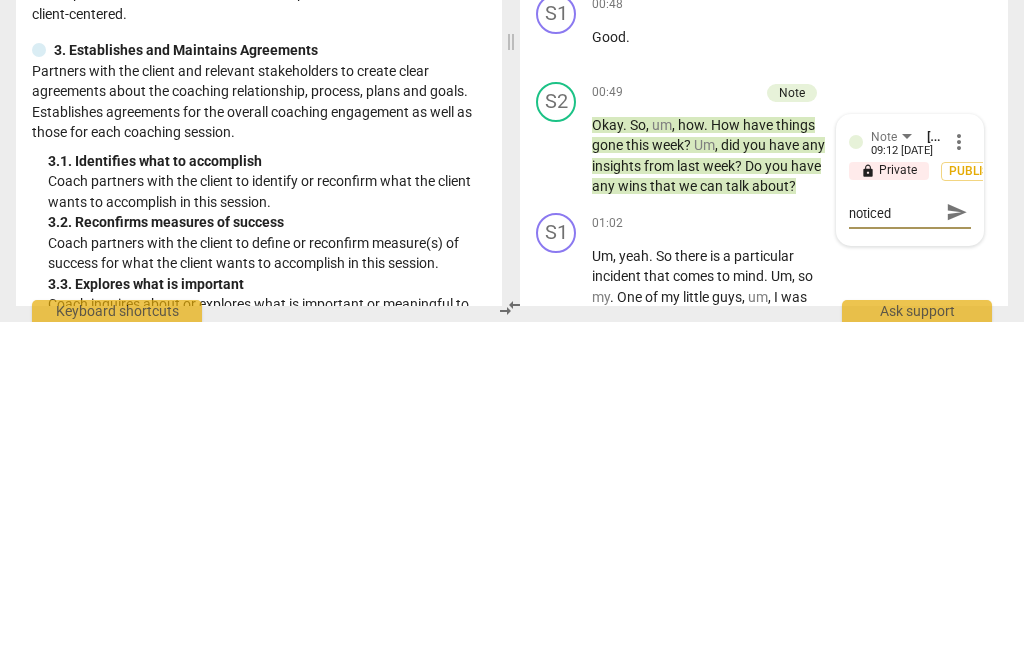 type on "So if you noticed," 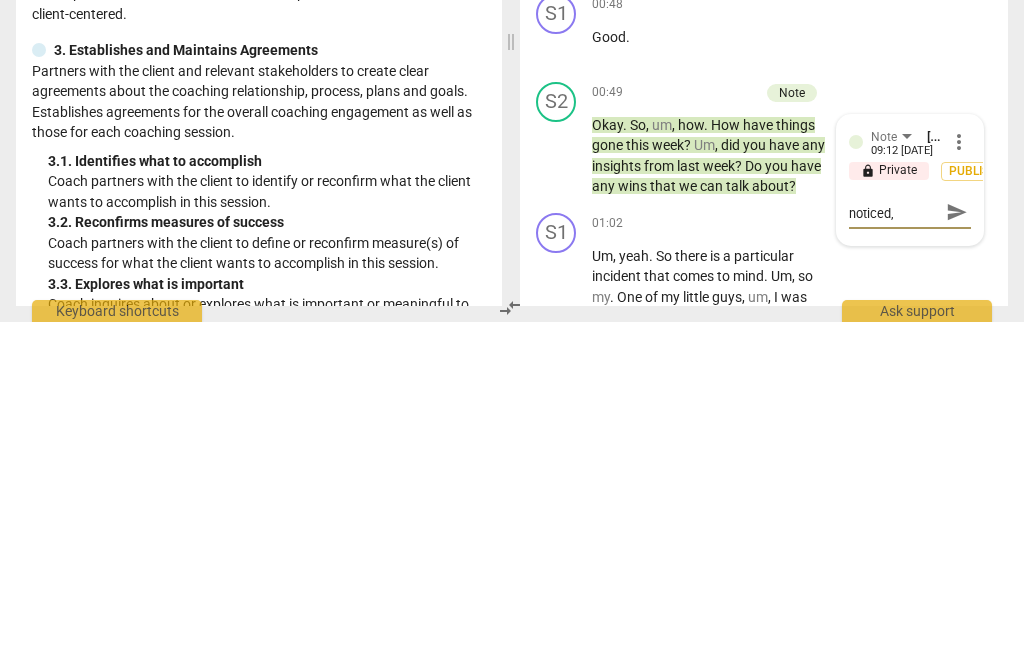 scroll, scrollTop: 18, scrollLeft: 0, axis: vertical 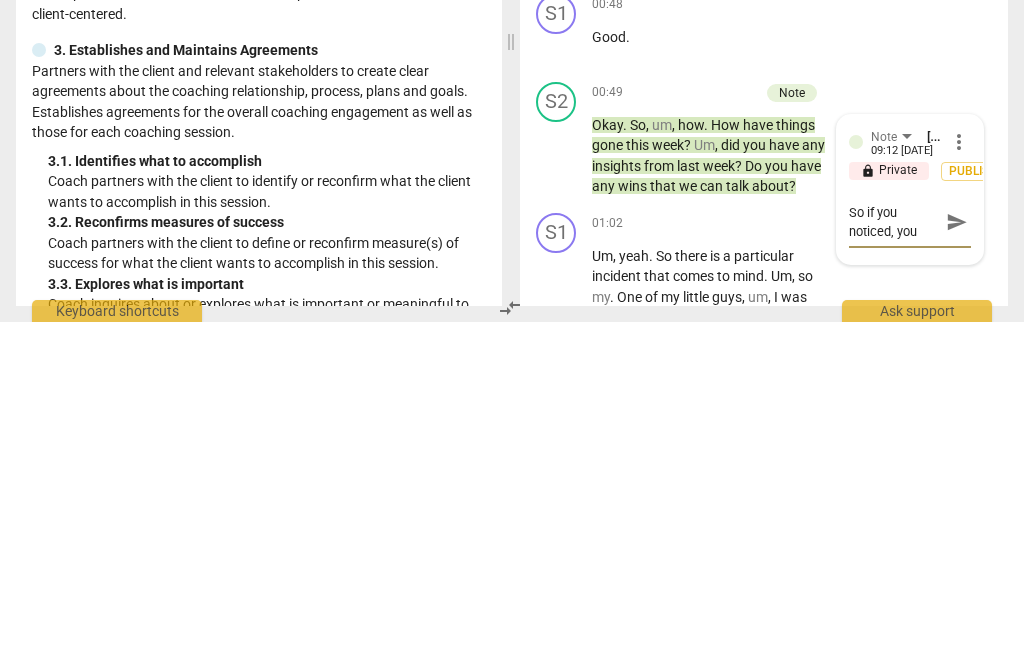 type on "So if you noticed, you spoke" 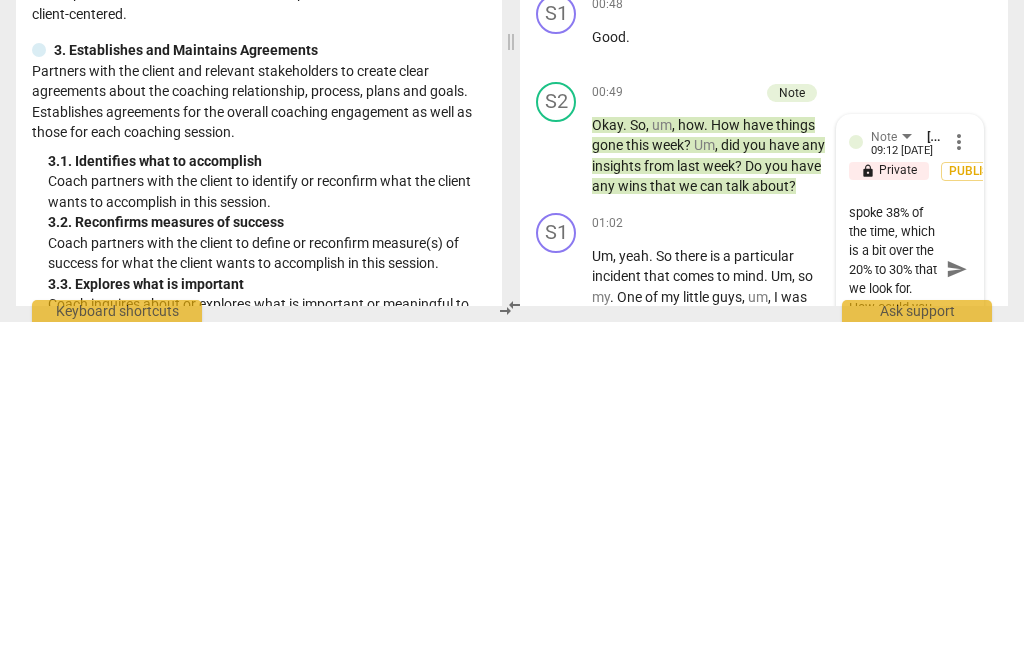 scroll, scrollTop: 57, scrollLeft: 0, axis: vertical 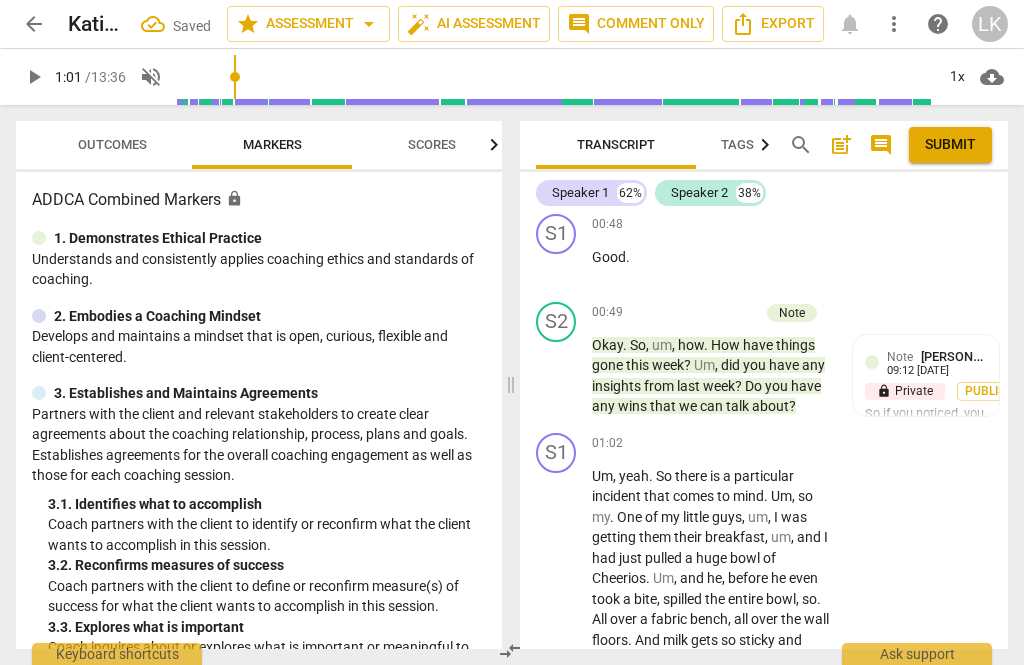 click on "+" at bounding box center [650, 313] 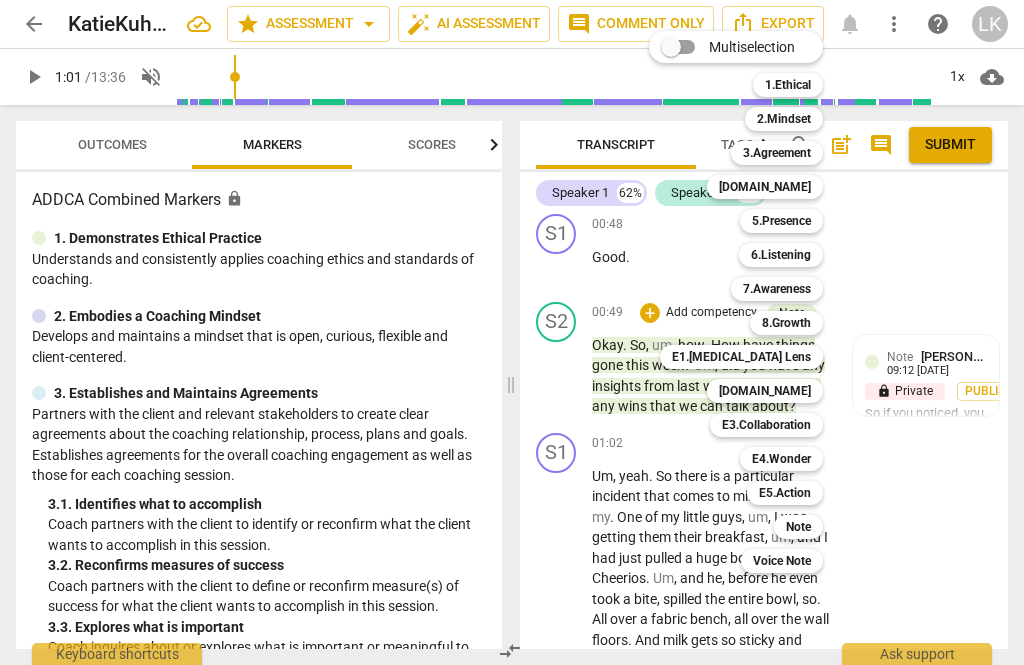 click on "Multiselection m 1.Ethical 1 2.Mindset 2 3.Agreement 3 [DOMAIN_NAME] 4 5.Presence 5 6.Listening 6 7.Awareness 7 8.Growth 8 E1.[MEDICAL_DATA] Lens 9 [DOMAIN_NAME] 0 E3.Collaboration q E4.Wonder w E5.Action r Note t Voice Note y" at bounding box center [751, 302] 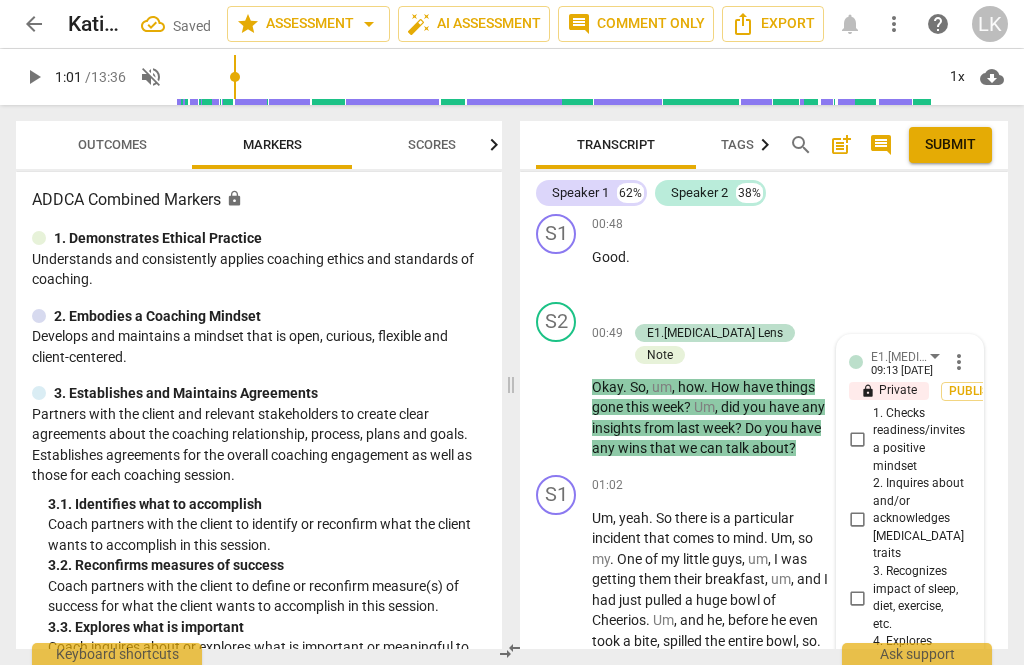 scroll, scrollTop: 1742, scrollLeft: 0, axis: vertical 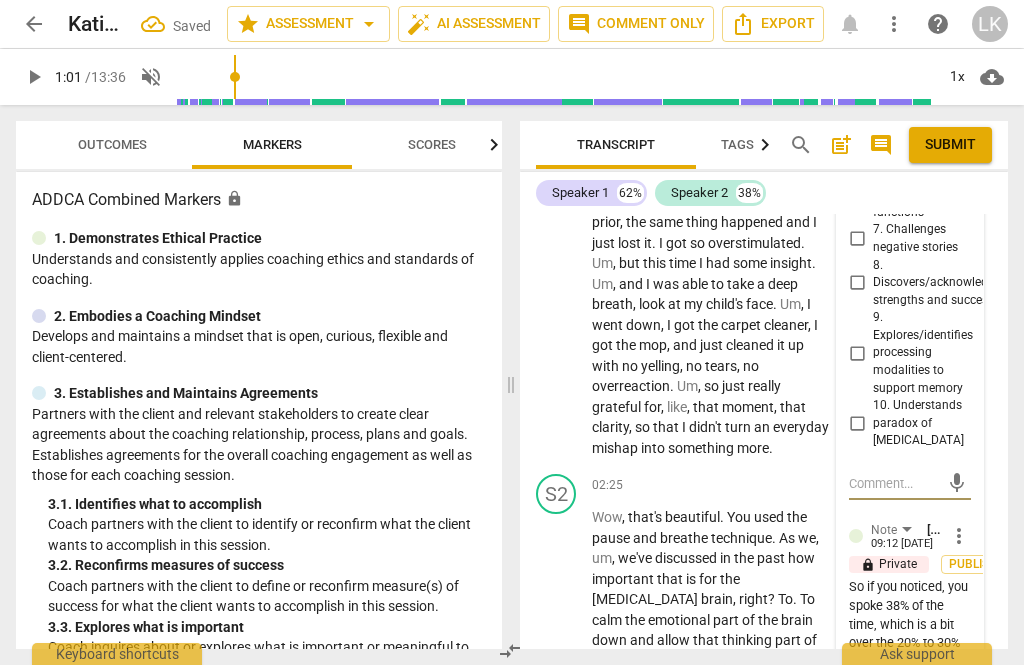 click on "8. Discovers/acknowledges strengths and successes" at bounding box center (857, 283) 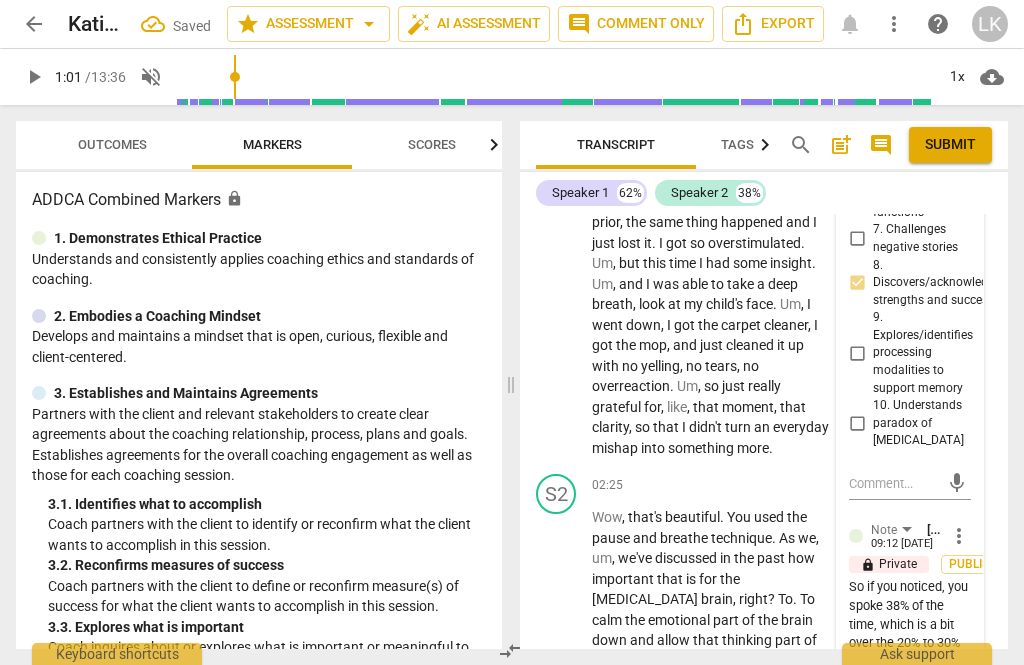 click at bounding box center [894, 483] 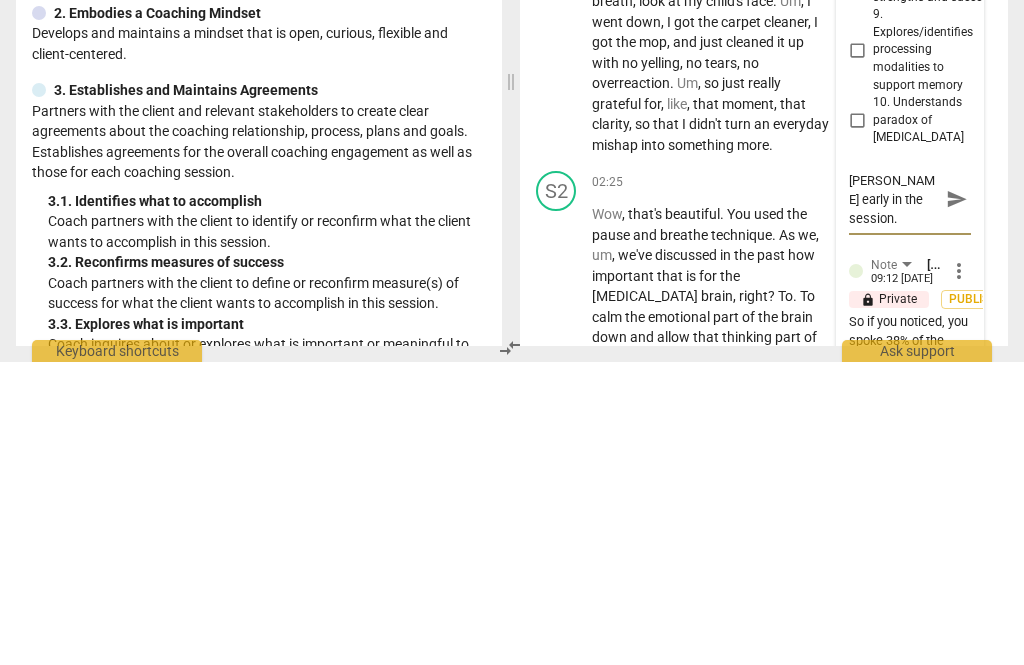 scroll, scrollTop: 38, scrollLeft: 0, axis: vertical 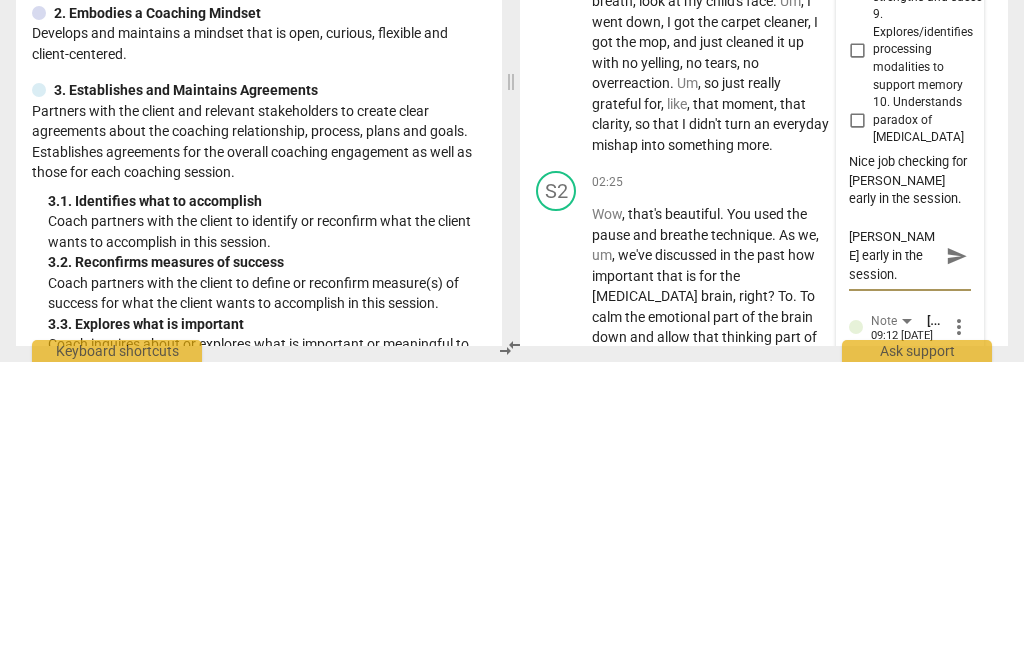 click on "E1.[MEDICAL_DATA] Lens [PERSON_NAME] 09:13 [DATE] more_vert lock Private Publish 1. Checks readiness/invites a positive mindset 2. Inquires about and/or acknowledges [MEDICAL_DATA] traits 3. Recognizes impact of sleep, diet, exercise, etc. 4. Explores client’s knowledge of their own ADHD/diagnosis 5. Exhibits curiosity about client’s brain and activation 6. Encourages pausing for improved executive functions 7. Challenges negative stories 8. Discovers/acknowledges strengths and successes 9. Explores/identifies processing modalities to support memory 10. Understands paradox of [MEDICAL_DATA] Nice job checking for [PERSON_NAME] early in the session. Nice job checking for [PERSON_NAME] early in the session. Nice job checking for [PERSON_NAME] early in the session. send Note [PERSON_NAME] 09:12 [DATE] more_vert lock Private Publish So if you noticed, you spoke 38% of the time, which is a bit over the 20% to 30% that we look for. How could you have ask this more briefly? mic" at bounding box center [910, 270] 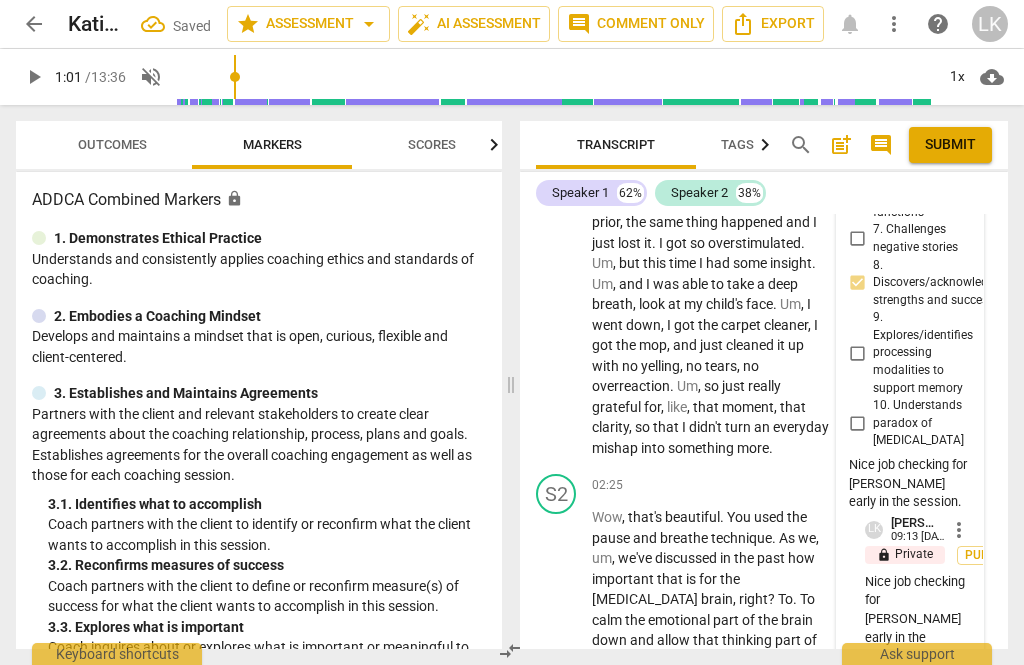 scroll, scrollTop: 0, scrollLeft: 0, axis: both 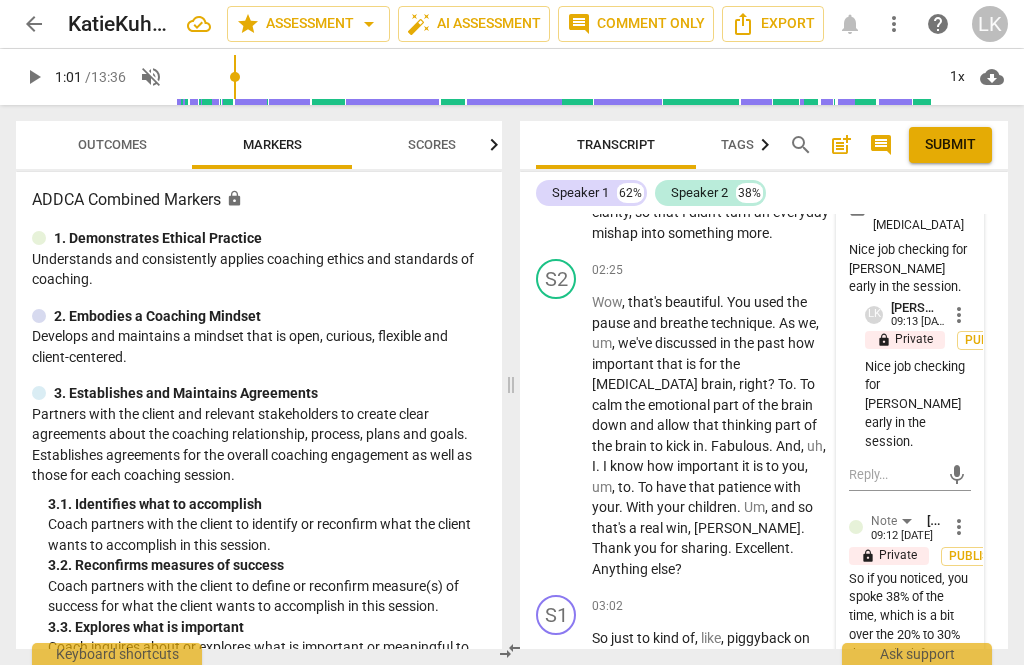 click on "more_vert" at bounding box center [959, 315] 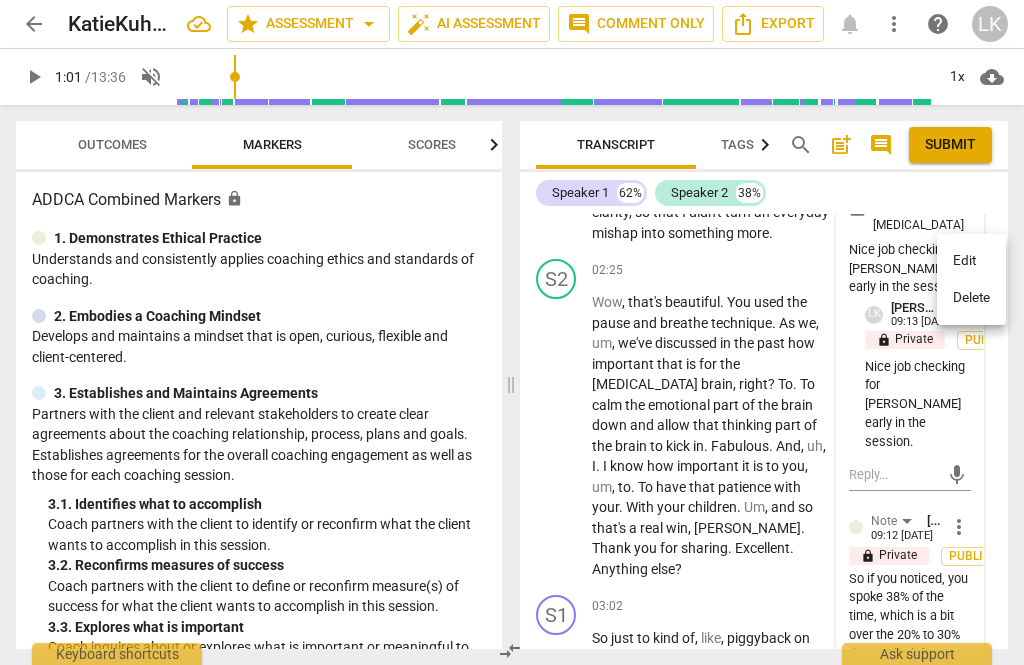 click on "Edit" at bounding box center [971, 261] 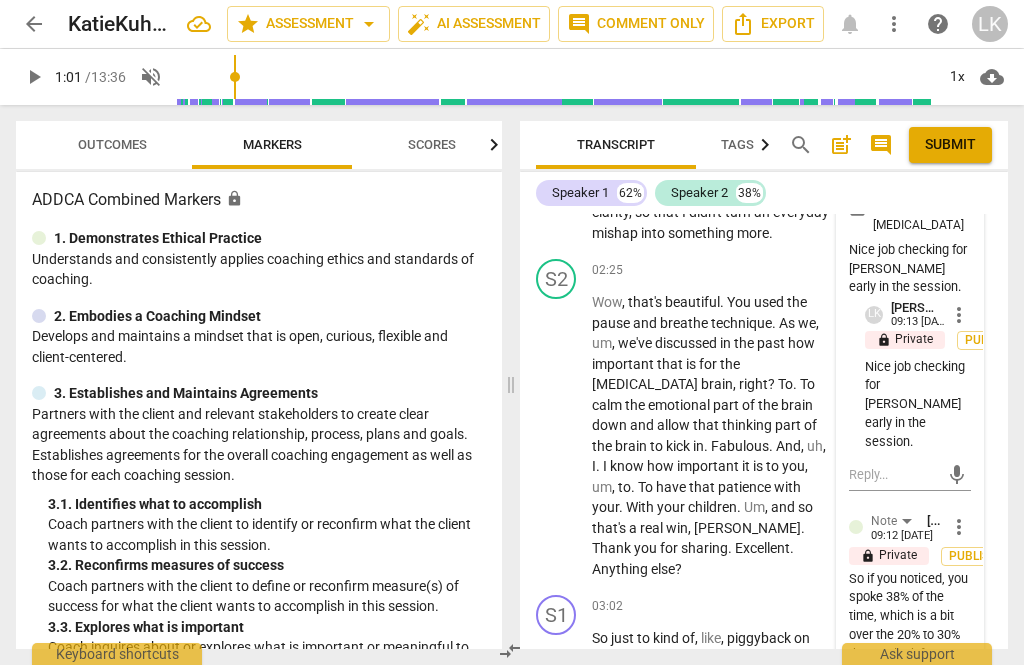 click on "more_vert" at bounding box center [959, 315] 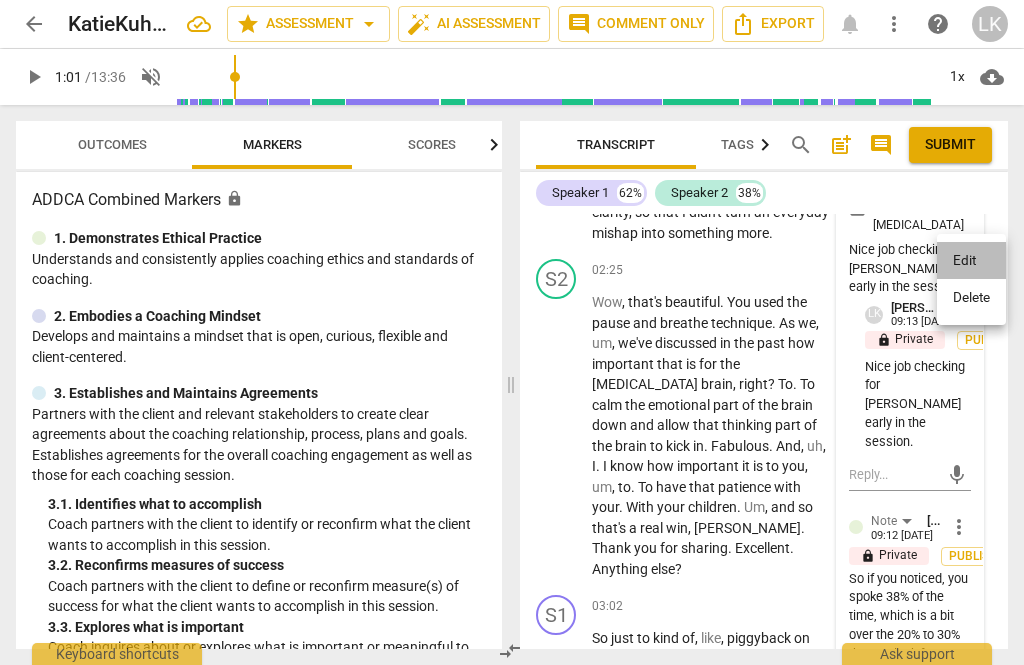 click on "Edit" at bounding box center [971, 261] 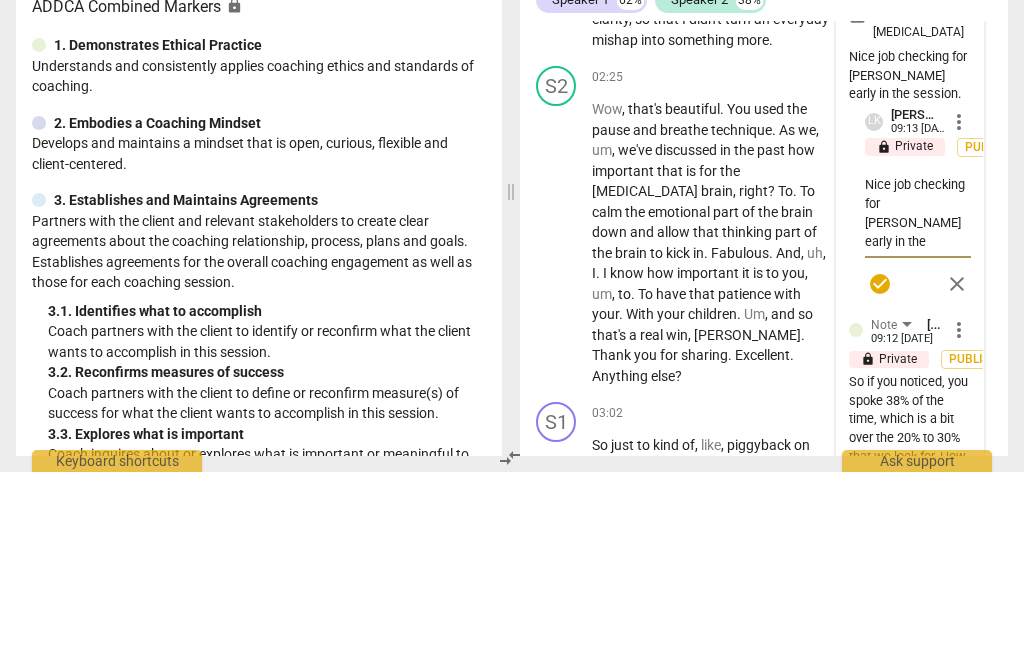 click on "Nice job checking for [PERSON_NAME] early in the session." at bounding box center [918, 406] 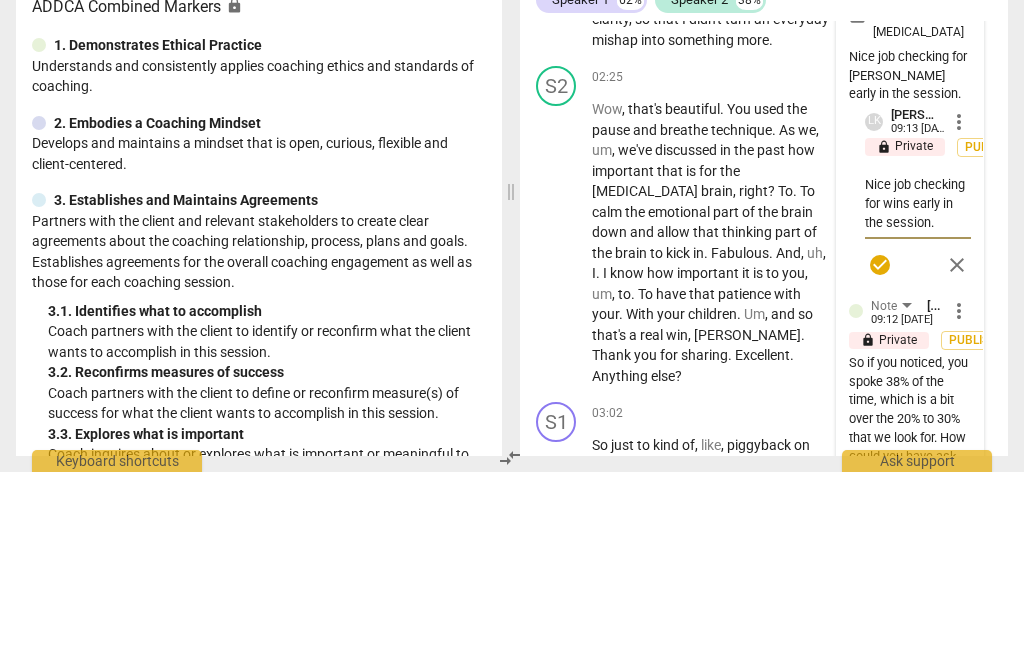 click on "check_circle" at bounding box center (880, 458) 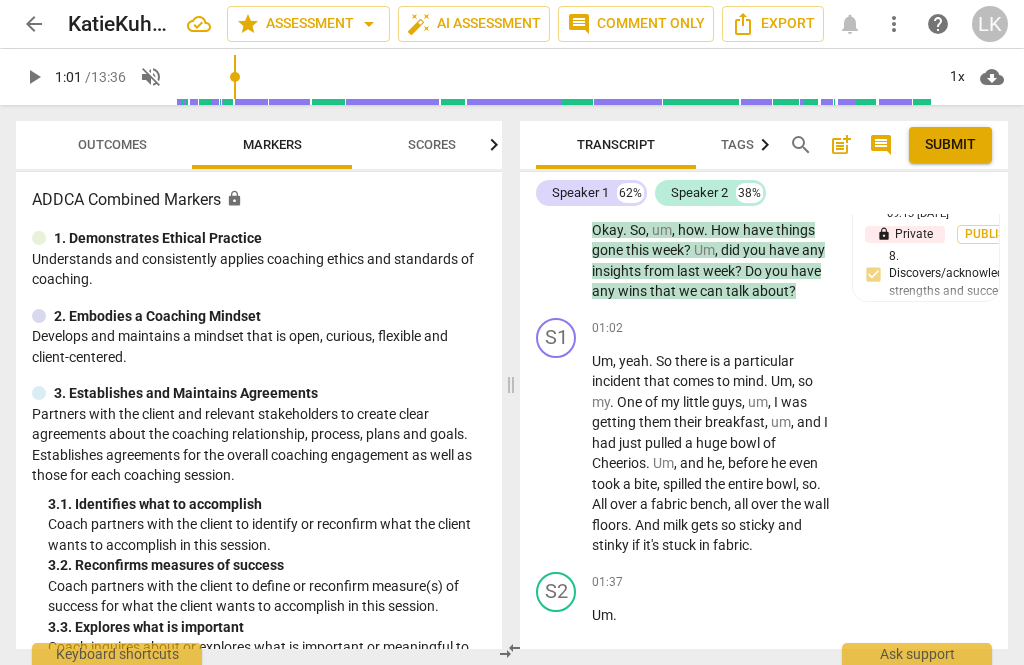 scroll, scrollTop: 1242, scrollLeft: 0, axis: vertical 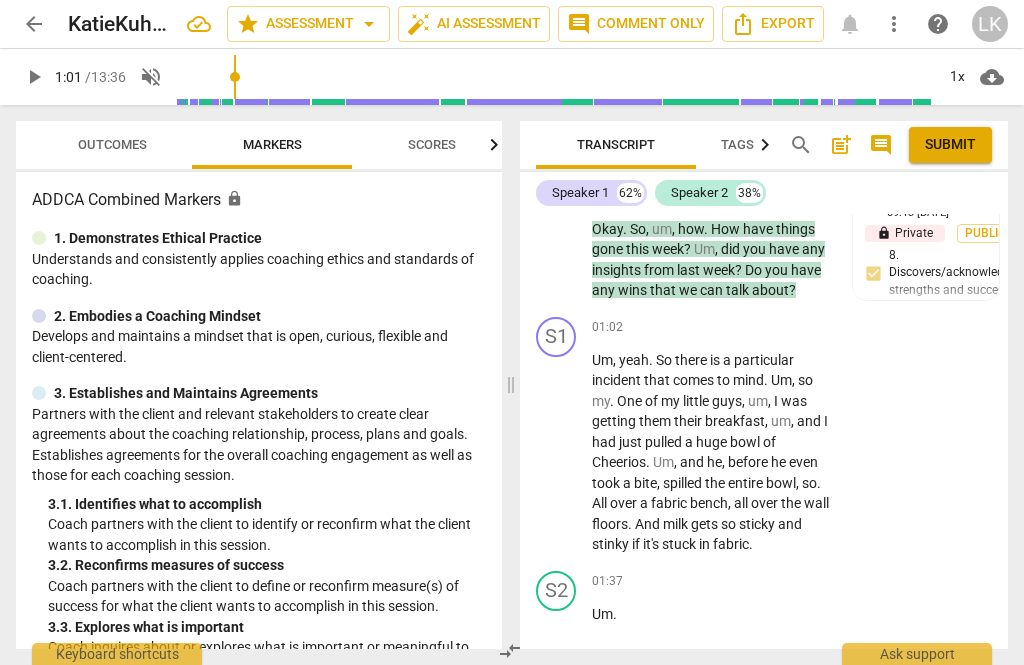 click on "play_arrow" at bounding box center (557, 453) 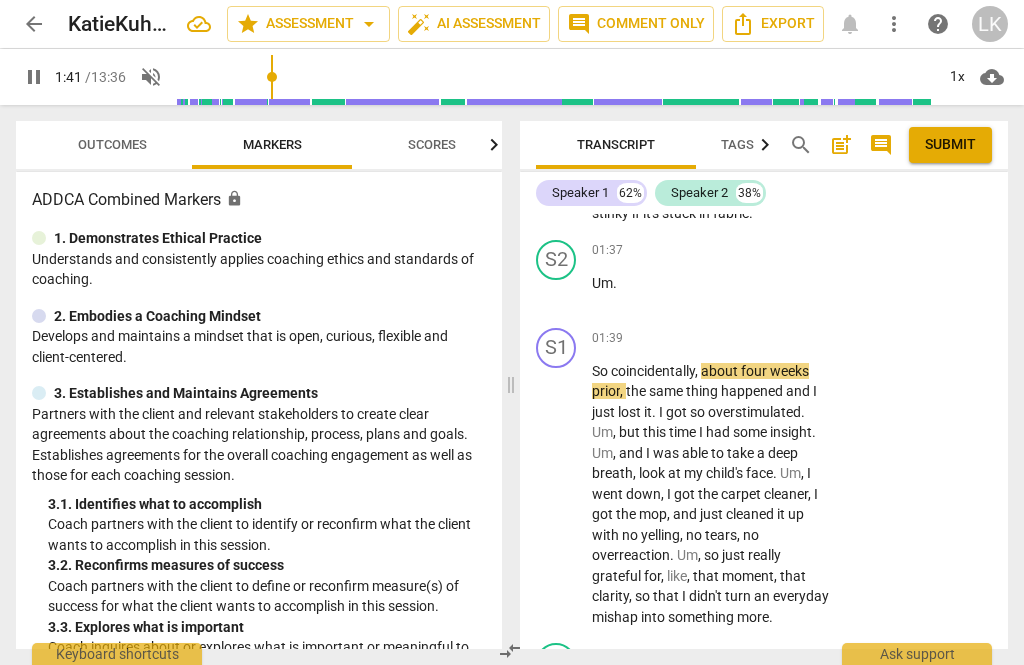 scroll, scrollTop: 1577, scrollLeft: 0, axis: vertical 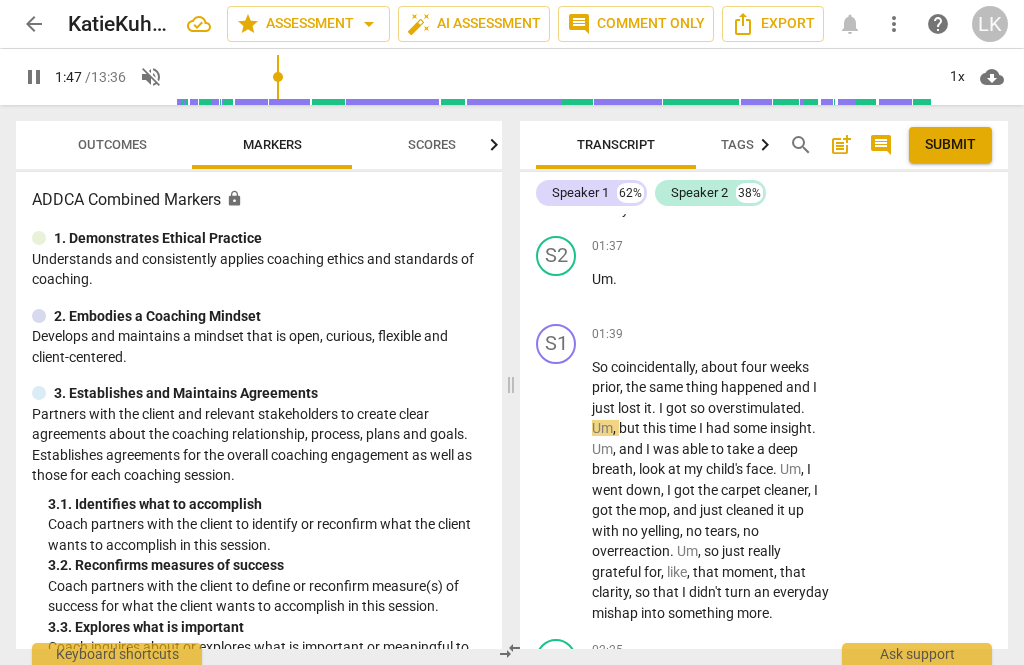 click on "pause" at bounding box center (557, 490) 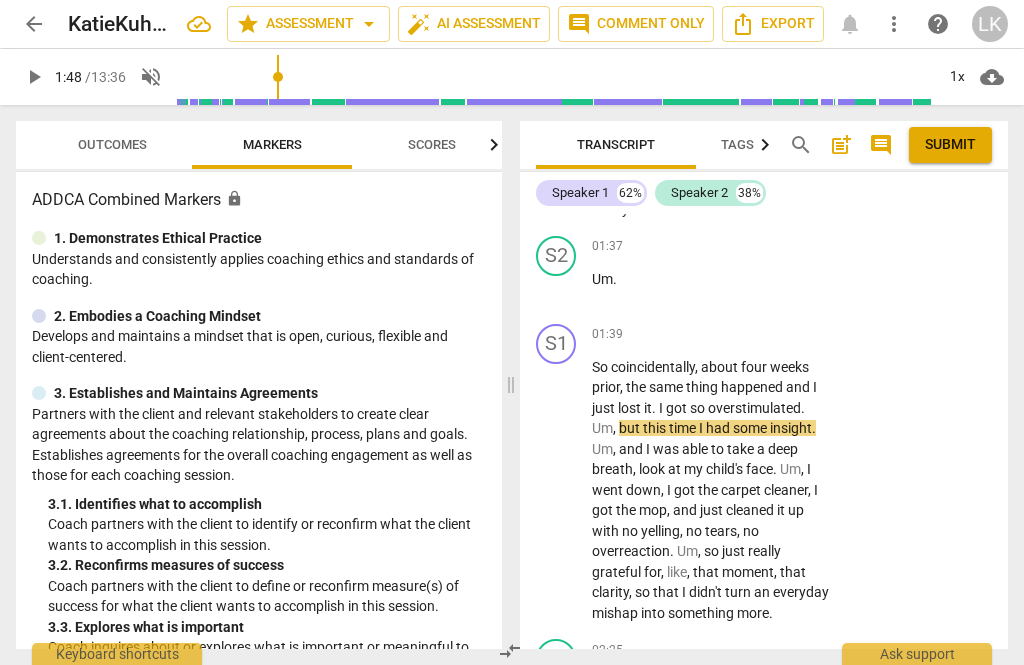 click on "play_arrow" at bounding box center [557, 490] 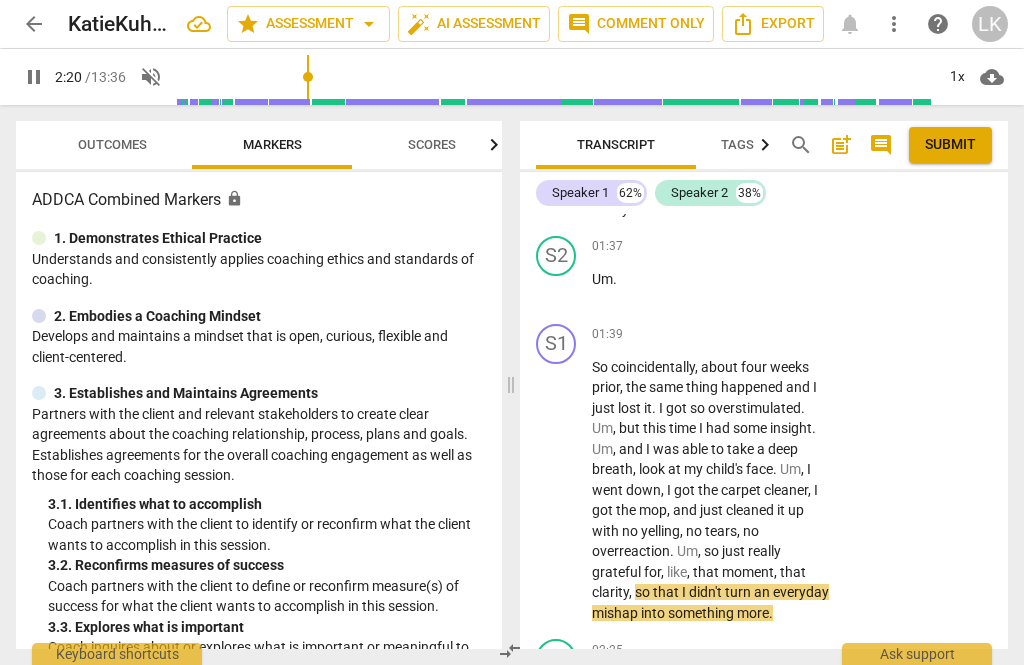 click on "play_arrow pause" at bounding box center [566, 491] 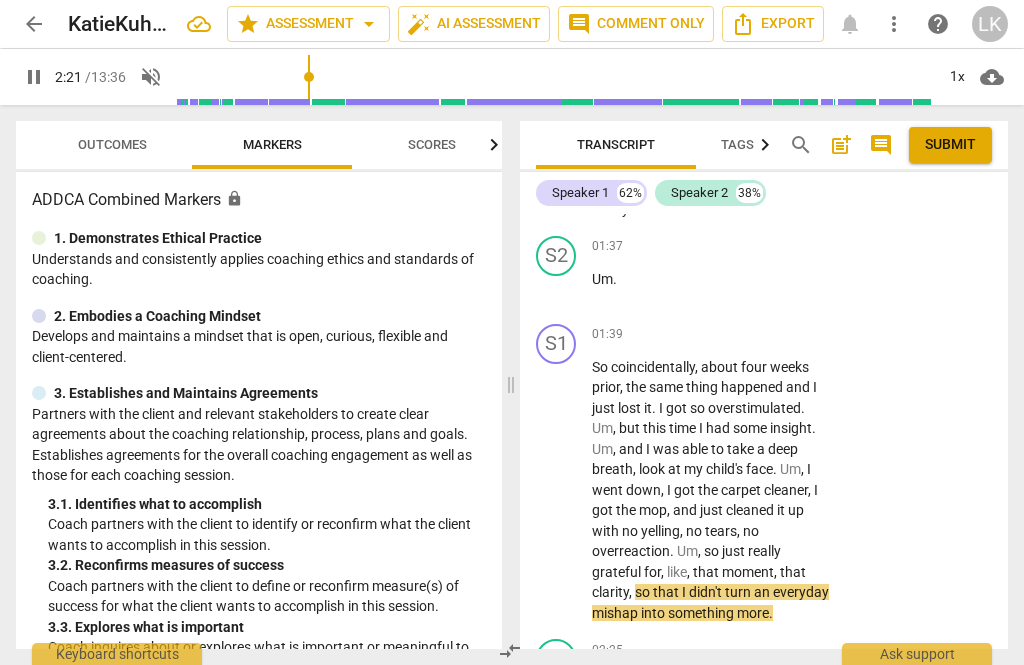 click on "pause" at bounding box center [557, 490] 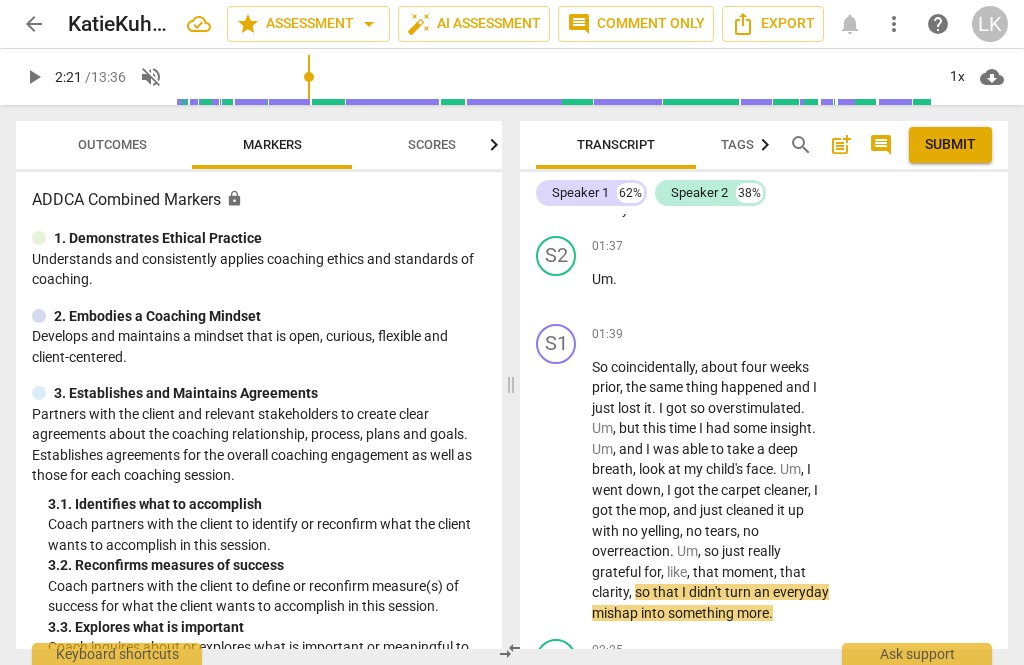 click on "+ Add competency" at bounding box center (757, 335) 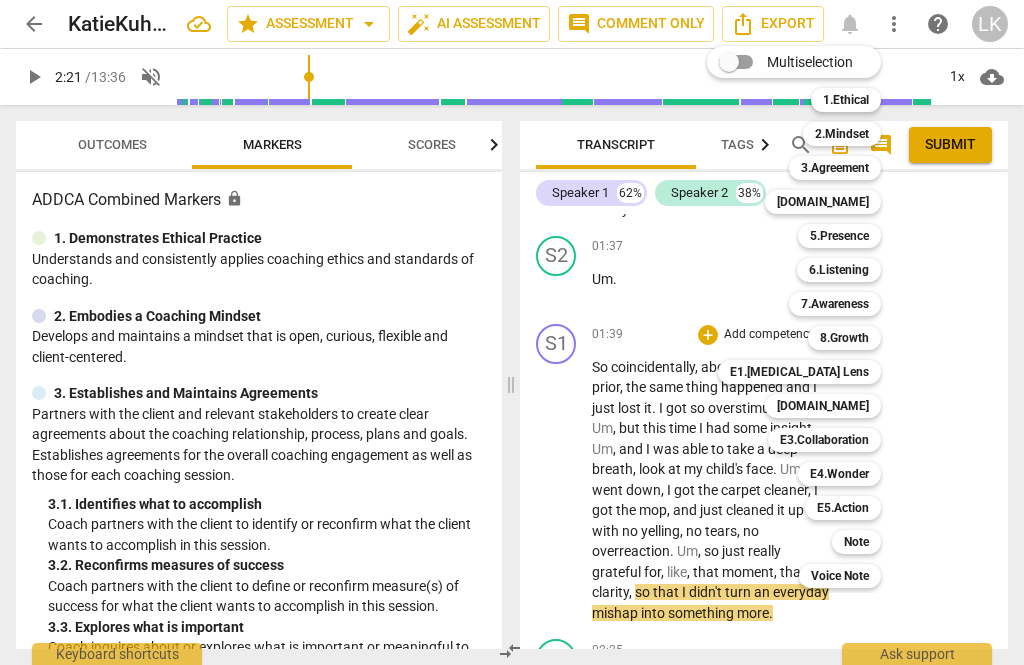 click on "6.Listening" at bounding box center (839, 270) 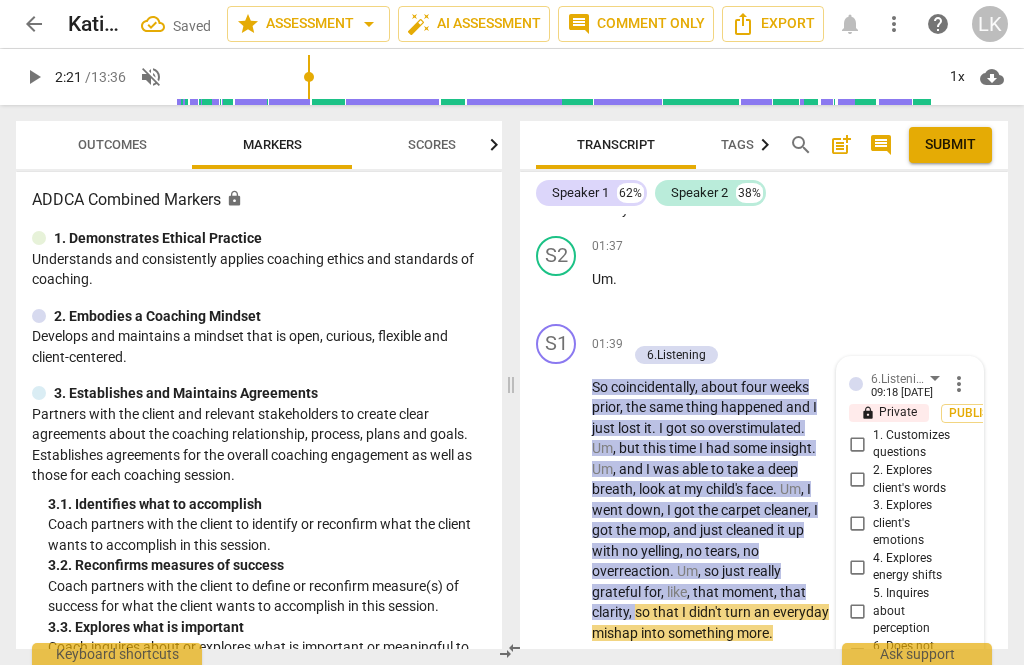 scroll, scrollTop: 1859, scrollLeft: 0, axis: vertical 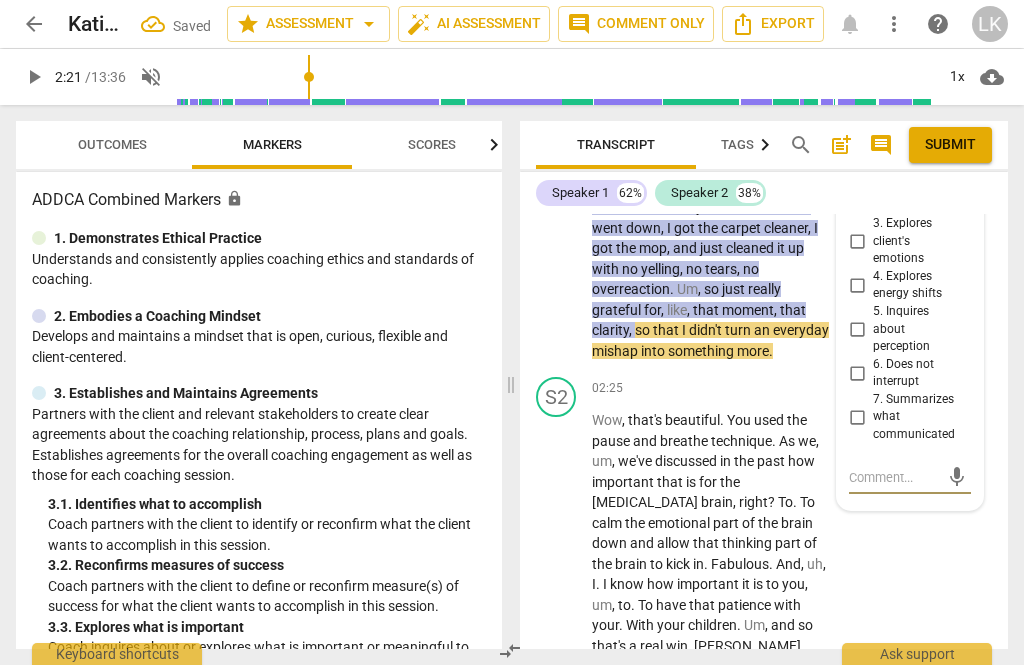 click on "6. Does not interrupt" at bounding box center (857, 373) 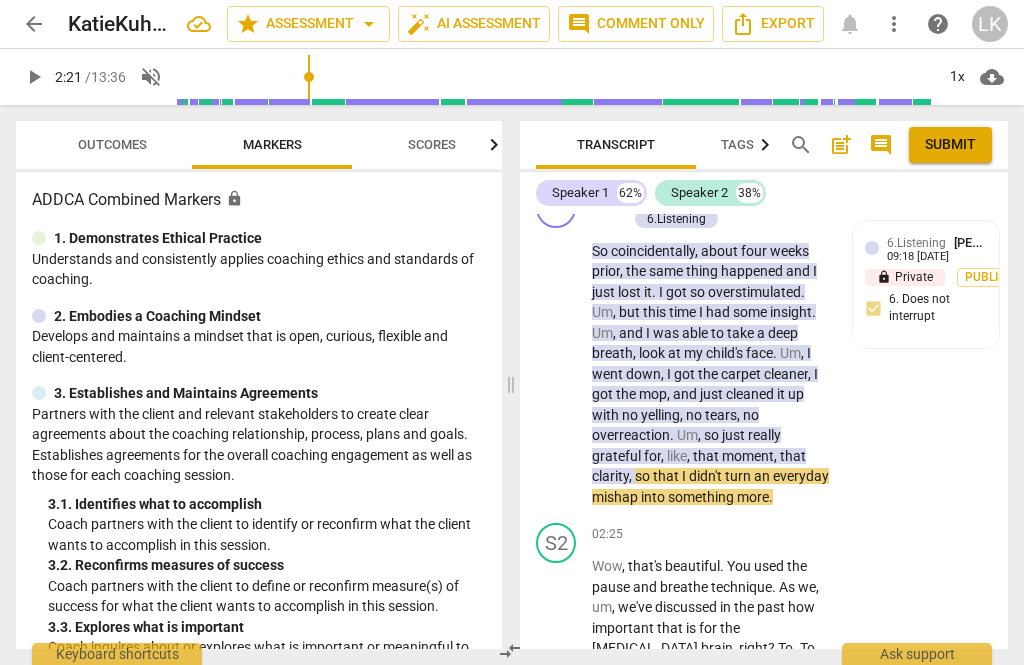 scroll, scrollTop: 1709, scrollLeft: 0, axis: vertical 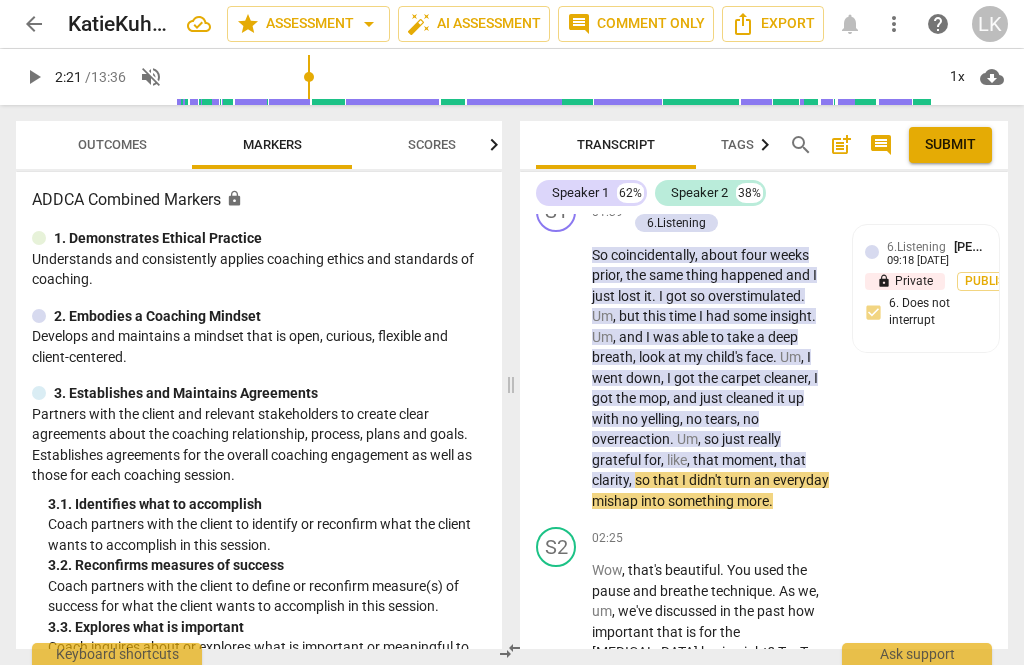 click on "play_arrow" at bounding box center (557, 368) 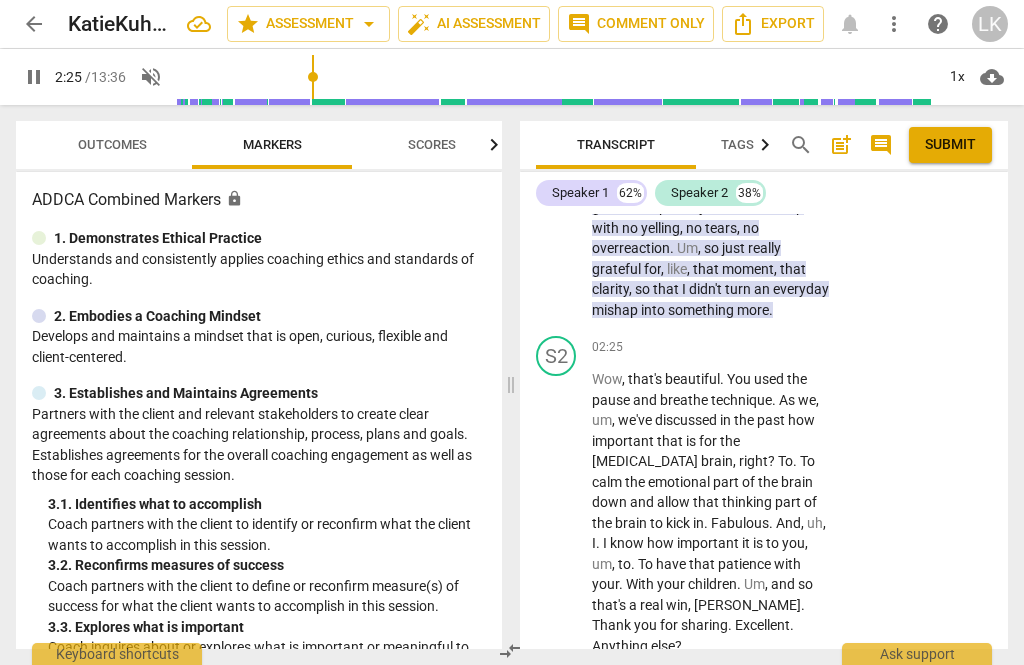 scroll, scrollTop: 1901, scrollLeft: 0, axis: vertical 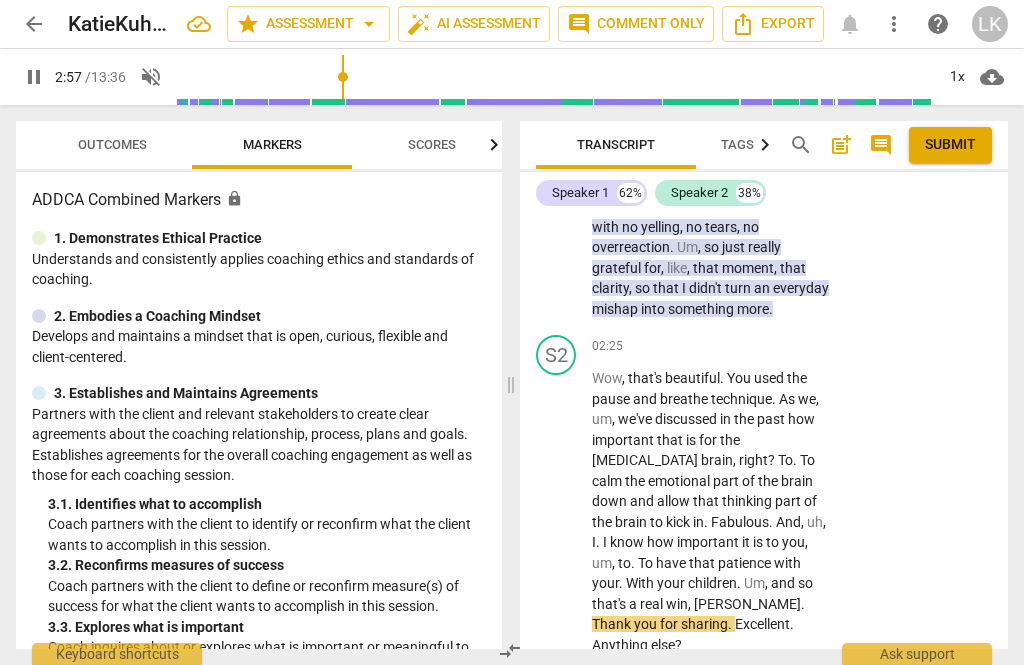 click on "pause" at bounding box center [557, 512] 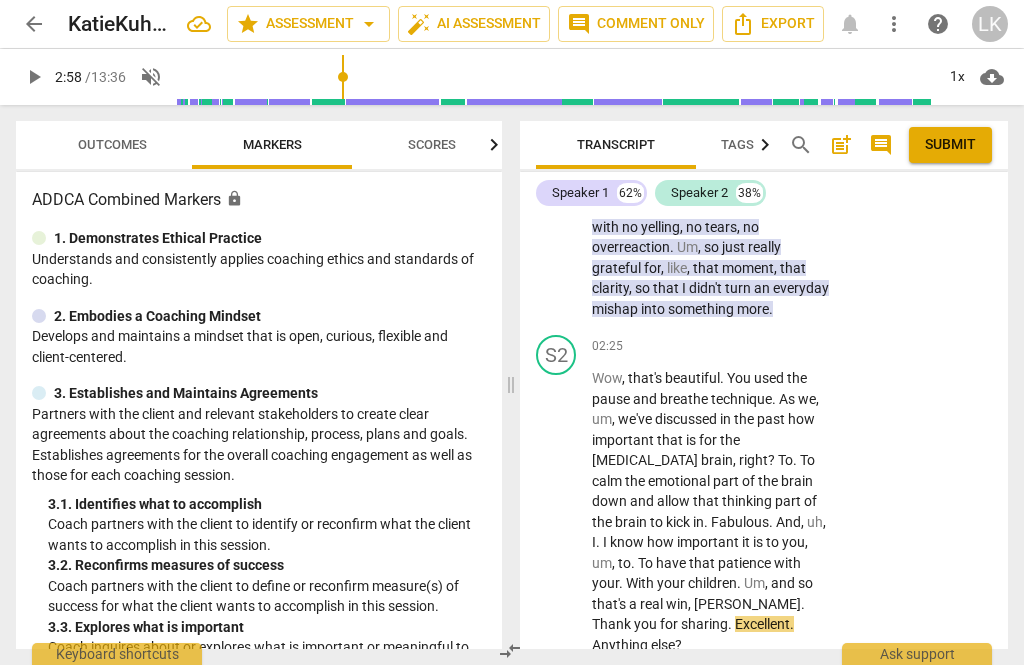 click on "+" at bounding box center (708, 346) 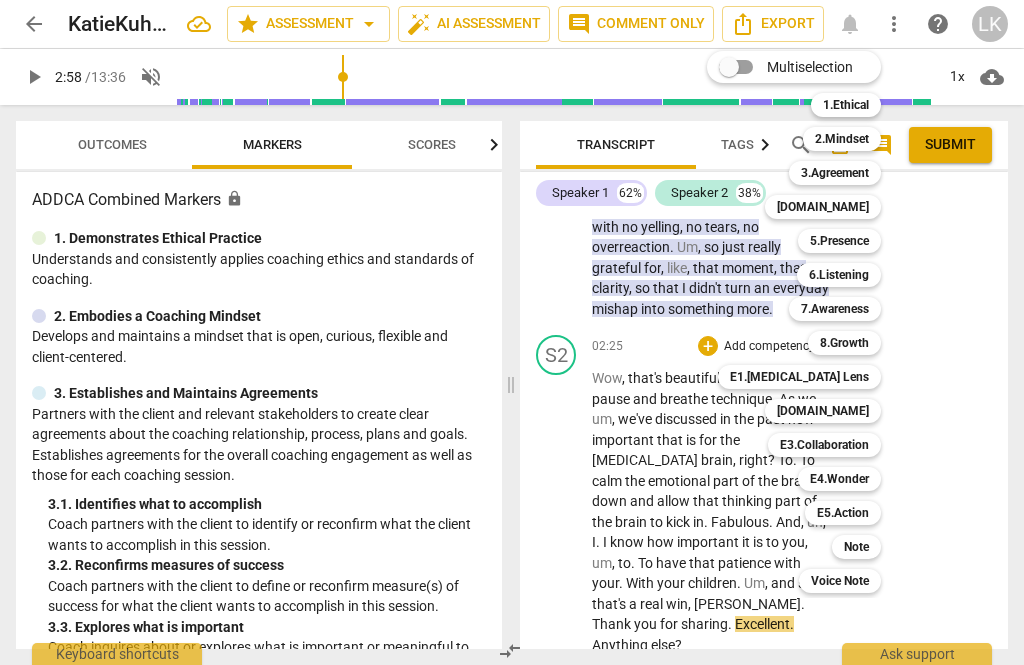 click on "E1.[MEDICAL_DATA] Lens 9" at bounding box center (810, 377) 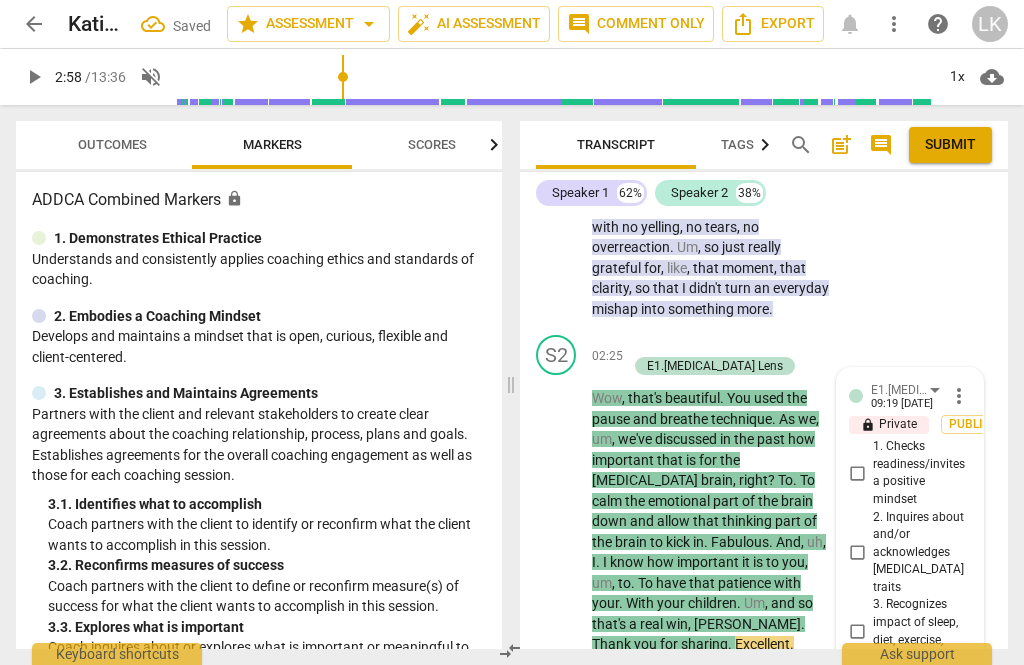 scroll, scrollTop: 2579, scrollLeft: 0, axis: vertical 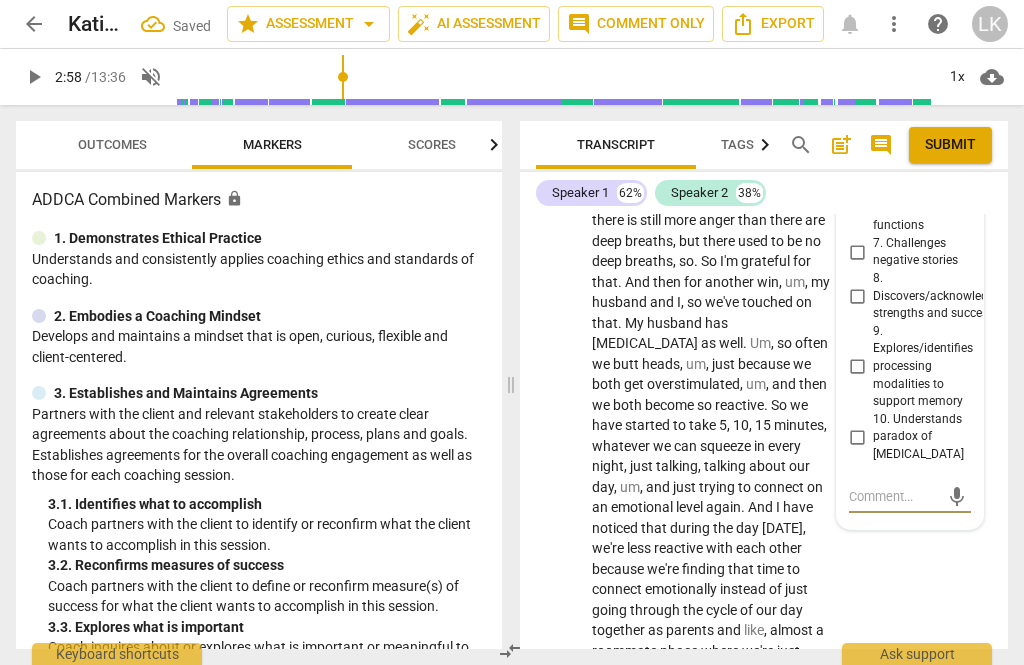 click on "8. Discovers/acknowledges strengths and successes" at bounding box center (857, 296) 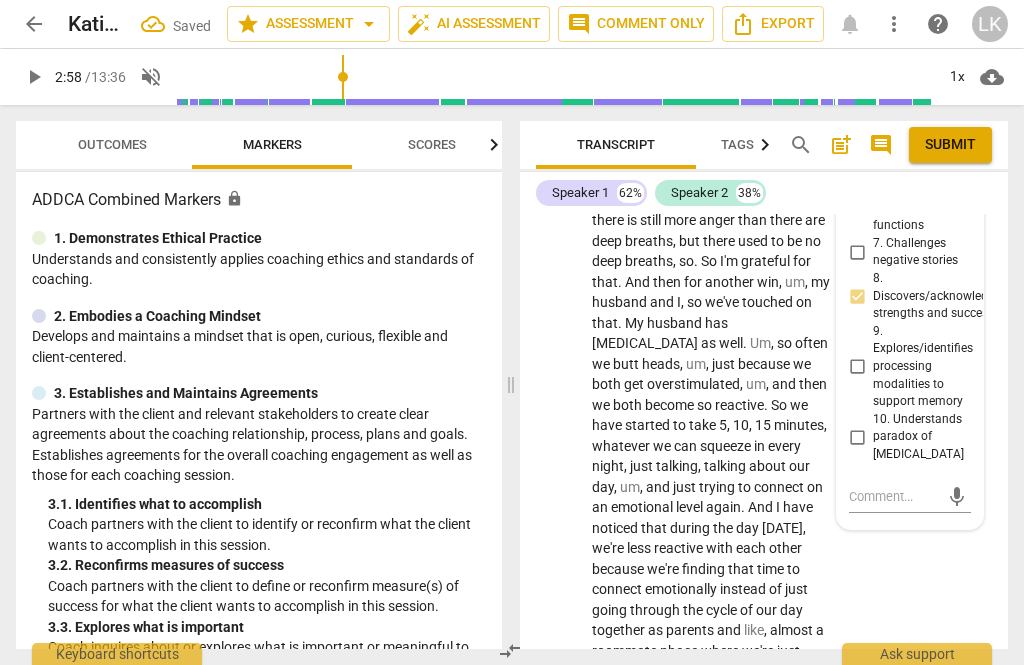 click at bounding box center [894, 496] 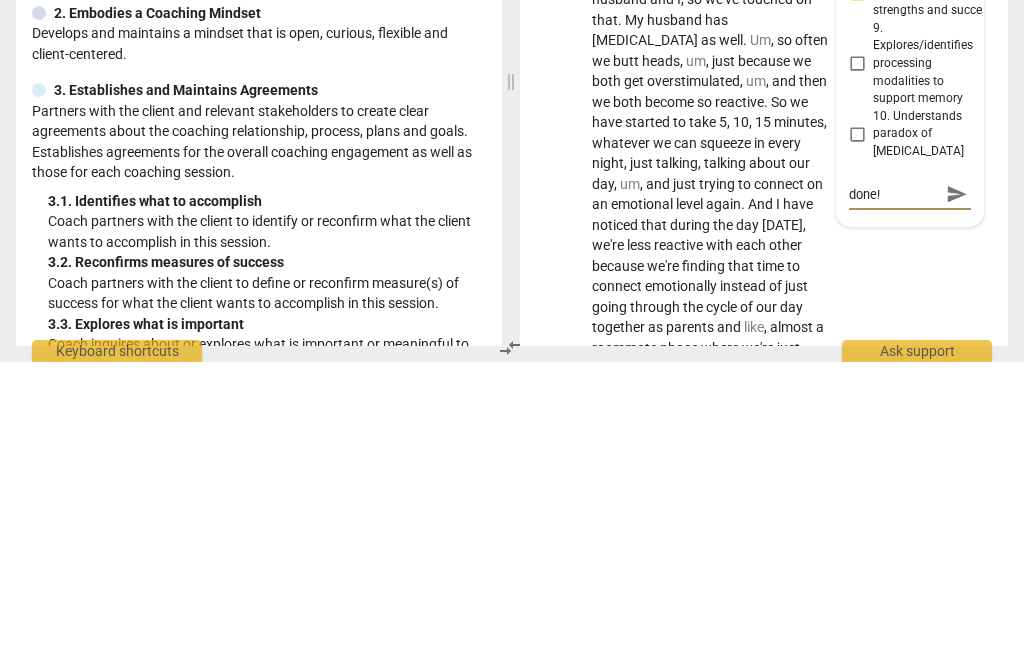 scroll, scrollTop: 18, scrollLeft: 0, axis: vertical 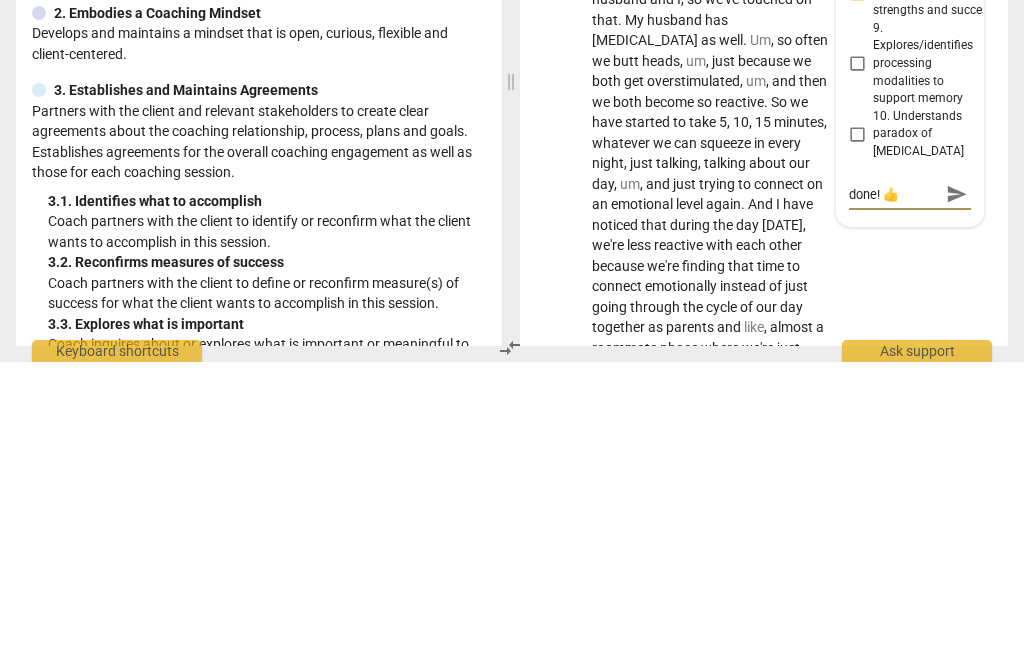 click on "send" at bounding box center [957, 497] 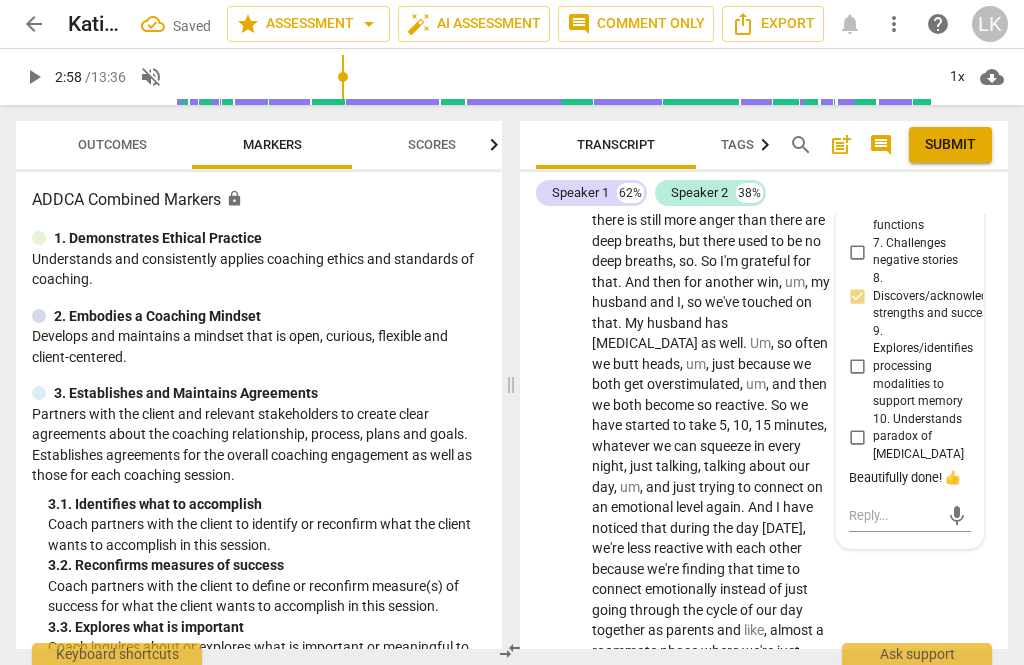 scroll, scrollTop: 0, scrollLeft: 0, axis: both 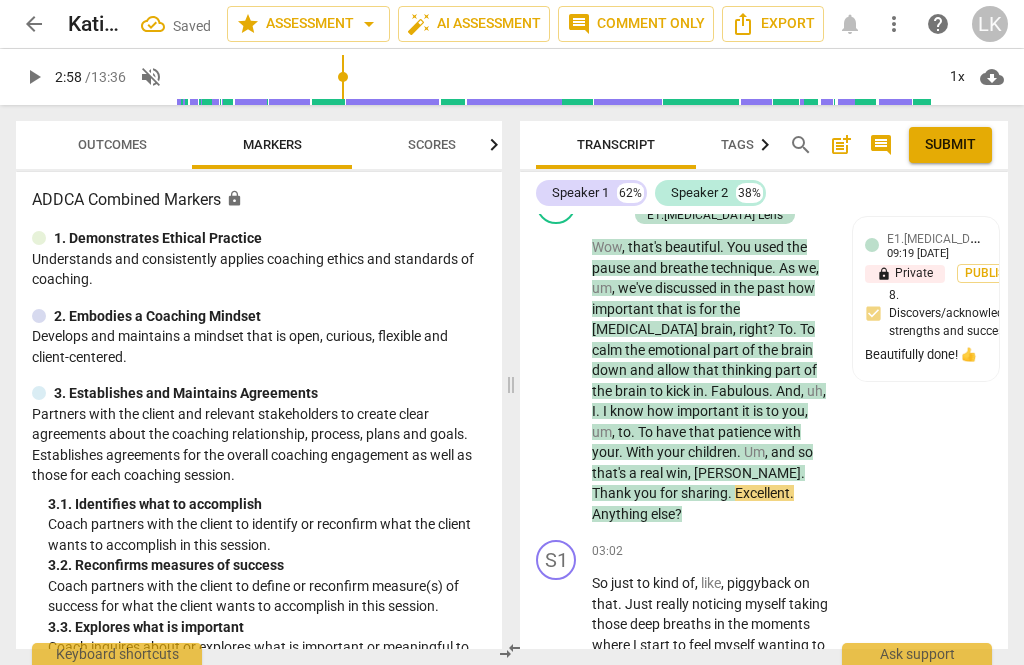 click on "play_arrow" at bounding box center (557, 371) 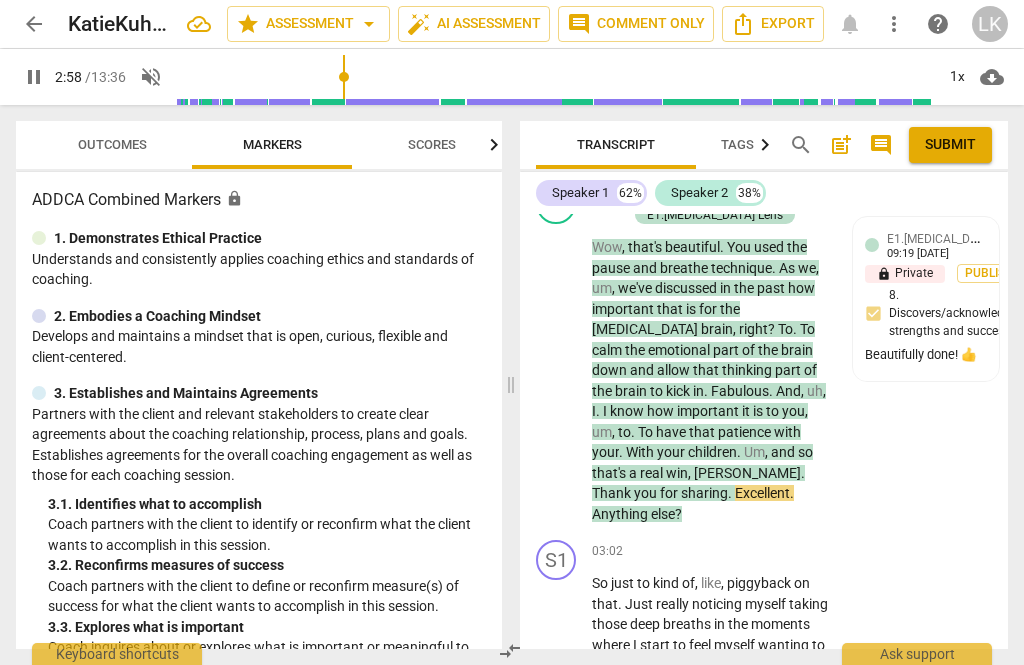 click on "pause" at bounding box center (557, 371) 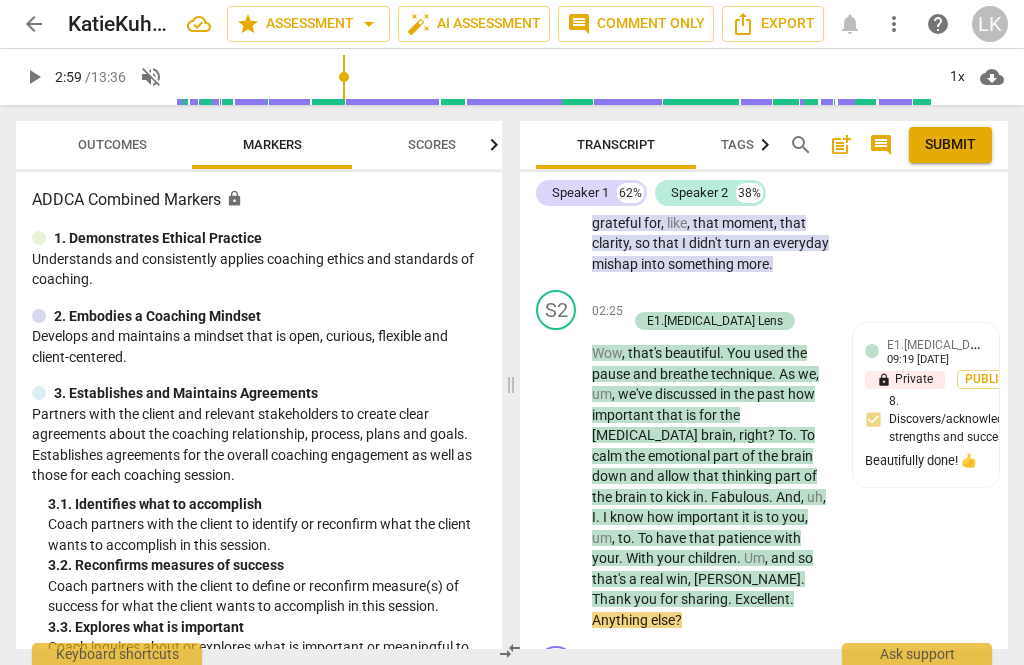 scroll, scrollTop: 1939, scrollLeft: 0, axis: vertical 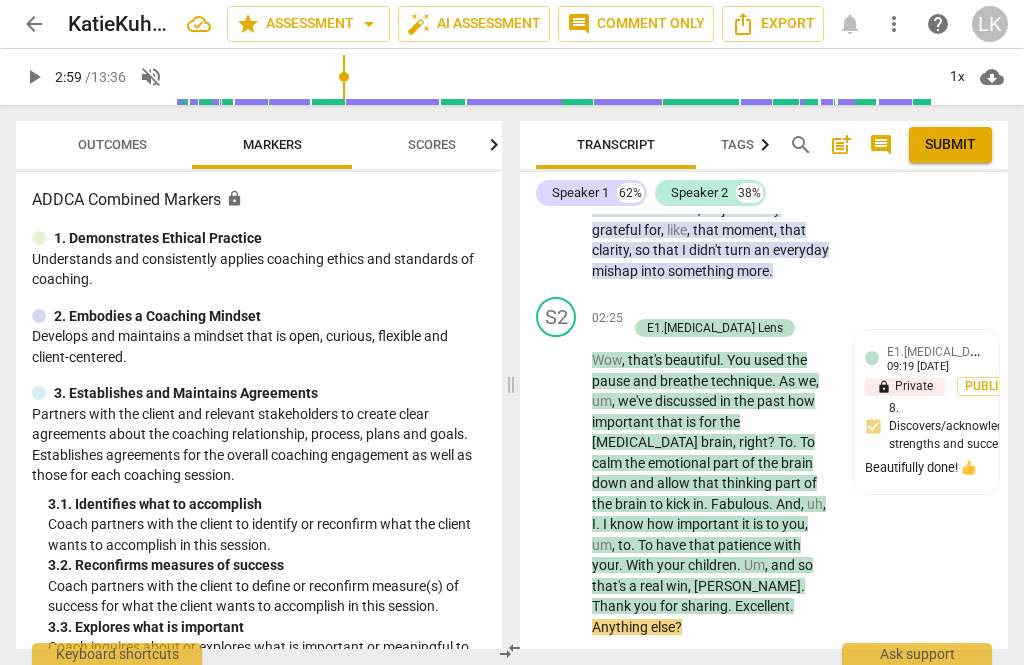 click on "+" at bounding box center [637, 307] 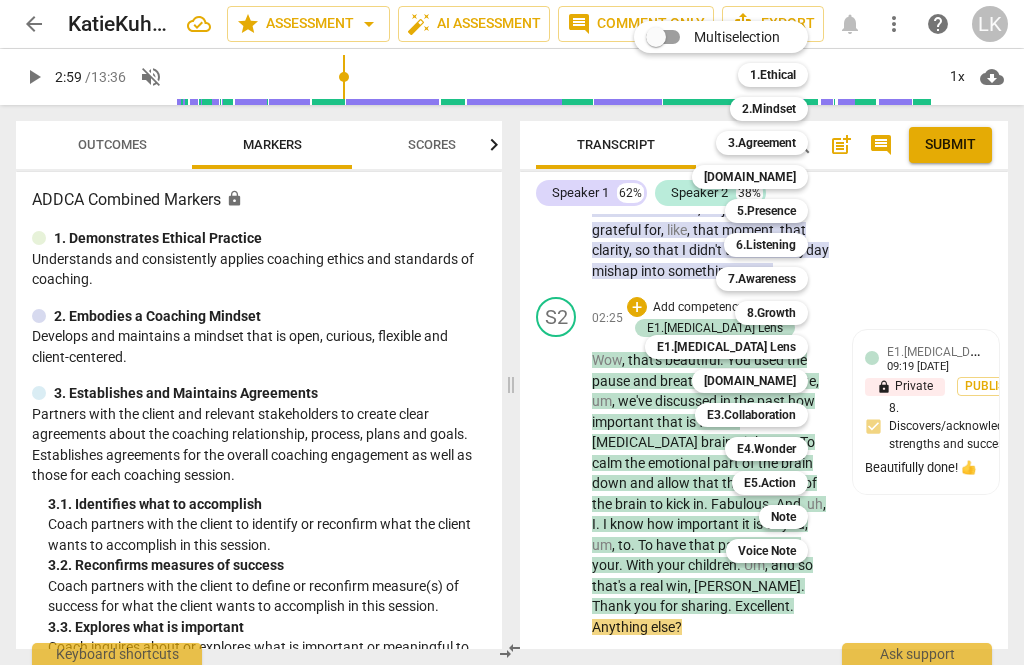 click on "Note" at bounding box center [783, 517] 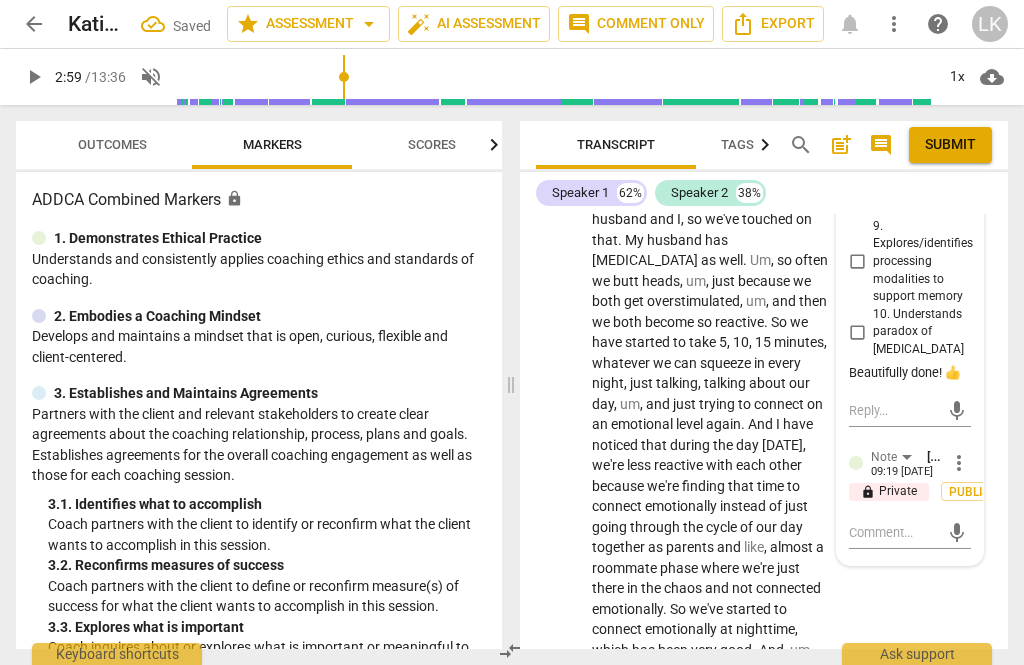 scroll, scrollTop: 2694, scrollLeft: 0, axis: vertical 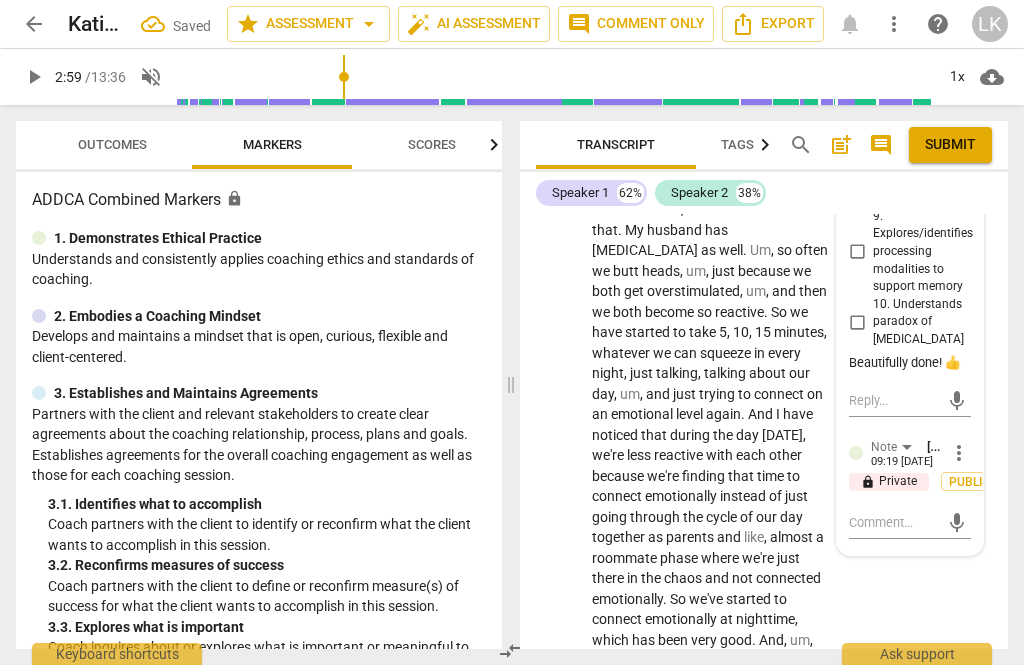 click at bounding box center [894, 522] 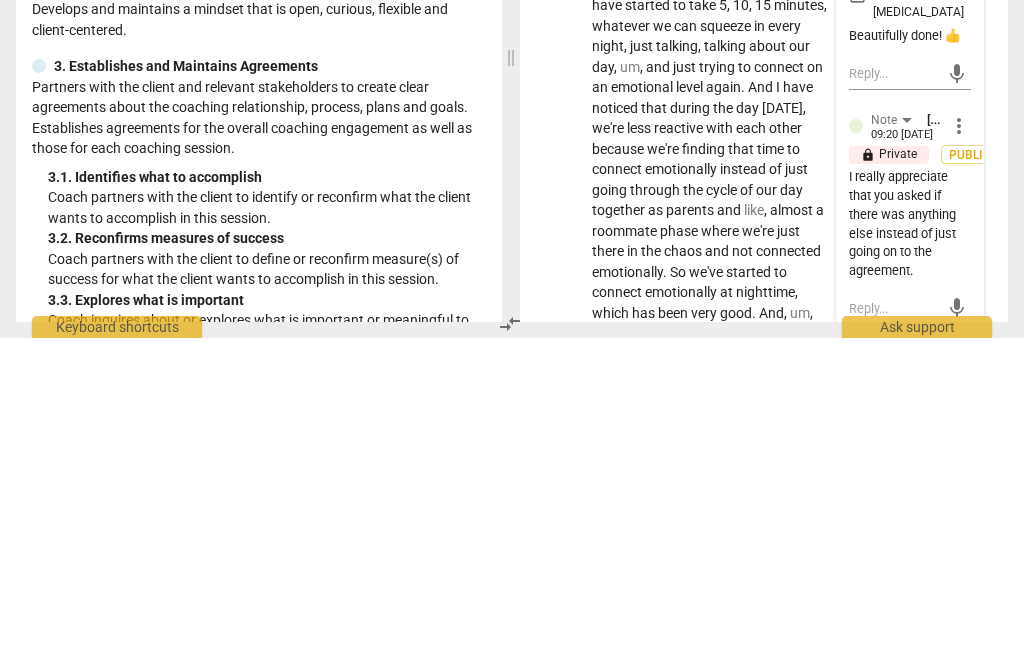 scroll, scrollTop: 0, scrollLeft: 0, axis: both 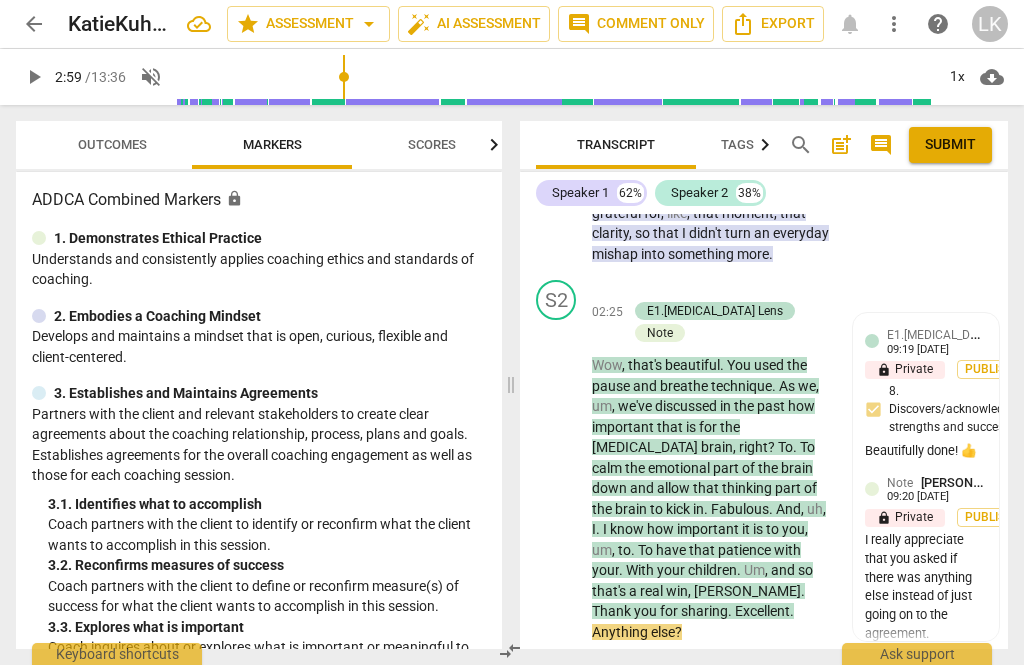 click on "play_arrow" at bounding box center [557, 478] 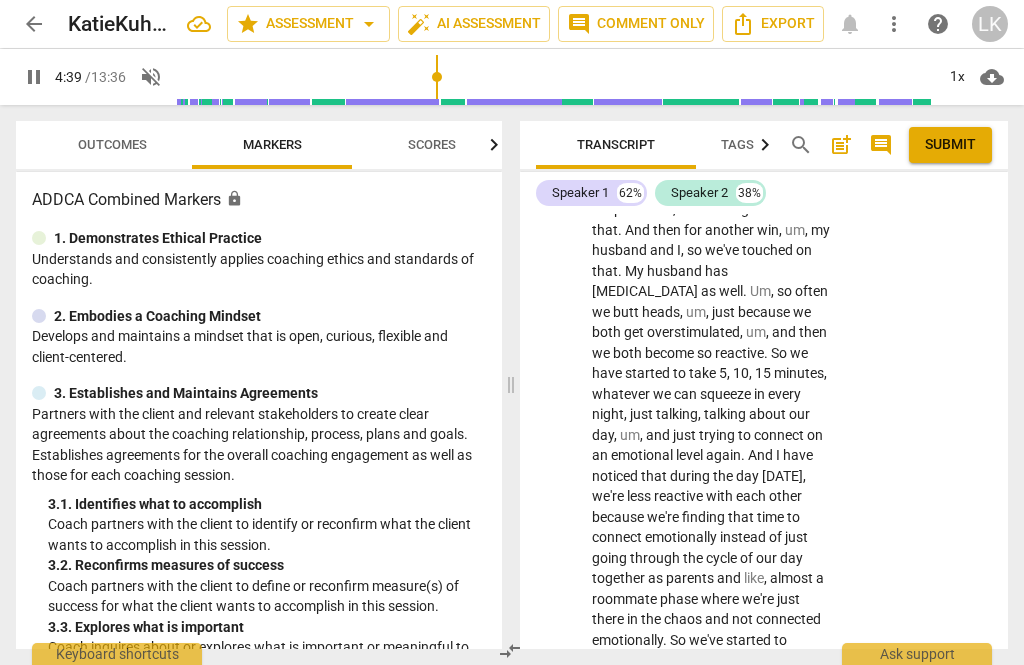 scroll, scrollTop: 2650, scrollLeft: 0, axis: vertical 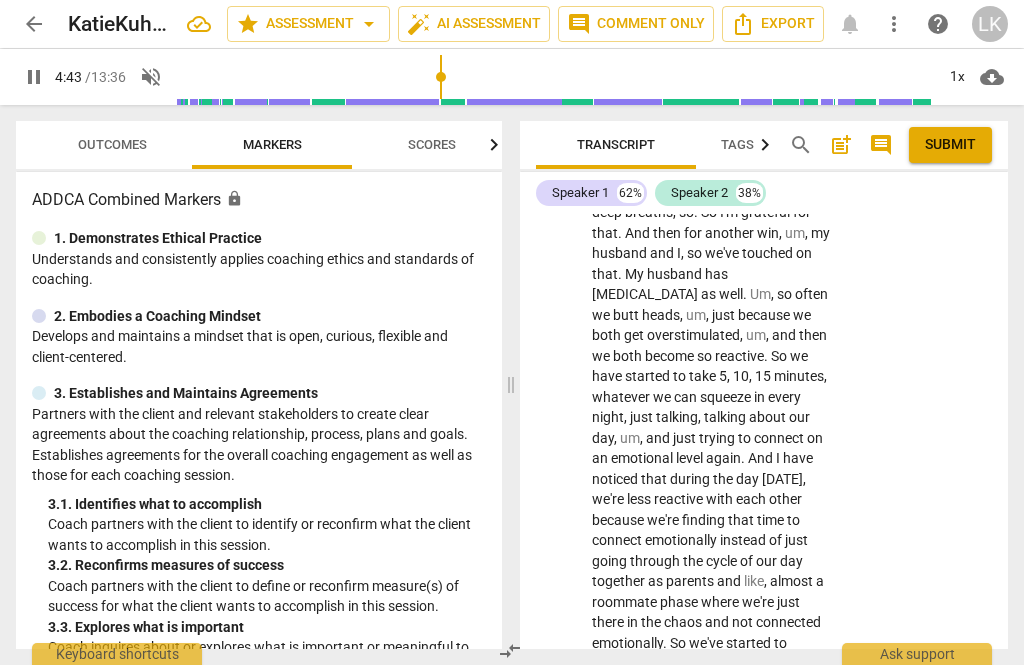 click on "pause" at bounding box center [557, 367] 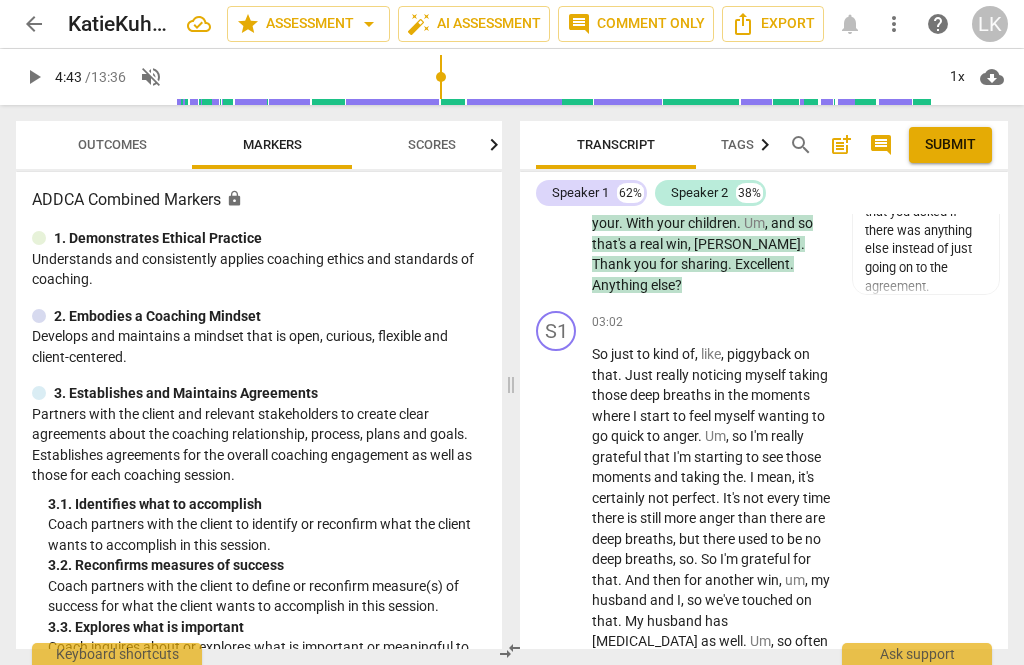 scroll, scrollTop: 2274, scrollLeft: 0, axis: vertical 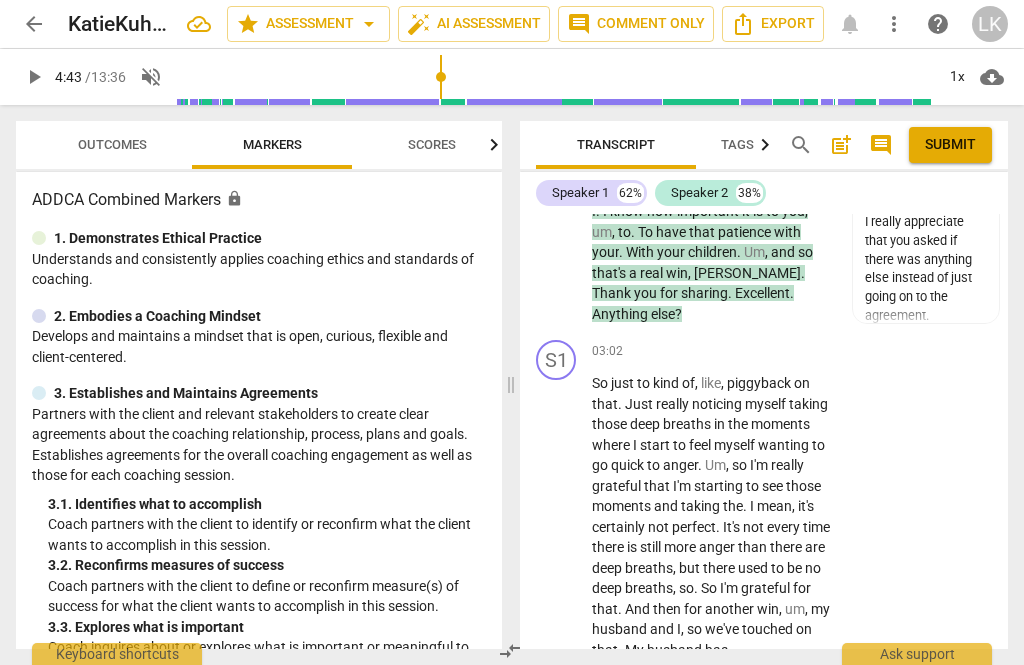 click on "+" at bounding box center [708, 351] 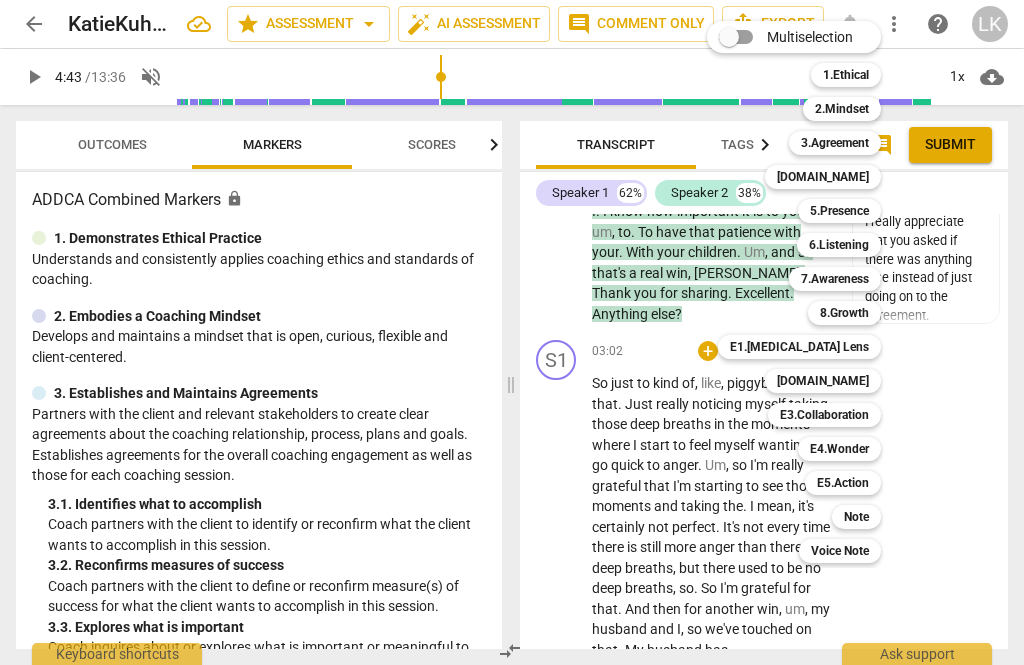 click on "6.Listening" at bounding box center [839, 245] 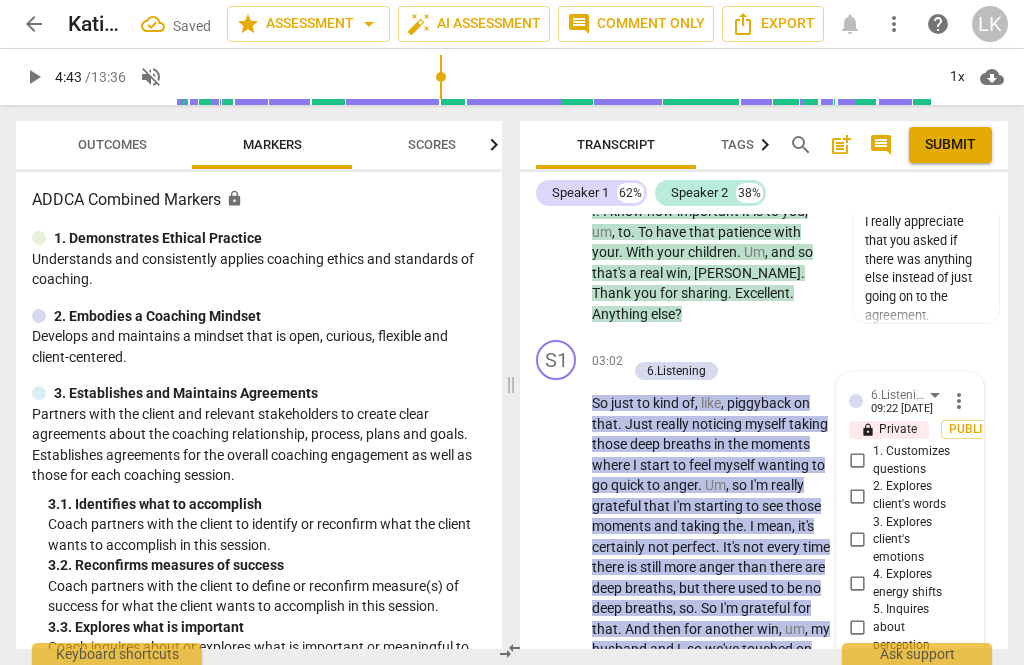 scroll, scrollTop: 2305, scrollLeft: 0, axis: vertical 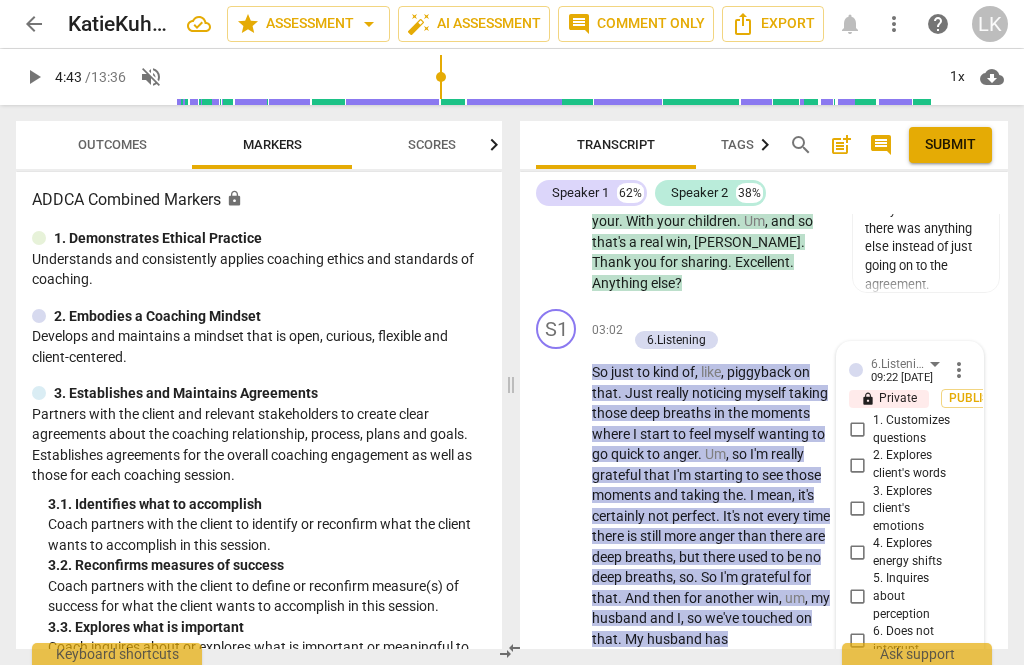 click on "1. Customizes questions" at bounding box center [918, 429] 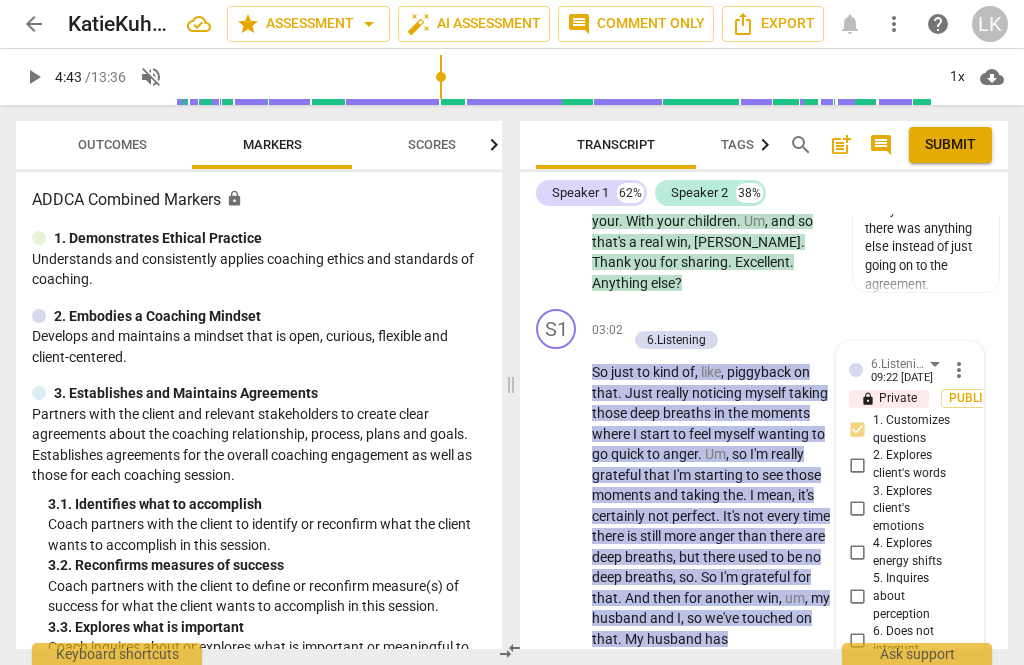 click on "1. Customizes questions" at bounding box center (918, 429) 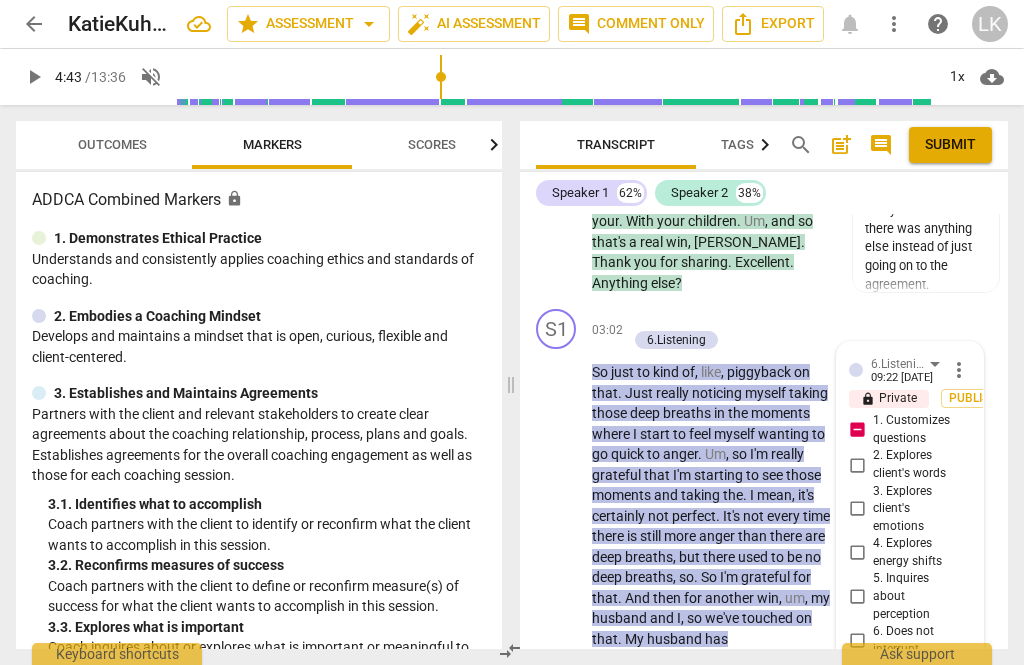 click on "lock Private" at bounding box center [889, 399] 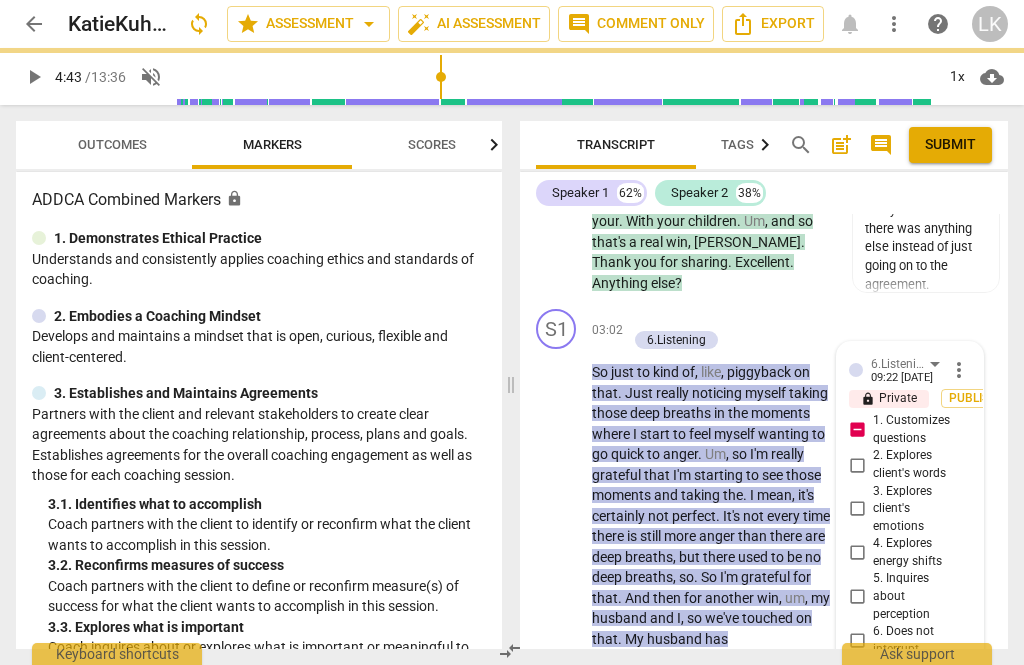 click on "lock" at bounding box center (868, 399) 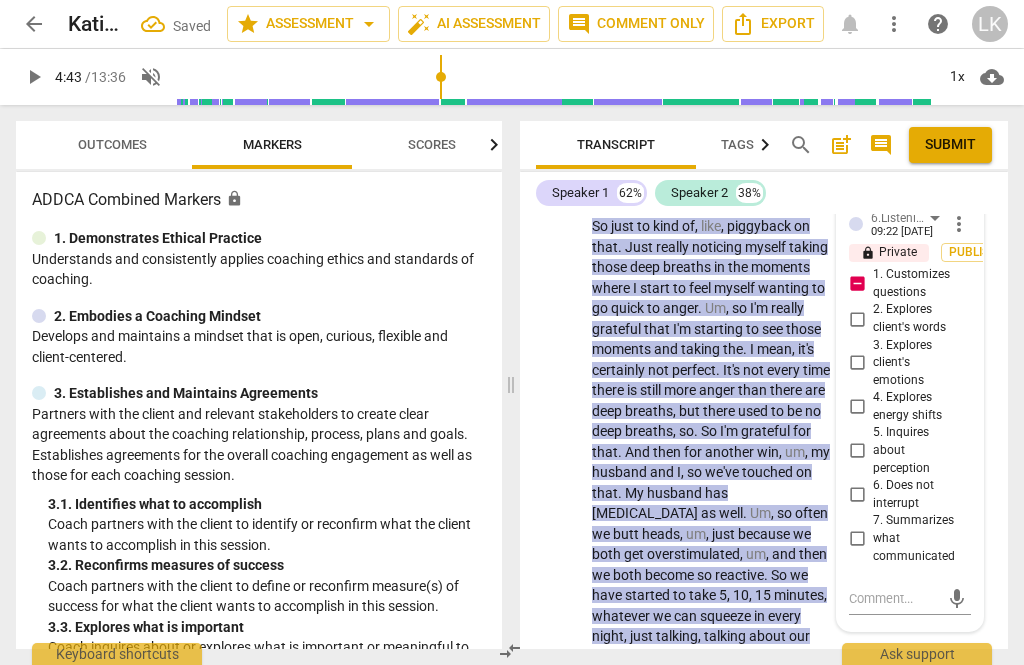 click on "6. Does not interrupt" at bounding box center [857, 495] 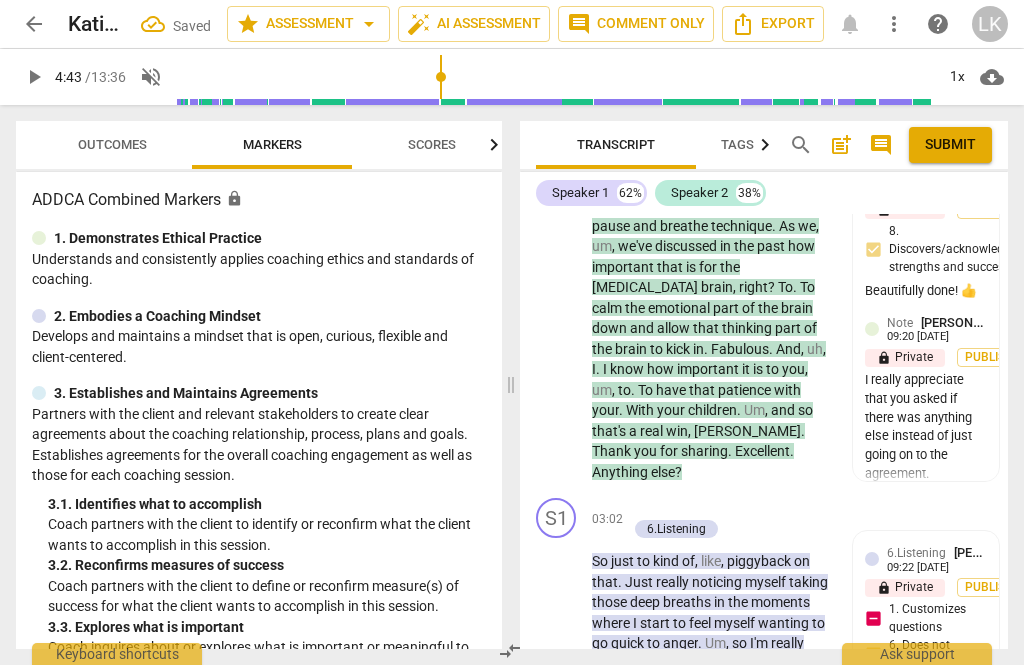 scroll, scrollTop: 2162, scrollLeft: 0, axis: vertical 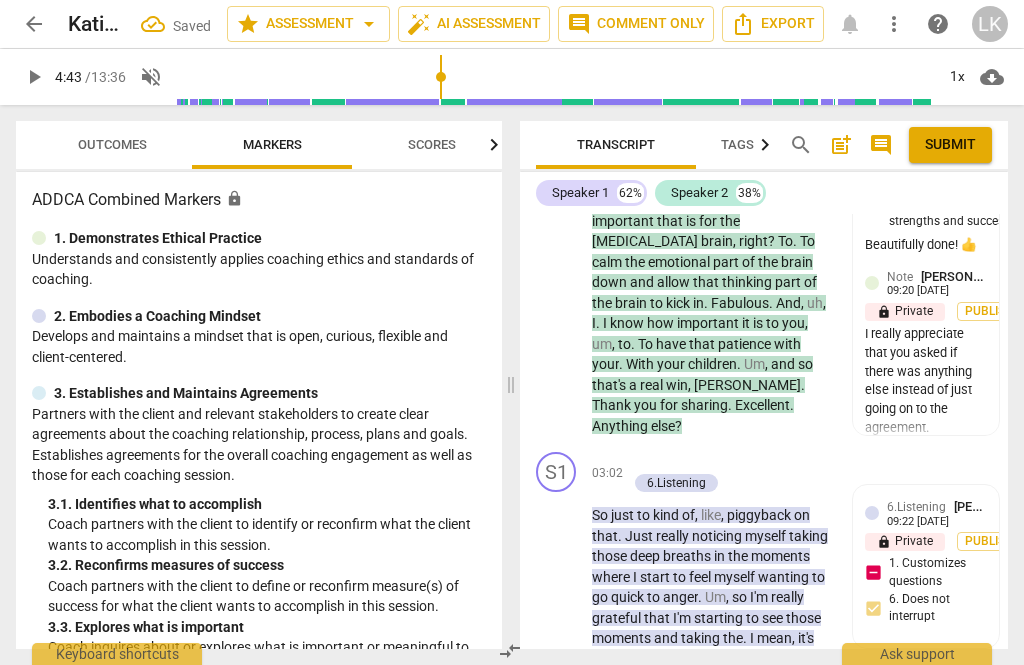 click on "6.Listening [PERSON_NAME] 09:22 [DATE] lock Private Publish 1. Customizes questions 6. Does not interrupt" at bounding box center (926, 566) 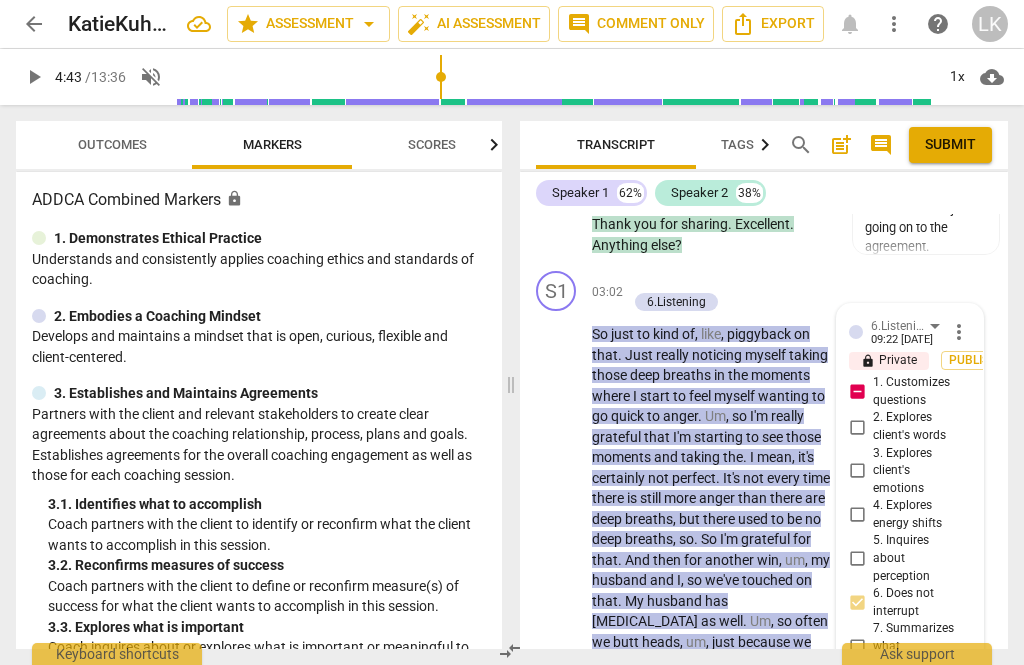 scroll, scrollTop: 2343, scrollLeft: 0, axis: vertical 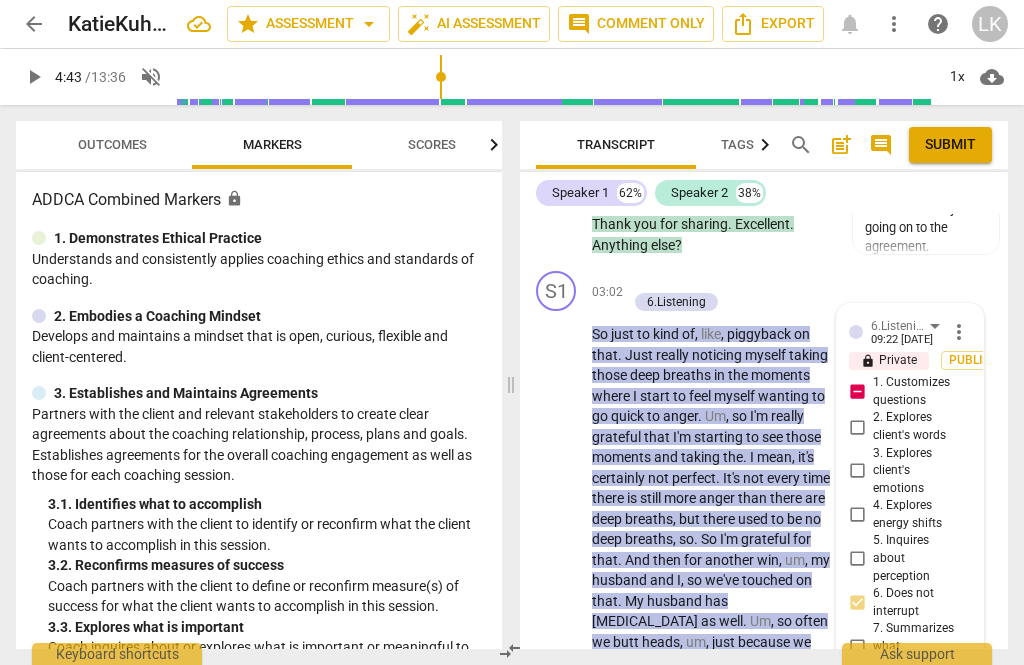 click on "1. Customizes questions" at bounding box center [857, 392] 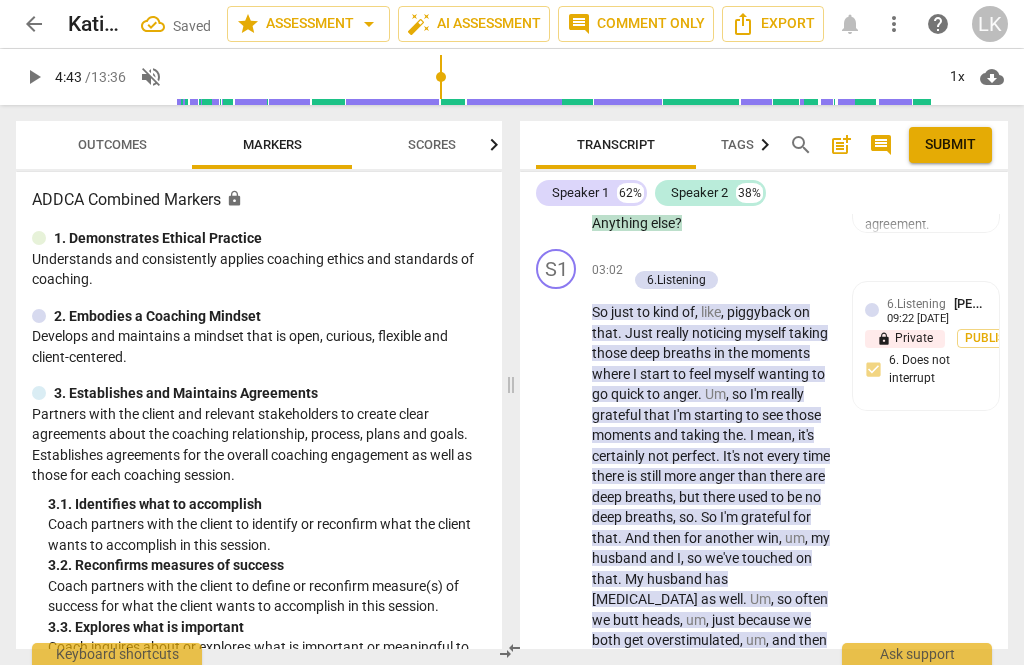 scroll, scrollTop: 2181, scrollLeft: 0, axis: vertical 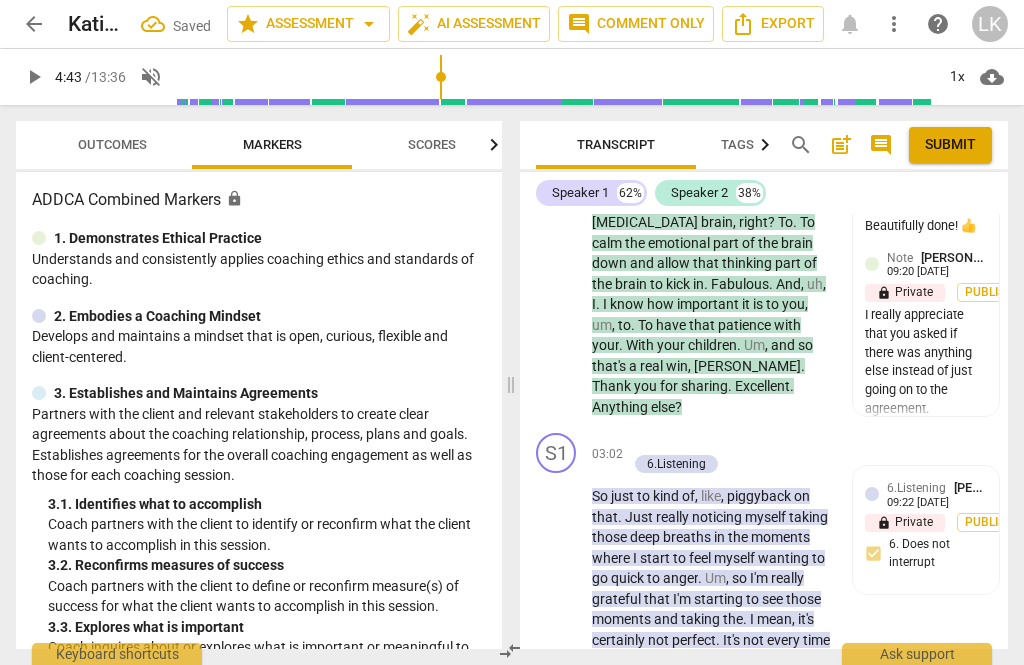 click on "+ Add competency 6.Listening" at bounding box center (722, 454) 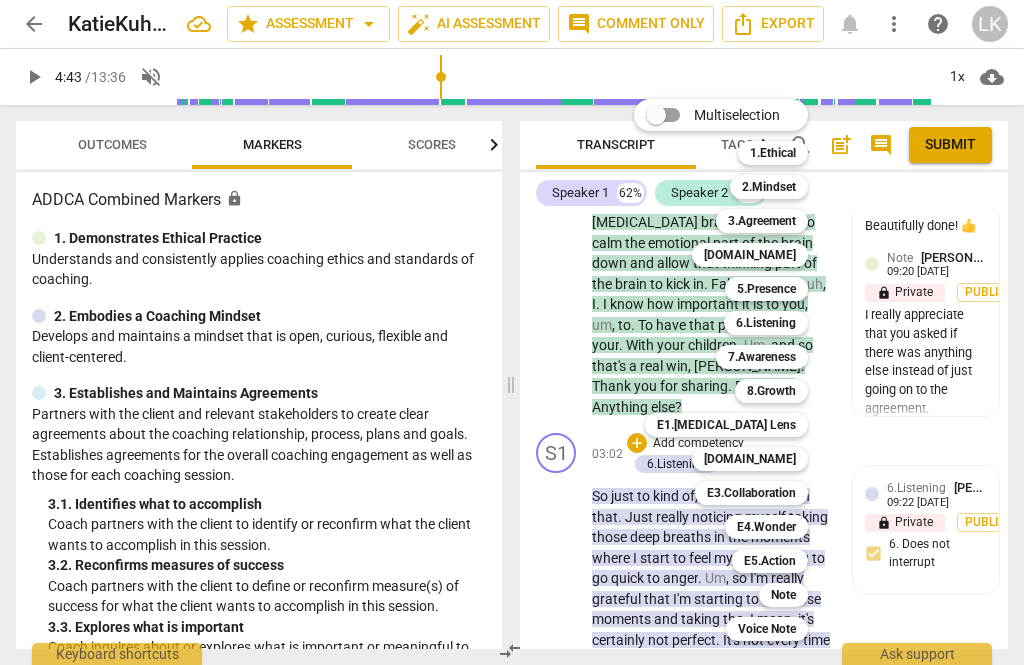click on "[DOMAIN_NAME]" at bounding box center [750, 459] 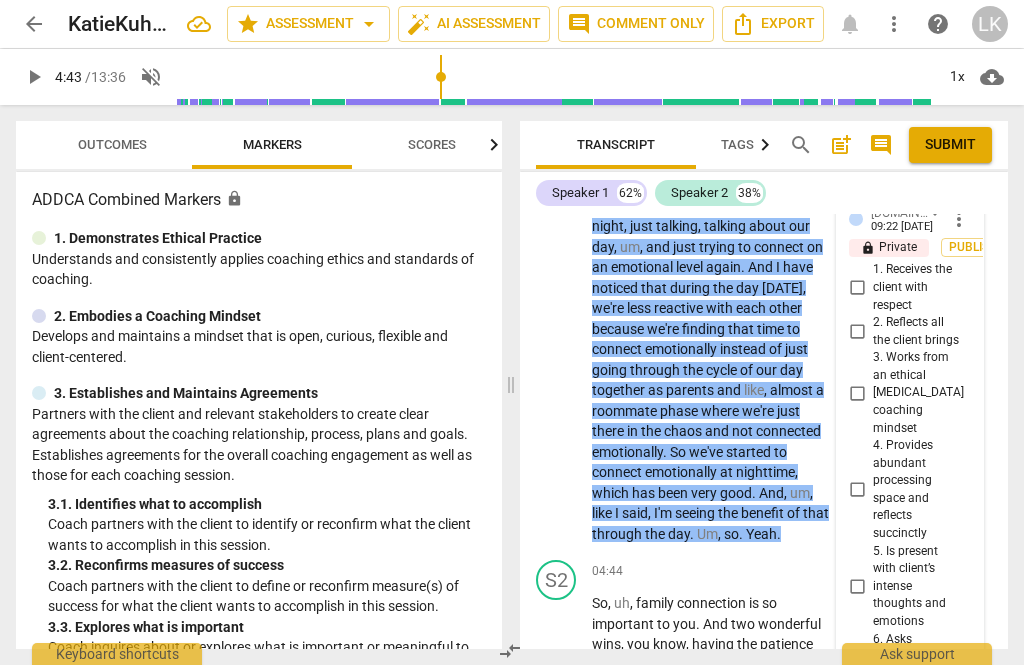 scroll, scrollTop: 2886, scrollLeft: 0, axis: vertical 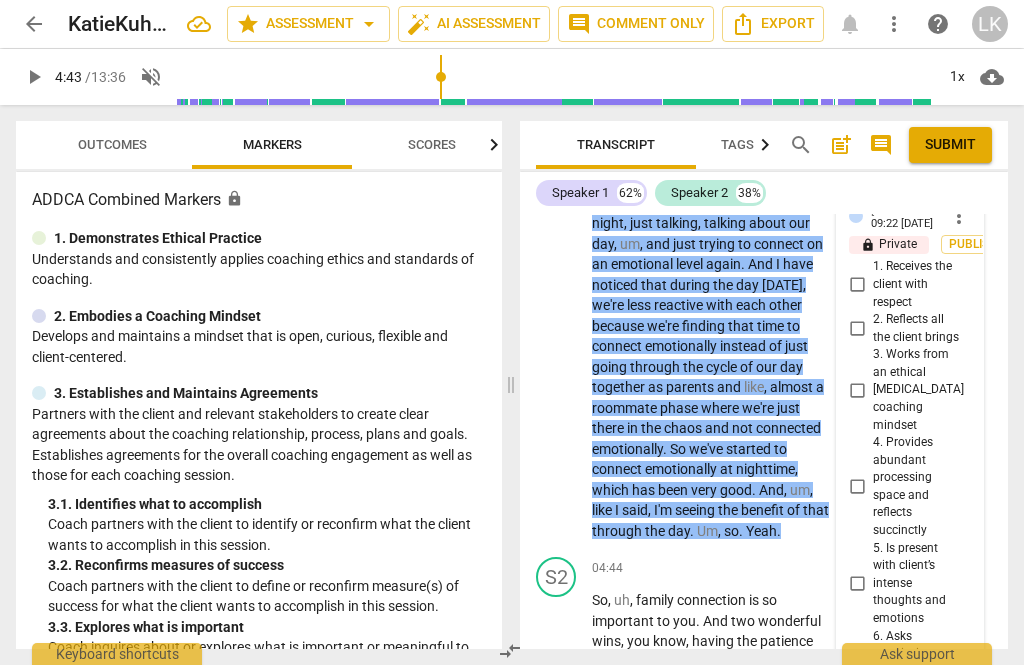 click on "4. Provides abundant processing space and reflects succinctly" at bounding box center (857, 487) 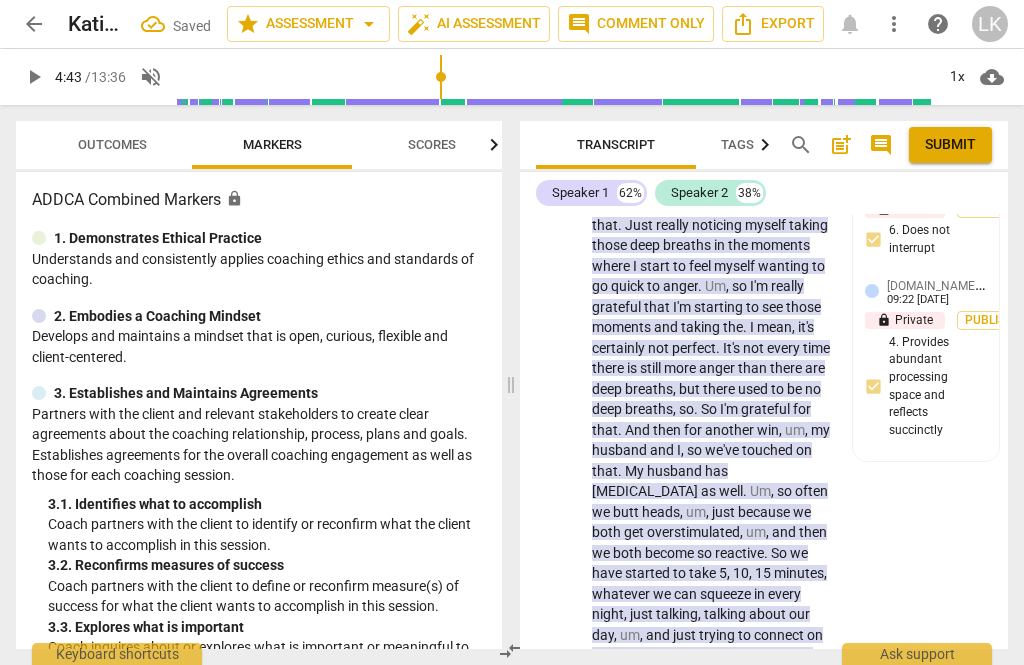 scroll, scrollTop: 2264, scrollLeft: 0, axis: vertical 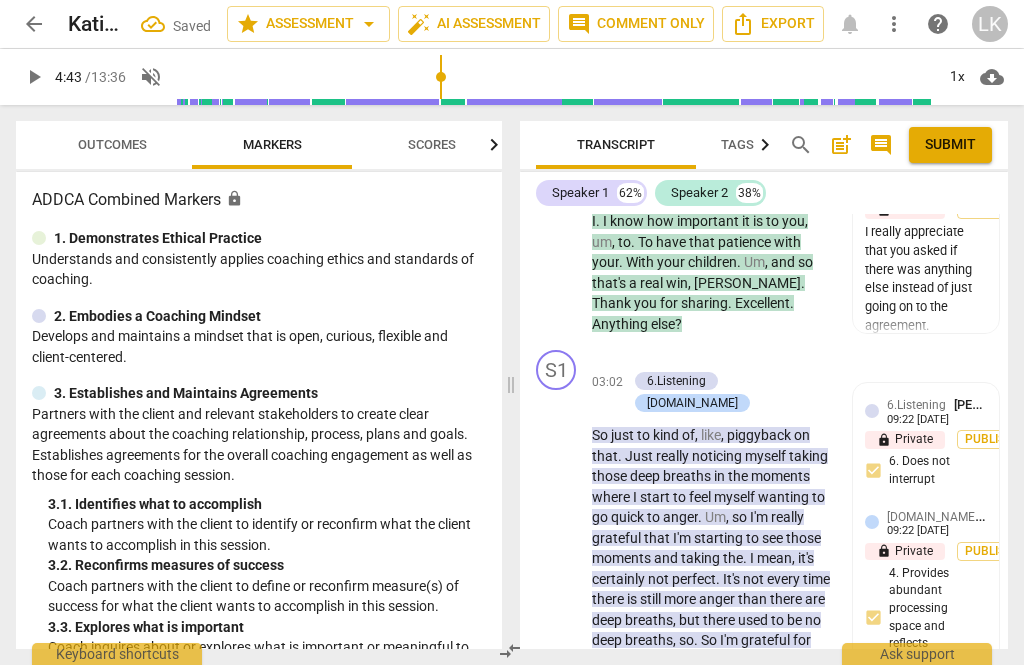 click on "S1 play_arrow pause 03:02 + Add competency 6.Listening [DOMAIN_NAME] keyboard_arrow_right So   just   to   kind   of ,   like ,   piggyback   on   that .   Just   really   noticing   myself   taking   those   deep   breaths   in   the   moments   where   I   start   to   feel   myself   wanting   to   go   quick   to   anger .   Um ,   so   I'm   really   grateful   that   I'm   starting   to   see   those   moments   and   taking   the .   I   mean ,   it's   certainly   not   perfect .   It's   not   every   time   there   is   still   more   anger   than   there   are   deep   breaths ,   but   there   used   to   be   no   deep   breaths ,   so .   So   I'm   grateful   for   that .   And   then   for   another   win ,   um ,   my   husband   and   I ,   so   we've   touched   on   that .   My   husband   has   [MEDICAL_DATA]   as   well .   Um ,   so   often   we   butt   heads ,   um ,   just   because   we   both   get   overstimulated ,   um ,   and   then   we   both   become   so   reactive .   So   we   have" at bounding box center [764, 756] 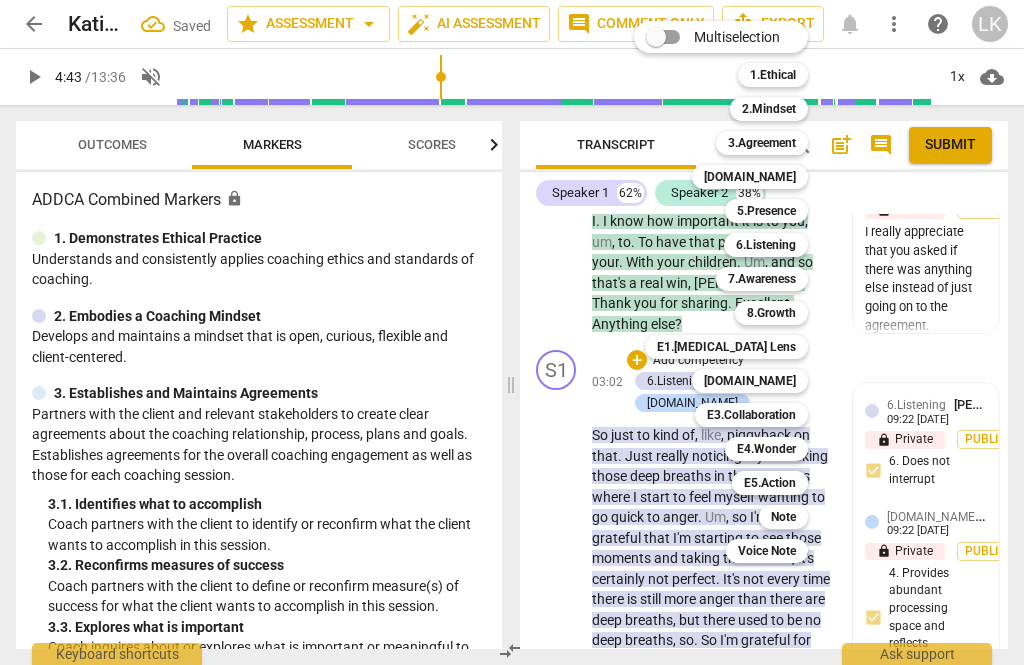 click on "7.Awareness" at bounding box center (762, 279) 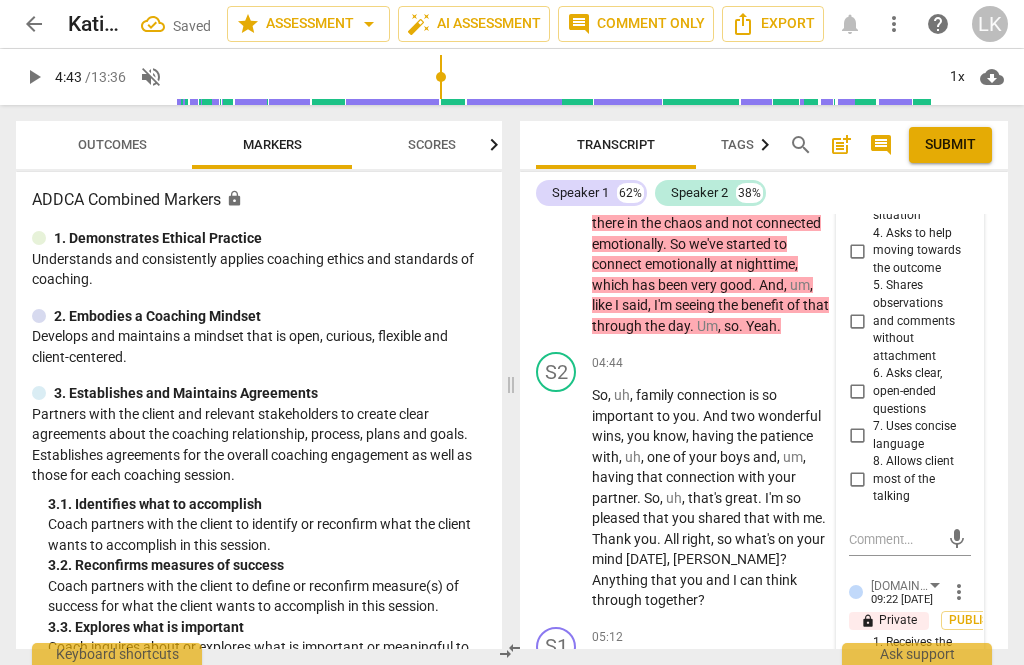 scroll, scrollTop: 3114, scrollLeft: 0, axis: vertical 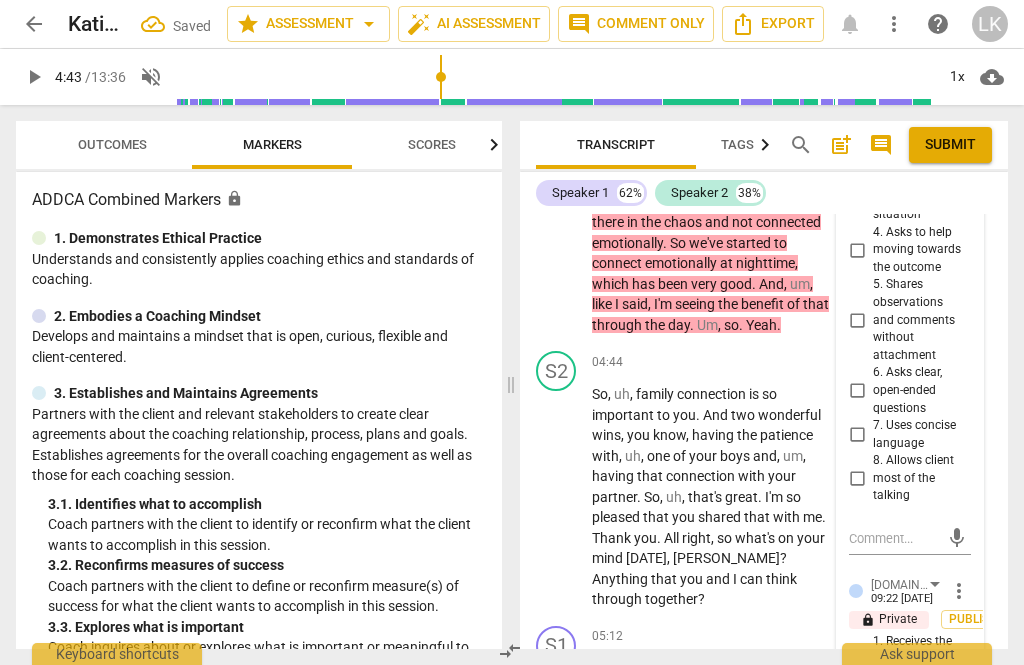 click on "8. Allows client most of the talking" at bounding box center (857, 479) 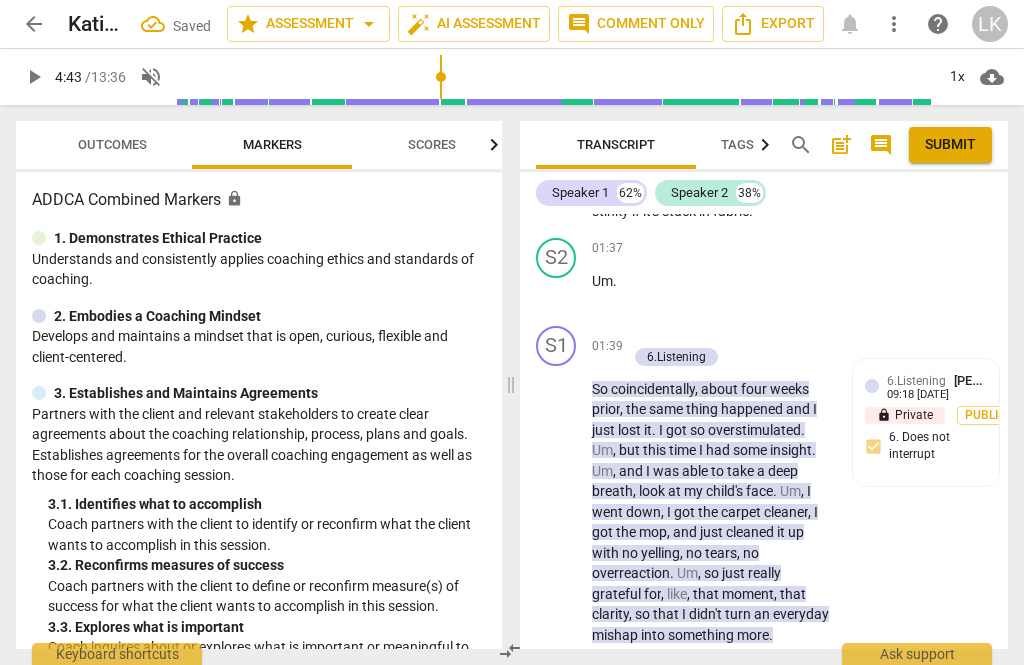 scroll, scrollTop: 1575, scrollLeft: 0, axis: vertical 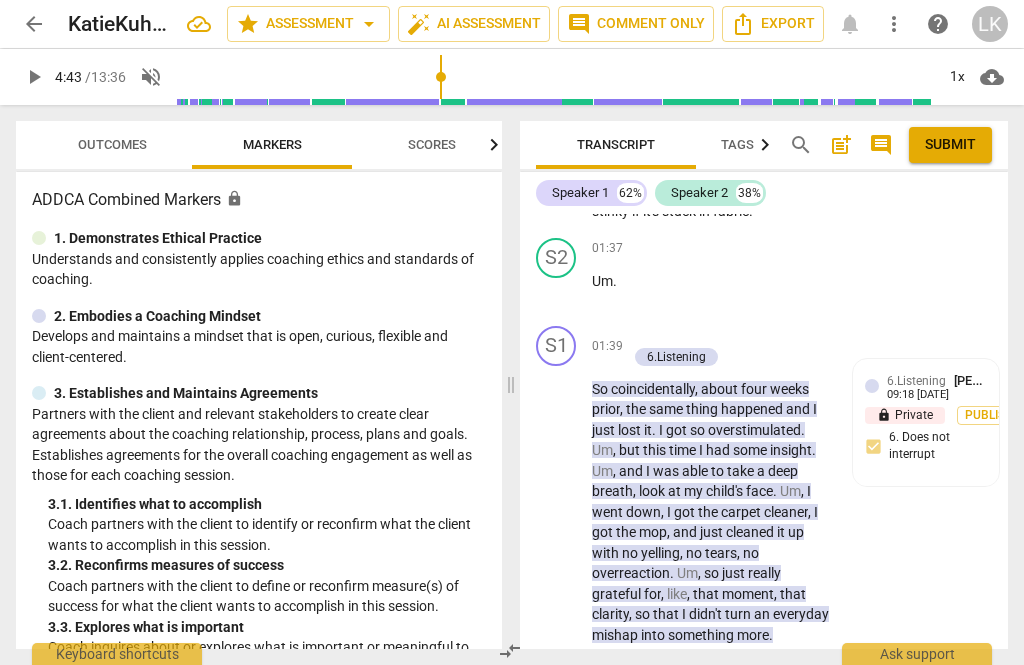click on "+ Add competency" at bounding box center [686, 336] 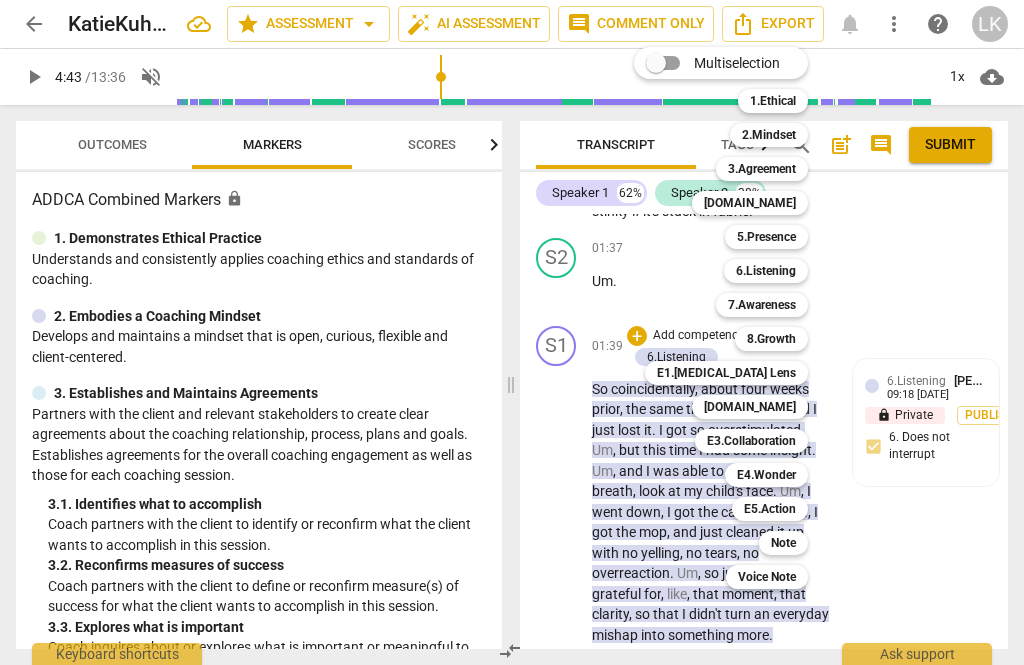 click on "7.Awareness" at bounding box center (762, 305) 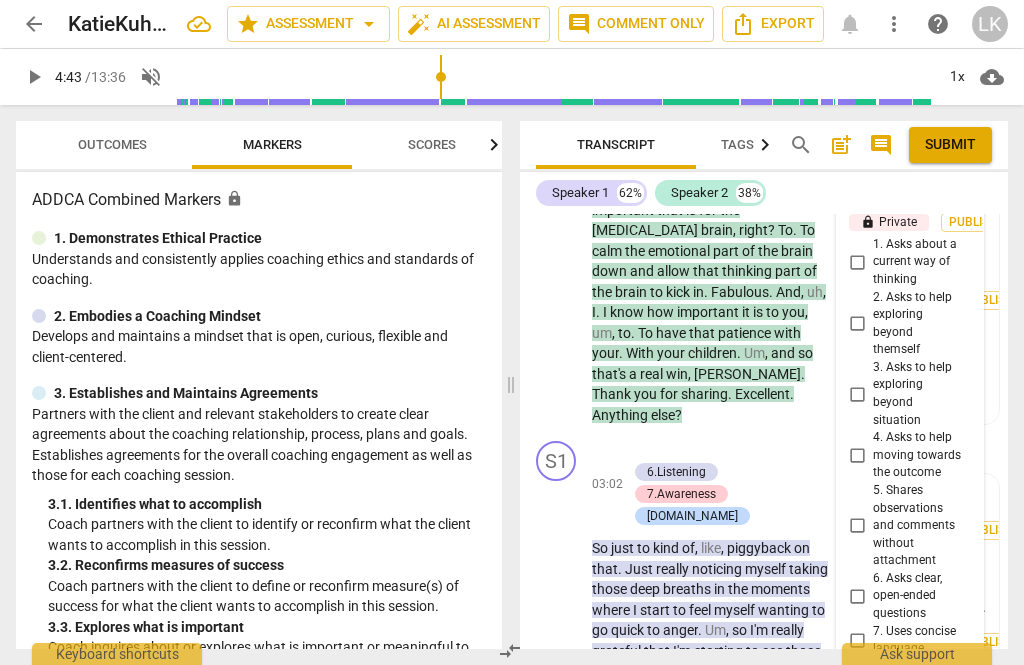 scroll, scrollTop: 2195, scrollLeft: 0, axis: vertical 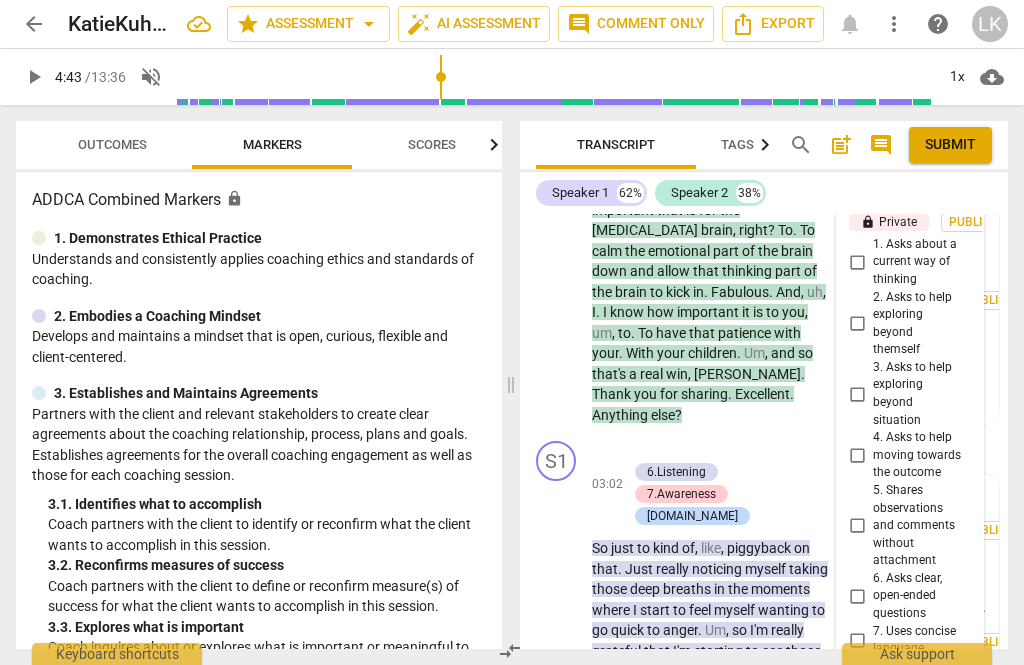 click on "8. Allows client most of the talking" at bounding box center [918, 684] 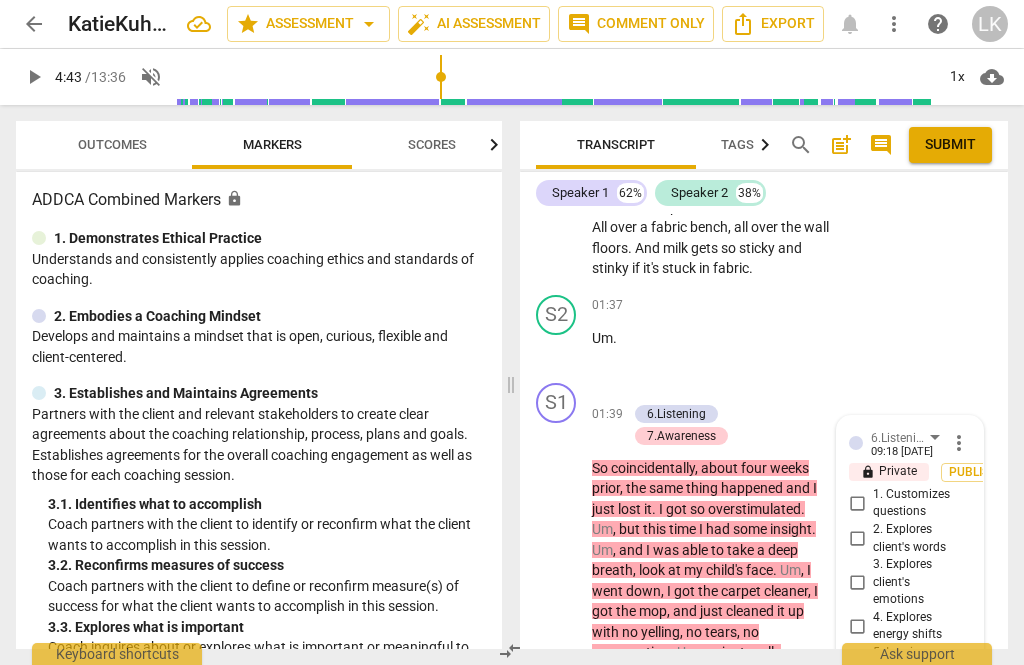 scroll, scrollTop: 1518, scrollLeft: 0, axis: vertical 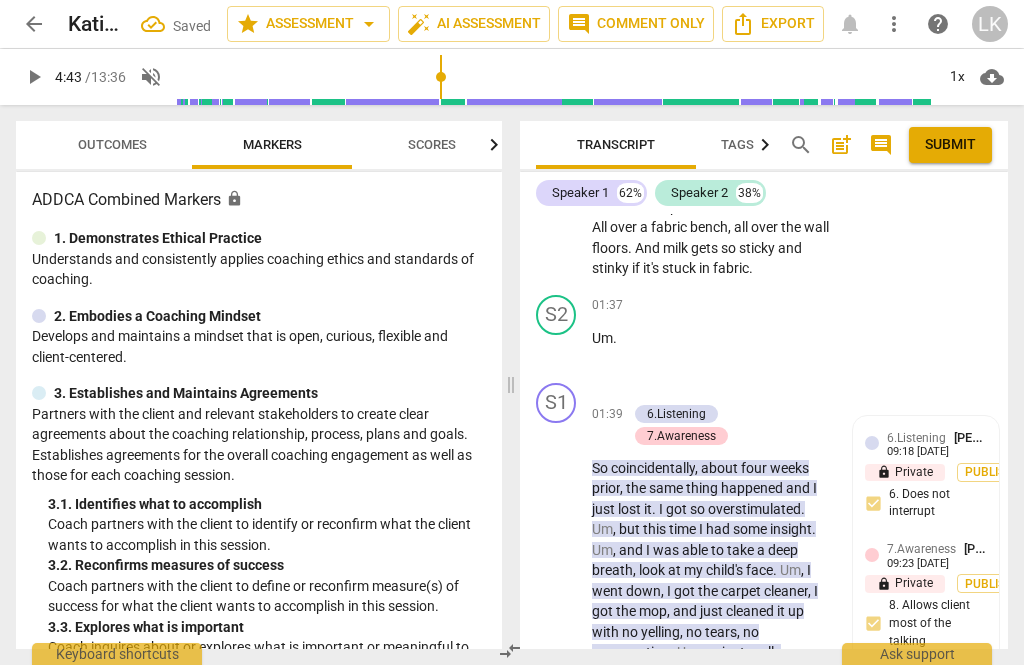 click on "+ Add competency" at bounding box center [686, 393] 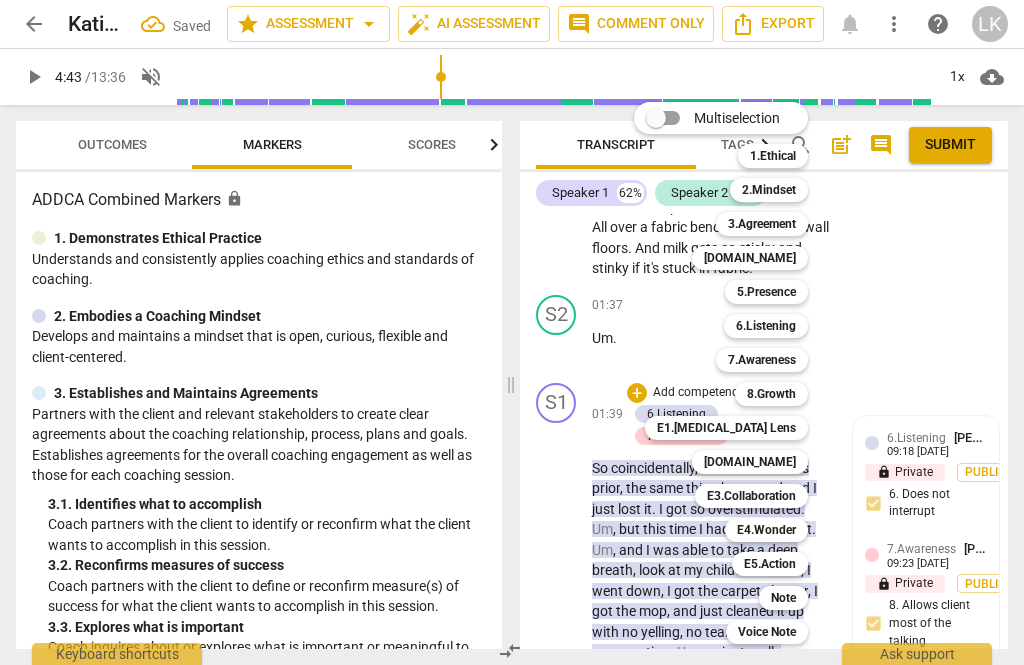 scroll, scrollTop: 1518, scrollLeft: 0, axis: vertical 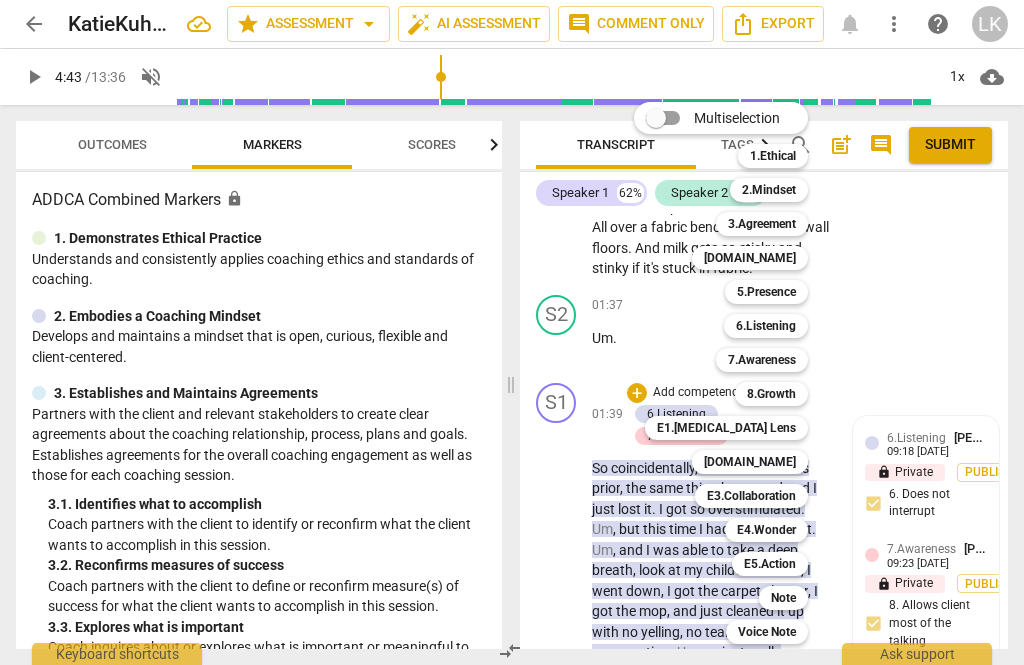 click on "[DOMAIN_NAME]" at bounding box center [750, 462] 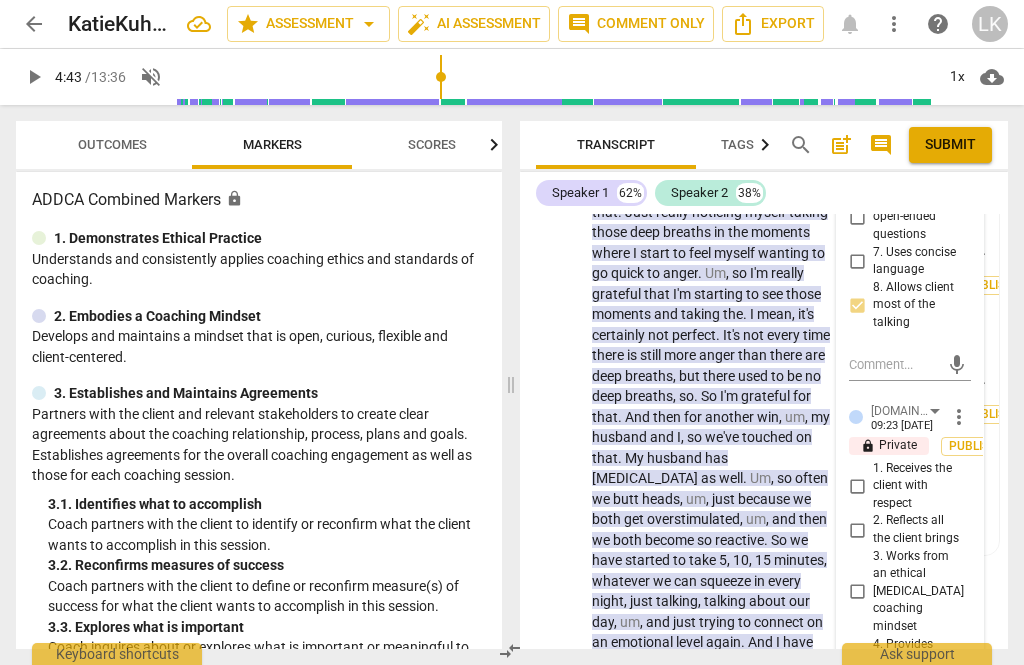 scroll, scrollTop: 2578, scrollLeft: 0, axis: vertical 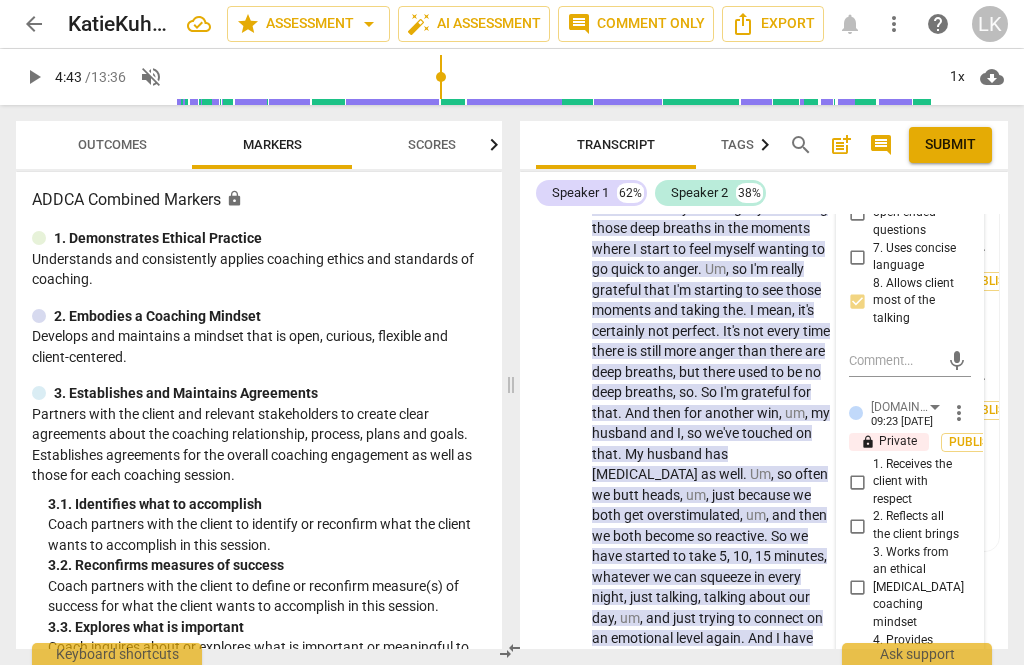 click on "4. Provides abundant processing space and reflects succinctly" at bounding box center [857, 684] 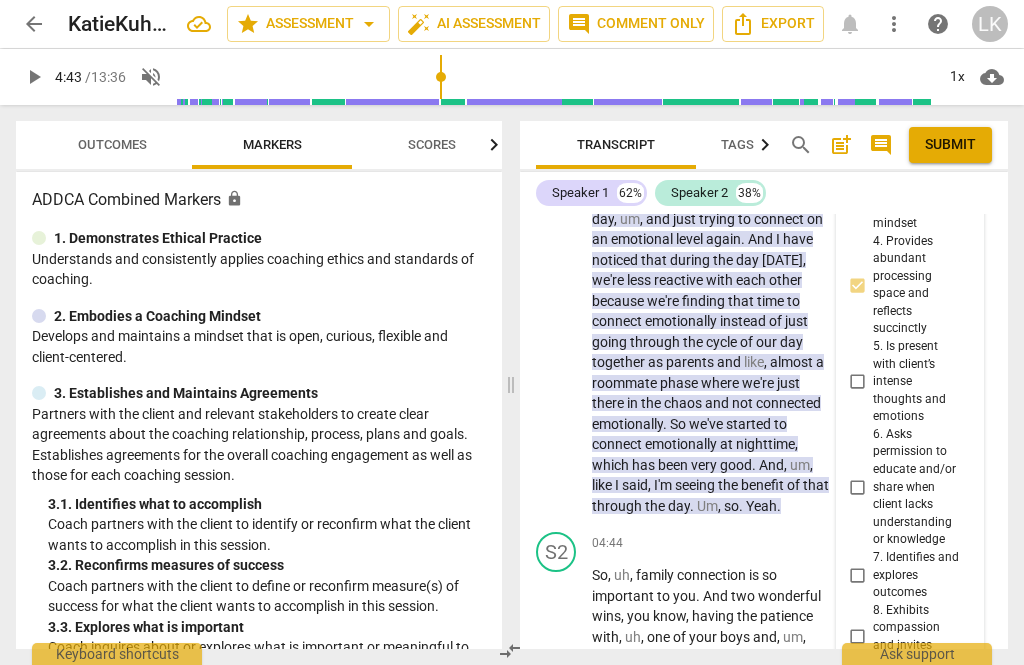 scroll, scrollTop: 2977, scrollLeft: 0, axis: vertical 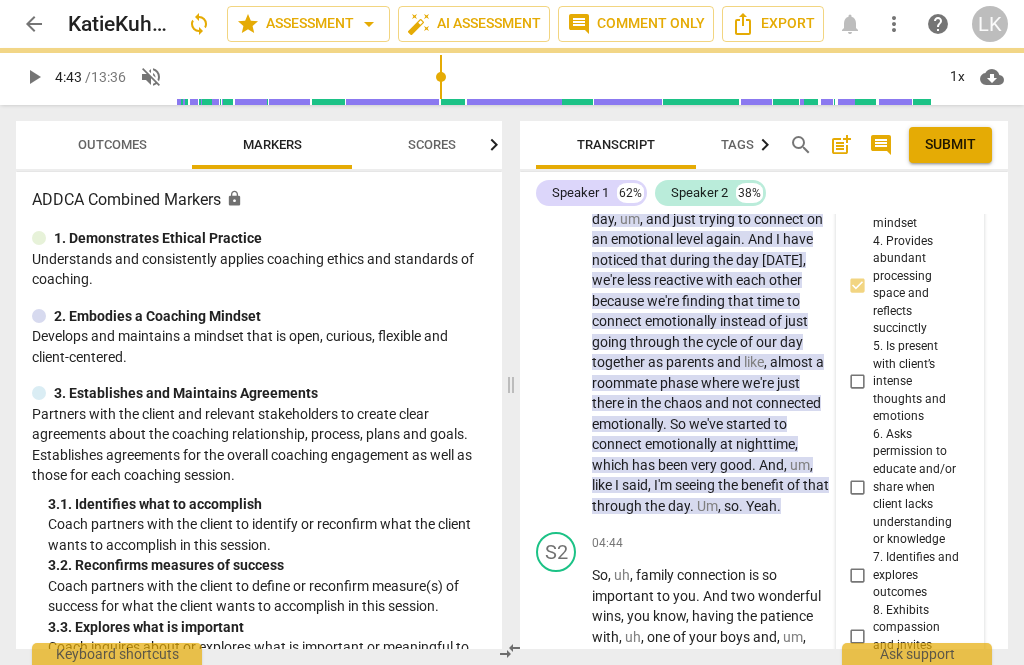 click on "play_arrow" at bounding box center (557, 678) 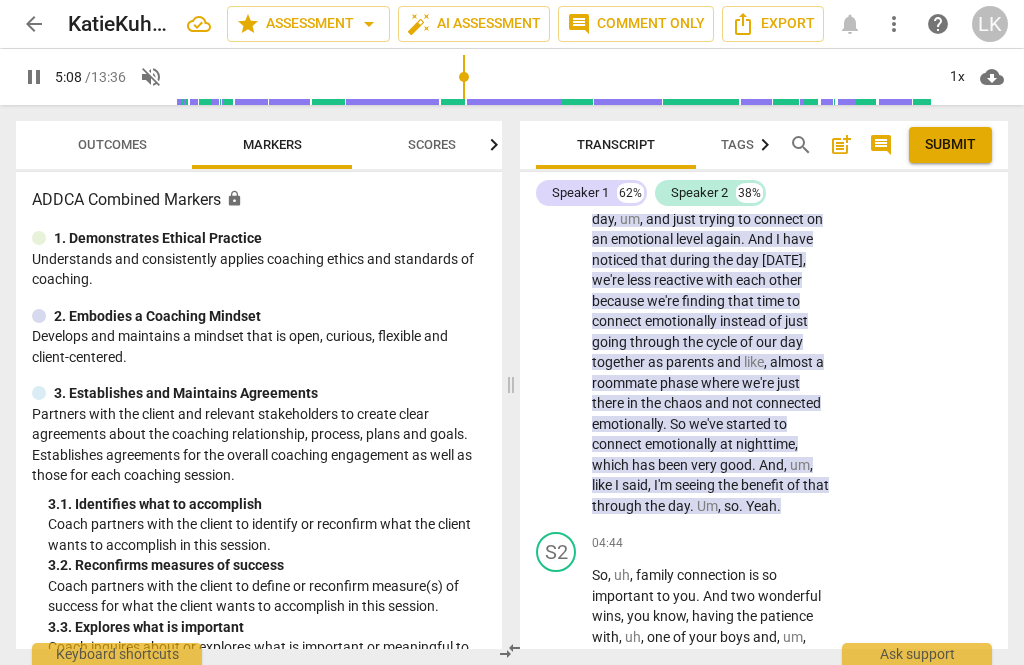 click on "pause" at bounding box center [557, 678] 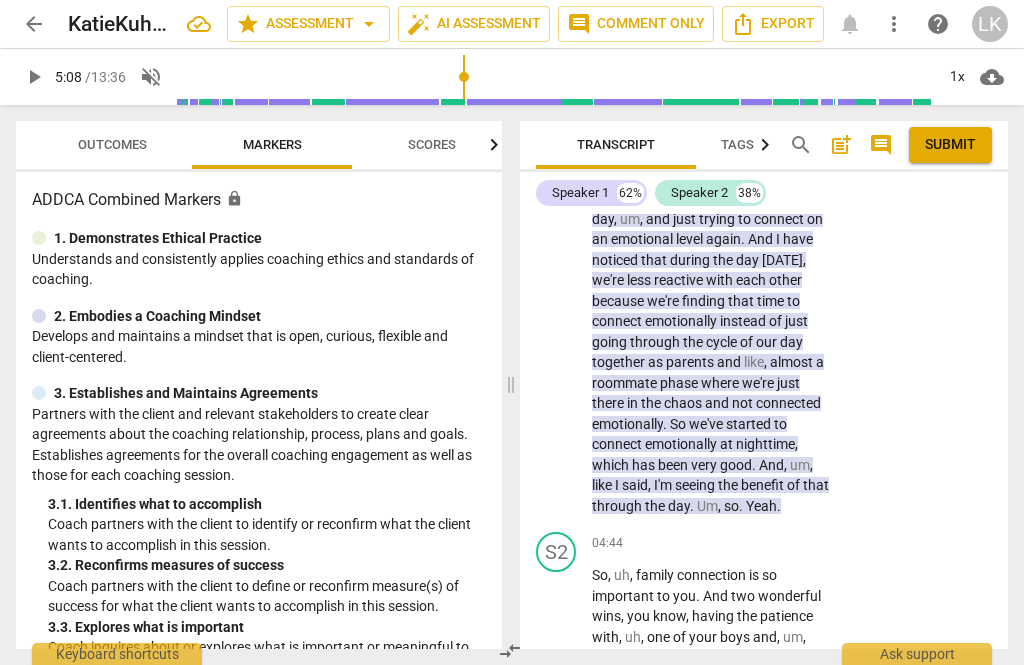click on "Add competency" at bounding box center [769, 544] 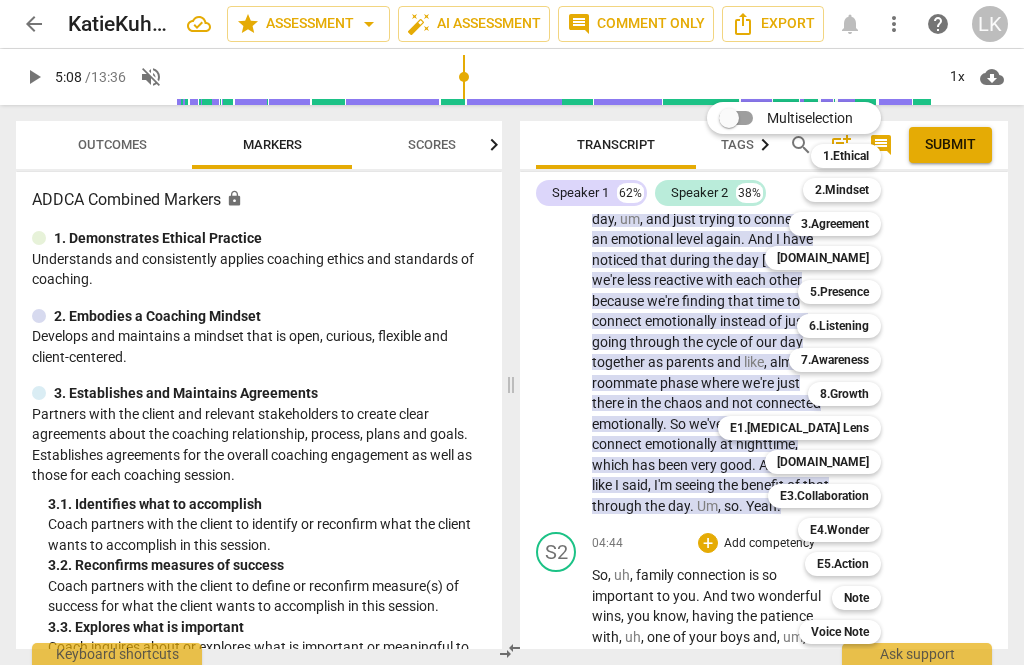 click on "E1.[MEDICAL_DATA] Lens 9" at bounding box center [810, 428] 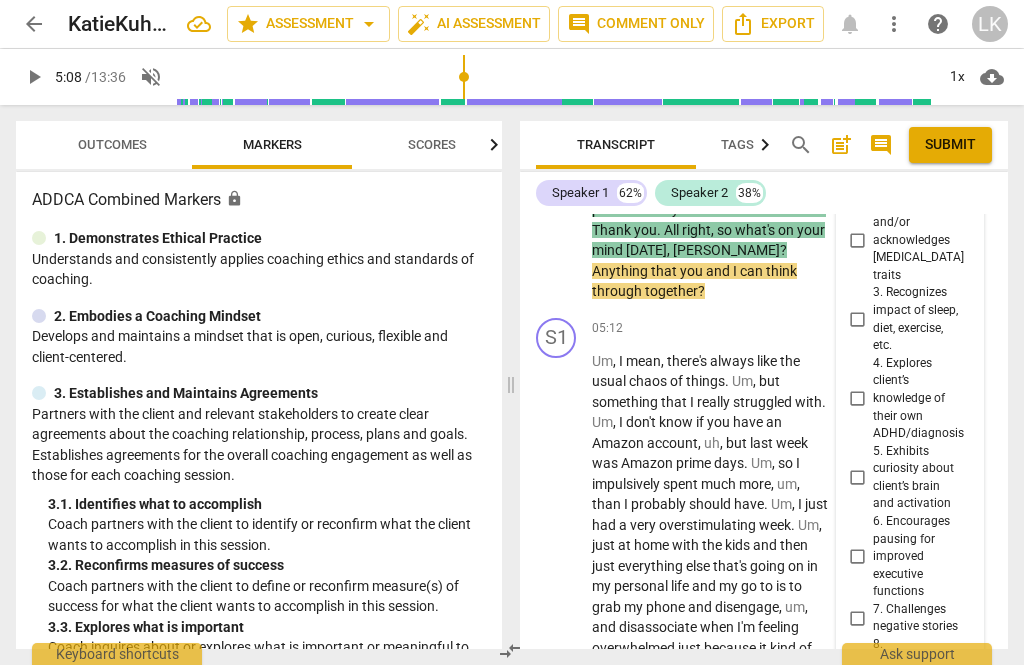scroll, scrollTop: 3507, scrollLeft: 0, axis: vertical 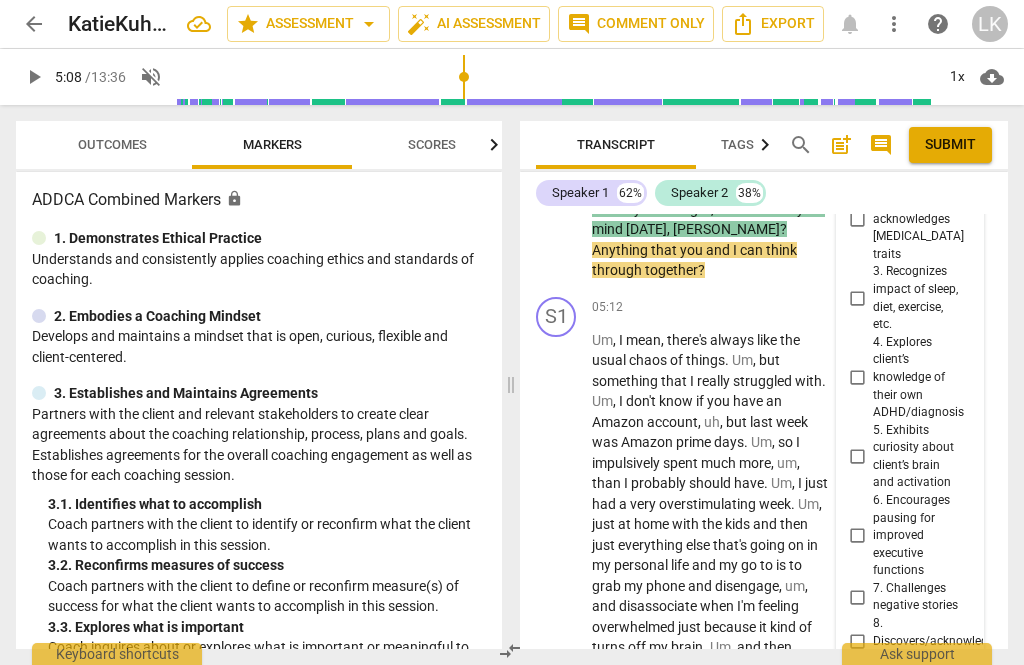 click on "8. Discovers/acknowledges strengths and successes" at bounding box center [857, 641] 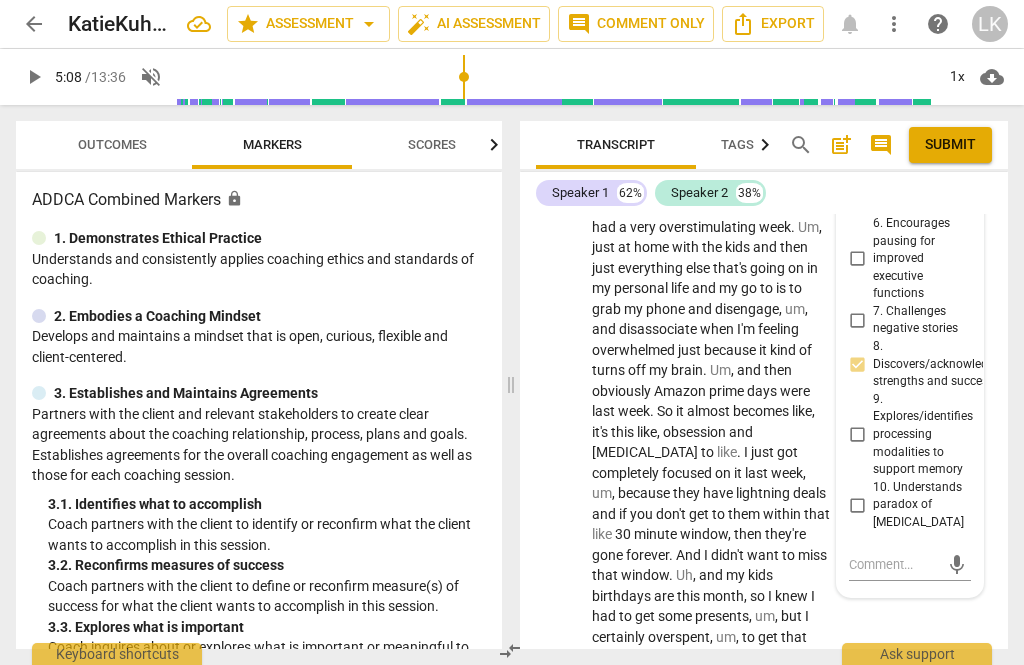 scroll, scrollTop: 3784, scrollLeft: 0, axis: vertical 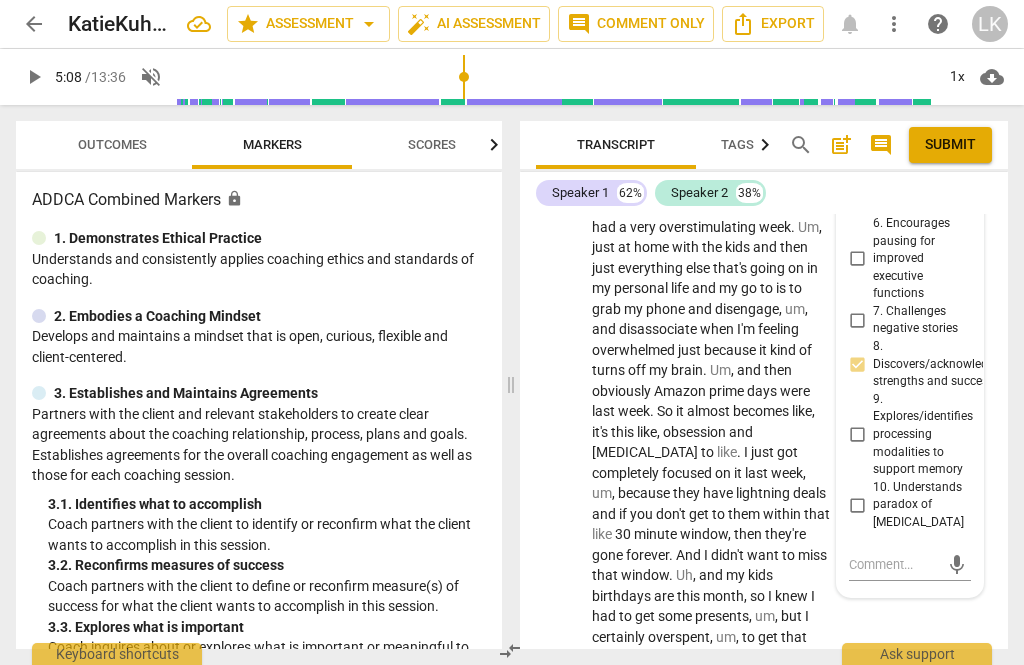 click at bounding box center (894, 564) 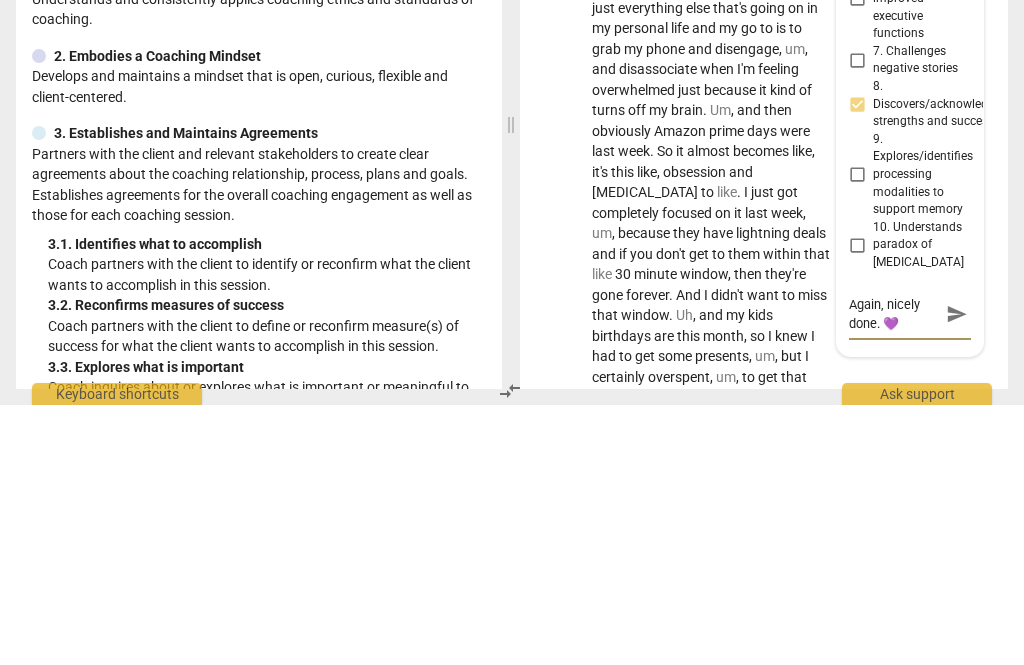 scroll, scrollTop: 0, scrollLeft: 0, axis: both 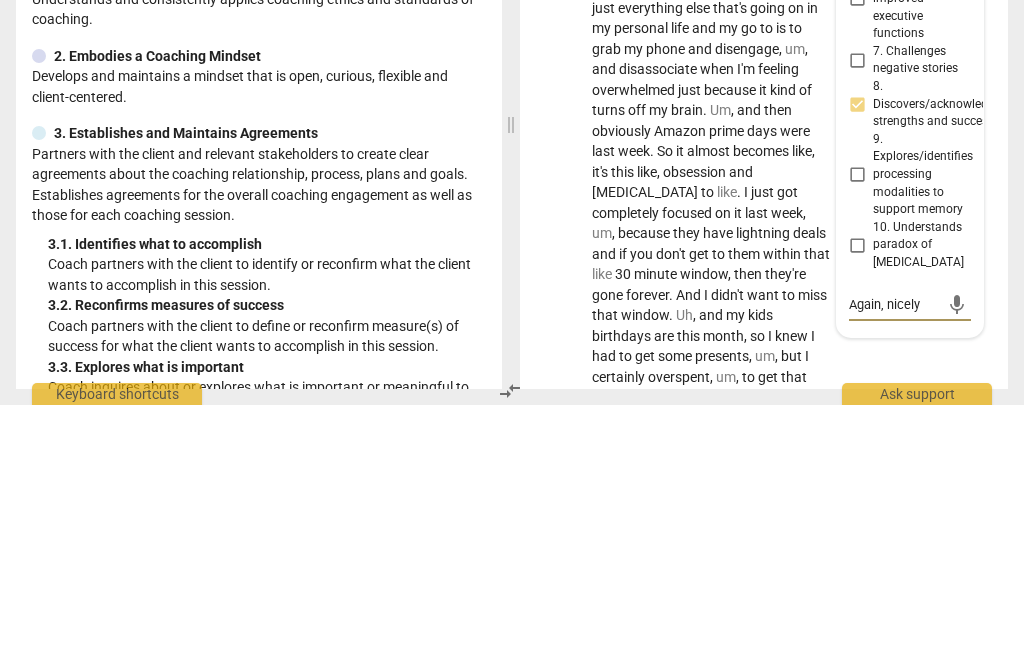 click on "mic" at bounding box center (956, 565) 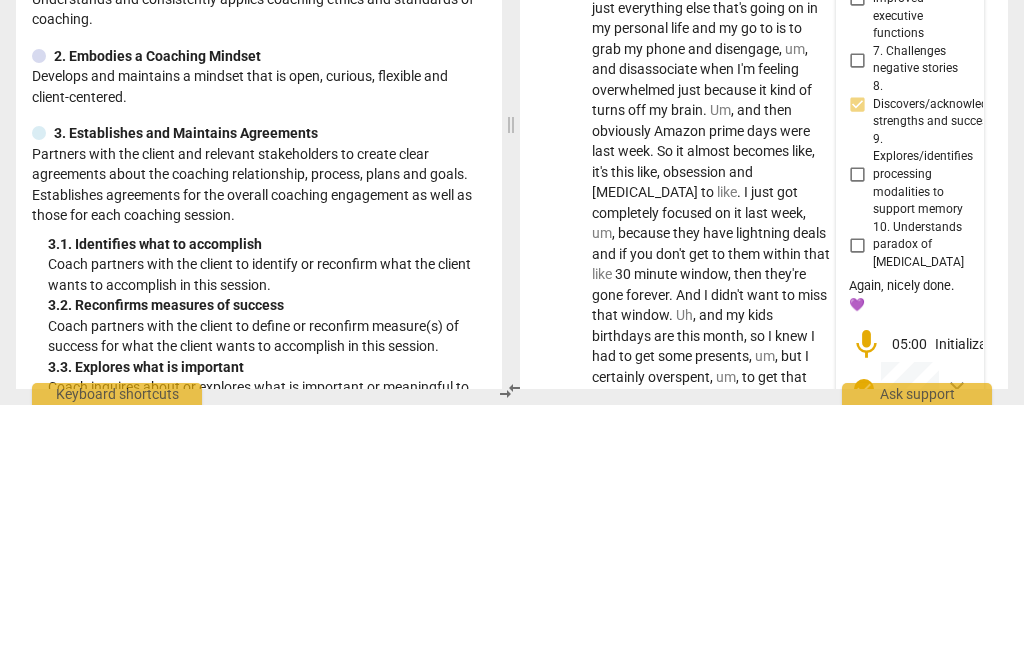 click on "mic 05:00 Initialization..." at bounding box center (910, 604) 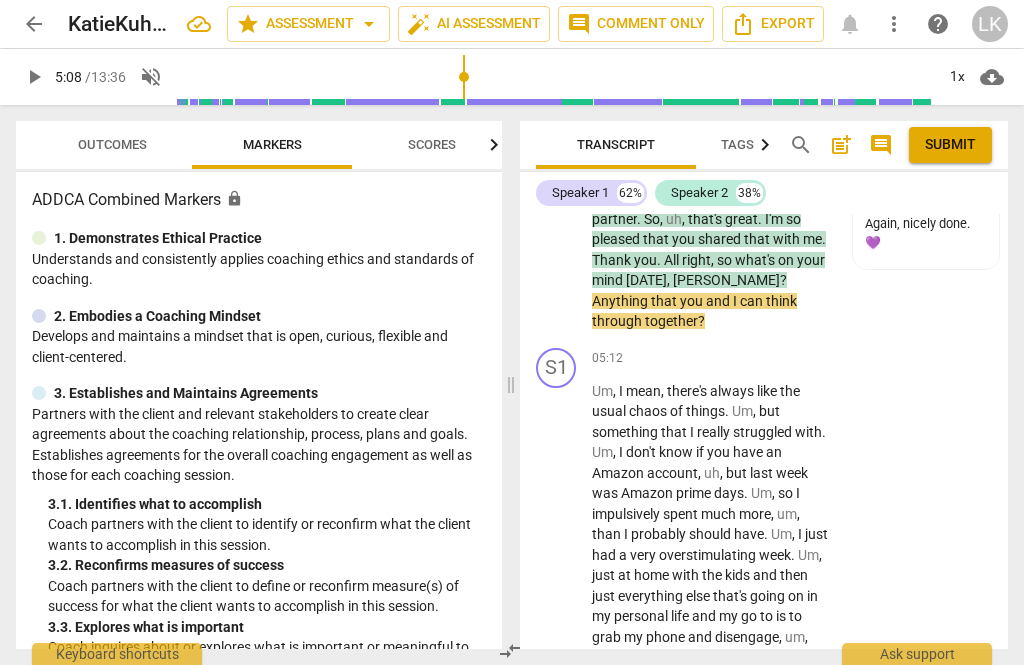 scroll, scrollTop: 3454, scrollLeft: 0, axis: vertical 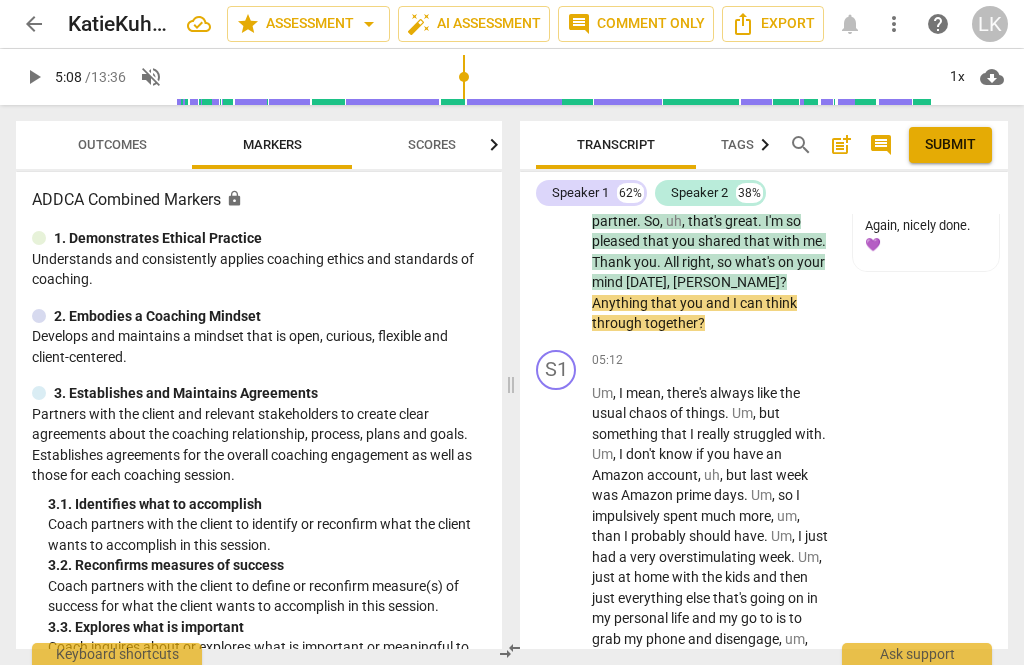 click on "play_arrow" at bounding box center (557, 721) 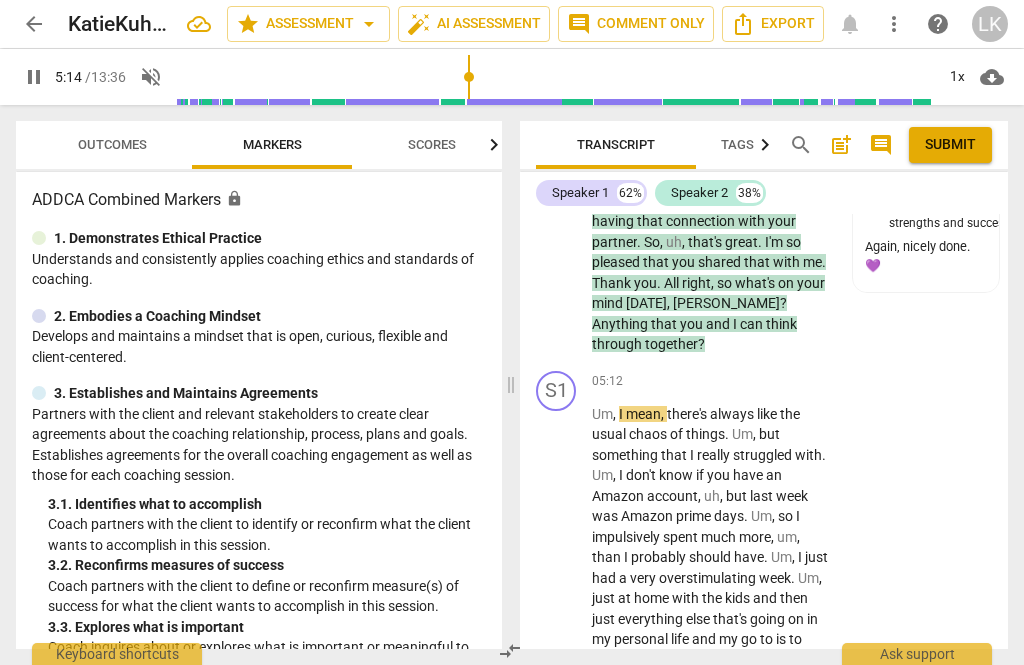 scroll, scrollTop: 3443, scrollLeft: 0, axis: vertical 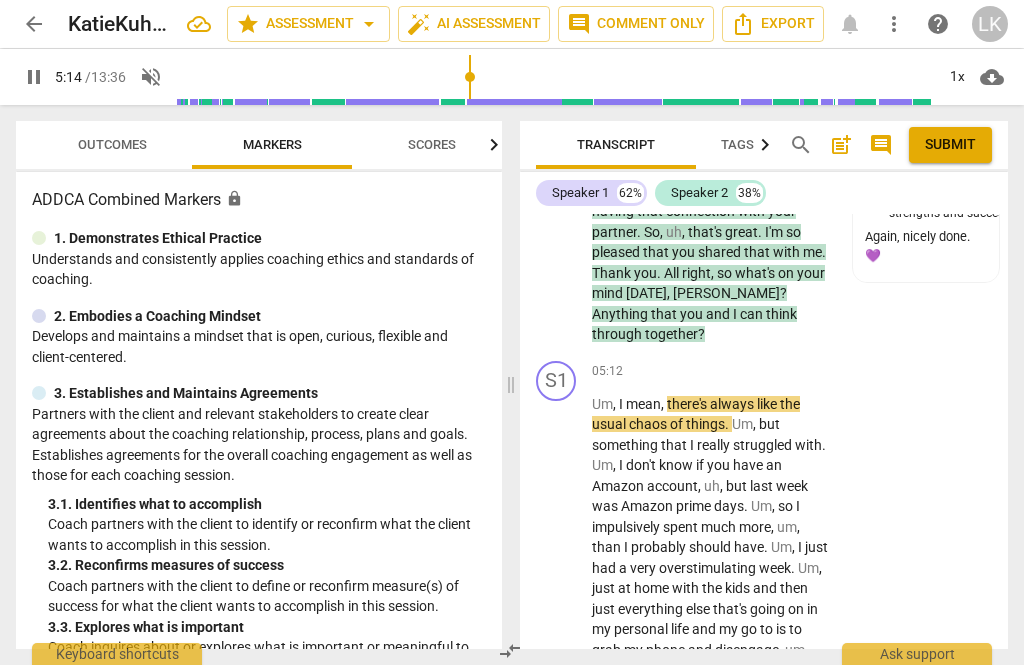 click on "pause" at bounding box center (557, 732) 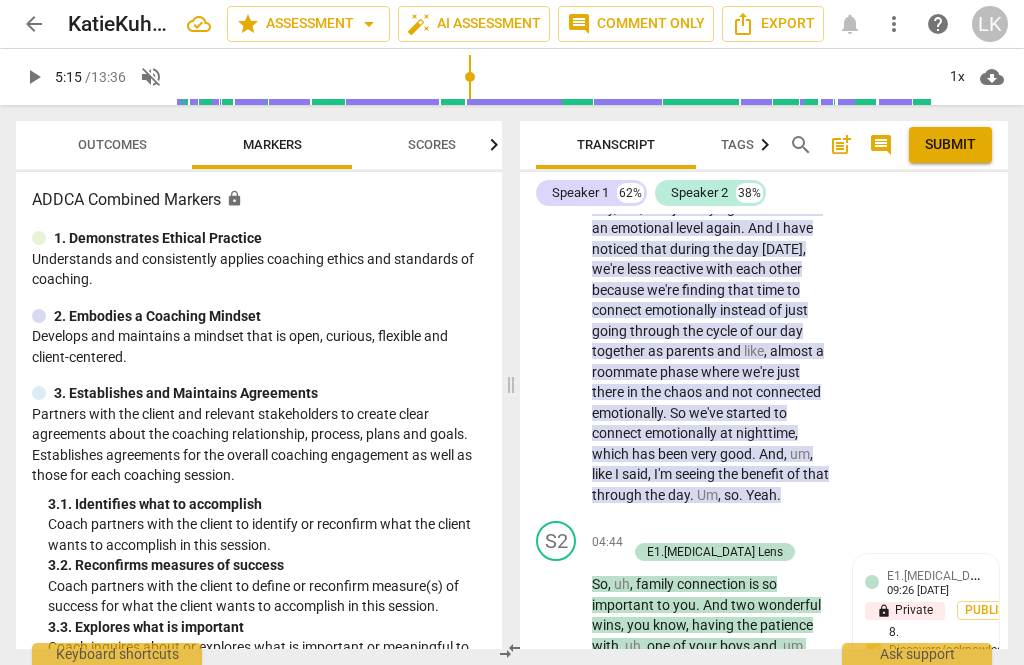 scroll, scrollTop: 2981, scrollLeft: 0, axis: vertical 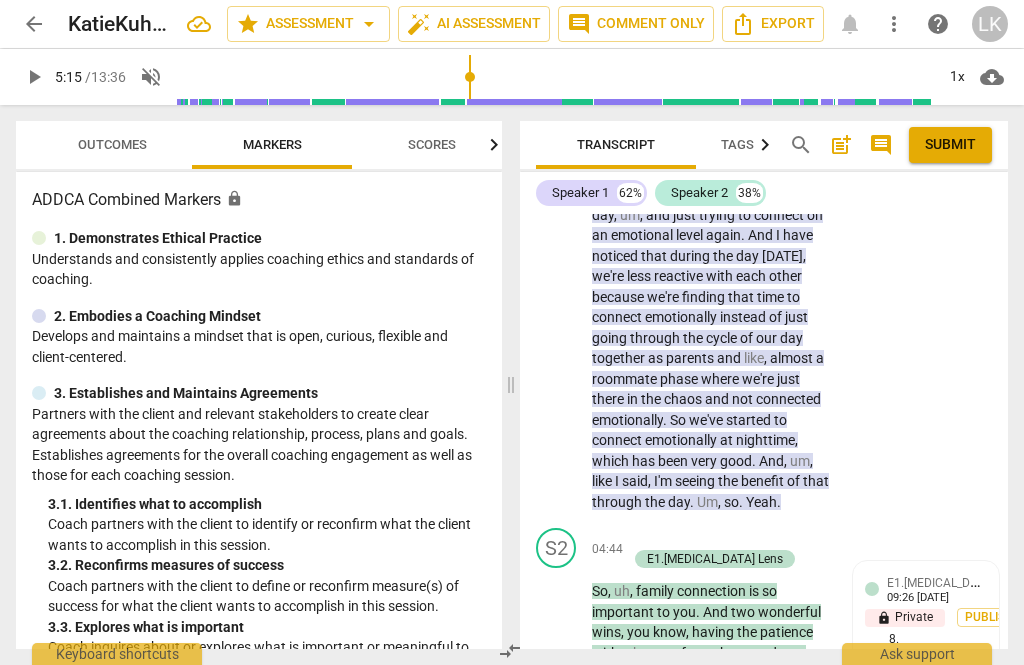 click on "+ Add competency" at bounding box center (686, 538) 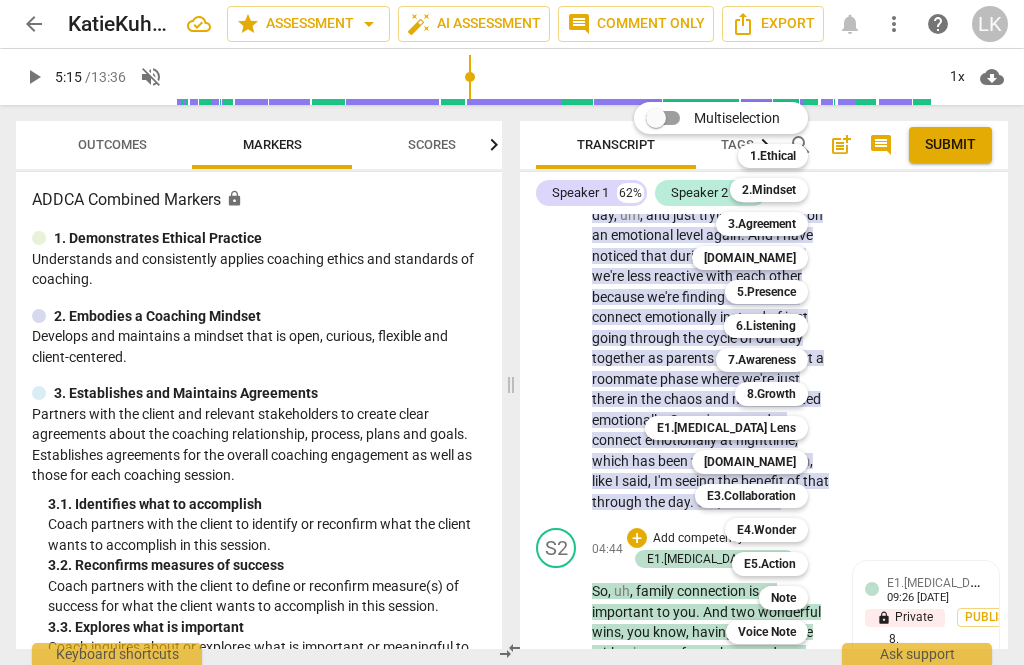 click on "3.Agreement" at bounding box center [762, 224] 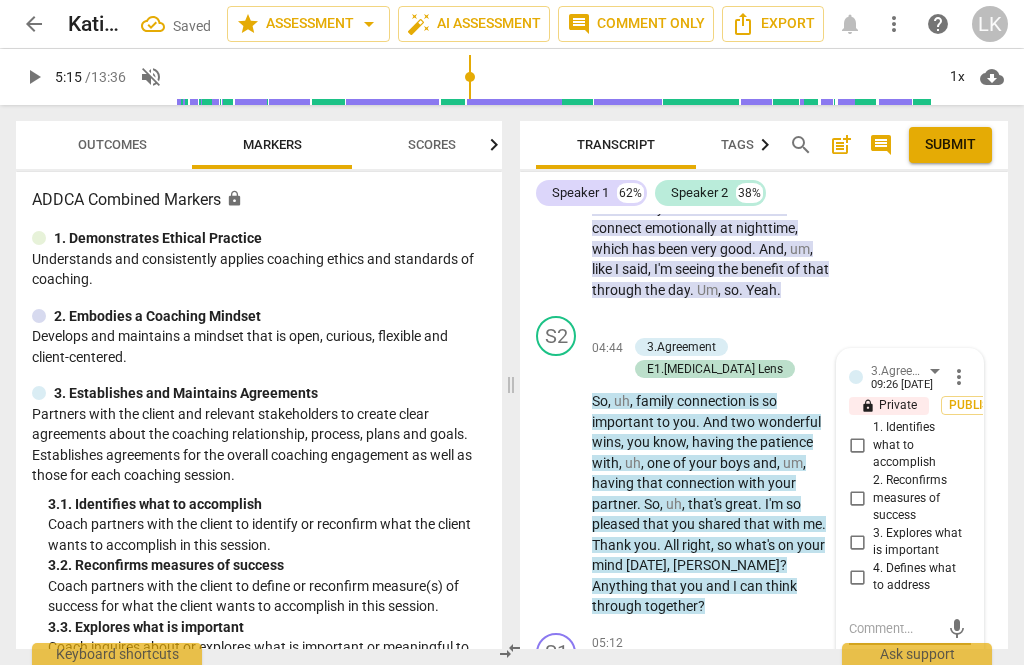scroll, scrollTop: 3193, scrollLeft: 0, axis: vertical 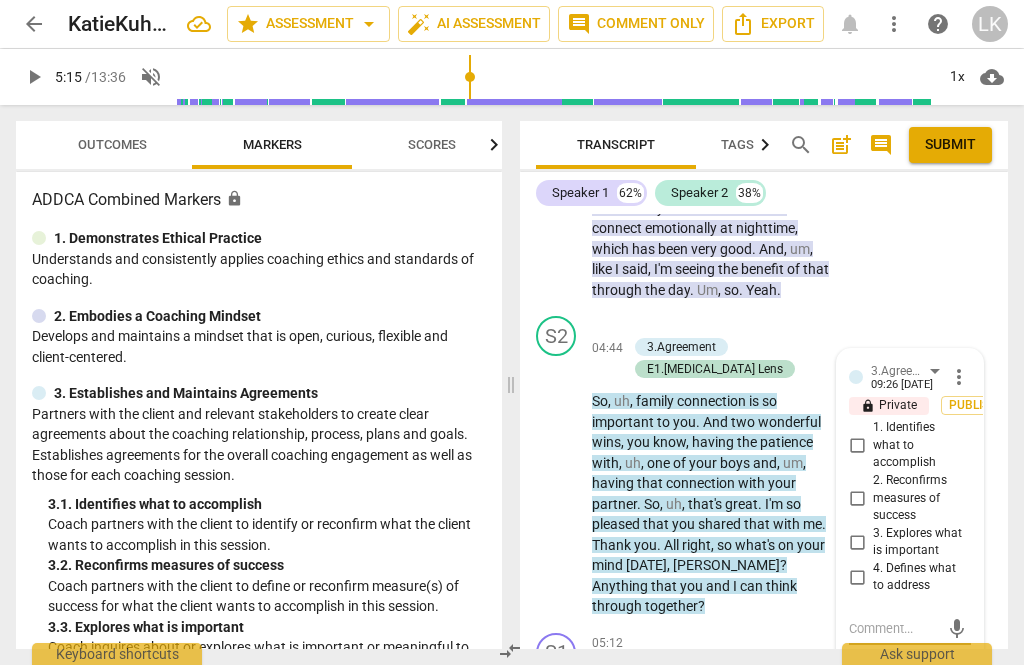 click on "1. Identifies what to accomplish" at bounding box center [857, 446] 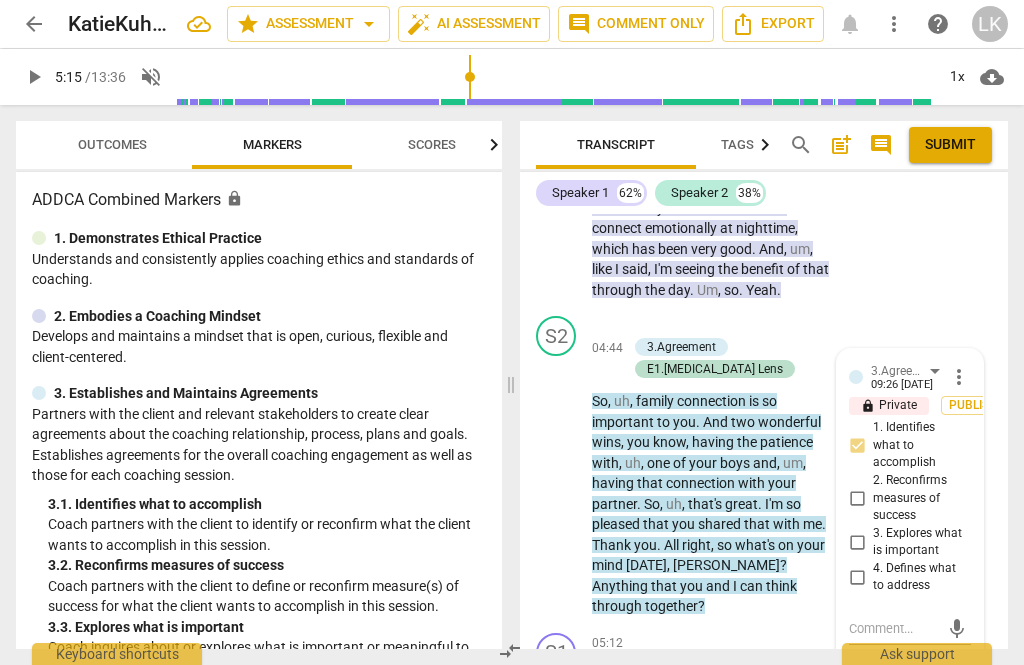 click at bounding box center (894, 628) 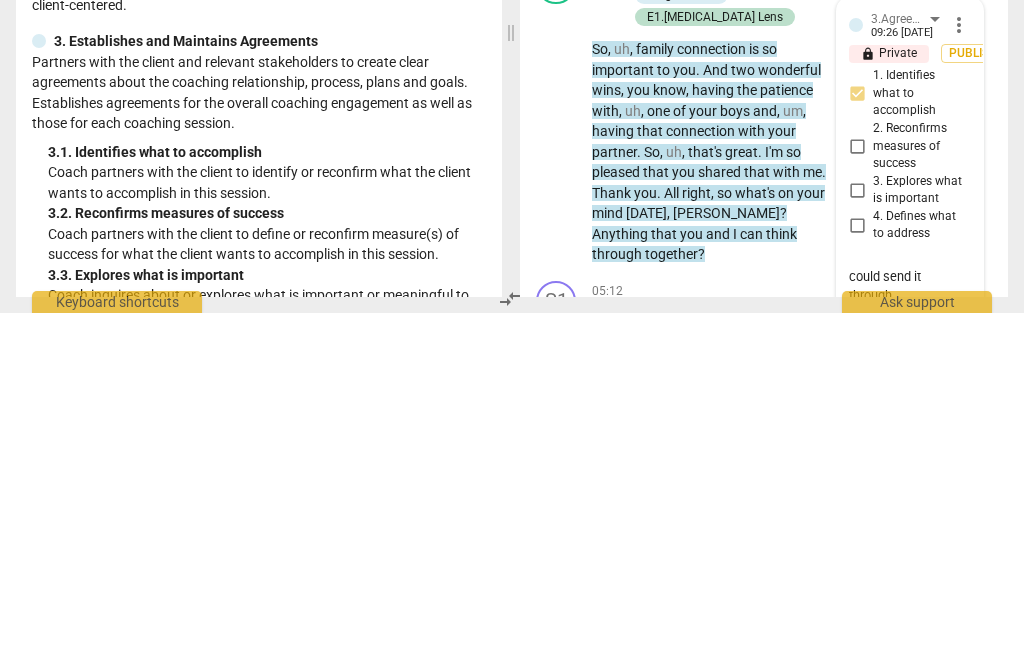 scroll, scrollTop: 75, scrollLeft: 0, axis: vertical 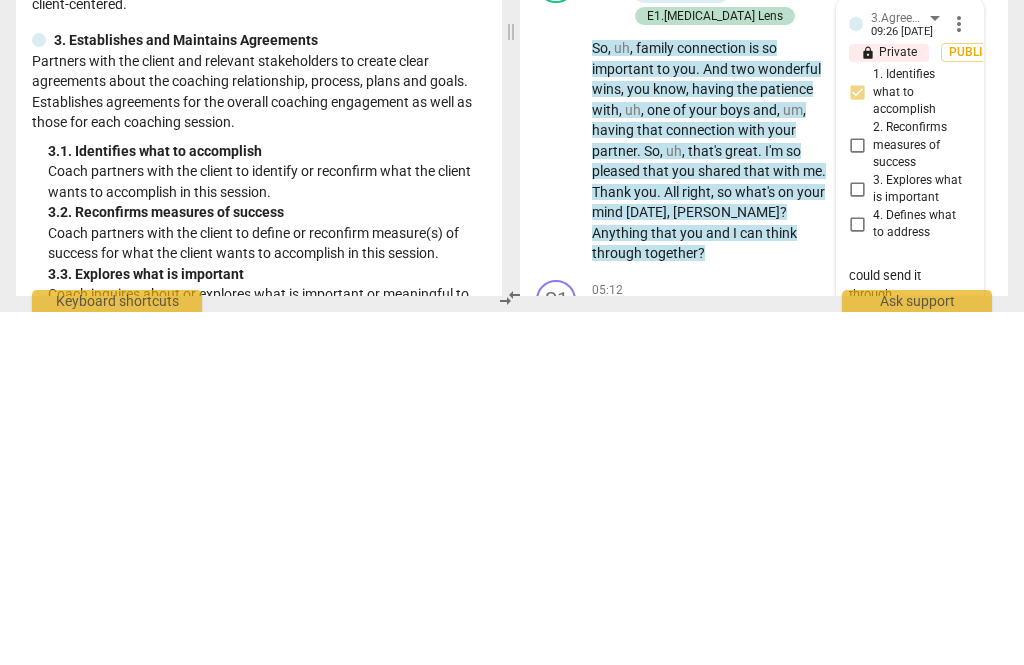click on "send" at bounding box center (956, 686) 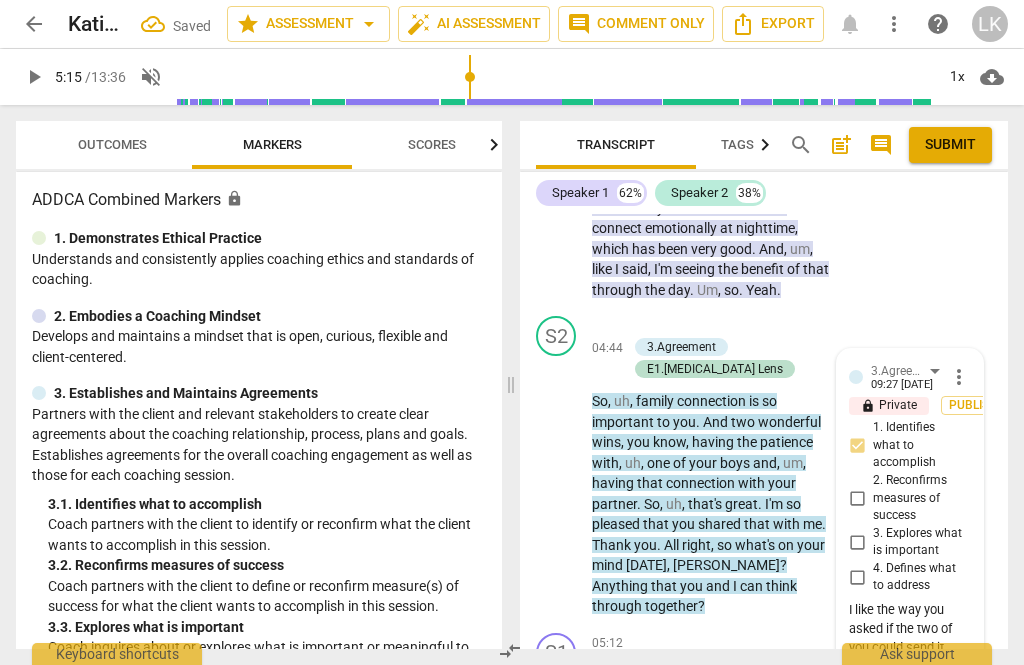 scroll, scrollTop: 0, scrollLeft: 0, axis: both 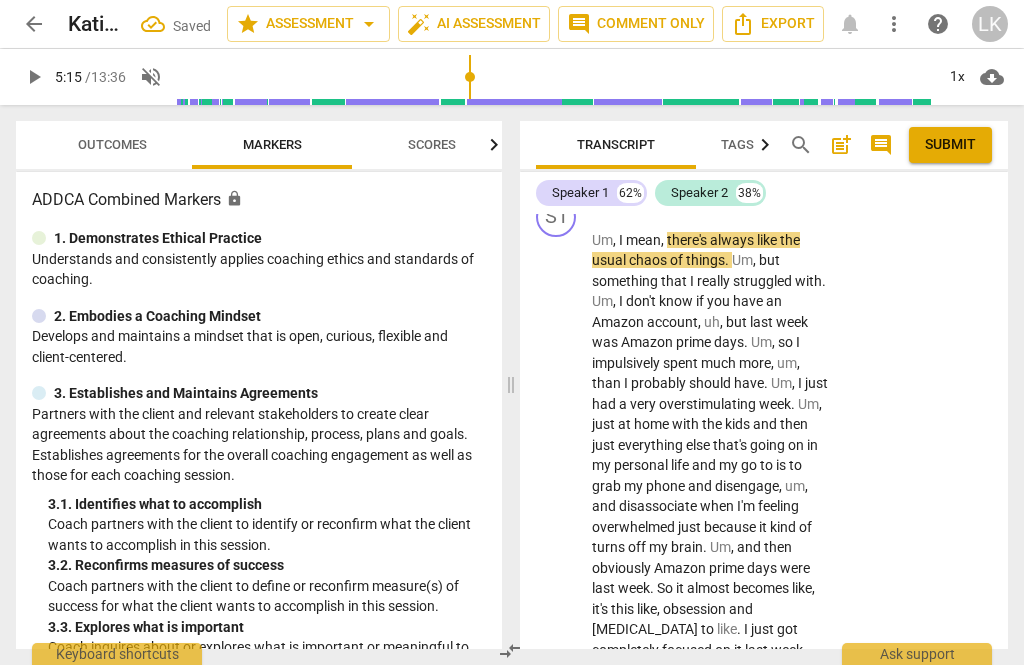 click on "play_arrow" at bounding box center (557, 568) 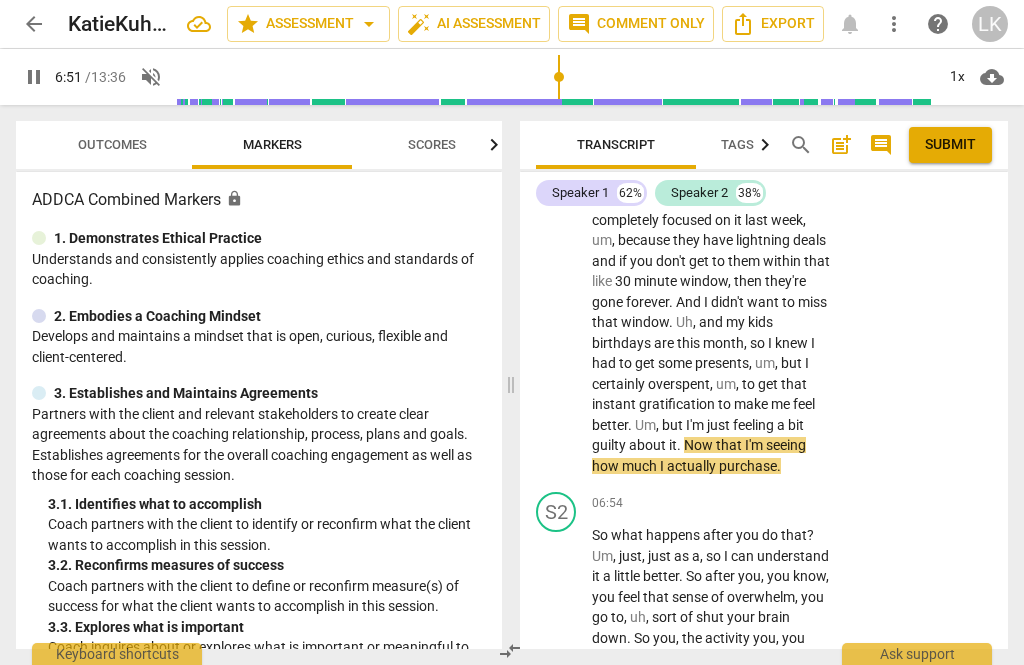scroll, scrollTop: 4066, scrollLeft: 0, axis: vertical 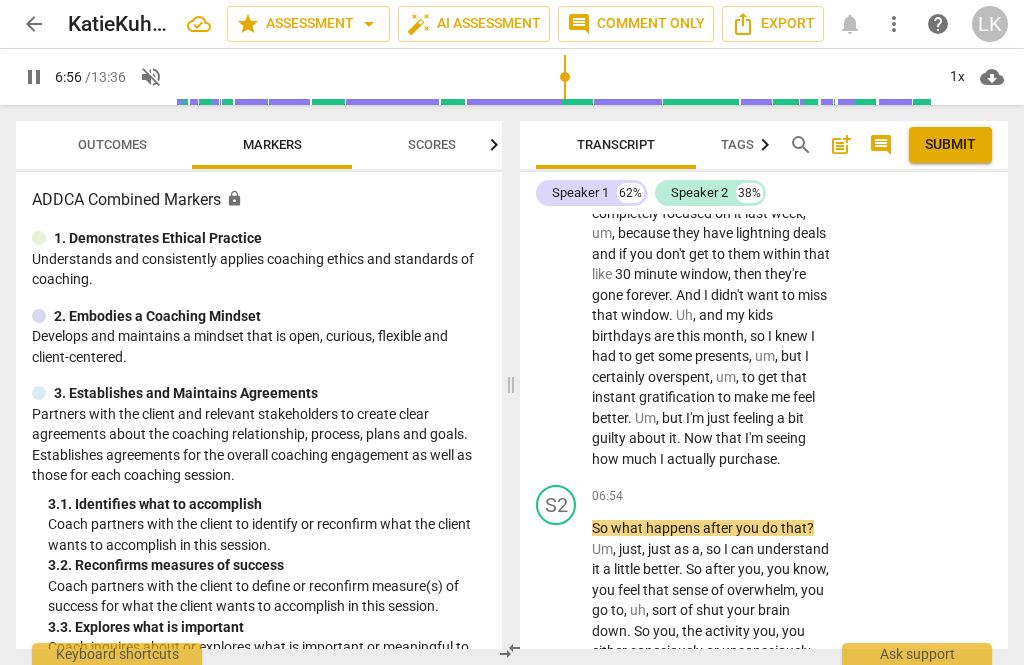 click on "pause" at bounding box center [557, 652] 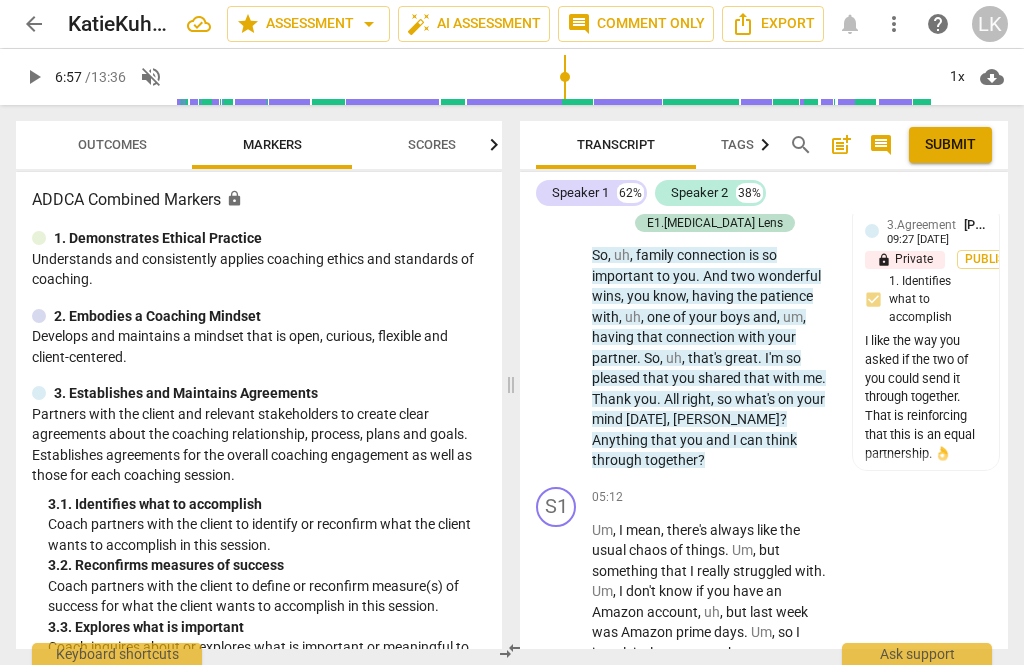 scroll, scrollTop: 3338, scrollLeft: 0, axis: vertical 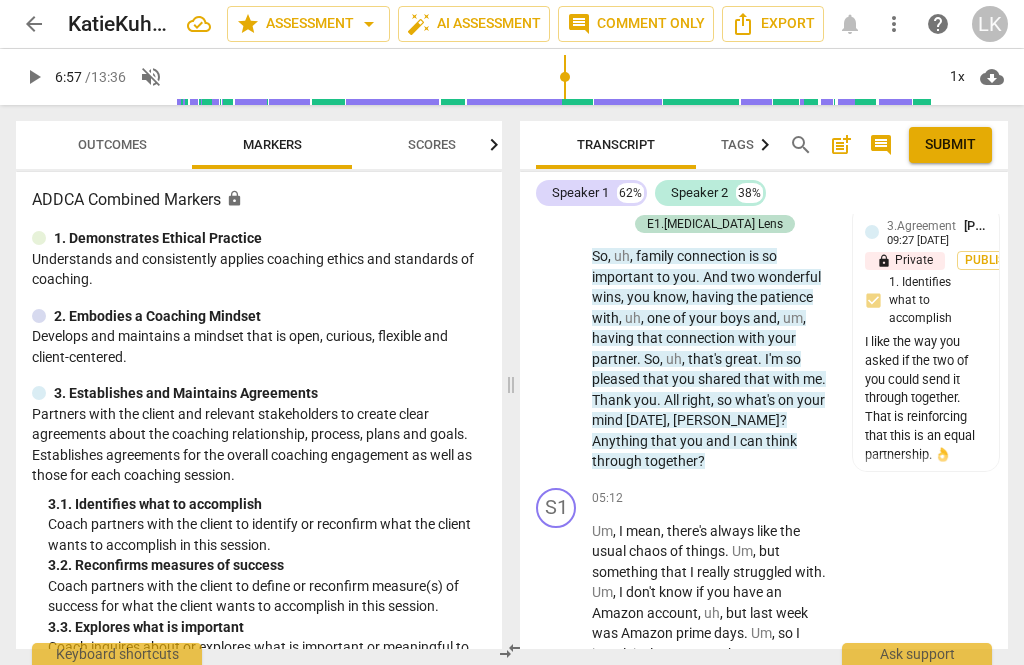 click on "+" at bounding box center (708, 499) 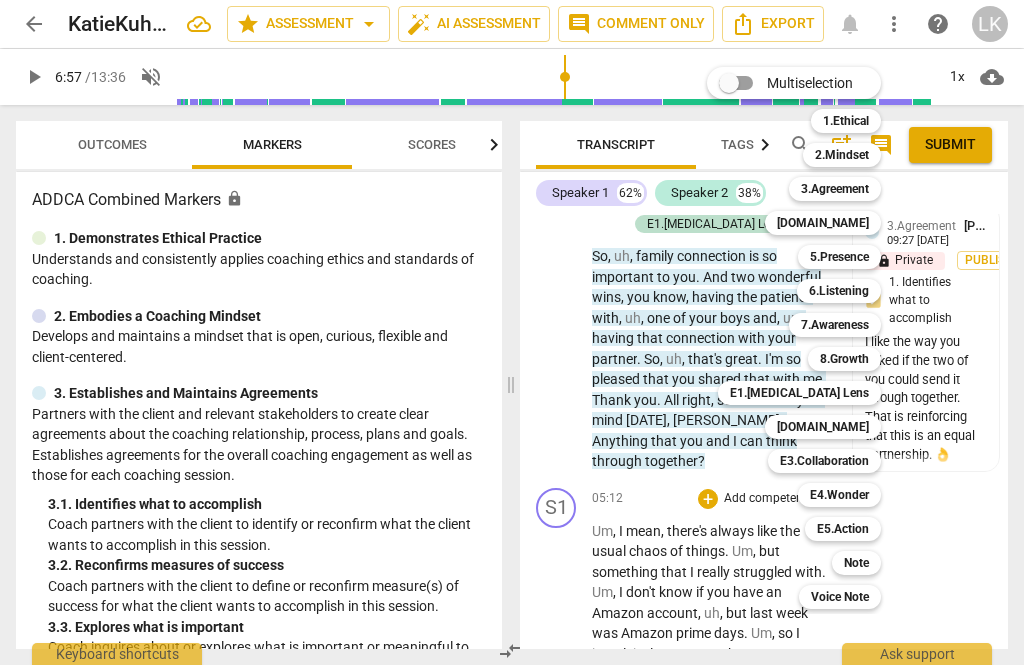 click on "7.Awareness" at bounding box center [835, 325] 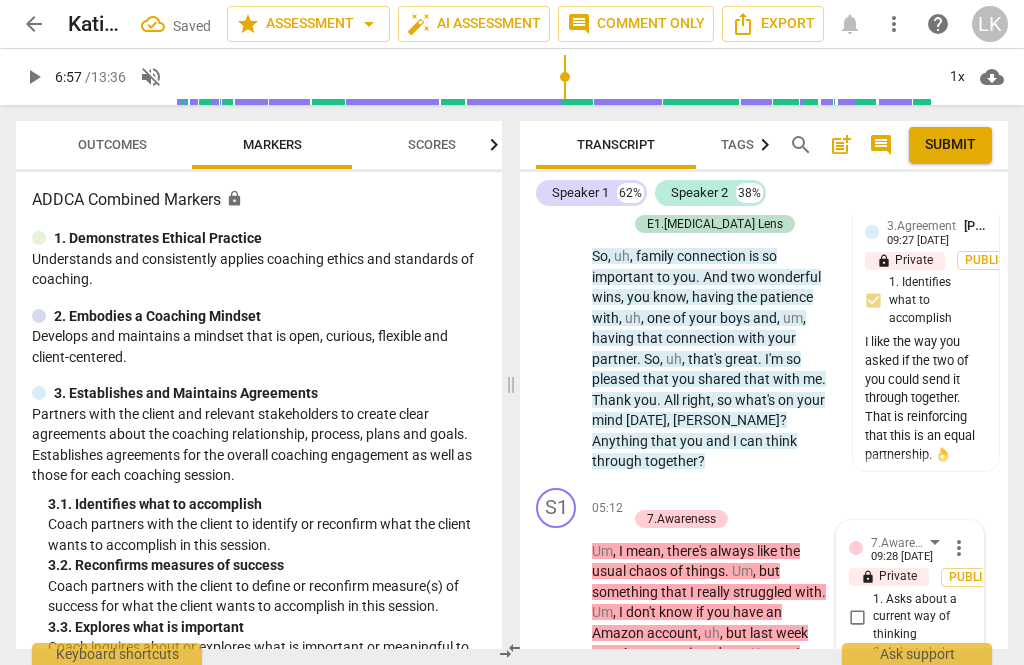 scroll, scrollTop: 3585, scrollLeft: 0, axis: vertical 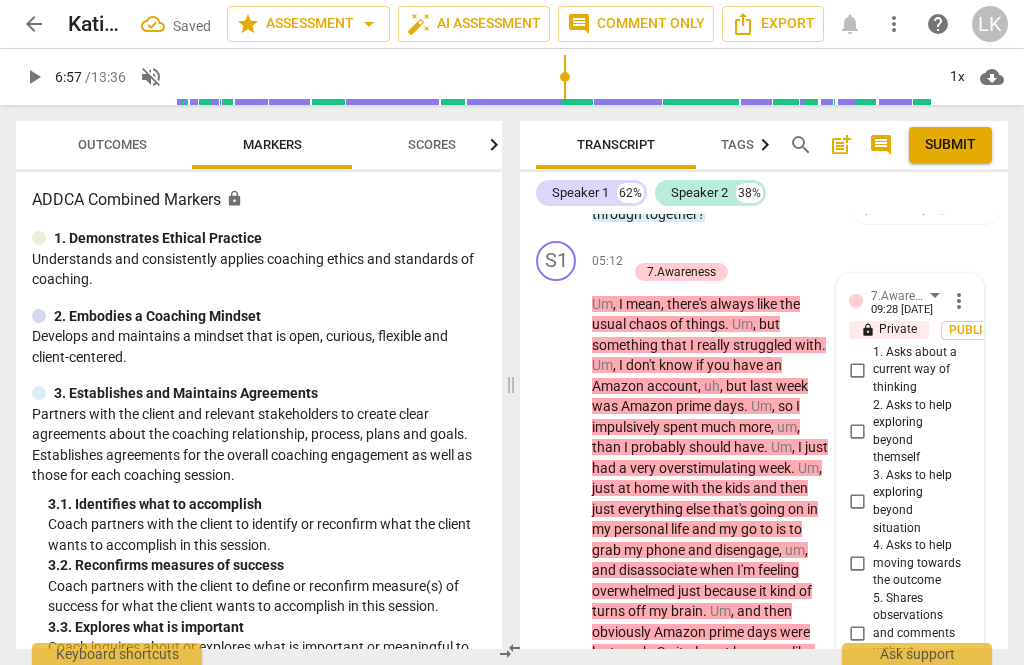 click on "8. Allows client most of the talking" at bounding box center [918, 792] 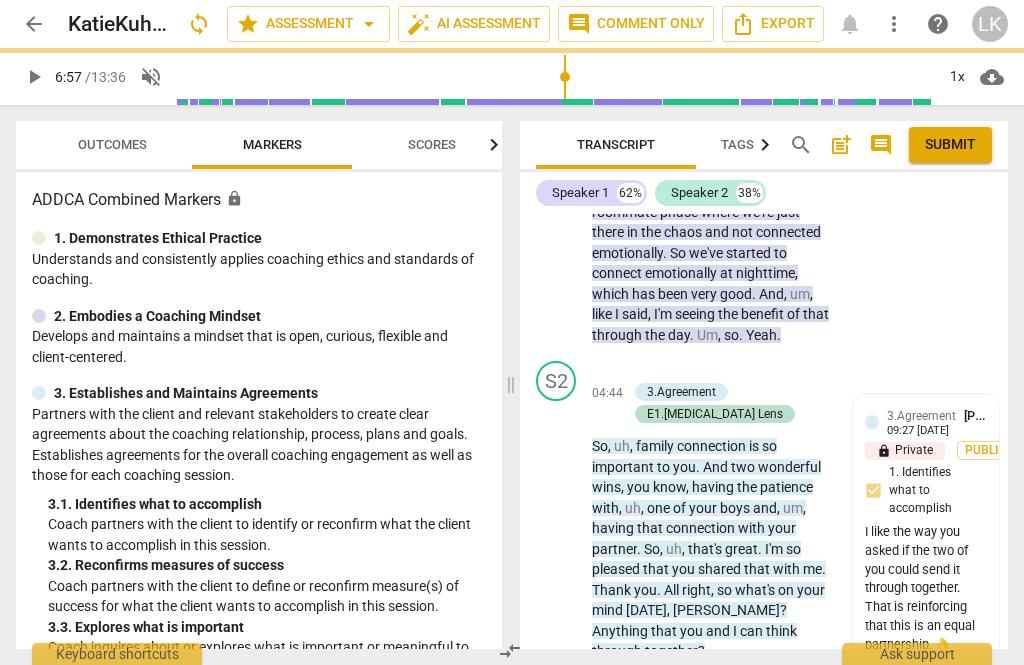 scroll, scrollTop: 3148, scrollLeft: 0, axis: vertical 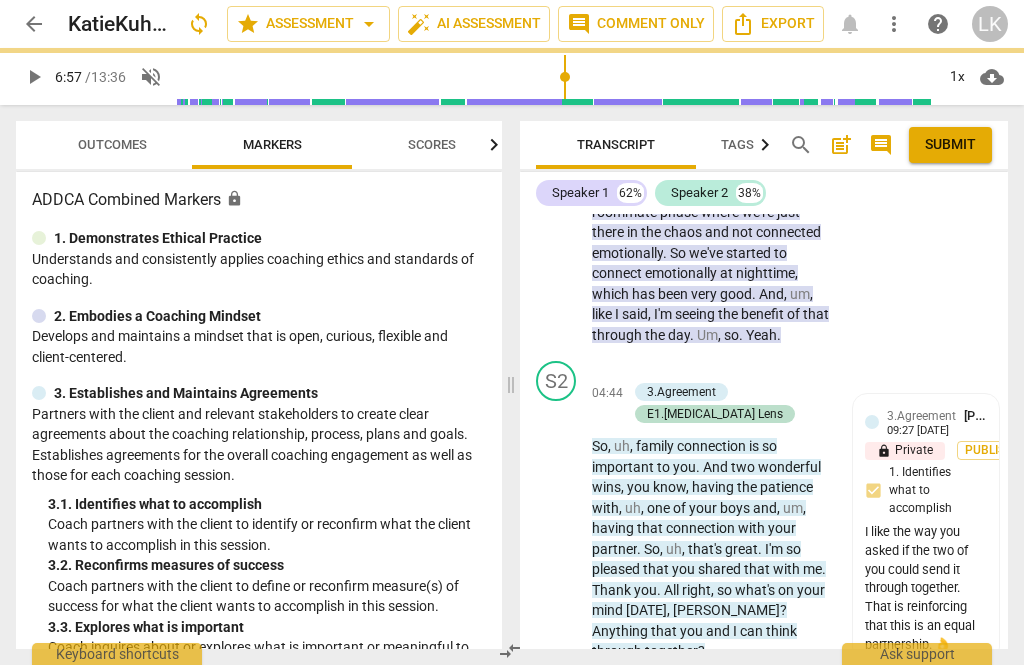 click on "+ Add competency 7.Awareness" at bounding box center (722, 699) 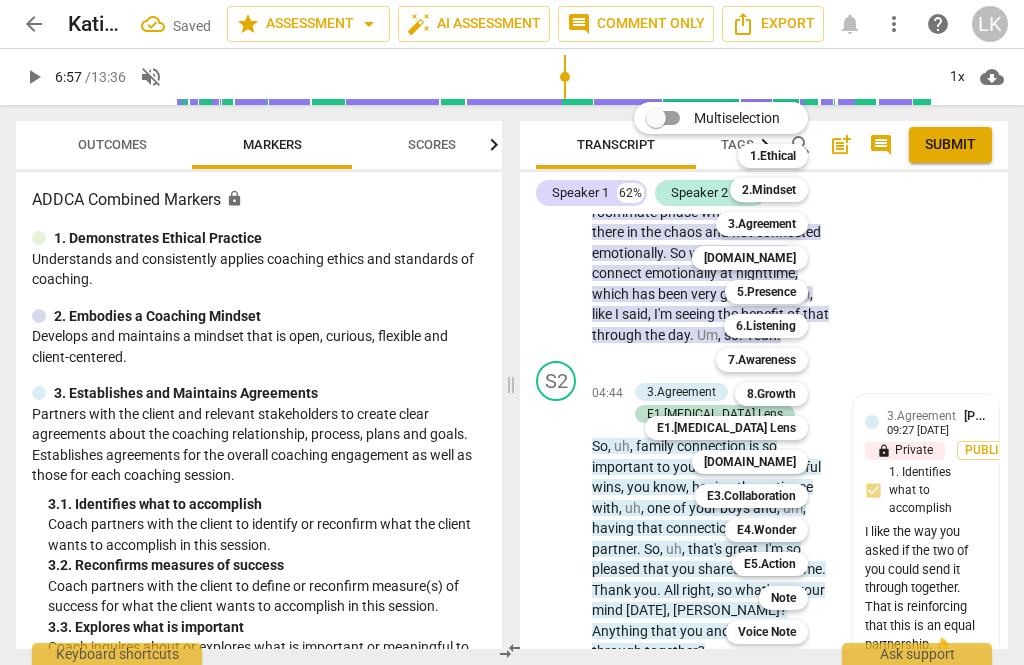 click on "6.Listening" at bounding box center [766, 326] 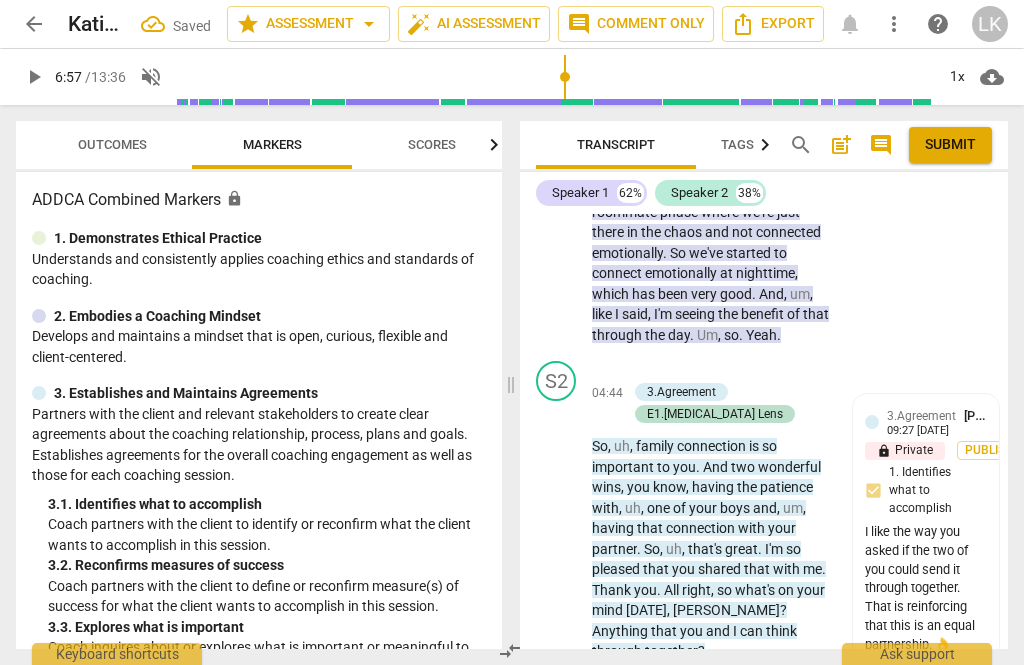 scroll, scrollTop: 3601, scrollLeft: 0, axis: vertical 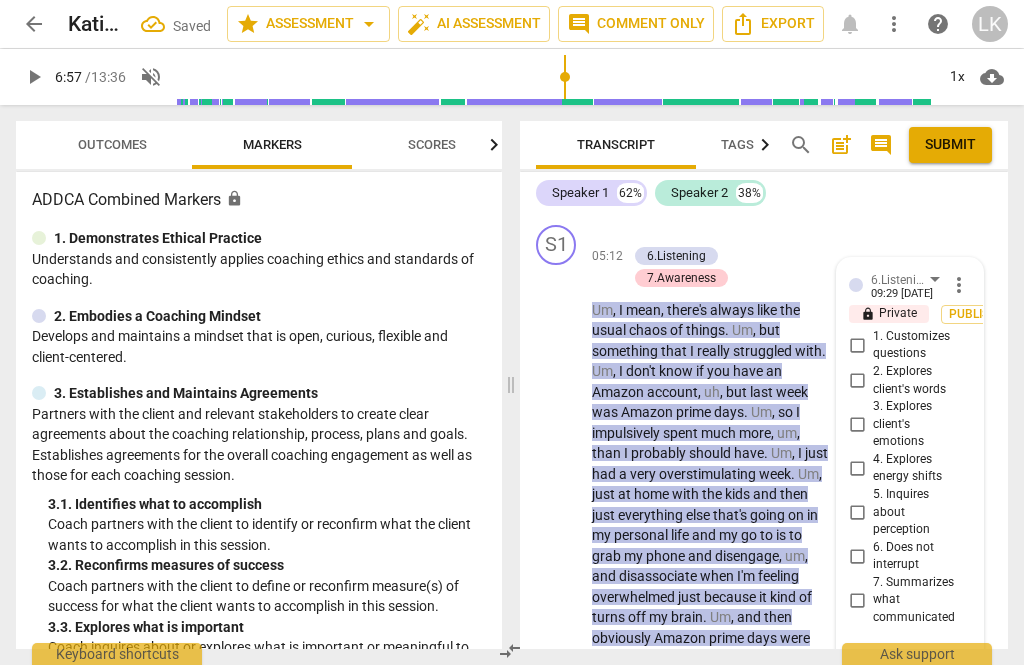click on "6. Does not interrupt" at bounding box center [857, 556] 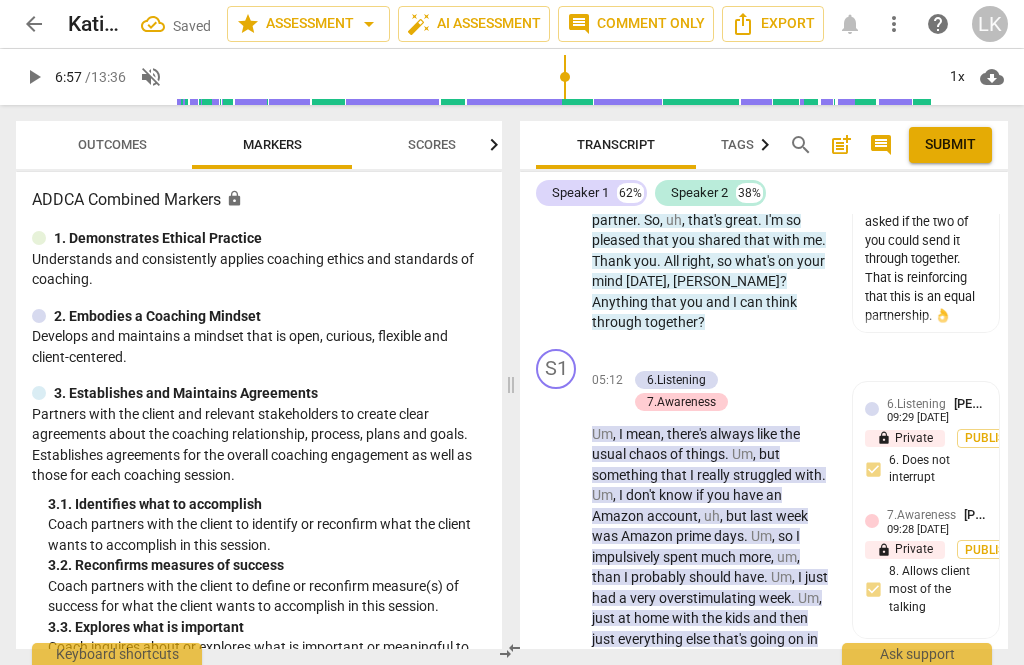 scroll, scrollTop: 3228, scrollLeft: 0, axis: vertical 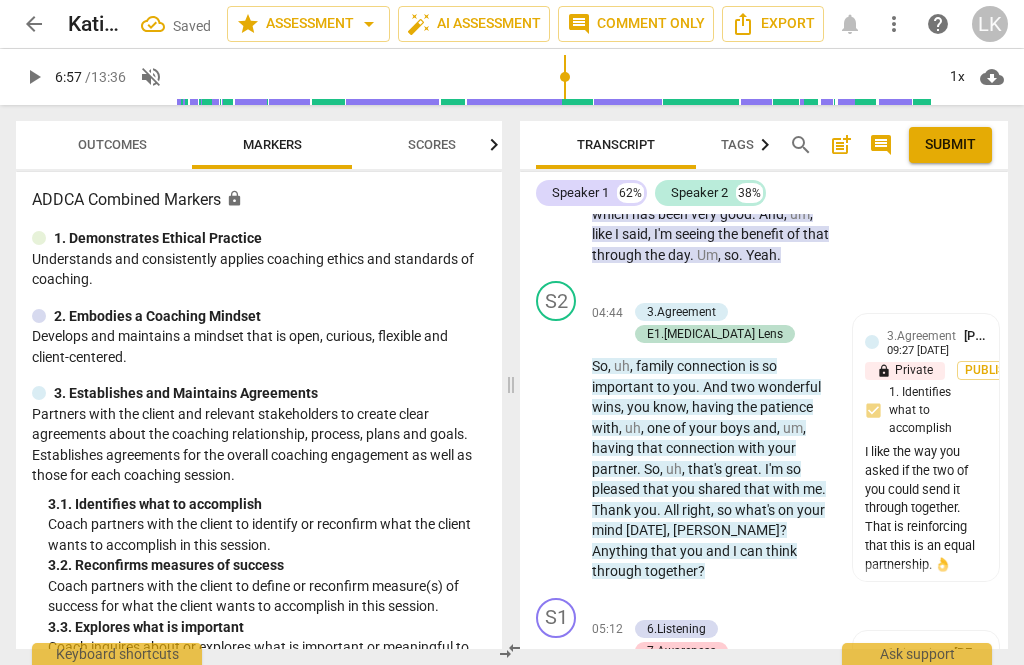 click on "Add competency" at bounding box center [698, 608] 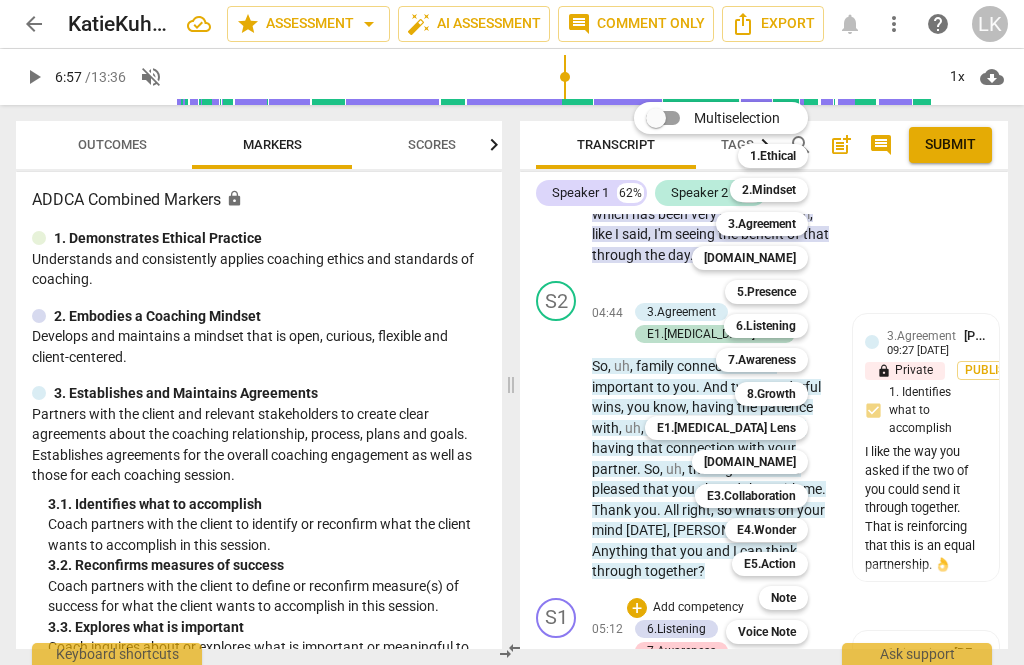 click on "[DOMAIN_NAME]" at bounding box center [750, 462] 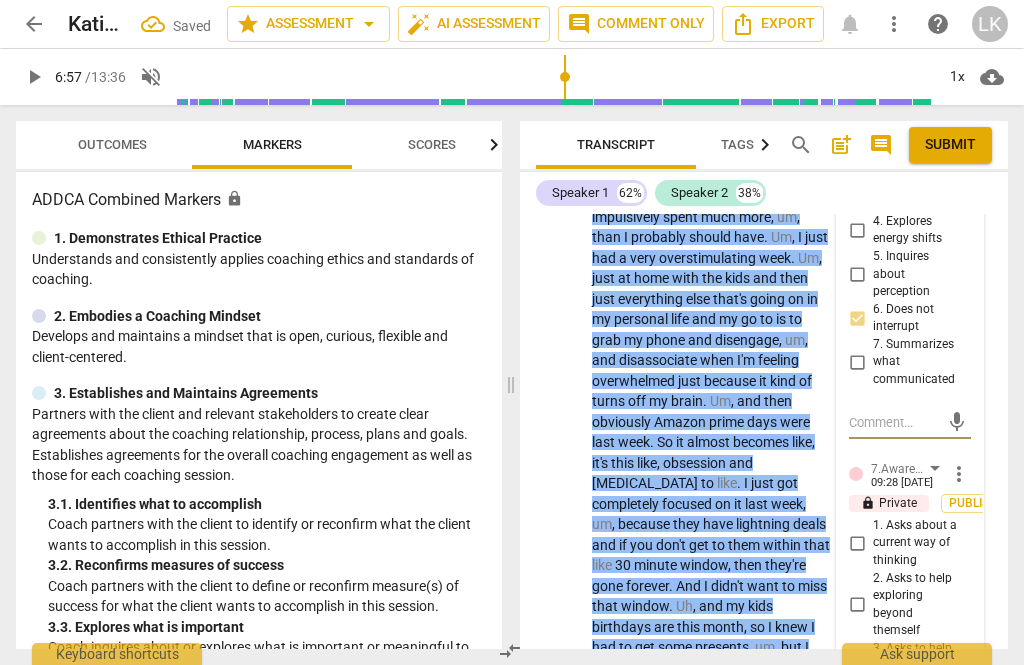 scroll, scrollTop: 3840, scrollLeft: 0, axis: vertical 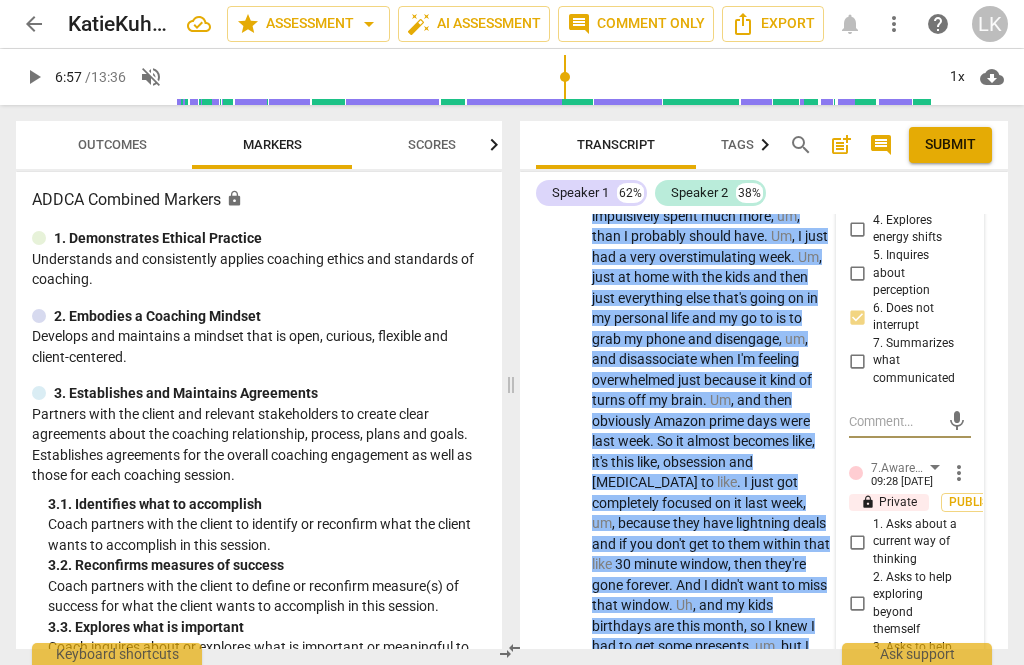 click on "4. Asks to help moving towards the outcome" at bounding box center [857, 736] 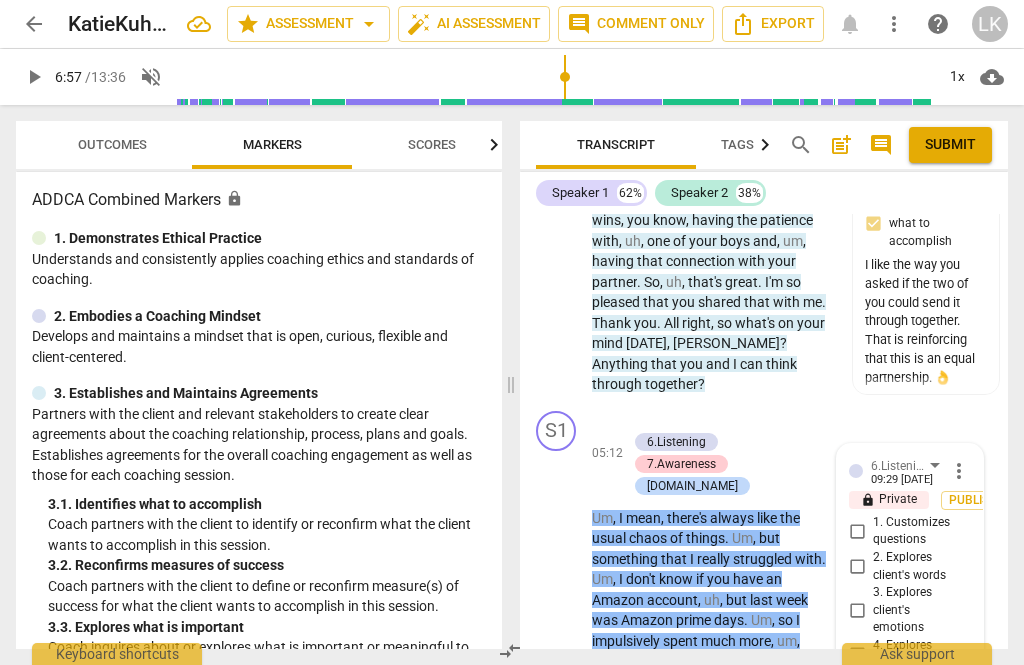 scroll, scrollTop: 3401, scrollLeft: 0, axis: vertical 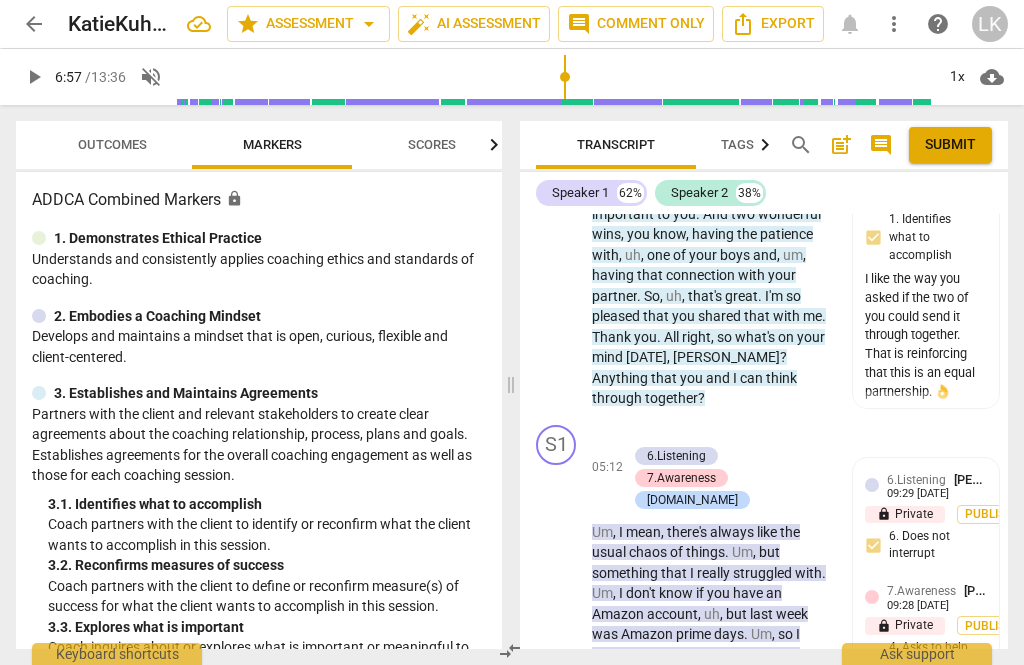 click on "Add competency" at bounding box center [698, 435] 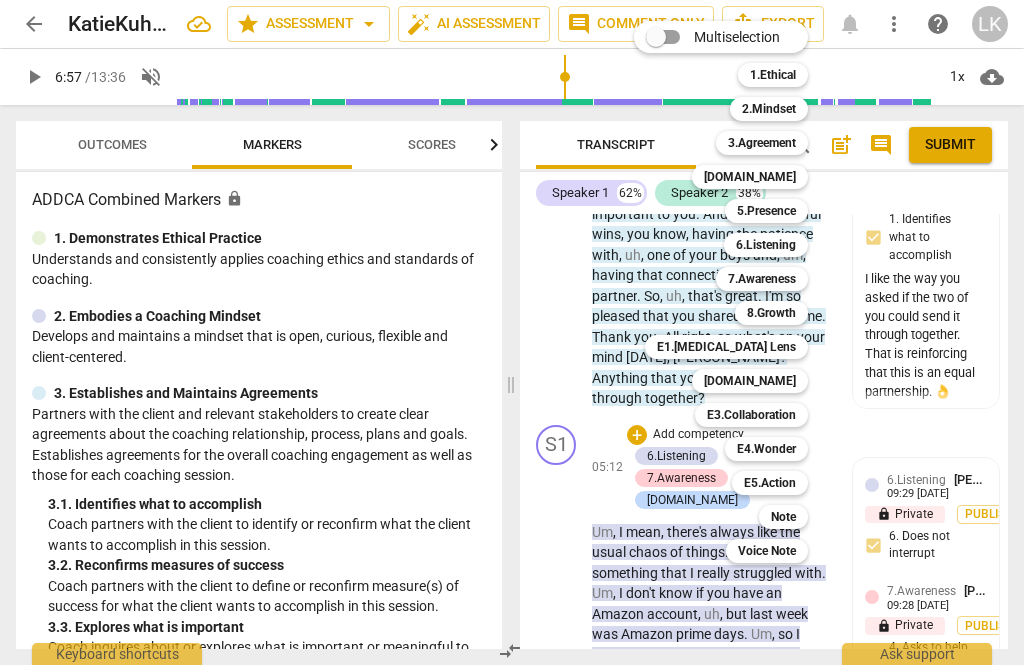 click on "Note" at bounding box center (783, 517) 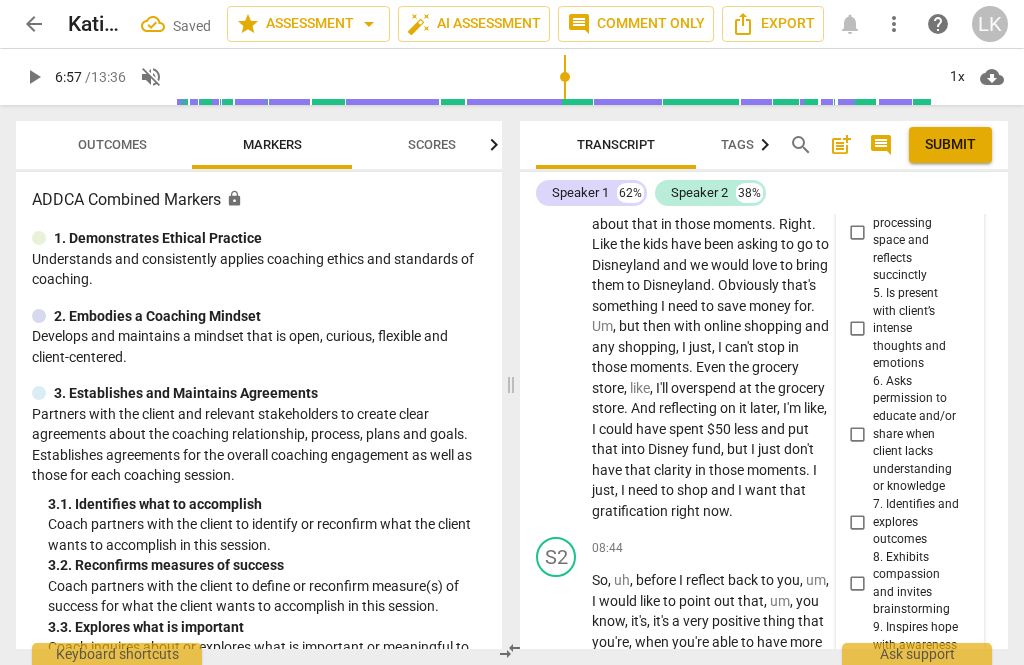 scroll, scrollTop: 4969, scrollLeft: 0, axis: vertical 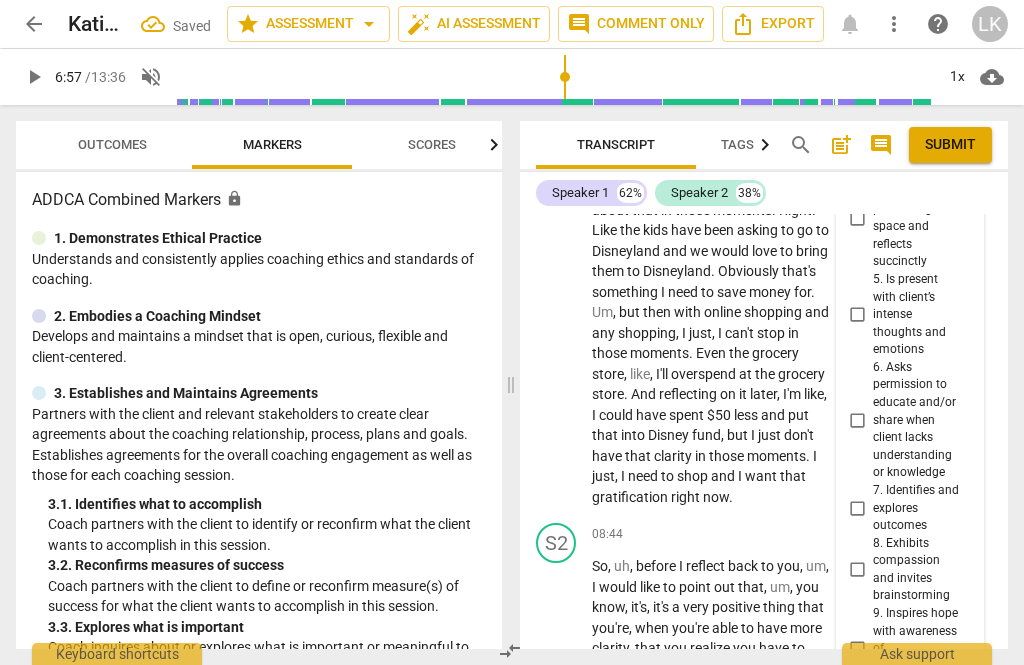 click at bounding box center (894, 848) 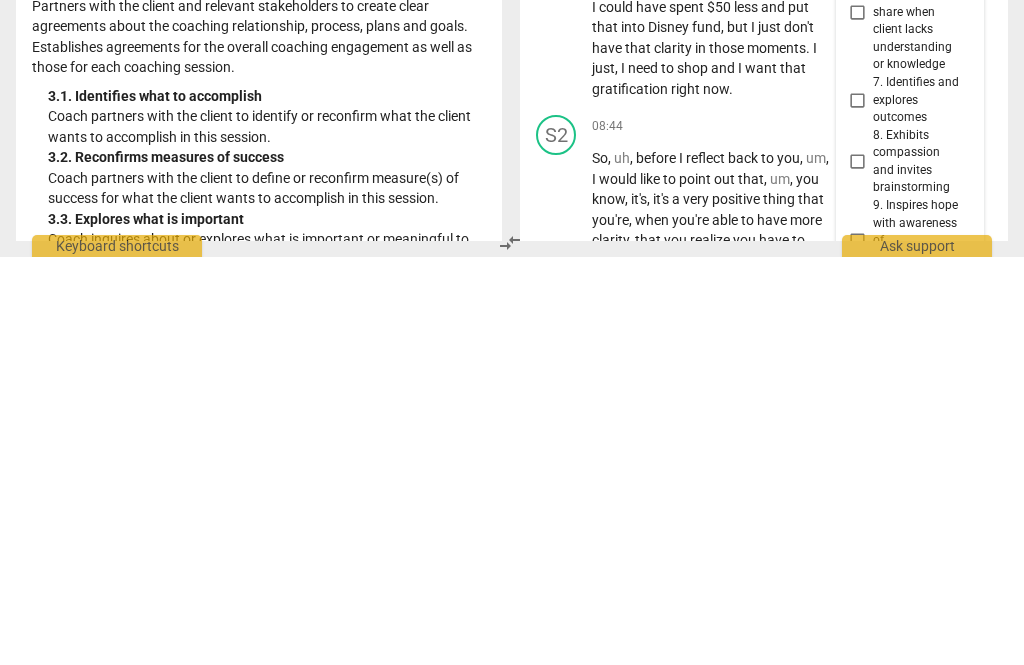 scroll, scrollTop: 0, scrollLeft: 0, axis: both 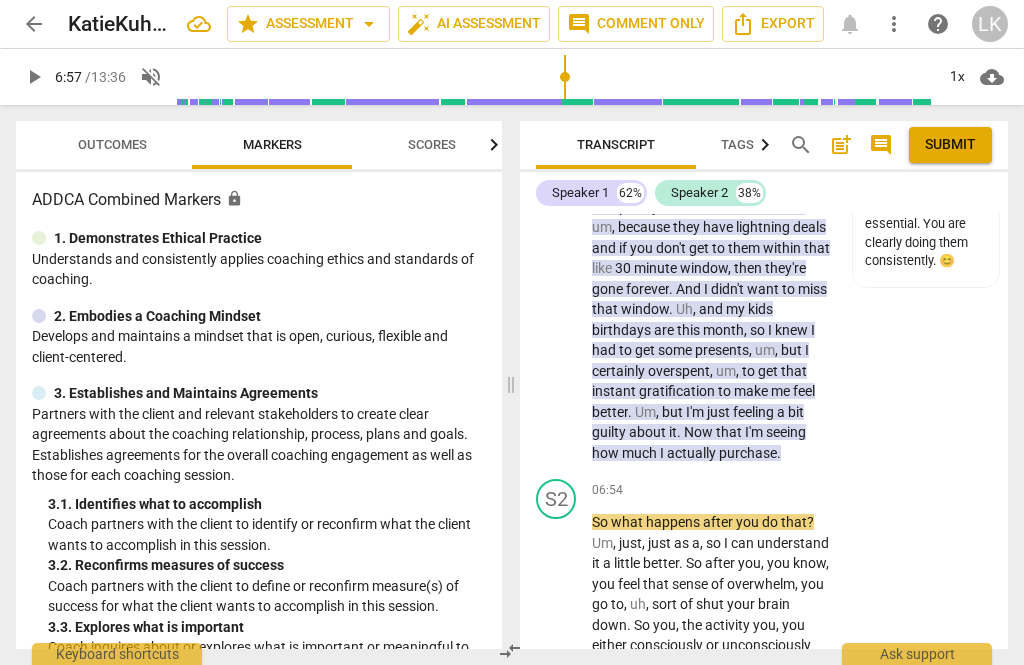 click on "play_arrow" at bounding box center (557, 646) 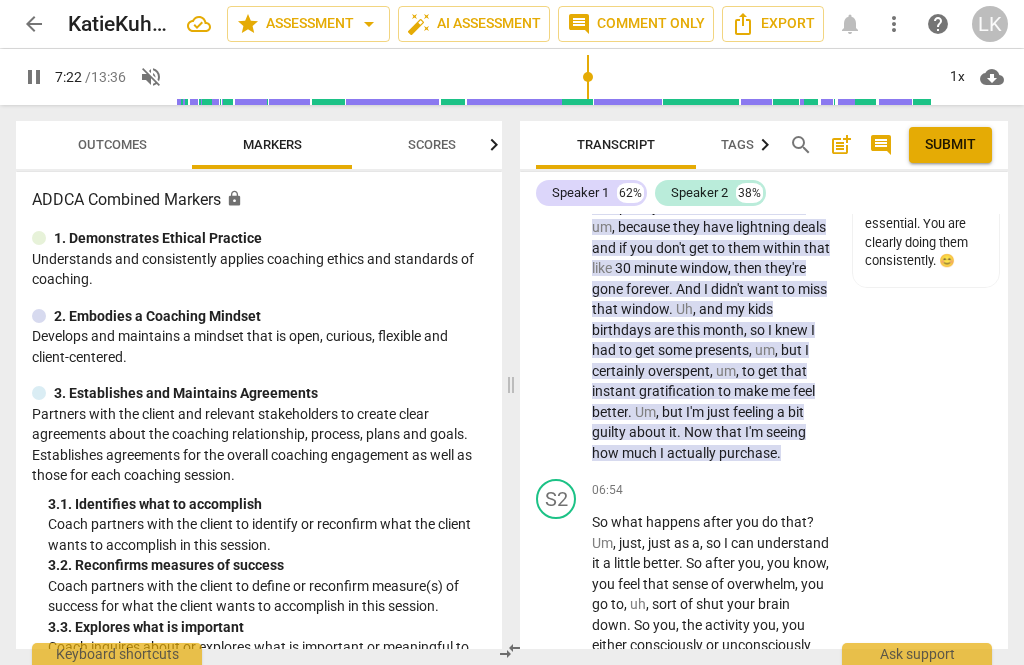 click on "pause" at bounding box center (557, 646) 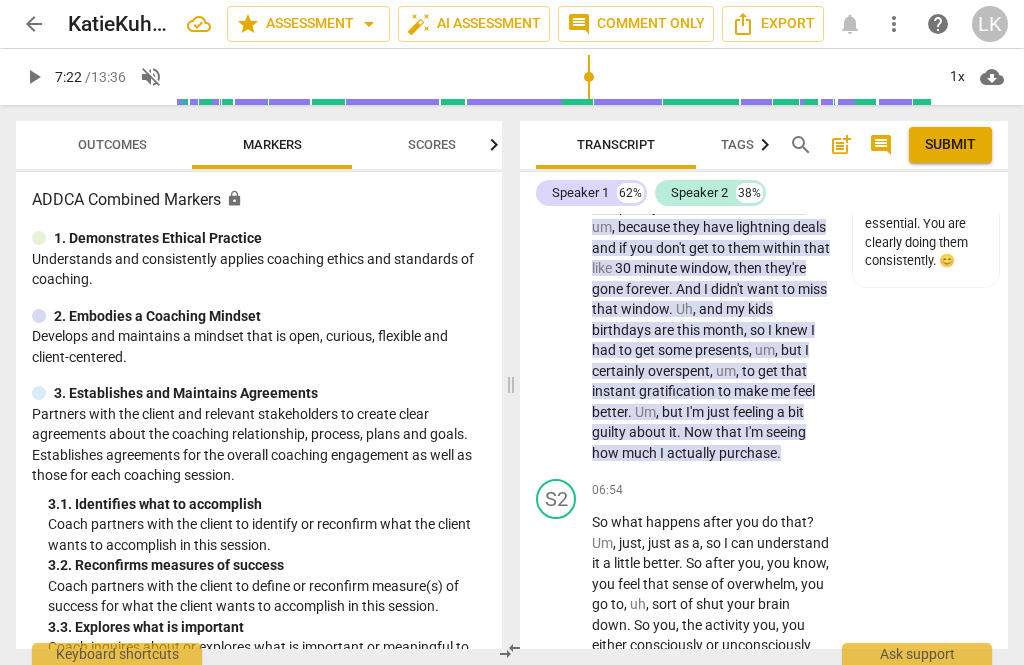 click on "+ Add competency" at bounding box center (757, 490) 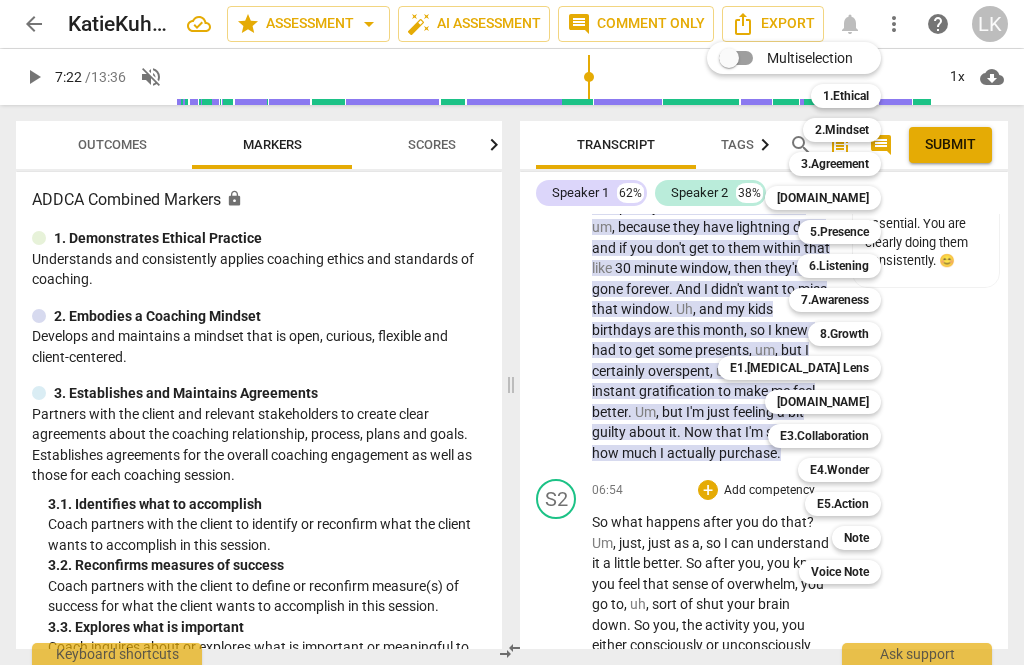 click on "Note" at bounding box center [856, 538] 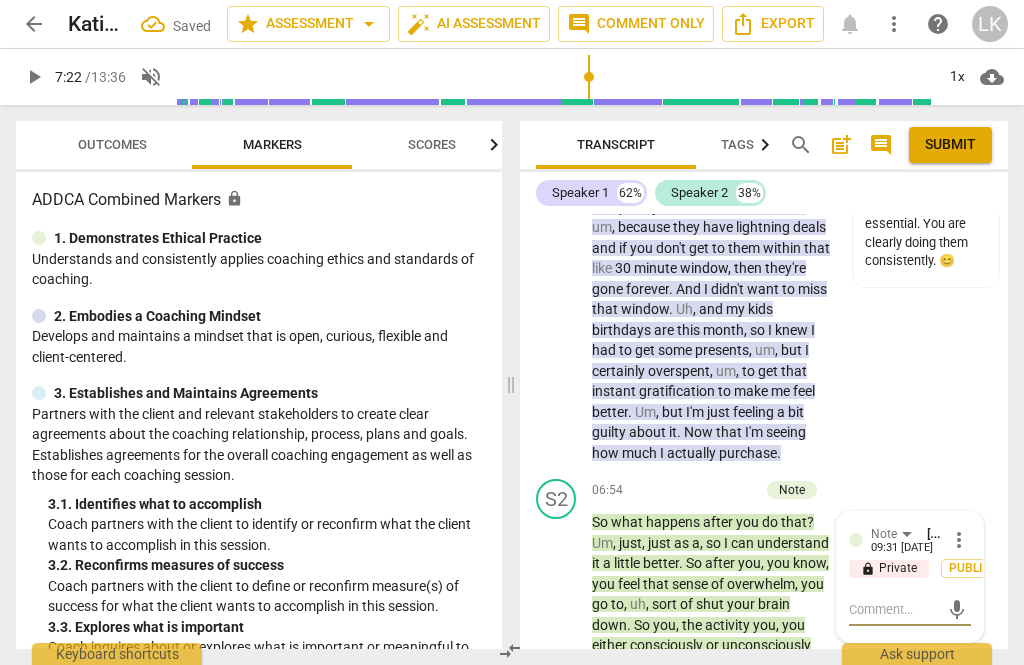 click at bounding box center [894, 609] 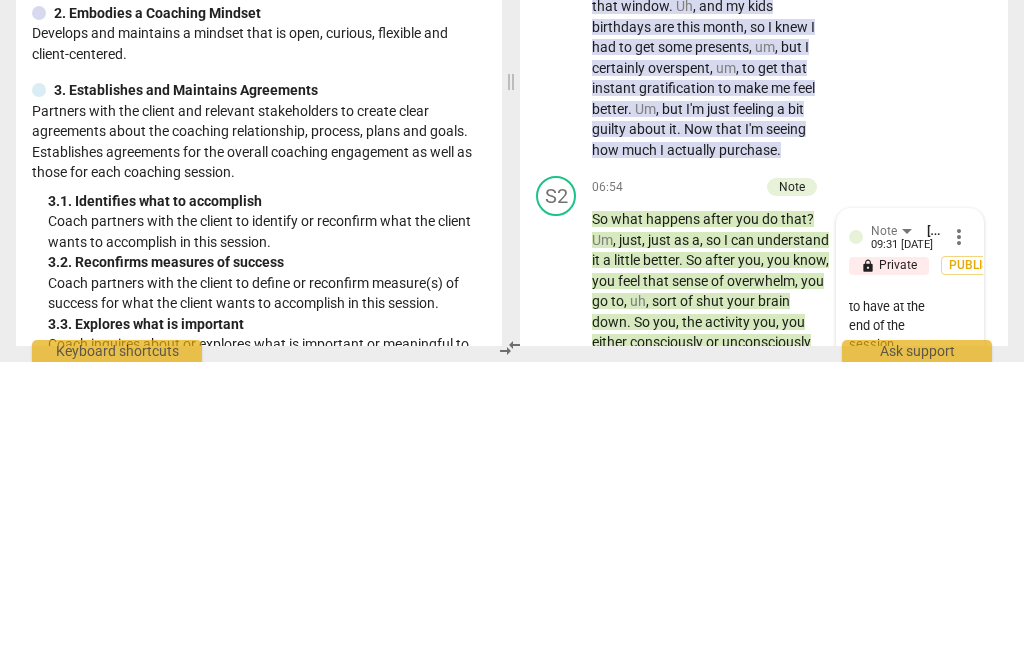 scroll, scrollTop: 247, scrollLeft: 0, axis: vertical 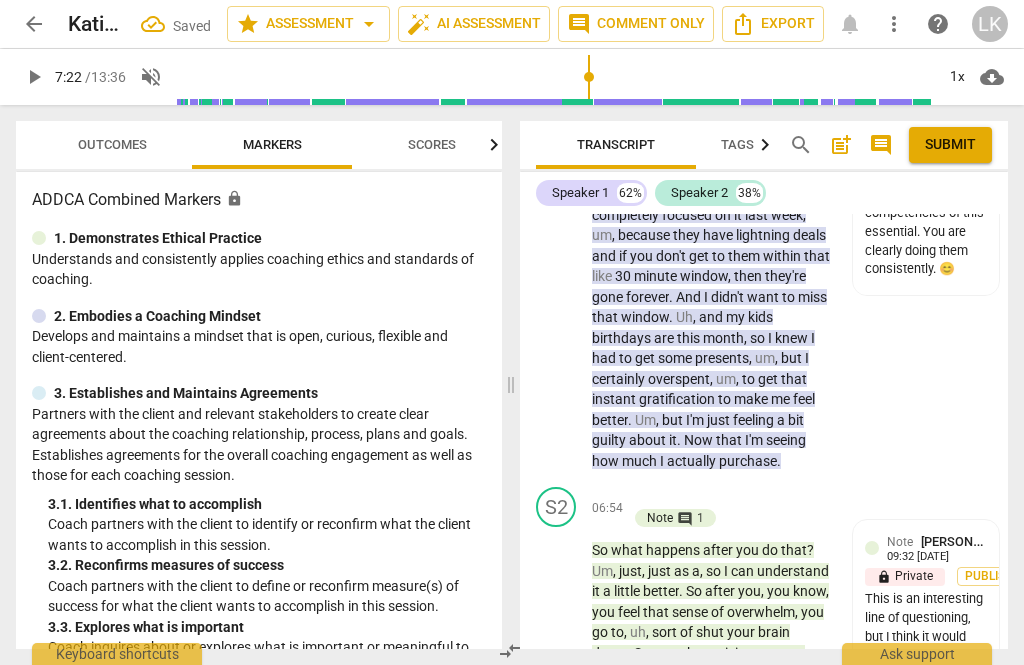 click on "Note [PERSON_NAME]" at bounding box center [937, 541] 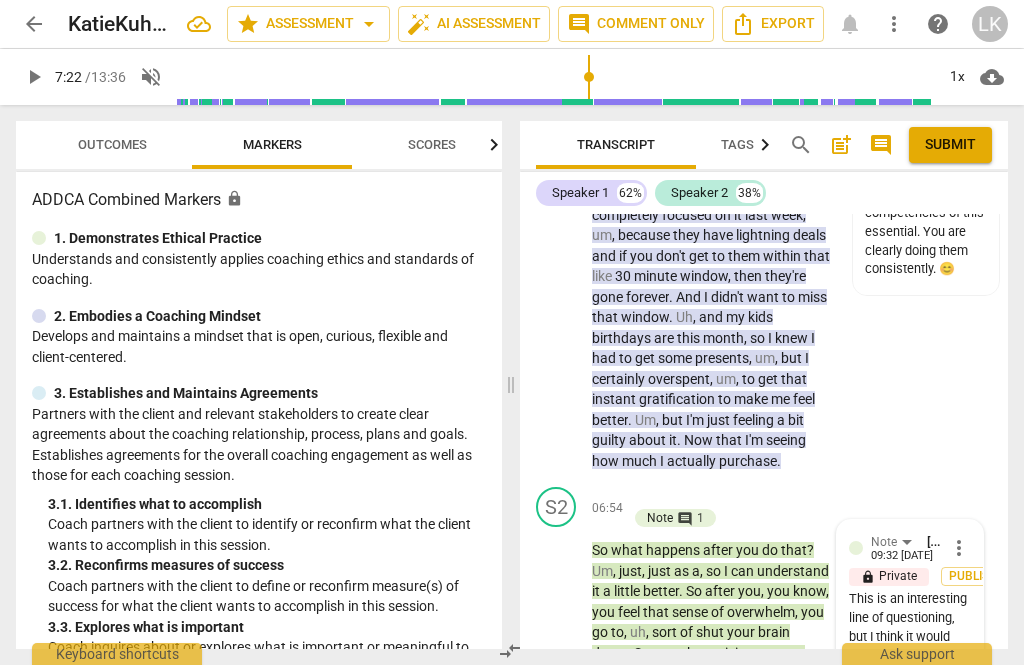 click on "Note [PERSON_NAME] 09:32 [DATE] more_vert lock Private Publish This is an interesting line of questioning, but I think it would have been better first to ask her either why this was important (competency 3.3) or what she would like to have at the end of the session (competency 3.2). It focuses the session better. Once those are established LK [PERSON_NAME] 09:32 [DATE] more_vert lock Private Publish , mic" at bounding box center (910, 754) 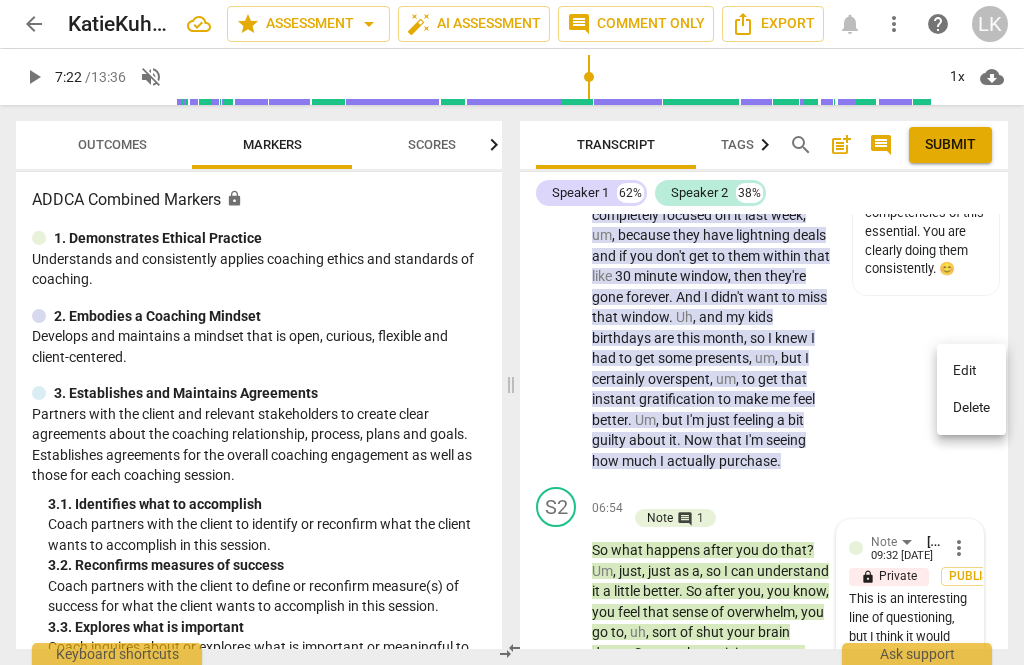 click on "Edit" at bounding box center (971, 371) 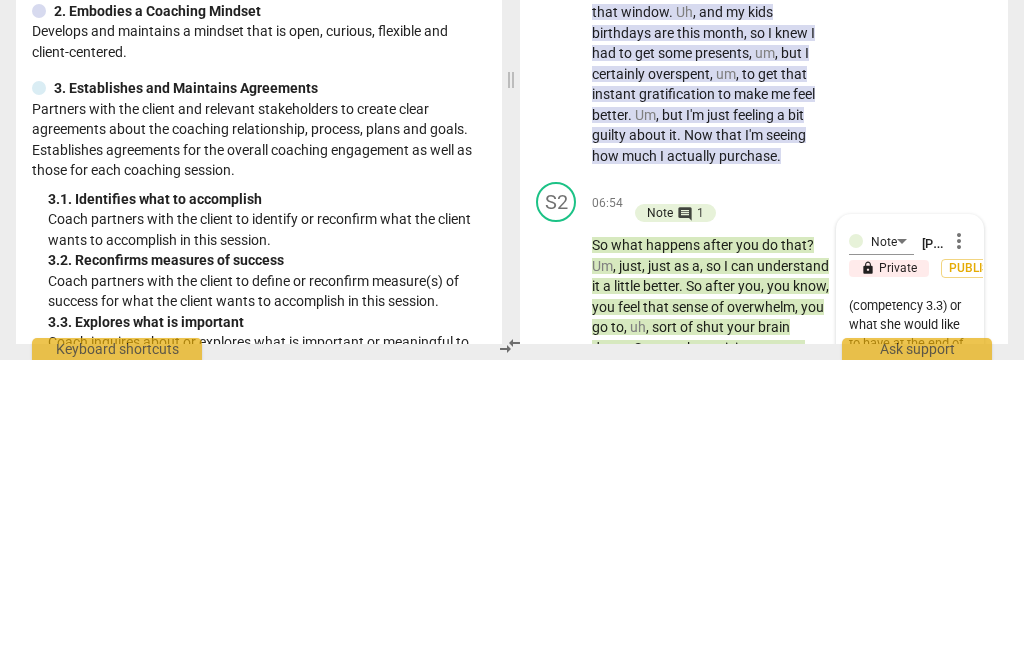 scroll, scrollTop: 133, scrollLeft: 0, axis: vertical 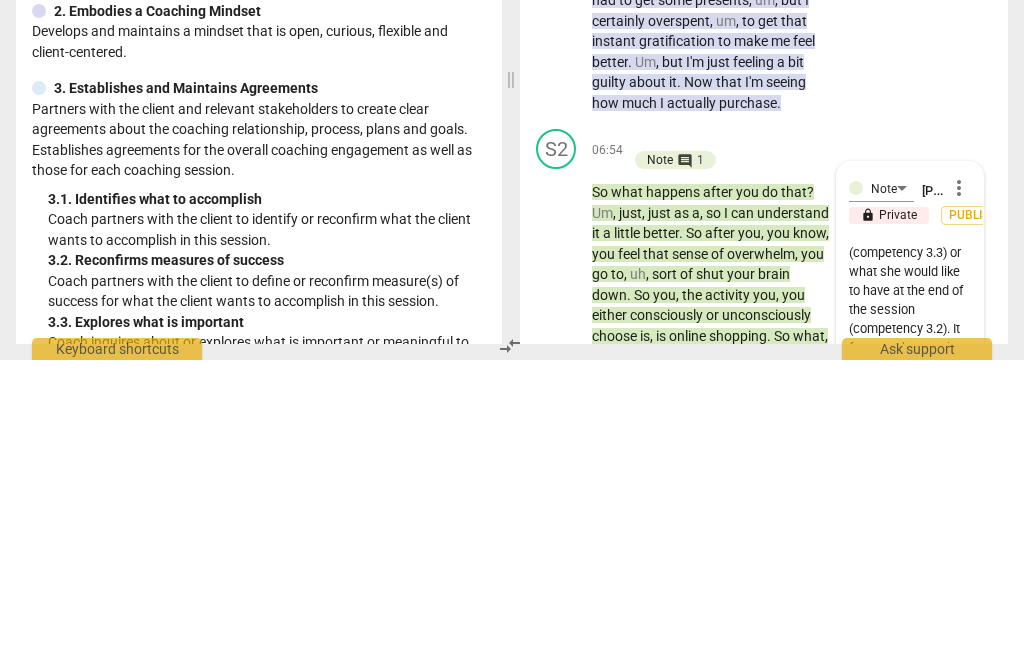 click on "This is an interesting line of questioning, but I think it would have been better first to ask her either why this was important (competency 3.3) or what she would like to have at the end of the session (competency 3.2). It focuses the session better. Once those are established" at bounding box center [910, 624] 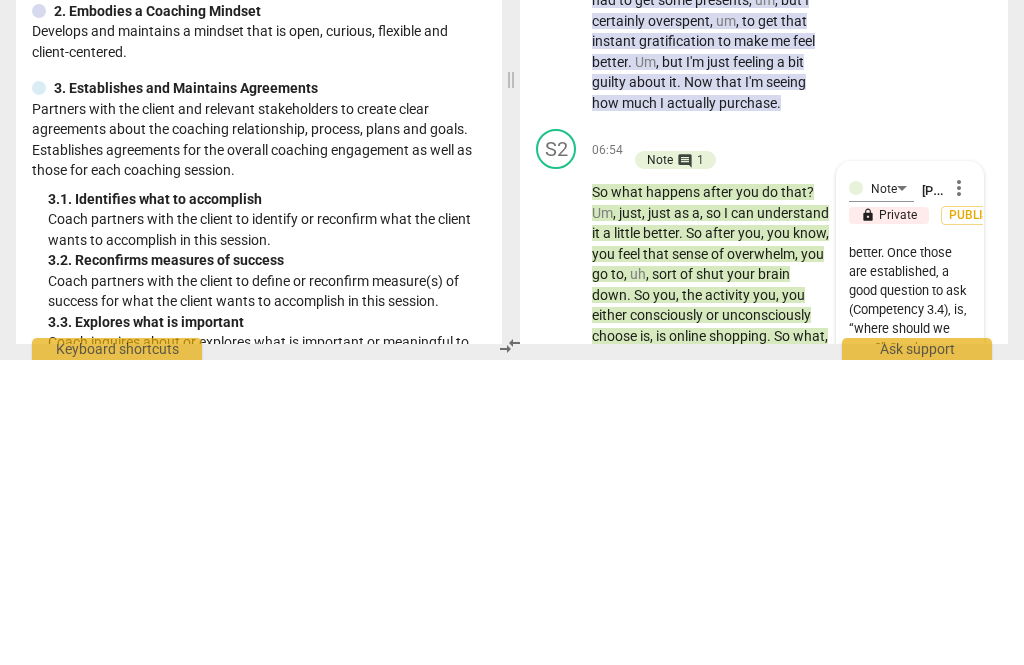 scroll, scrollTop: 247, scrollLeft: 0, axis: vertical 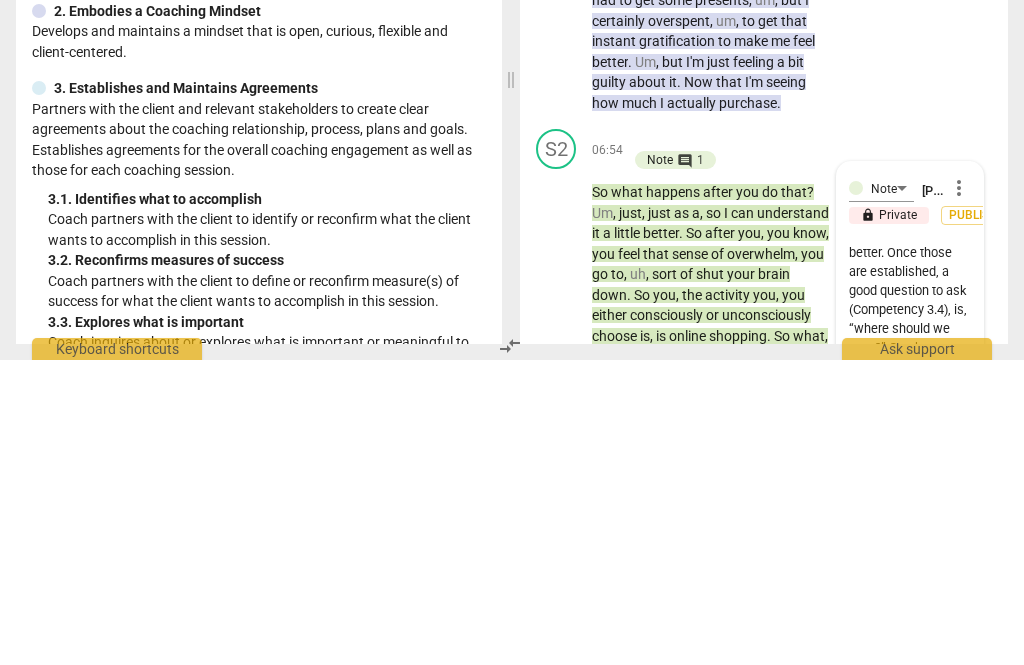 click on "This is an interesting line of questioning, but I think it would have been better first to ask her either why this was important (competency 3.3) or what she would like to have at the end of the session (competency 3.2). It focuses the session better. Once those are established, a good question to ask (Competency 3.4), is, “where should we start?” Or what should we address first?”" at bounding box center (910, 624) 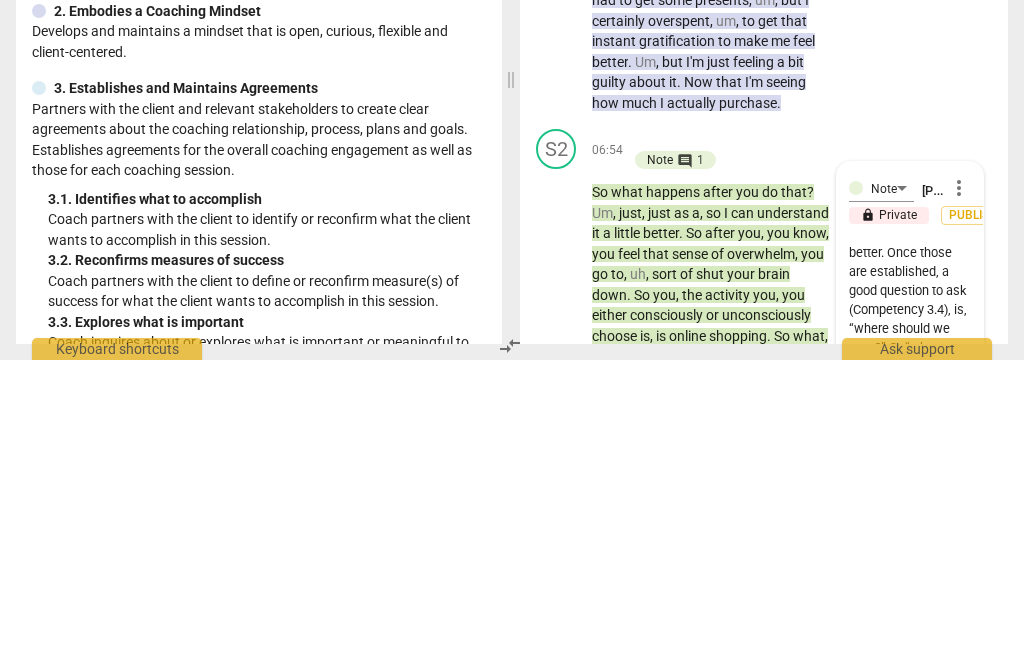 click on "This is an interesting line of questioning, but I think it would have been better first to ask her either why this was important (competency 3.3) or what she would like to have at the end of the session (competency 3.2). It focuses the session better. Once those are established, a good question to ask (Competency 3.4), is, “where should we start?” Or “what should we address first?”" at bounding box center (910, 624) 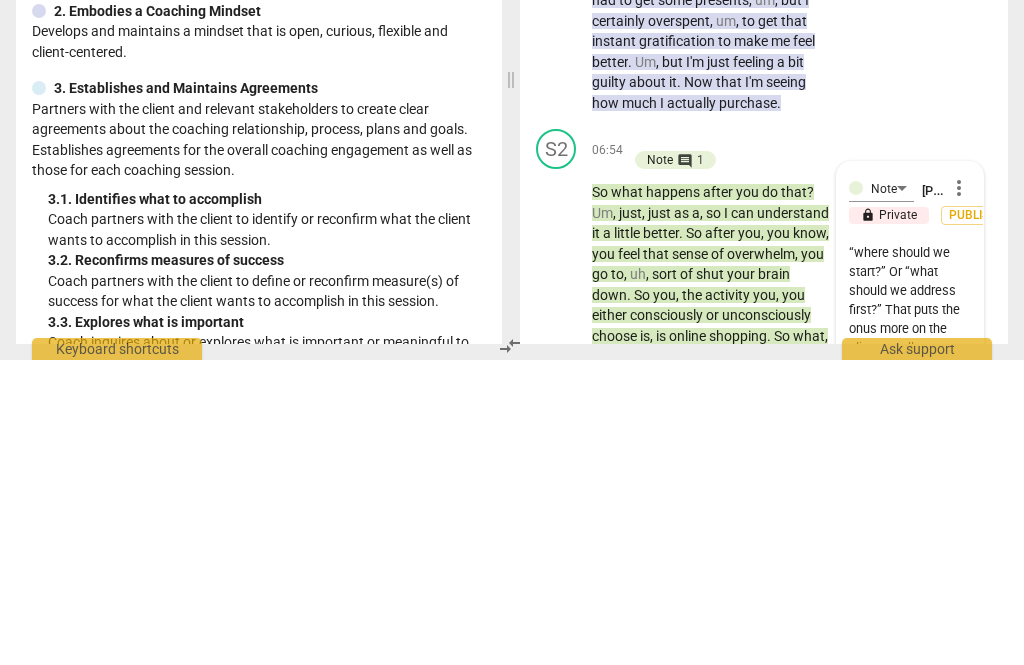 scroll, scrollTop: 323, scrollLeft: 0, axis: vertical 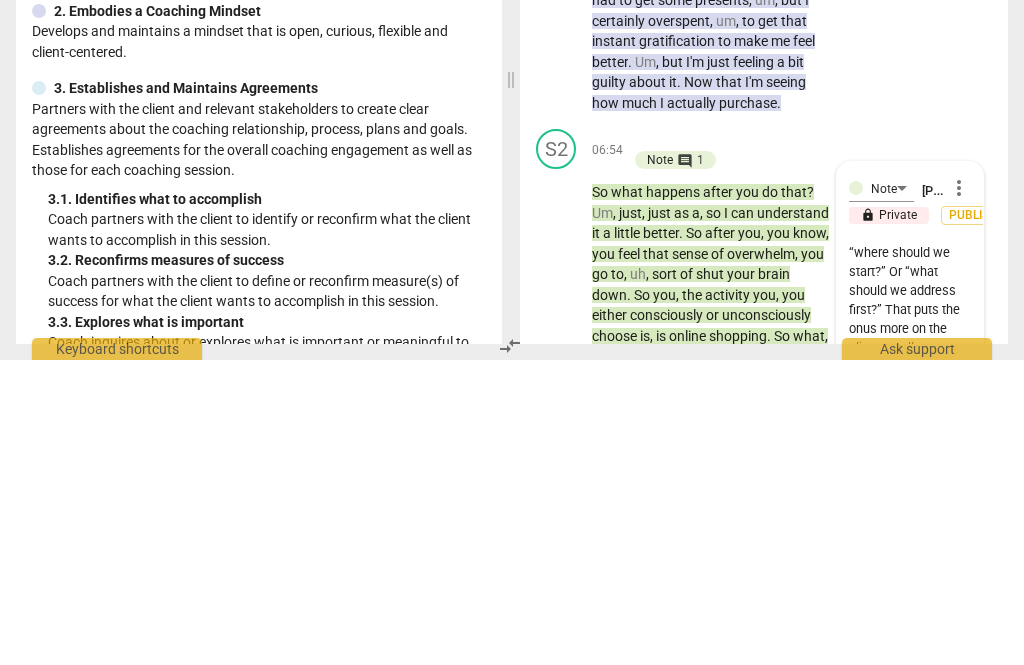 click on "check_circle" at bounding box center (864, 734) 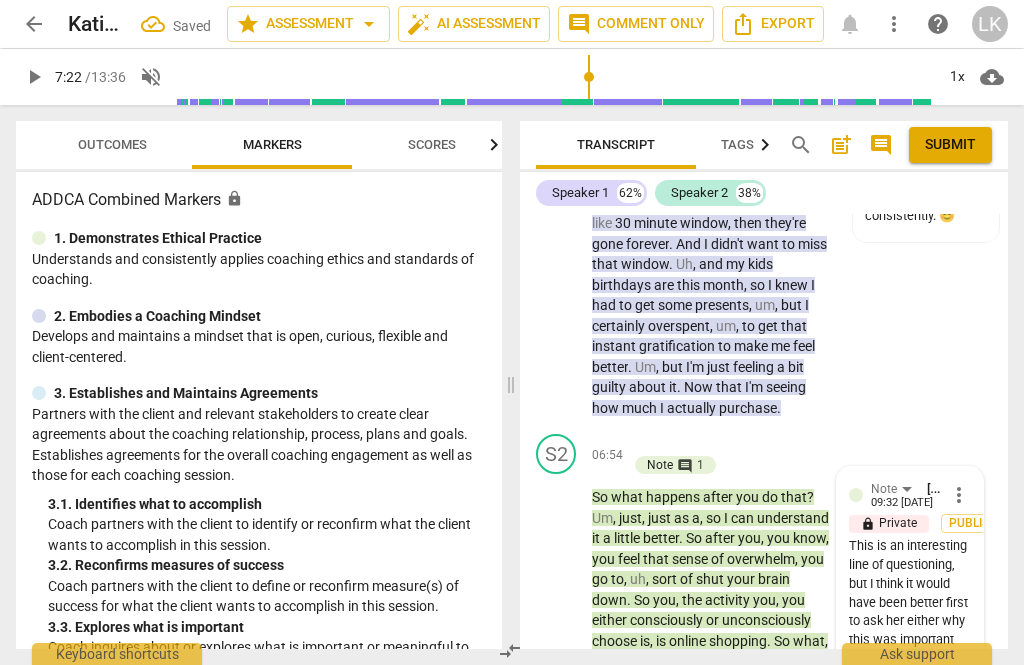 click on "more_vert" at bounding box center (959, 495) 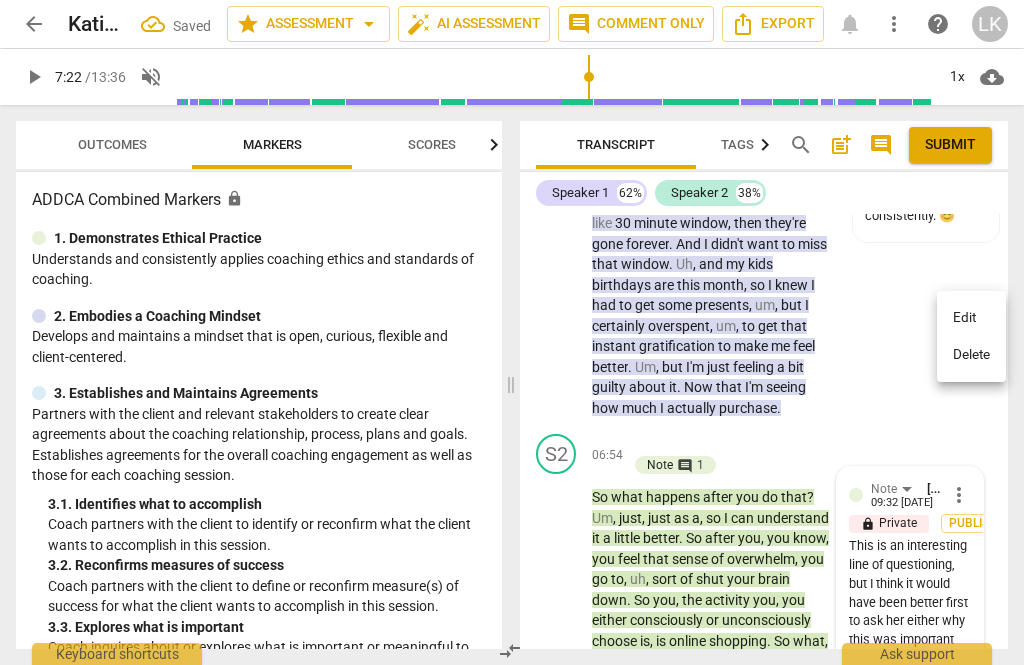click on "Edit" at bounding box center [971, 318] 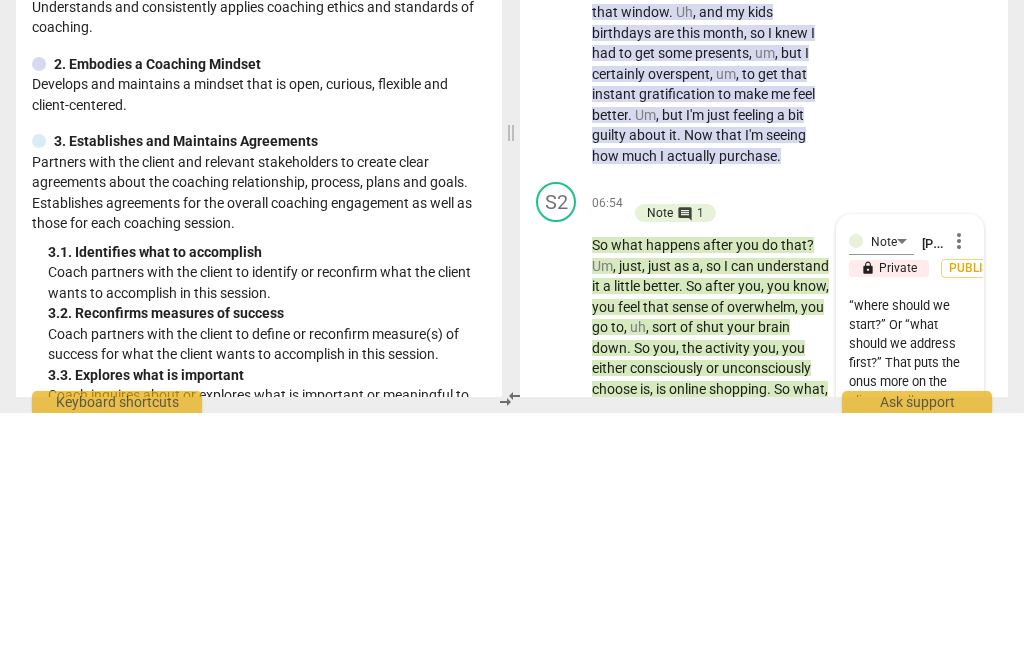 scroll, scrollTop: 323, scrollLeft: 0, axis: vertical 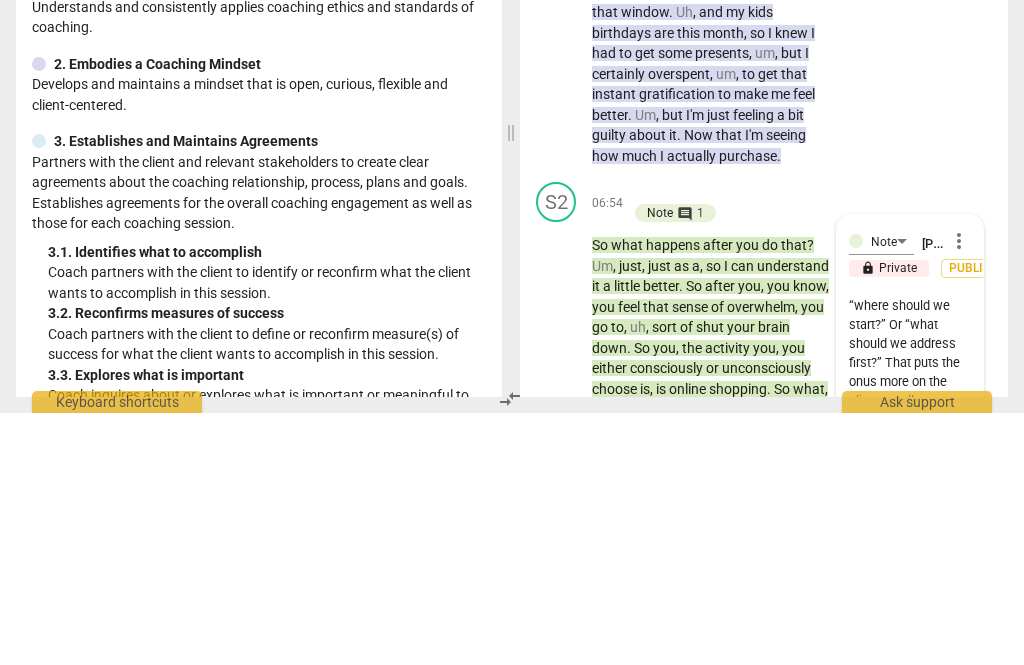click on "This is an interesting line of questioning, but I think it would have been better first to ask her either why this was important (competency 3.3) or what she would like to have at the end of the session (competency 3.2). It focuses the session better. Once those are established, a good question to ask (Competency 3.4), is, “where should we start?” Or “what should we address first?” That puts the onus more on the client to tell you where she wants to start." at bounding box center (910, 624) 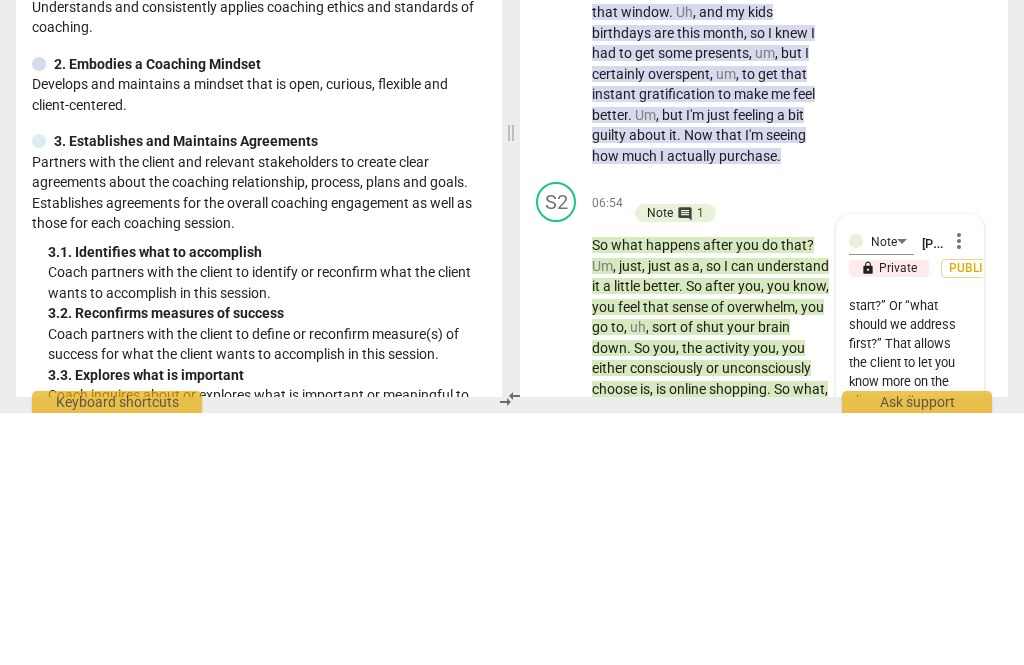 scroll, scrollTop: 342, scrollLeft: 0, axis: vertical 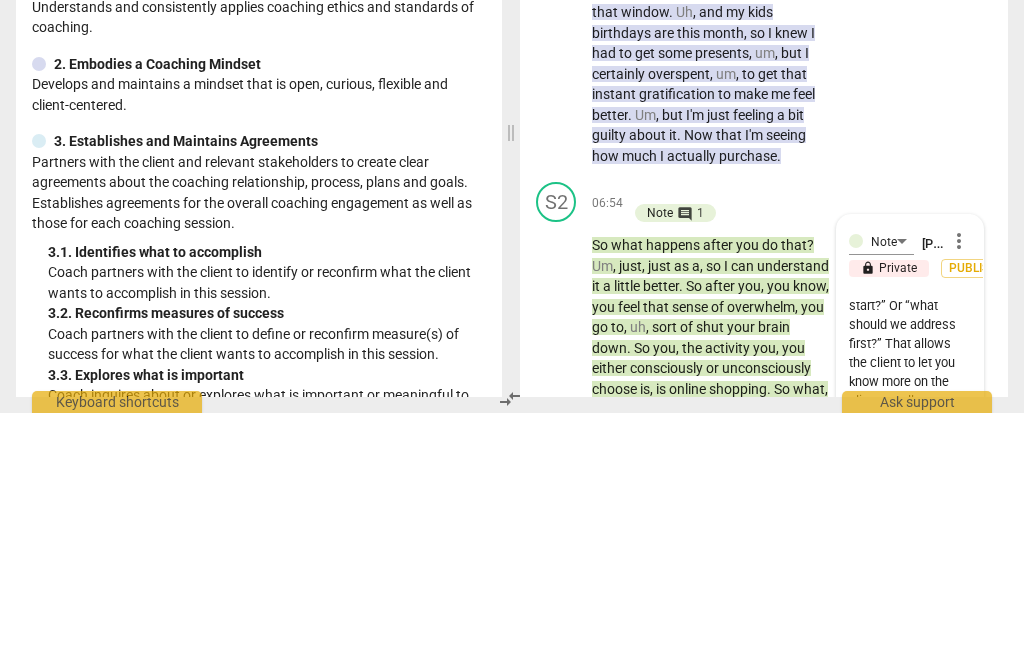 click on "This is an interesting line of questioning, but I think it would have been better first to ask her either why this was important (competency 3.3) or what she would like to have at the end of the session (competency 3.2). It focuses the session better. Once those are established, a good question to ask (Competency 3.4), is, “where should we start?” Or “what should we address first?” That allows the client to let you know more on the client to tell you where she wants to start." at bounding box center [910, 624] 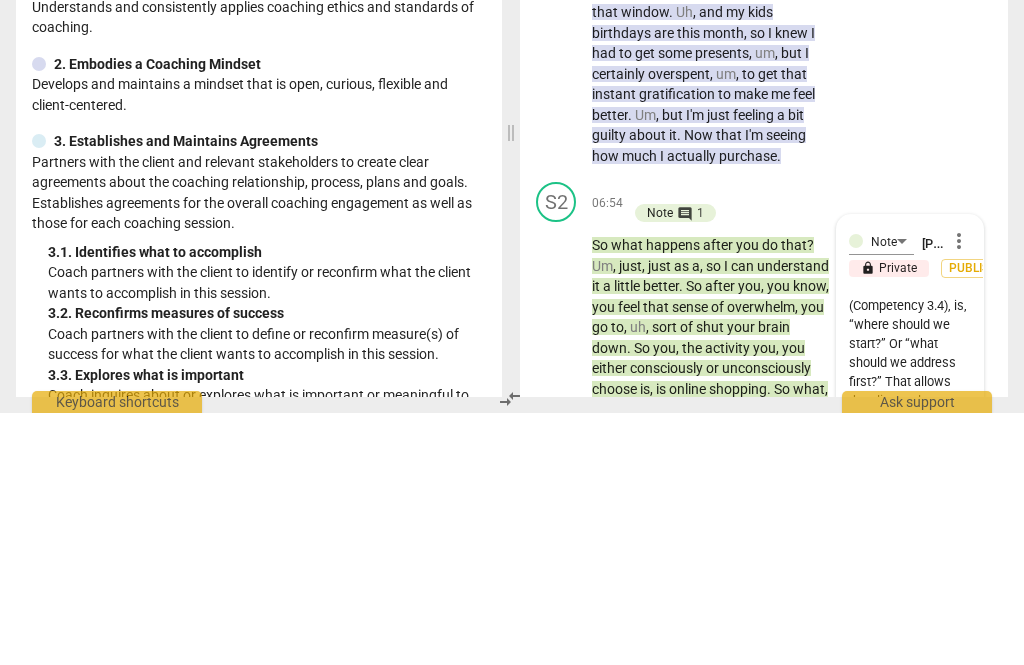 scroll, scrollTop: 304, scrollLeft: 0, axis: vertical 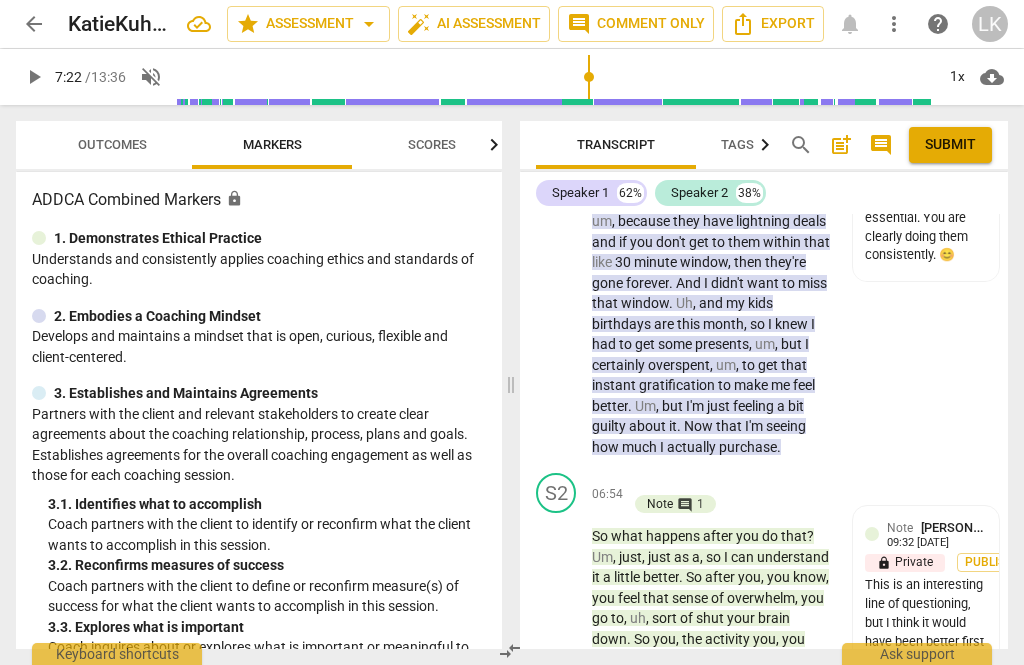 click on "Note [PERSON_NAME] 09:32 [DATE] lock Private Publish This is an interesting line of questioning, but I think it would have been better first to ask her either why this was important (competency 3.3) or what she would like to have at the end of the session (competency 3.2). It focuses the session better. Once those are established, a good question to ask (Competency 3.4), is, “where should we start?” Or “what should we address first?” That allows the client to let you know where she wants to start.  ( edited ) [PERSON_NAME] [PERSON_NAME] 09:32 [DATE] lock Private Publish ," at bounding box center [926, 812] 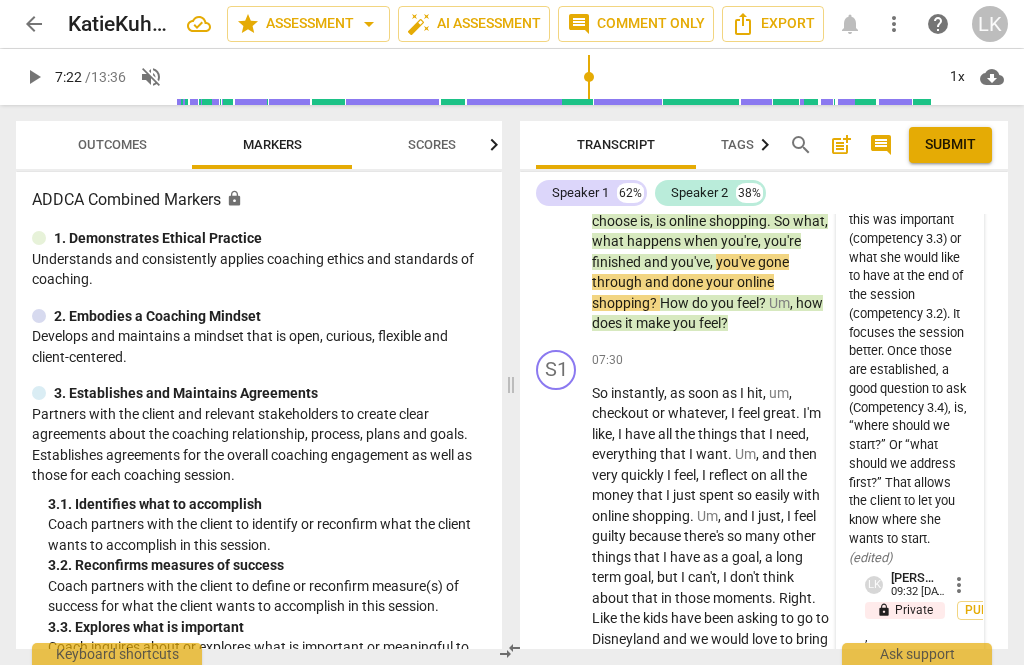 scroll, scrollTop: 4602, scrollLeft: 0, axis: vertical 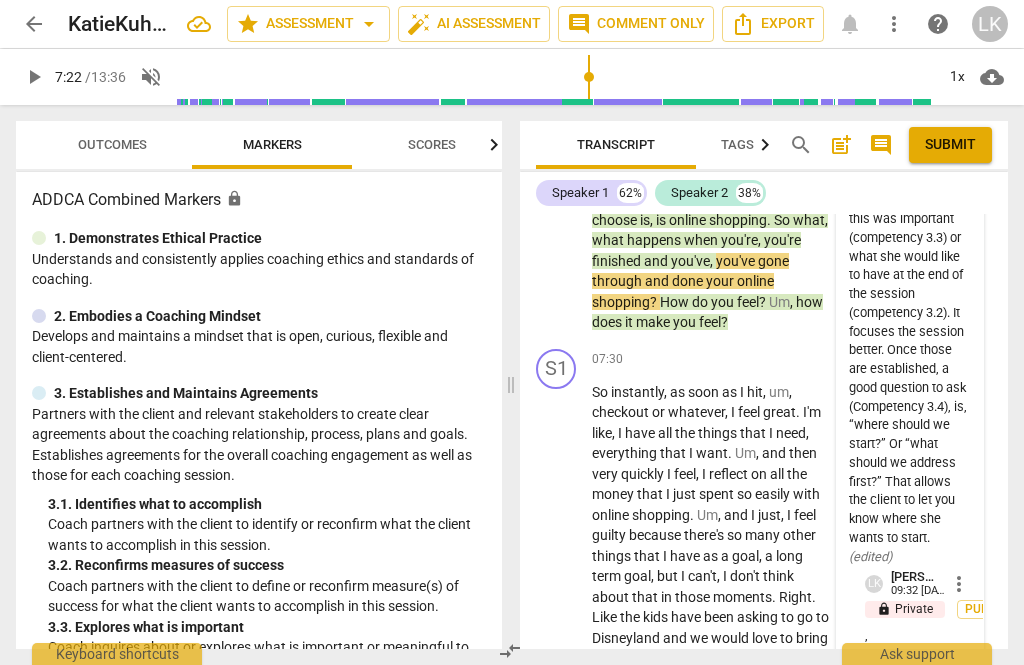 click on "more_vert" at bounding box center (959, 584) 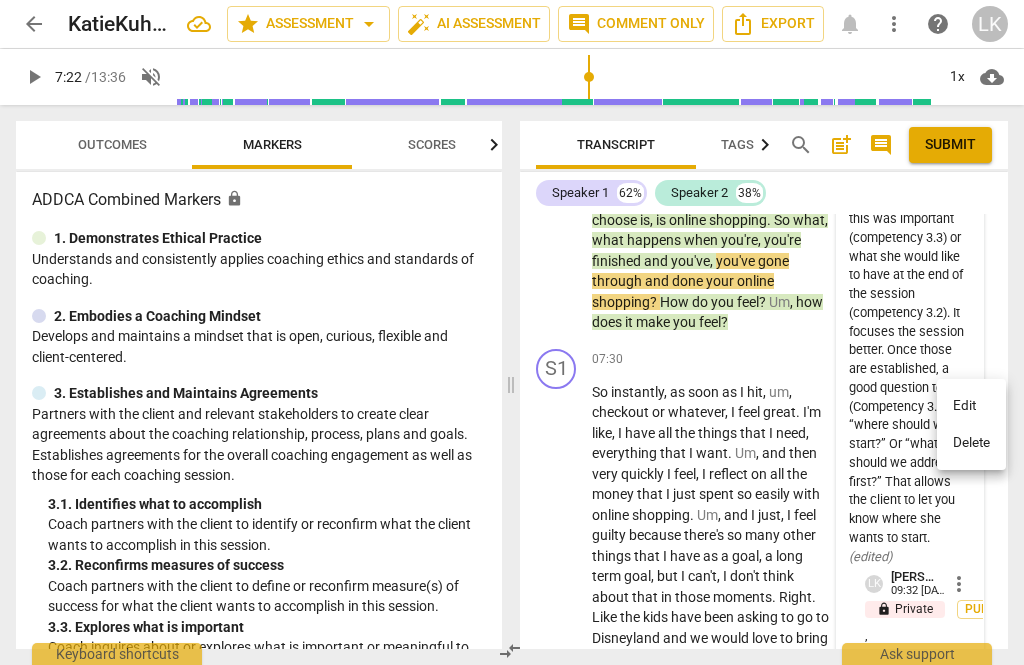 click on "Delete" at bounding box center [971, 443] 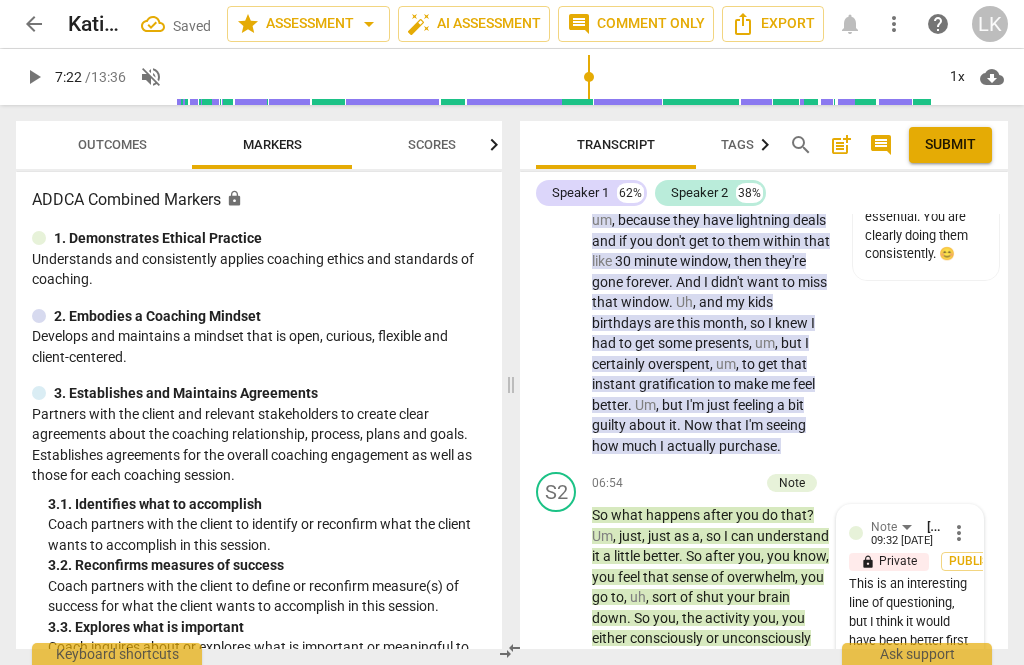 scroll, scrollTop: 4143, scrollLeft: 0, axis: vertical 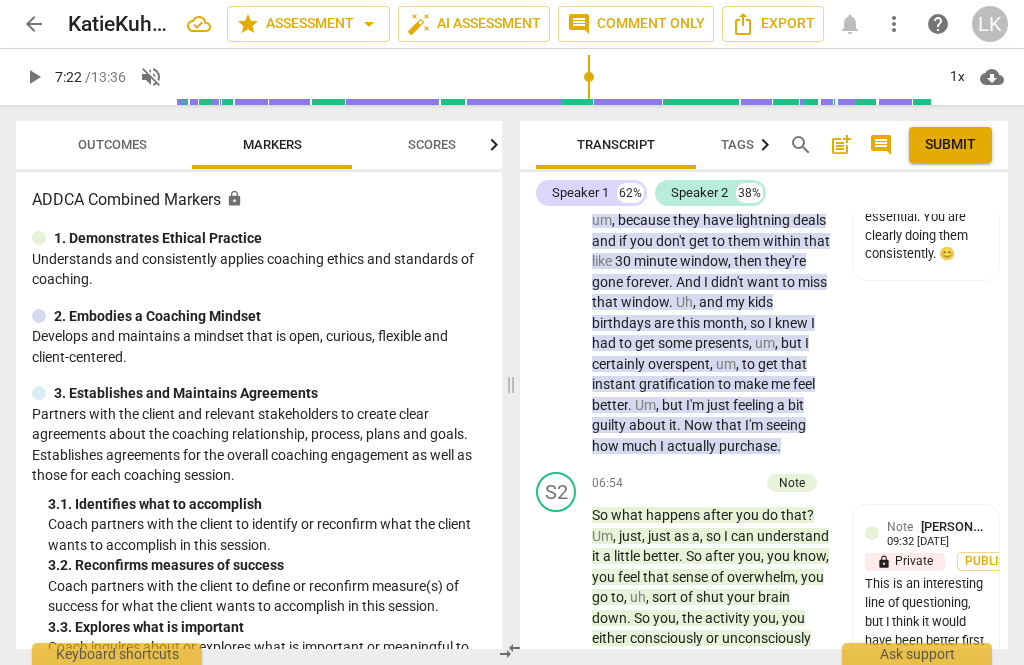 click on "+ Add competency" at bounding box center [699, 483] 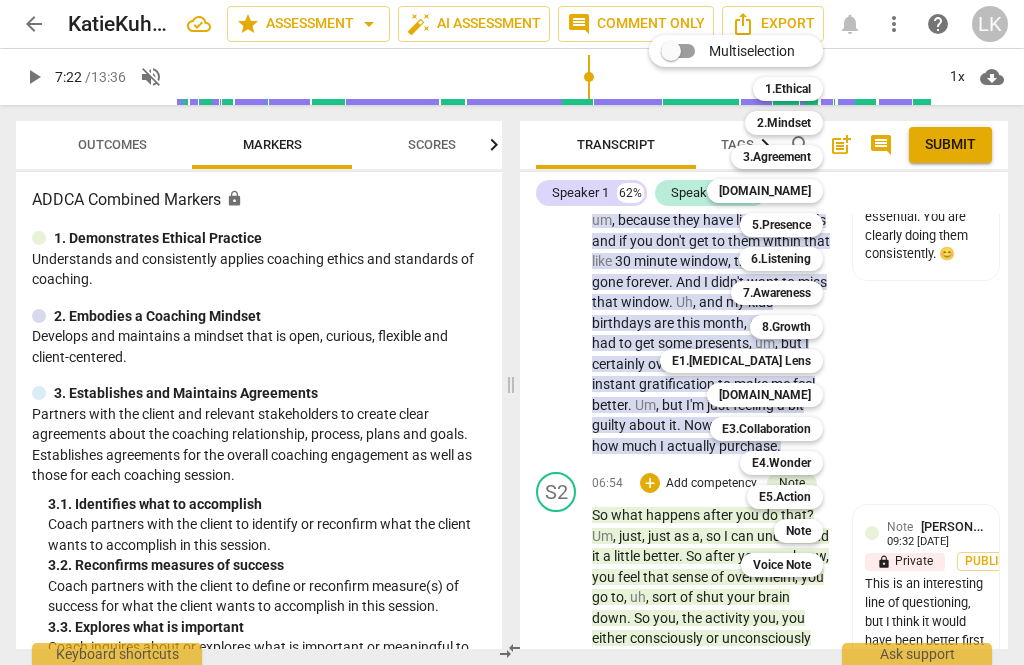 click on "5.Presence" at bounding box center (781, 225) 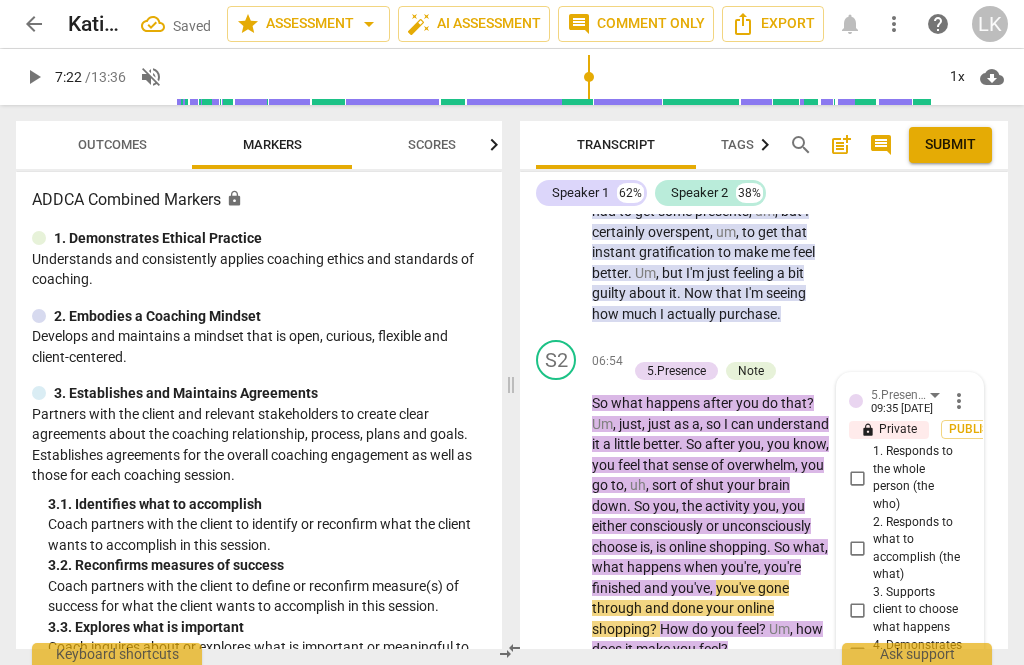 scroll, scrollTop: 4267, scrollLeft: 0, axis: vertical 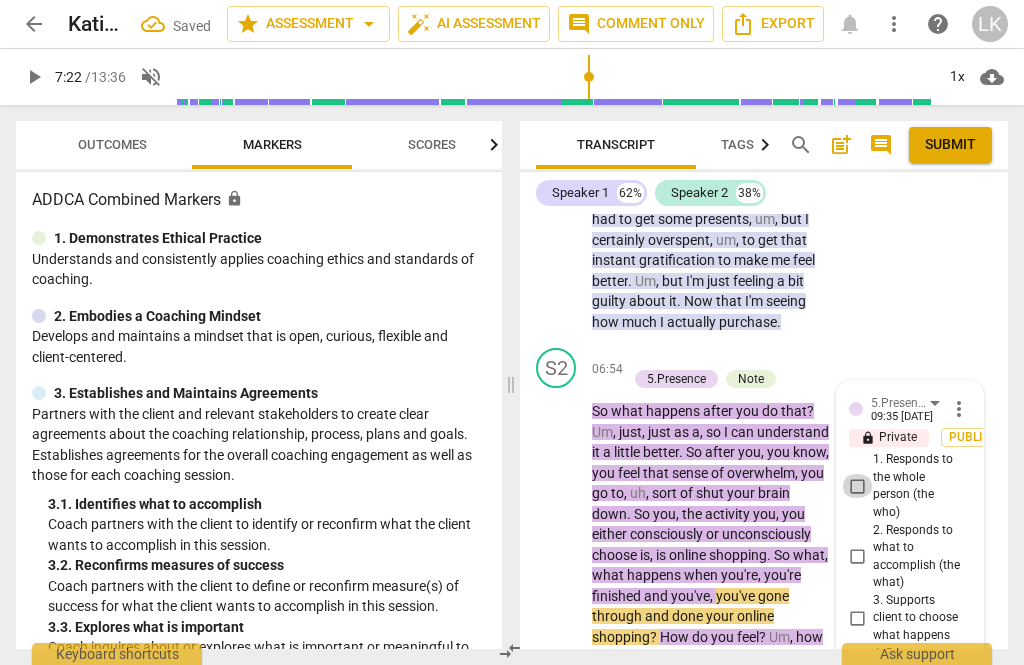 click on "1. Responds to the whole person (the who)" at bounding box center [857, 486] 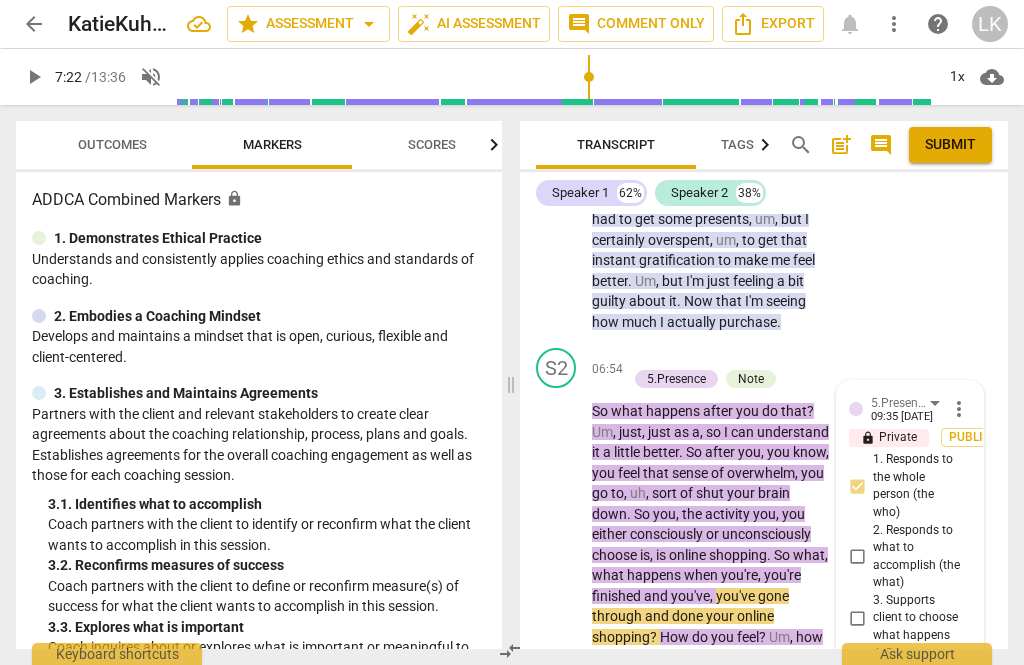 click on "4. Demonstrates curiosity" at bounding box center [857, 662] 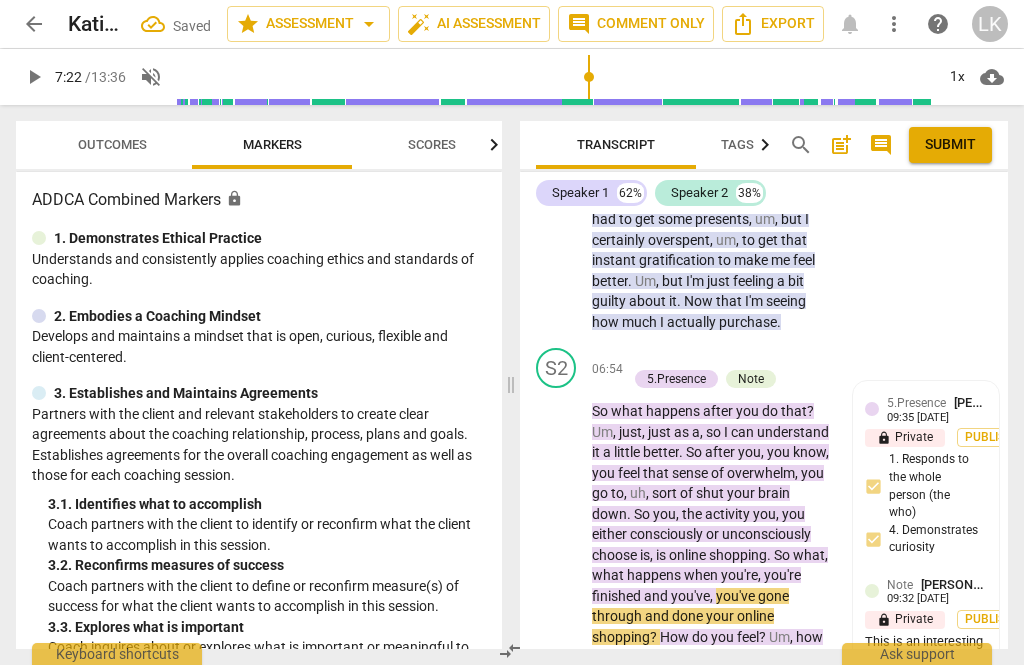 scroll, scrollTop: 4582, scrollLeft: 0, axis: vertical 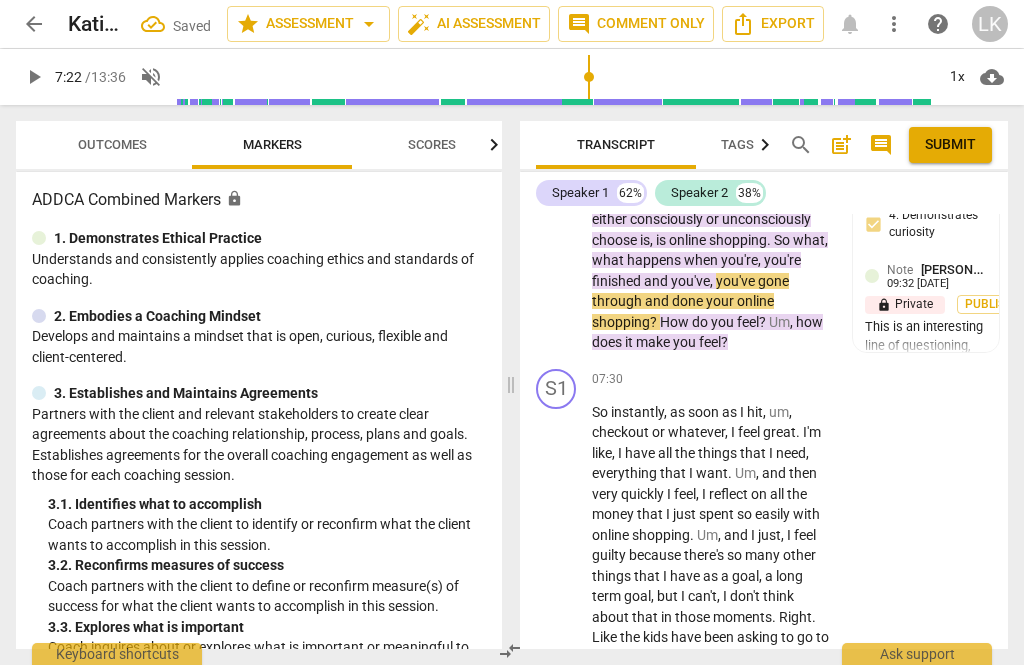 click on "play_arrow" at bounding box center [557, 658] 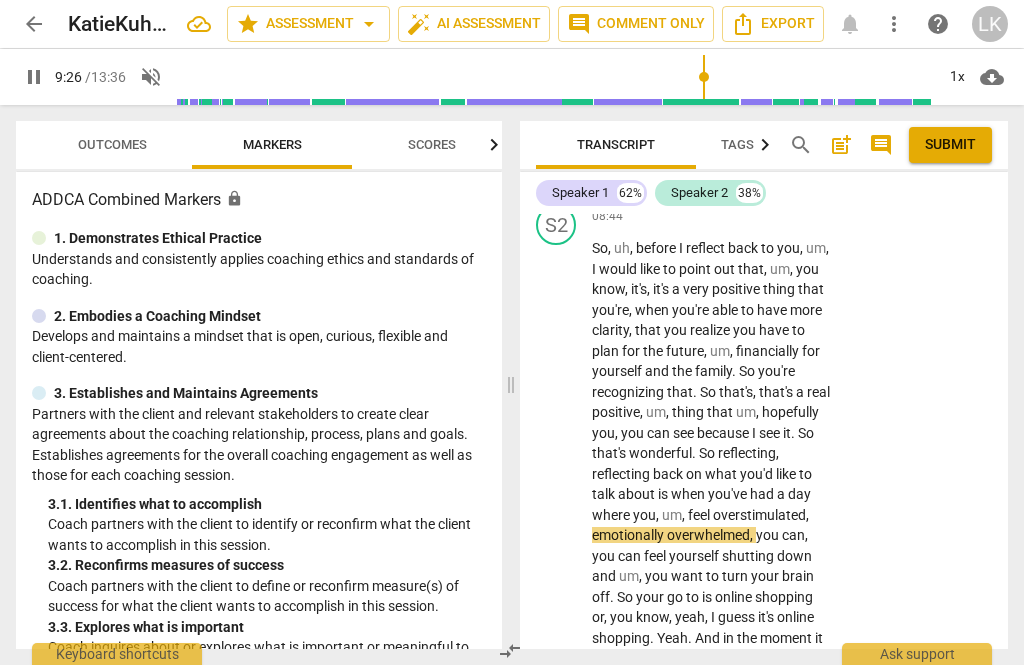 scroll, scrollTop: 5309, scrollLeft: 0, axis: vertical 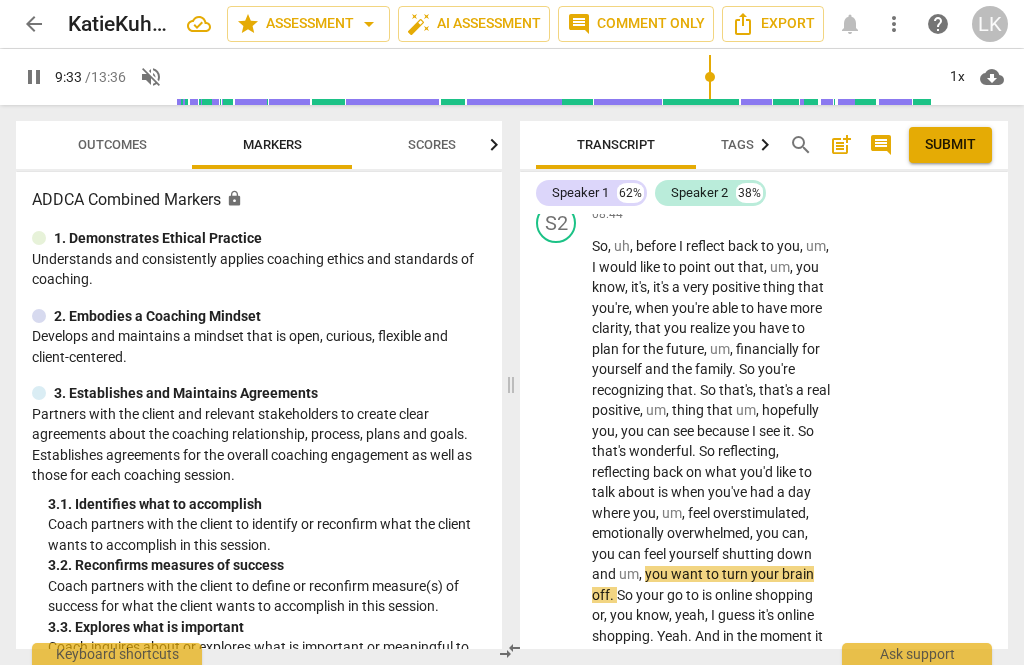 click on "pause" at bounding box center [557, 513] 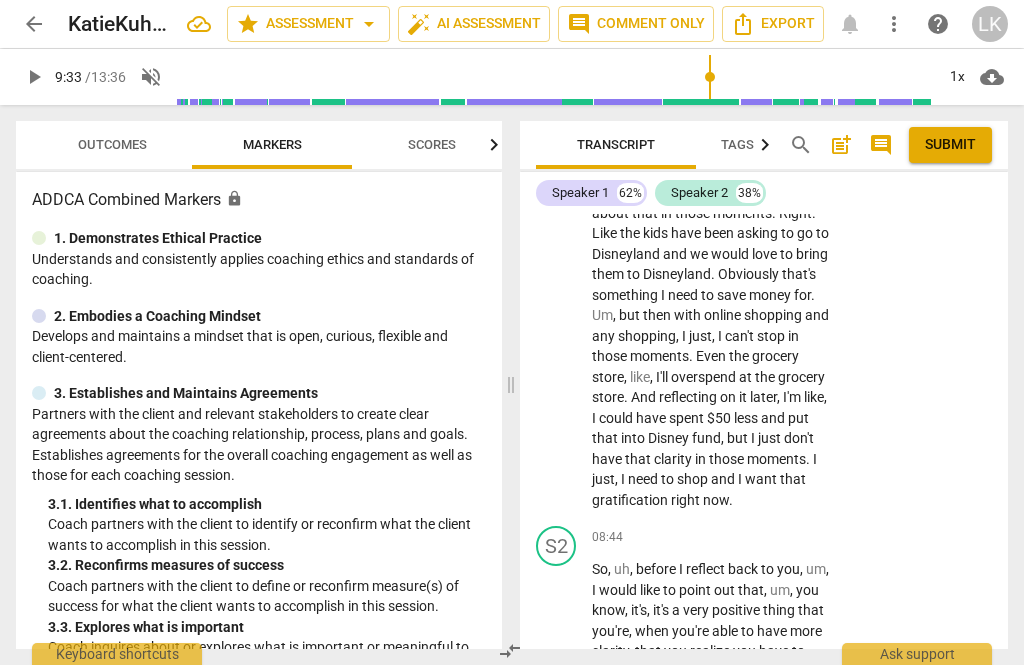 scroll, scrollTop: 4997, scrollLeft: 0, axis: vertical 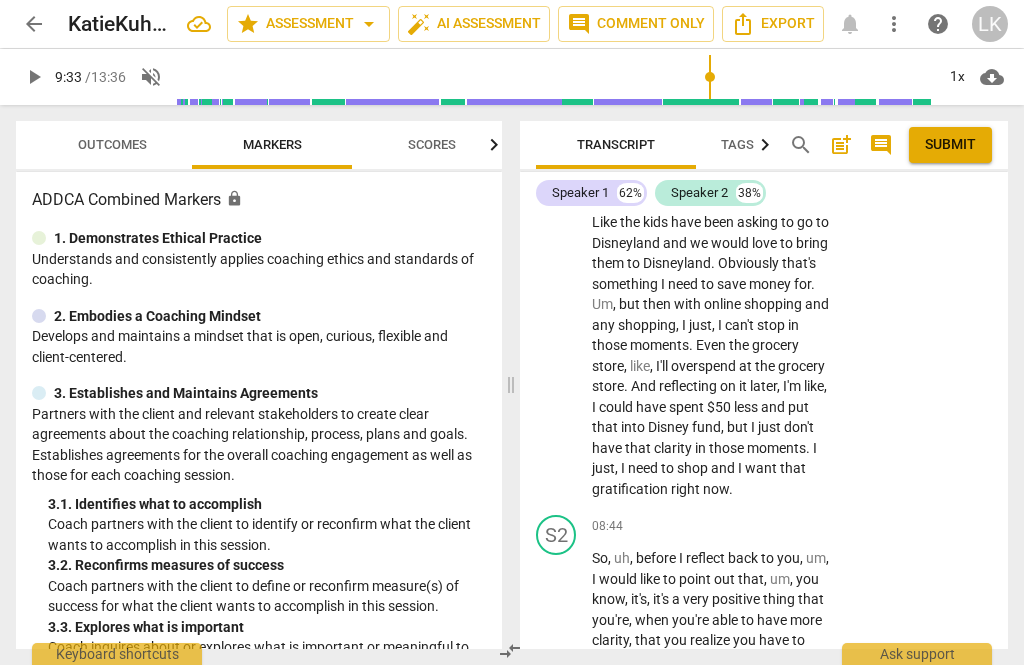 click on "Add competency" at bounding box center (769, 527) 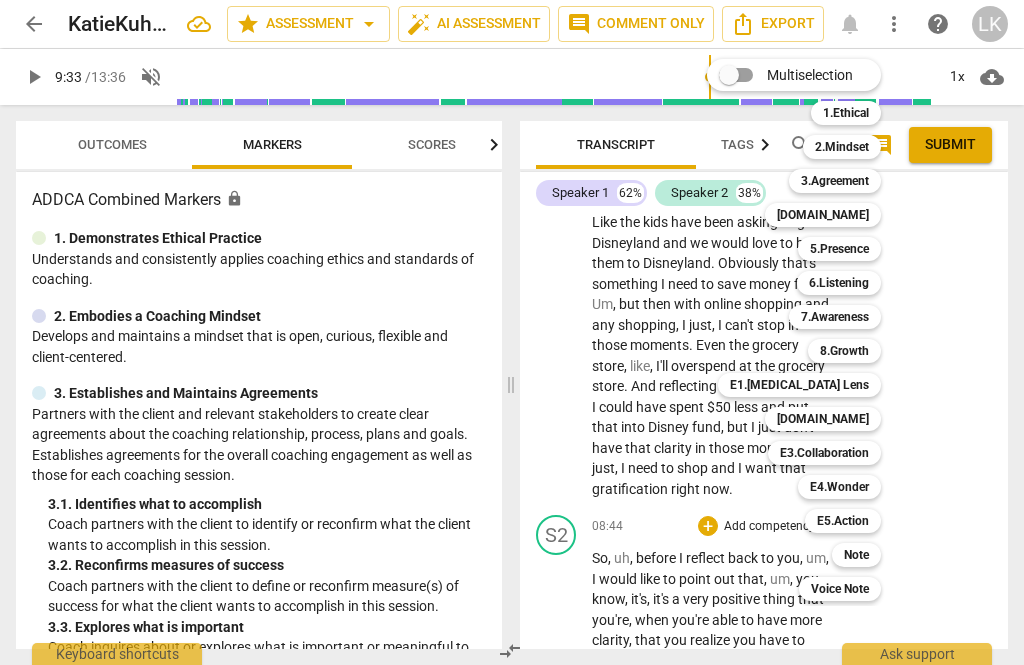click on "[DOMAIN_NAME]" at bounding box center [823, 419] 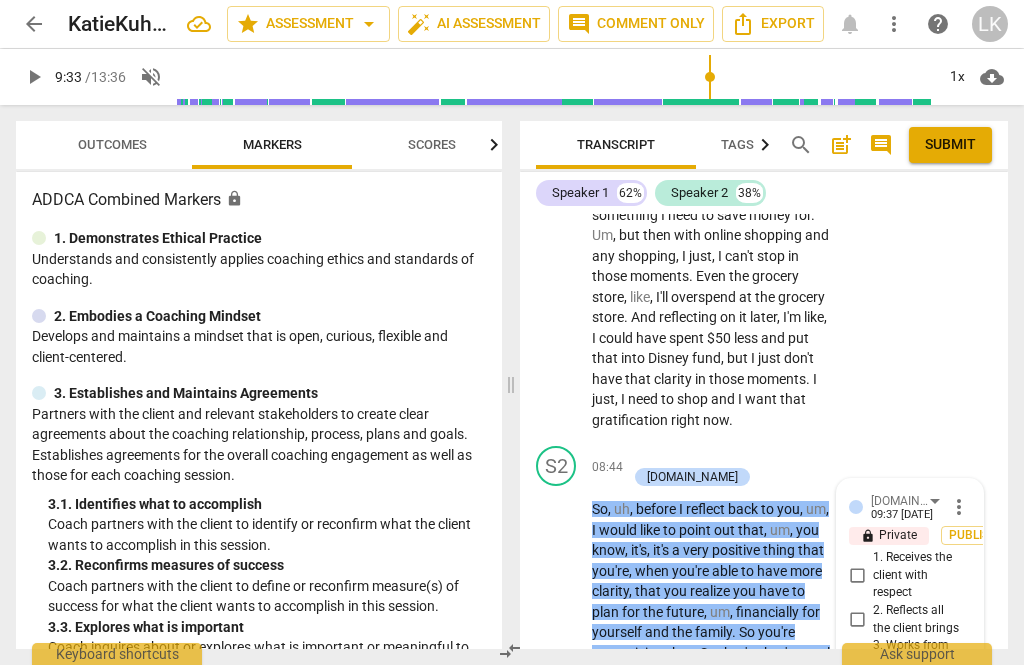 scroll, scrollTop: 5072, scrollLeft: 0, axis: vertical 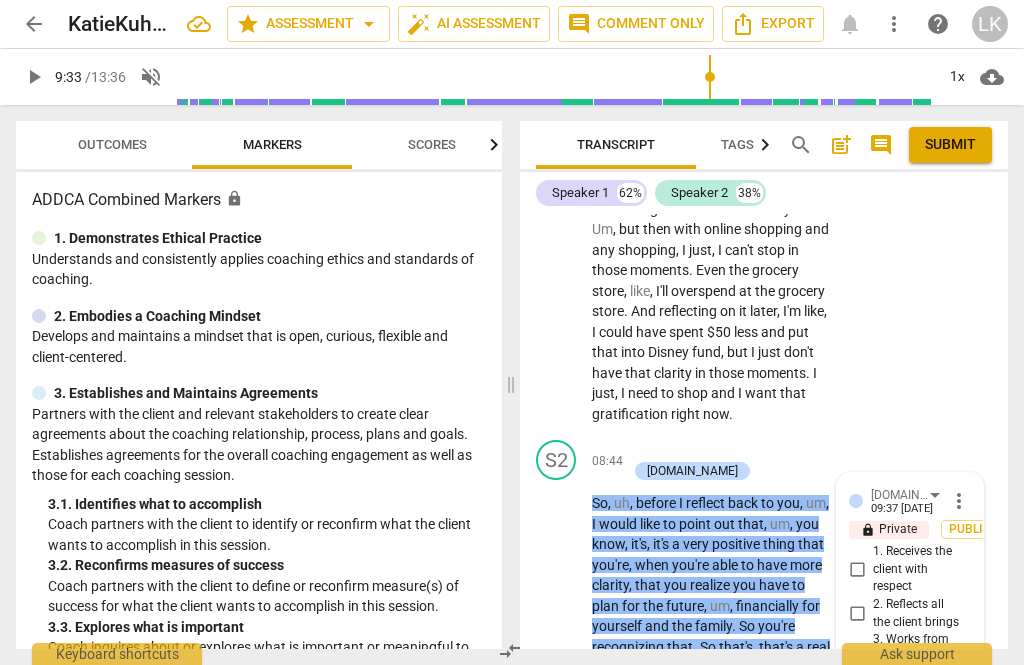 click on "more_vert" at bounding box center [959, 501] 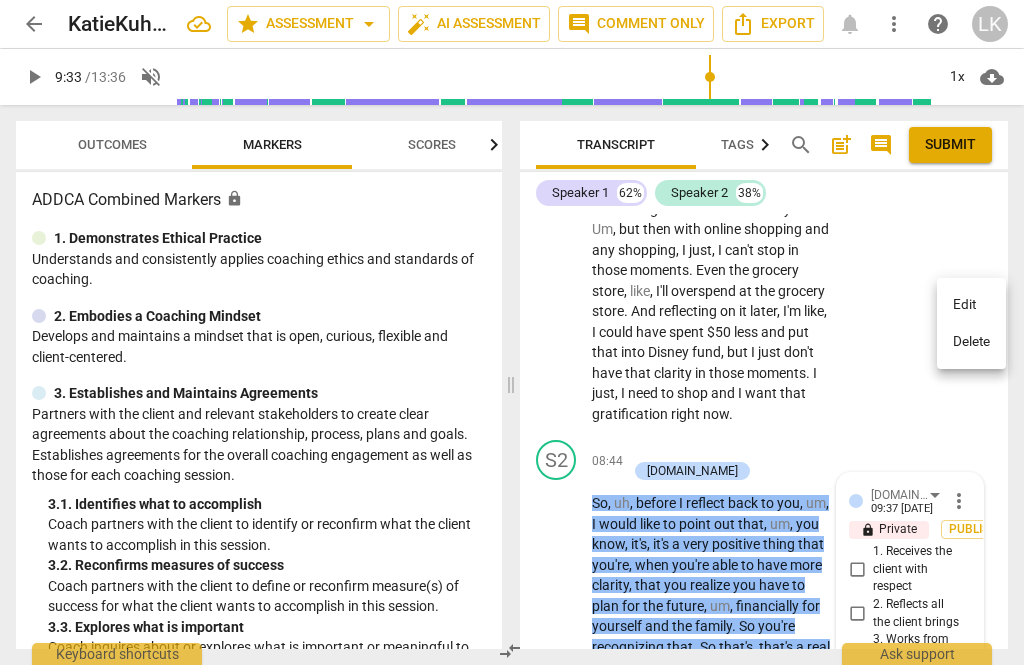 click on "Delete" at bounding box center (971, 342) 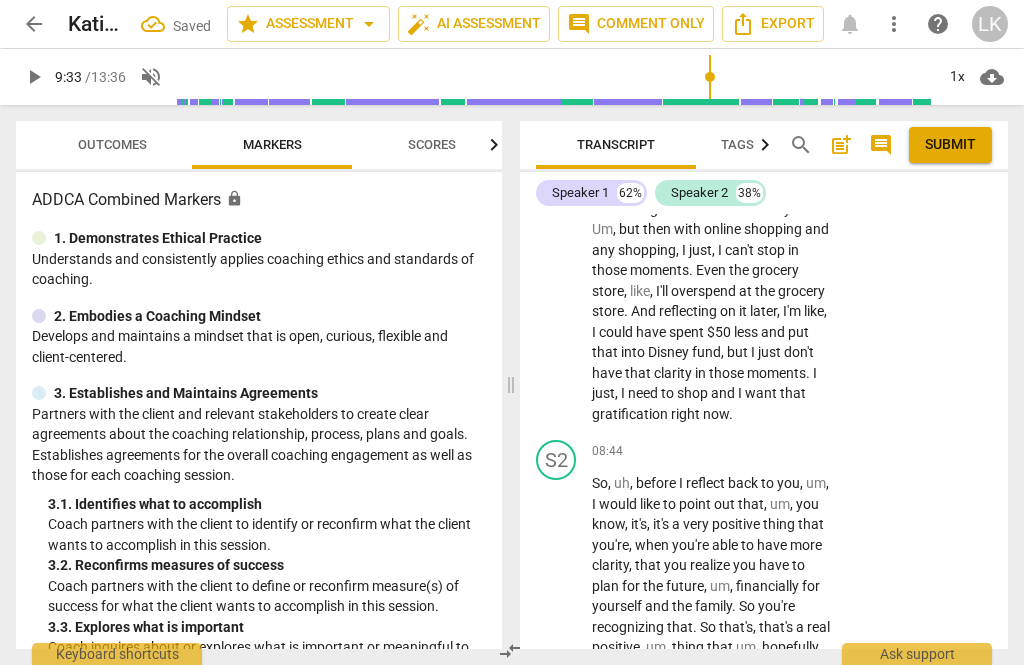 click on "+" at bounding box center [708, 451] 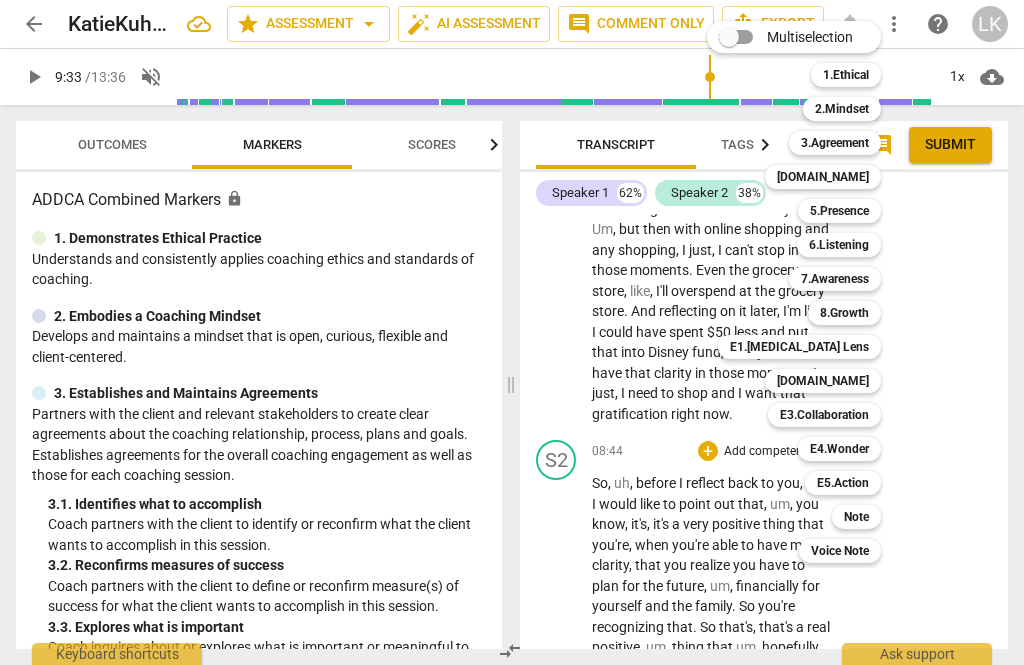click on "E1.[MEDICAL_DATA] Lens" at bounding box center (799, 347) 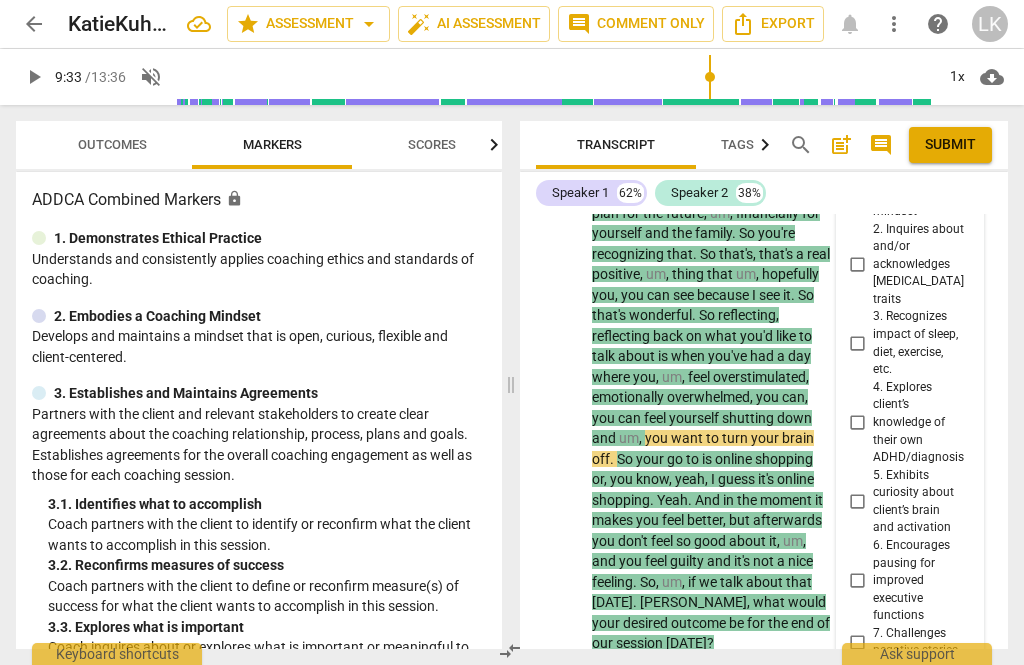 scroll, scrollTop: 5474, scrollLeft: 0, axis: vertical 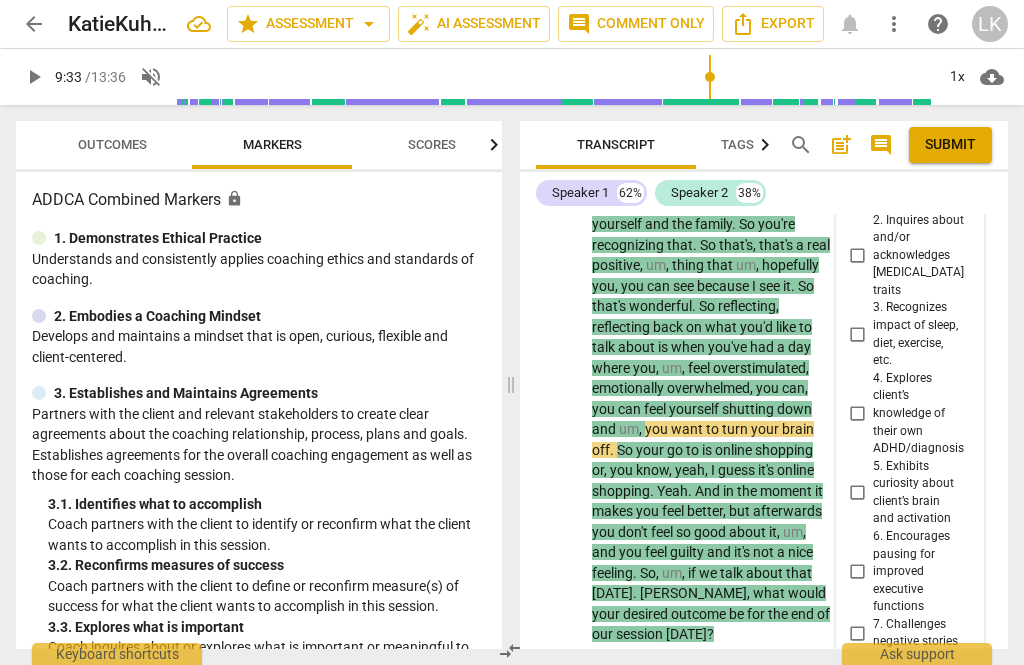 click on "8. Discovers/acknowledges strengths and successes" at bounding box center (857, 677) 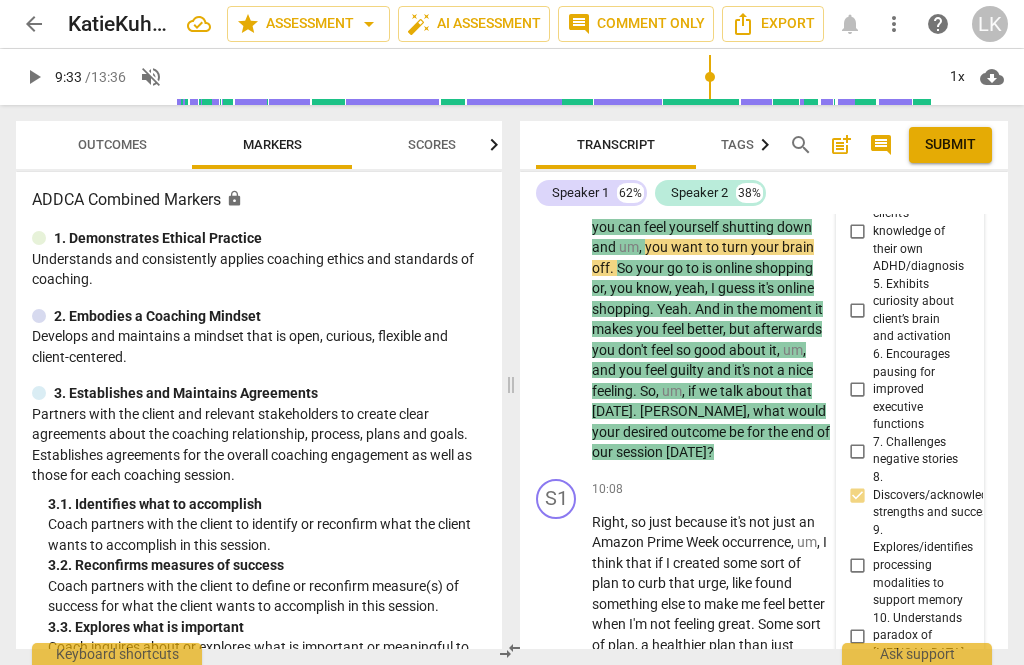scroll, scrollTop: 5656, scrollLeft: 0, axis: vertical 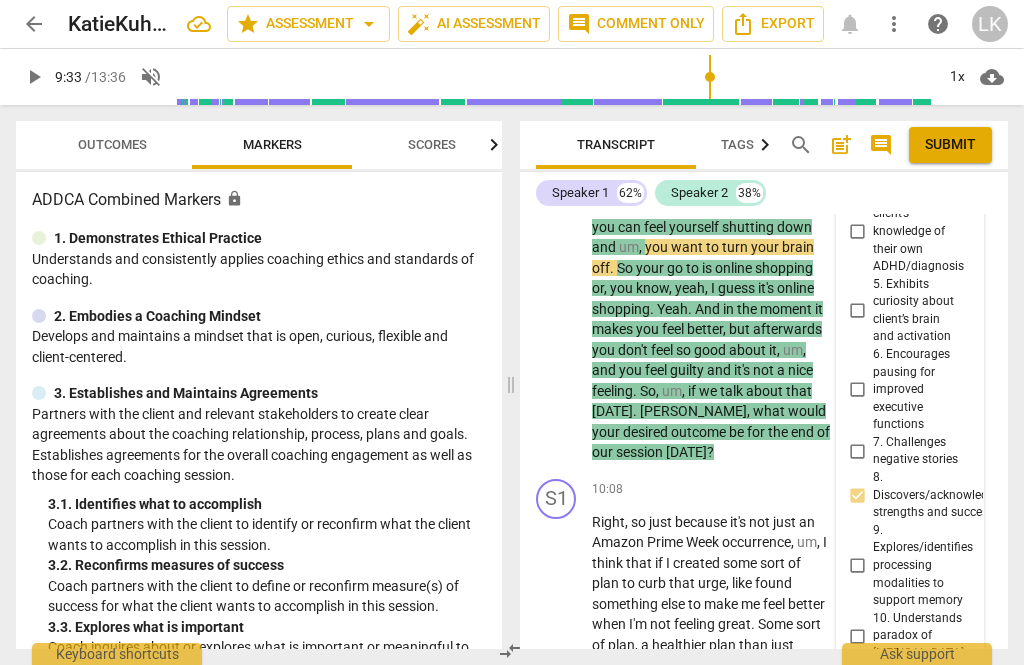 click at bounding box center (894, 695) 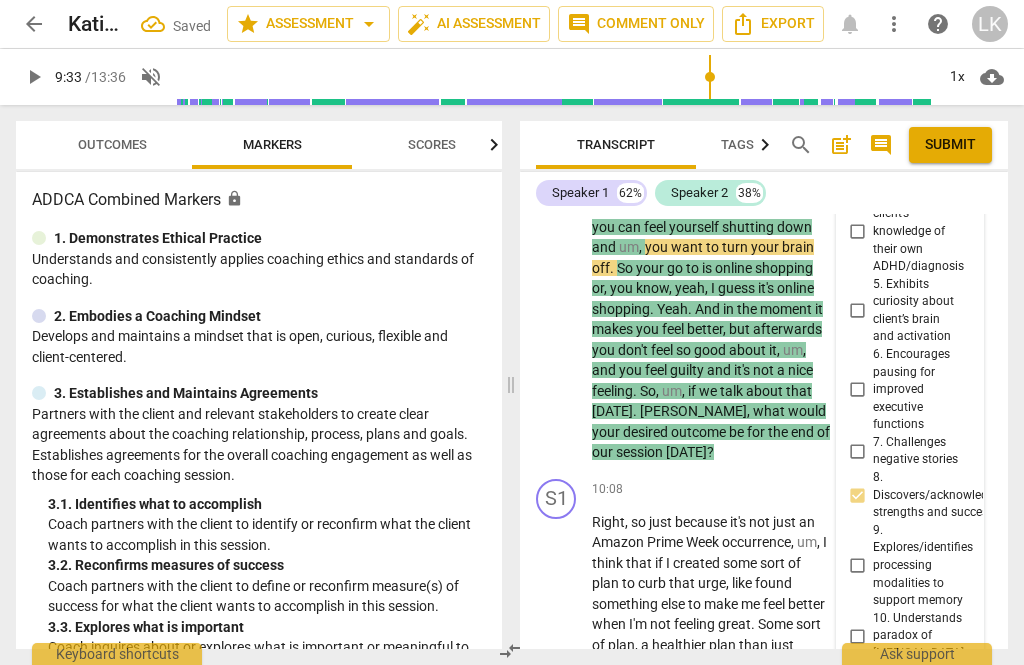 click at bounding box center (894, 695) 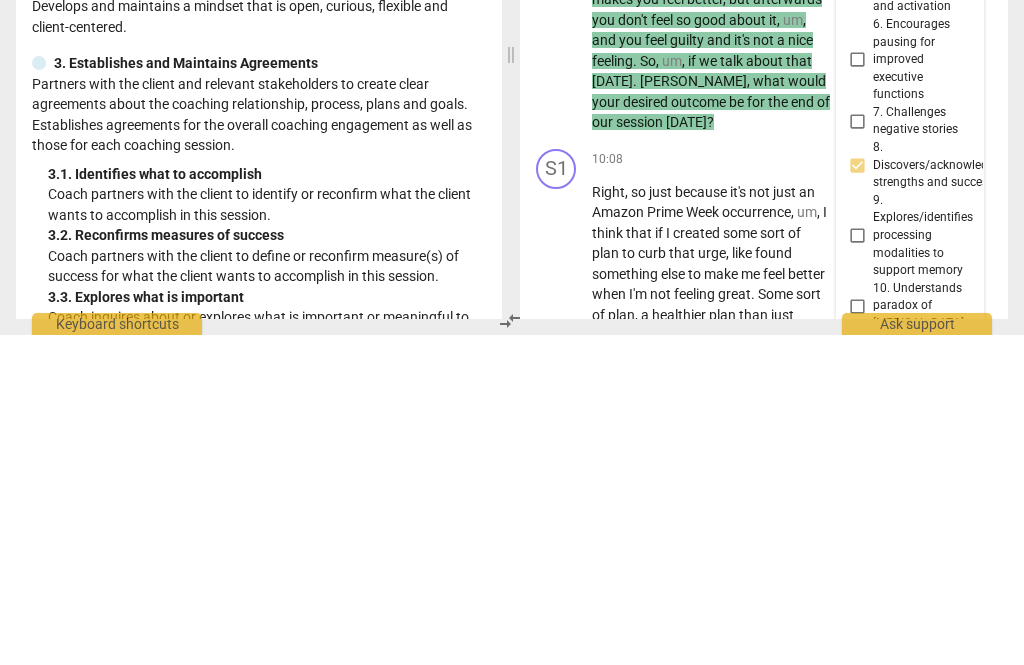 scroll, scrollTop: 18, scrollLeft: 0, axis: vertical 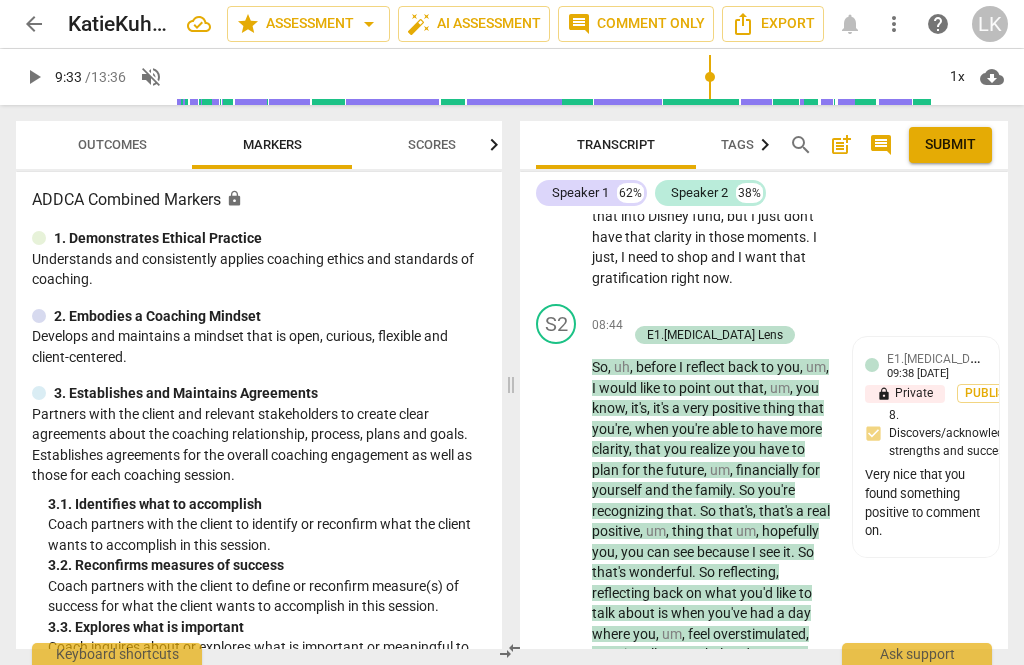 click on "play_arrow" at bounding box center [557, 624] 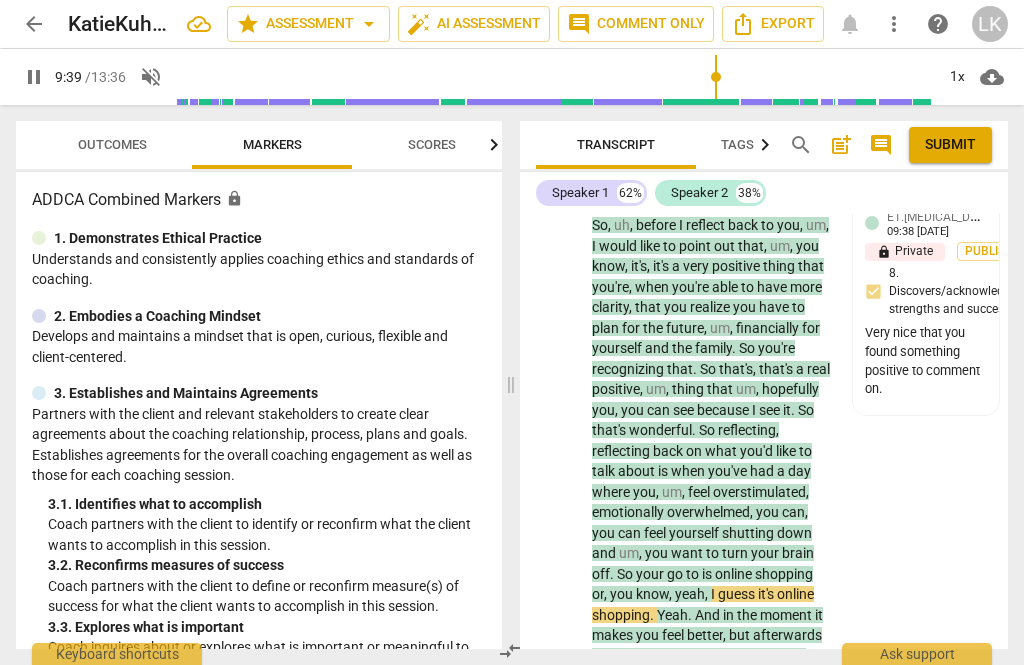 scroll, scrollTop: 5350, scrollLeft: 0, axis: vertical 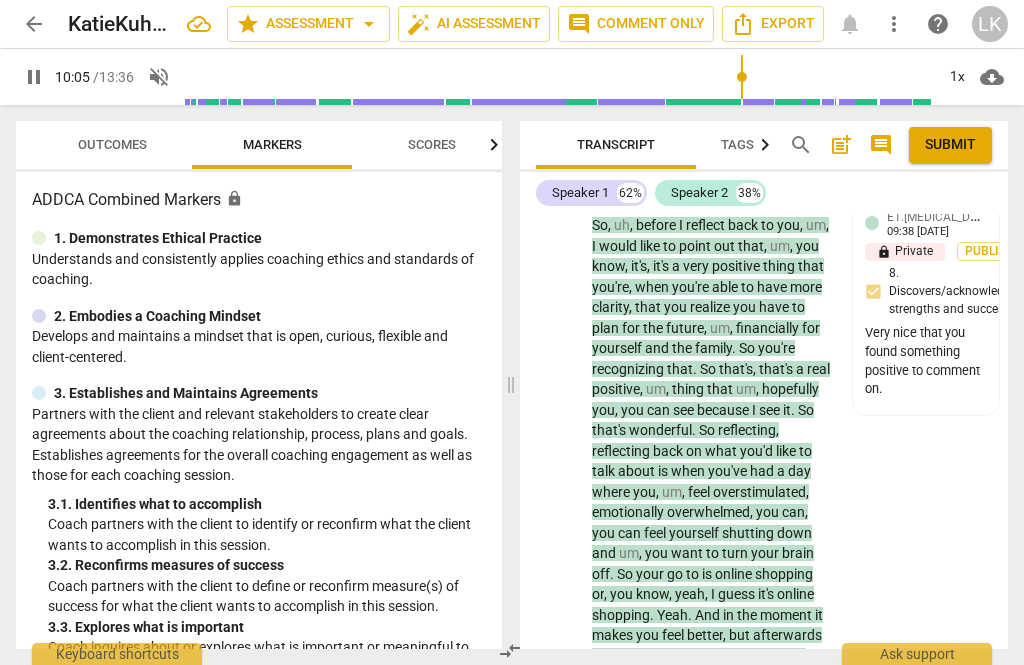 click on "pause" at bounding box center (557, 482) 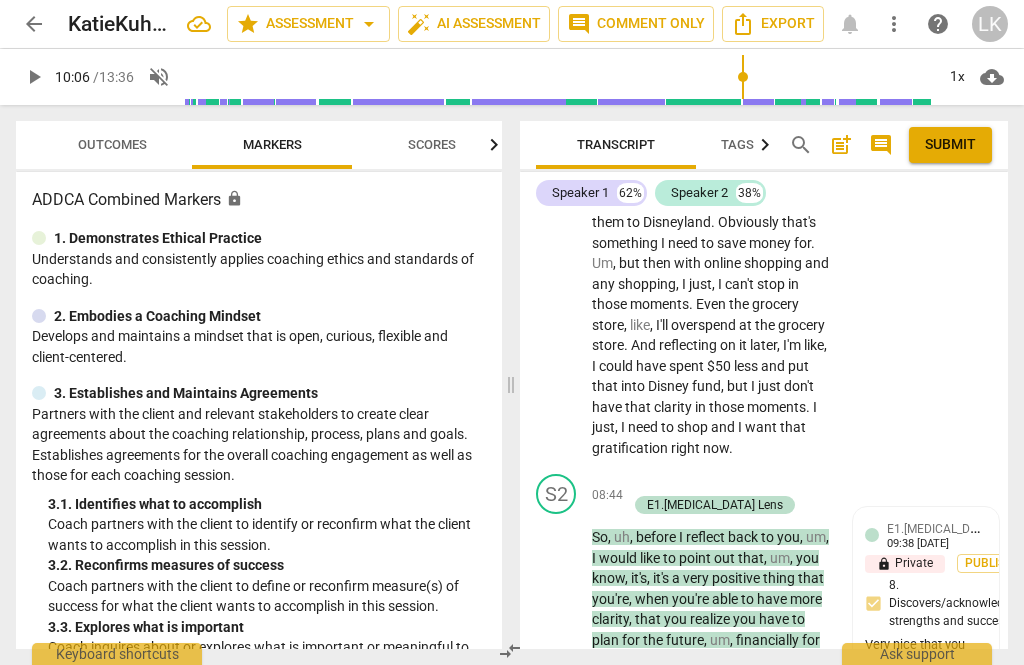 scroll, scrollTop: 5037, scrollLeft: 0, axis: vertical 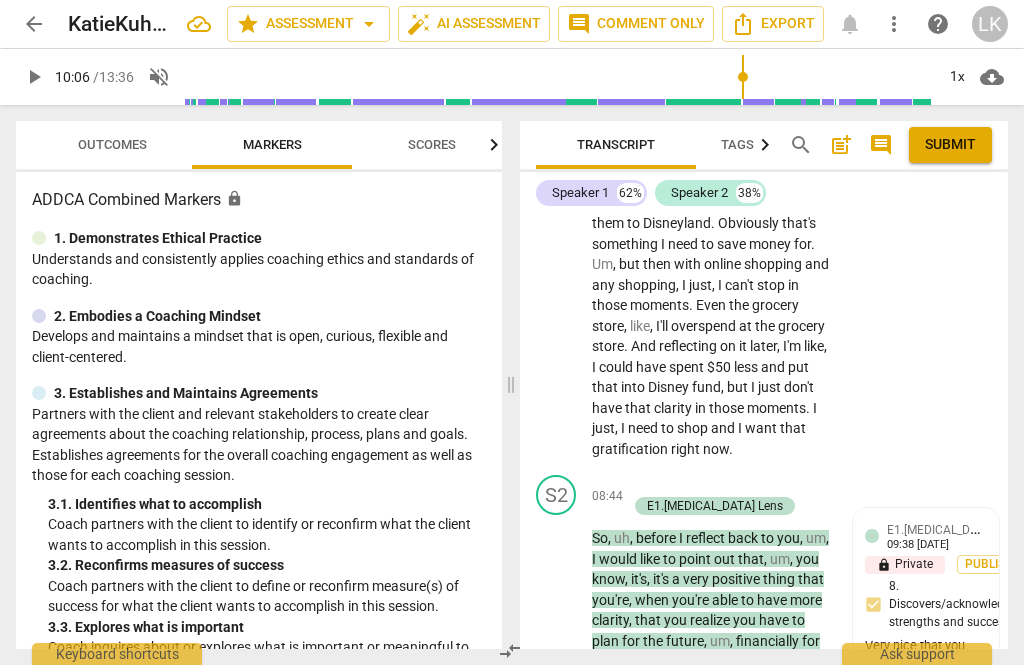 click on "+ Add competency" at bounding box center [686, 485] 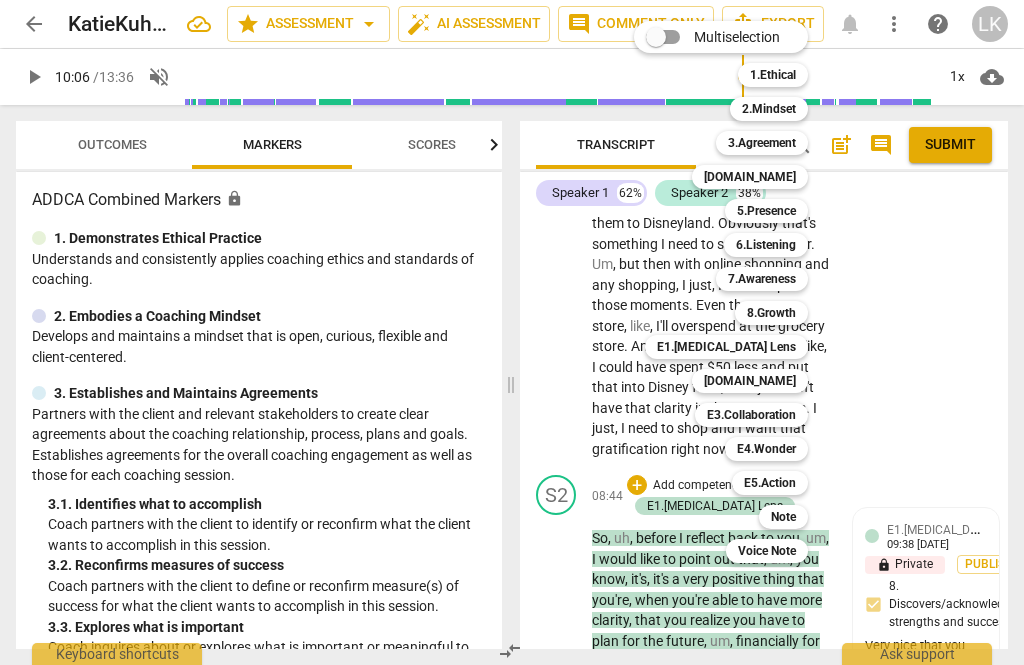 click on "3.Agreement" at bounding box center [762, 143] 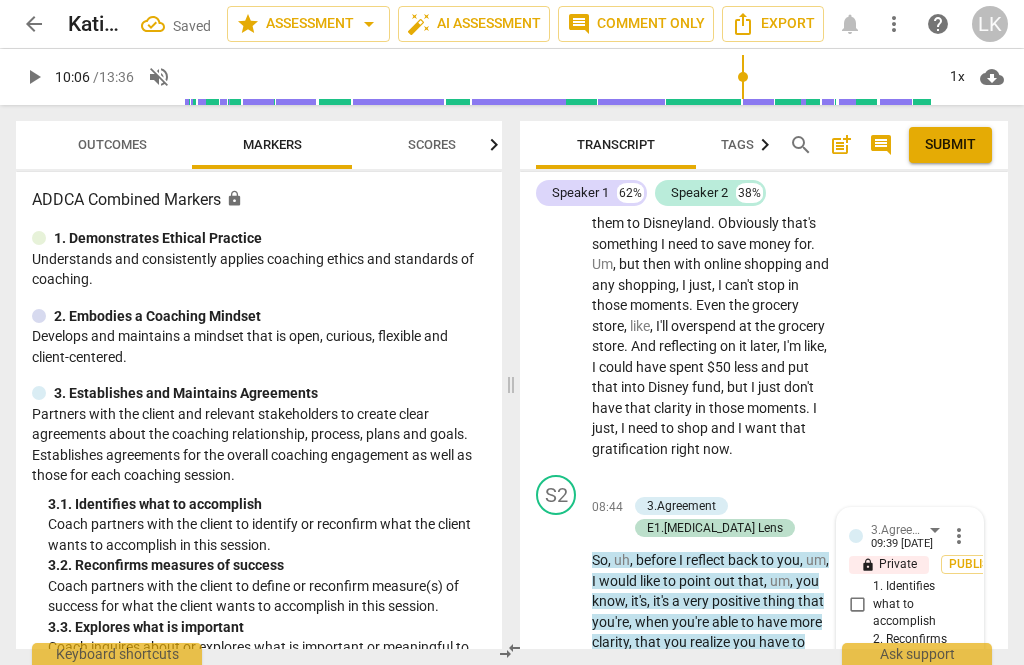 scroll, scrollTop: 5192, scrollLeft: 0, axis: vertical 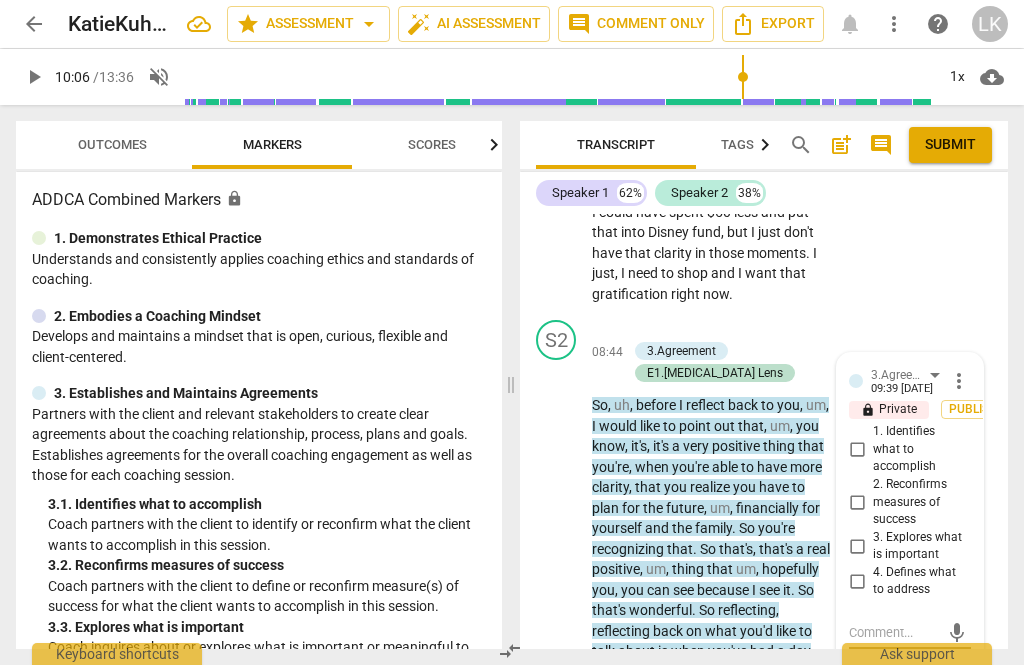 click on "2. Reconfirms measures of success" at bounding box center (918, 502) 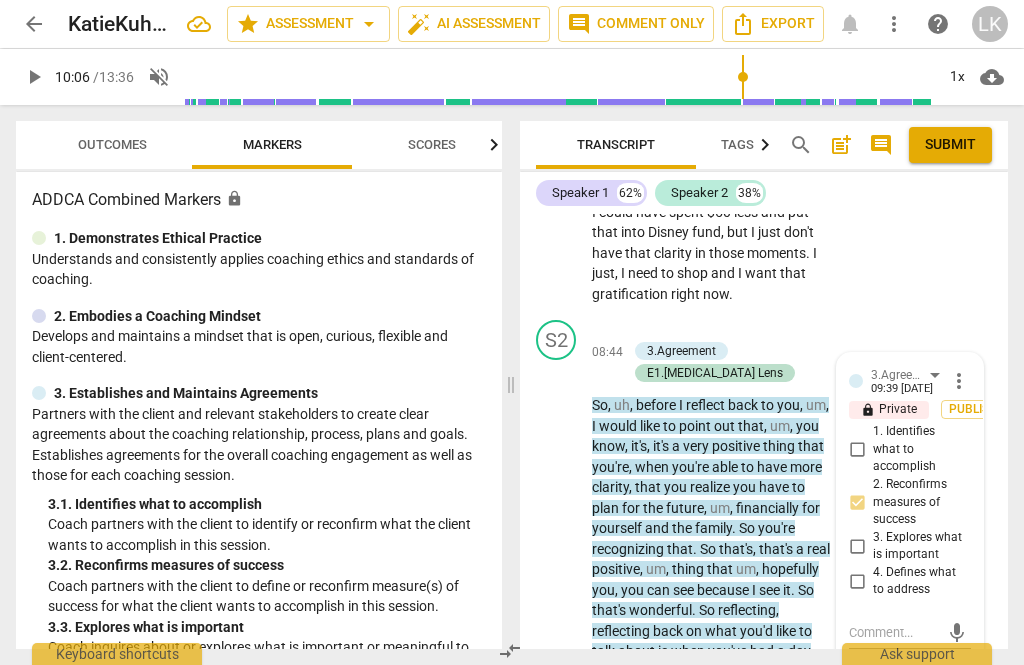 click on "mic" at bounding box center [910, 631] 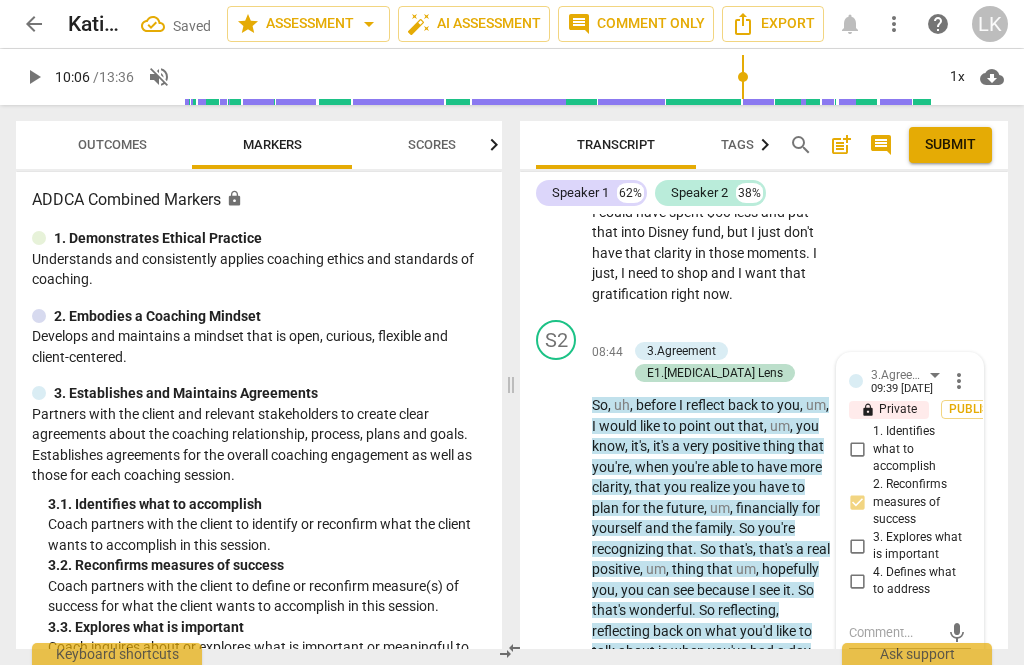click on "mic" at bounding box center [910, 631] 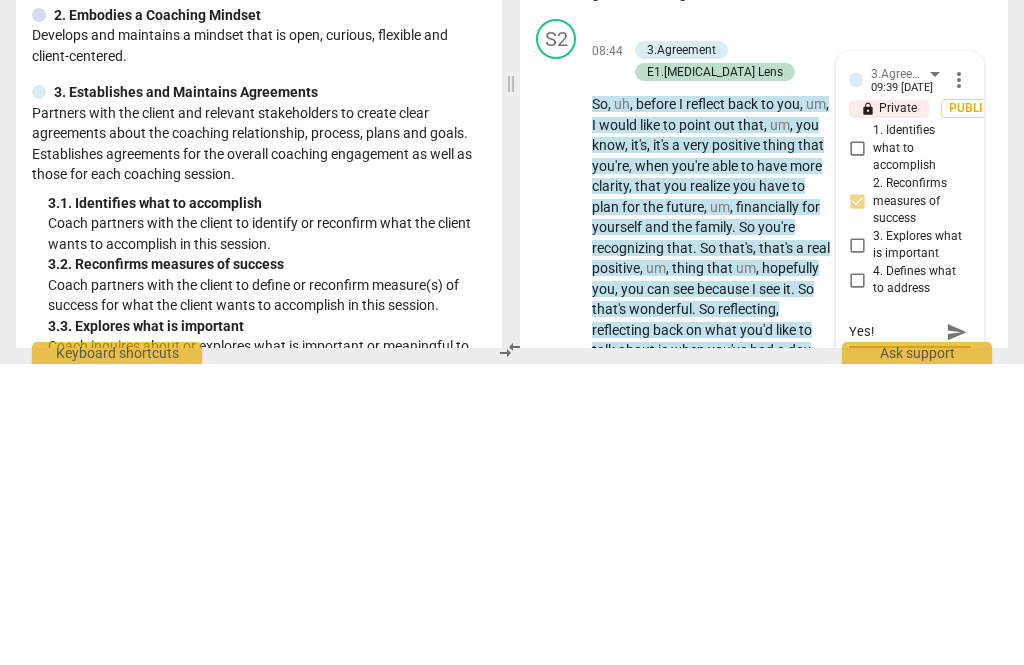 click on "send" at bounding box center (957, 633) 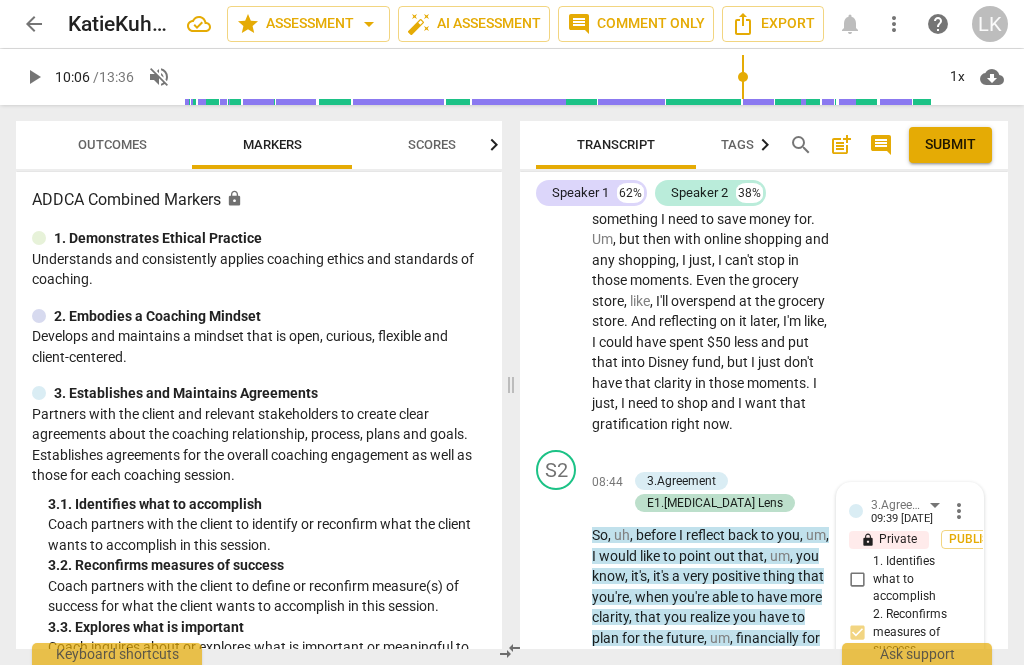 scroll, scrollTop: 5066, scrollLeft: 0, axis: vertical 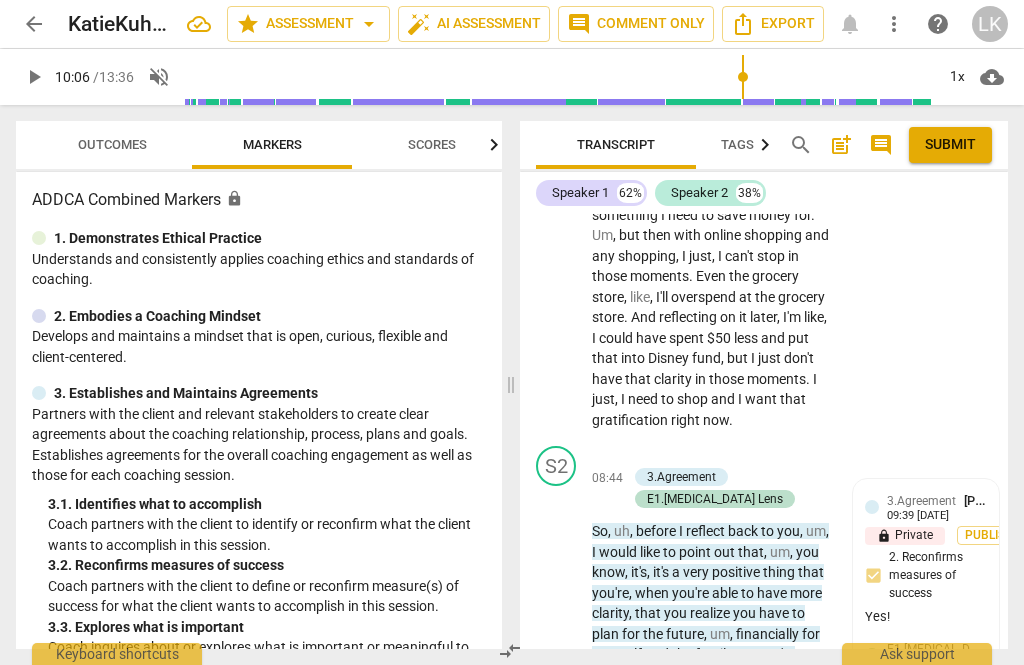 click on "+ Add competency" at bounding box center [686, 456] 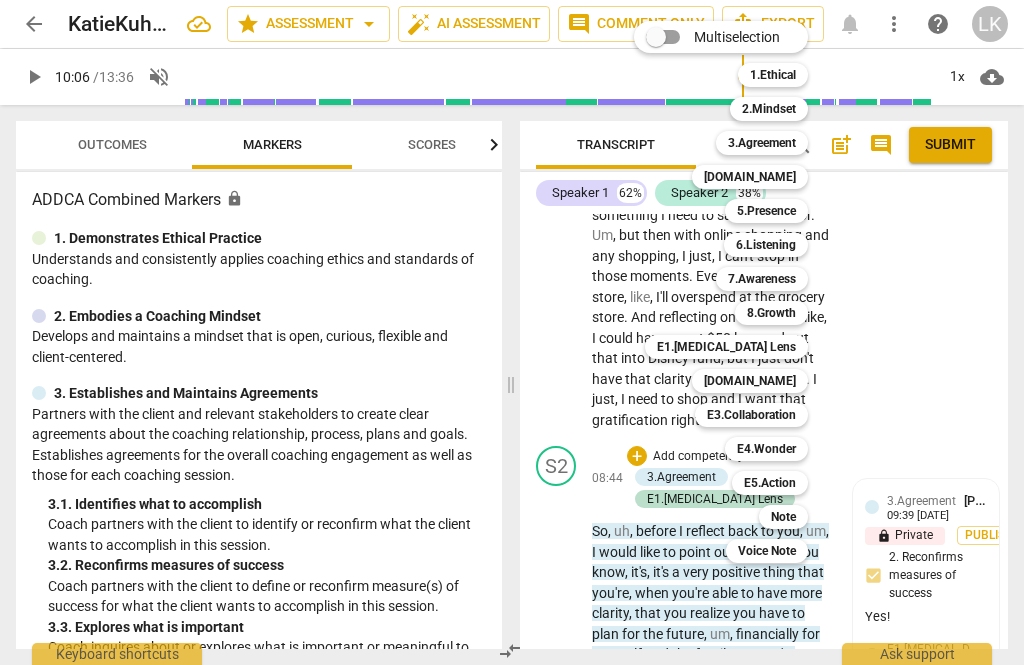 click on "[DOMAIN_NAME]" at bounding box center [750, 381] 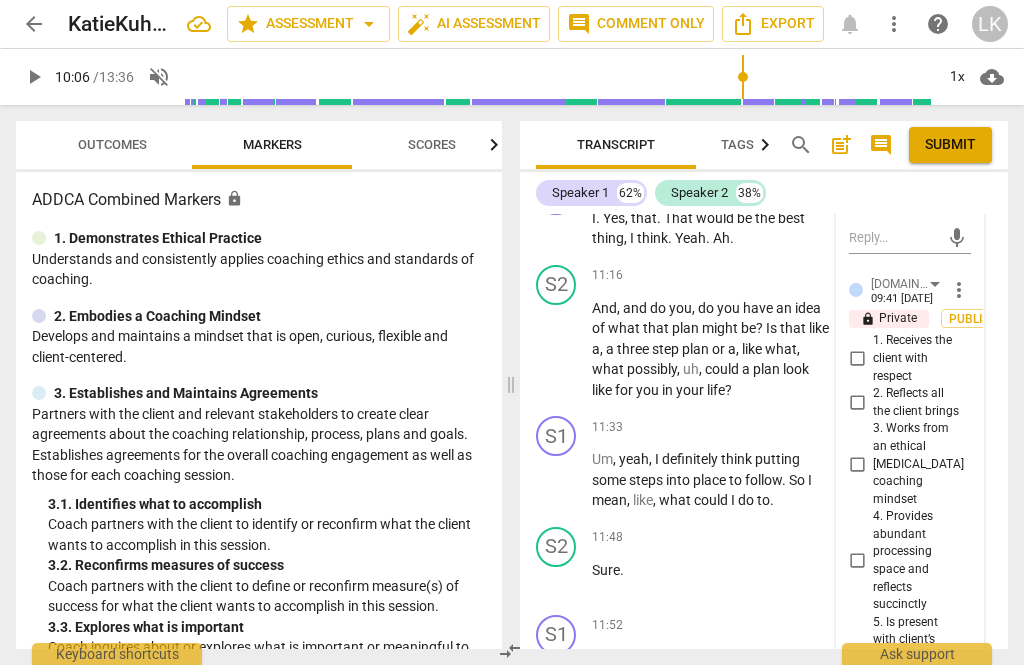 scroll, scrollTop: 6522, scrollLeft: 0, axis: vertical 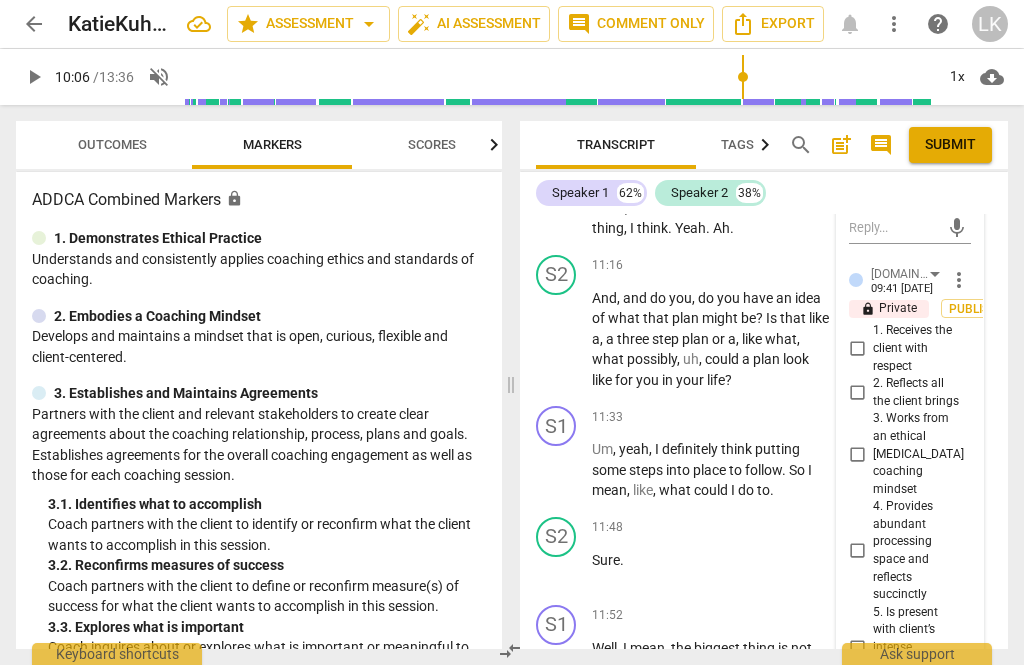 click on "7. Identifies and explores outcomes" at bounding box center [918, 841] 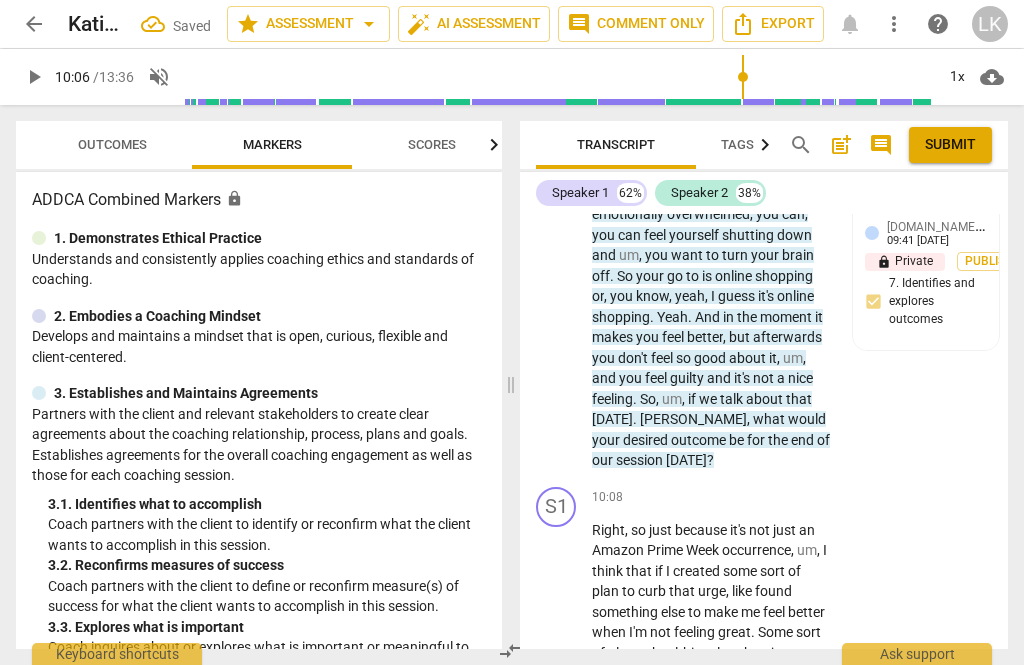scroll, scrollTop: 5690, scrollLeft: 0, axis: vertical 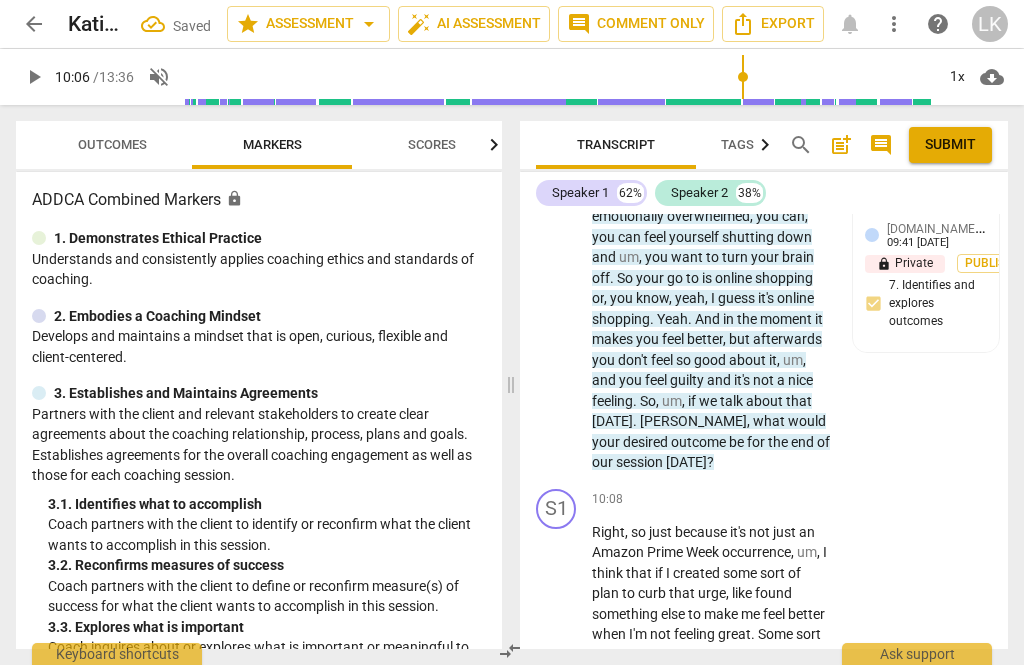 click on "play_arrow" at bounding box center (557, 635) 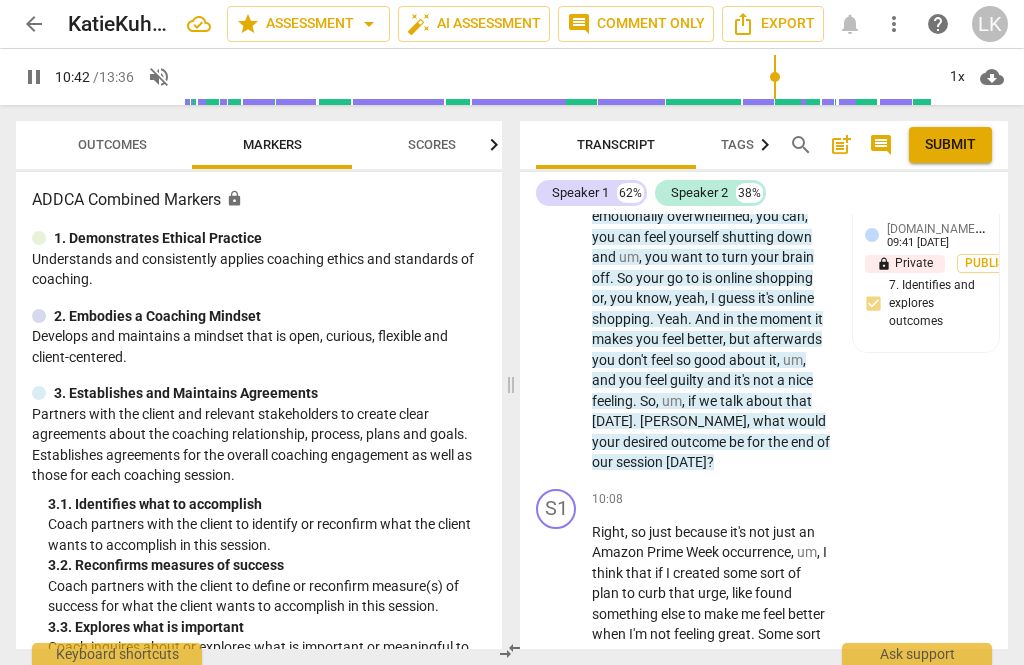 click on "pause" at bounding box center [557, 635] 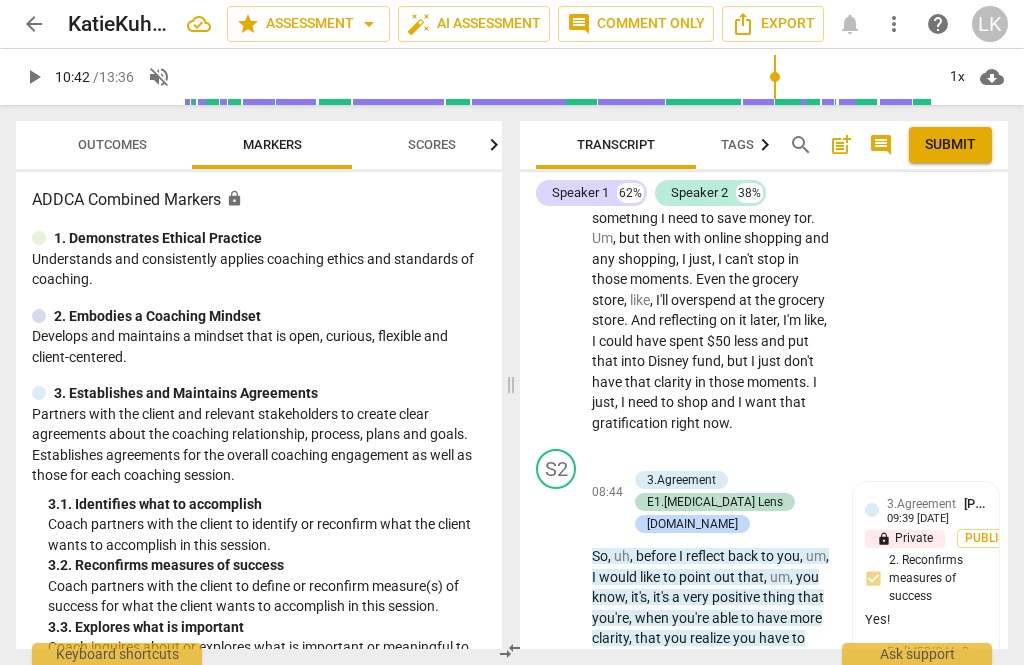 scroll, scrollTop: 5062, scrollLeft: 0, axis: vertical 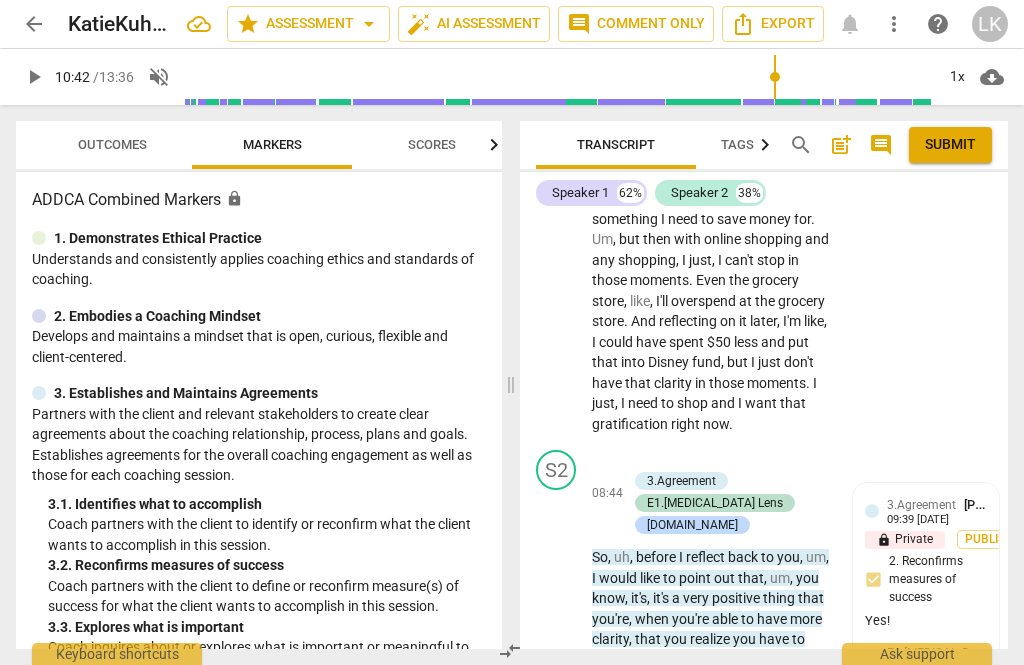 click on "Add competency" at bounding box center (698, 461) 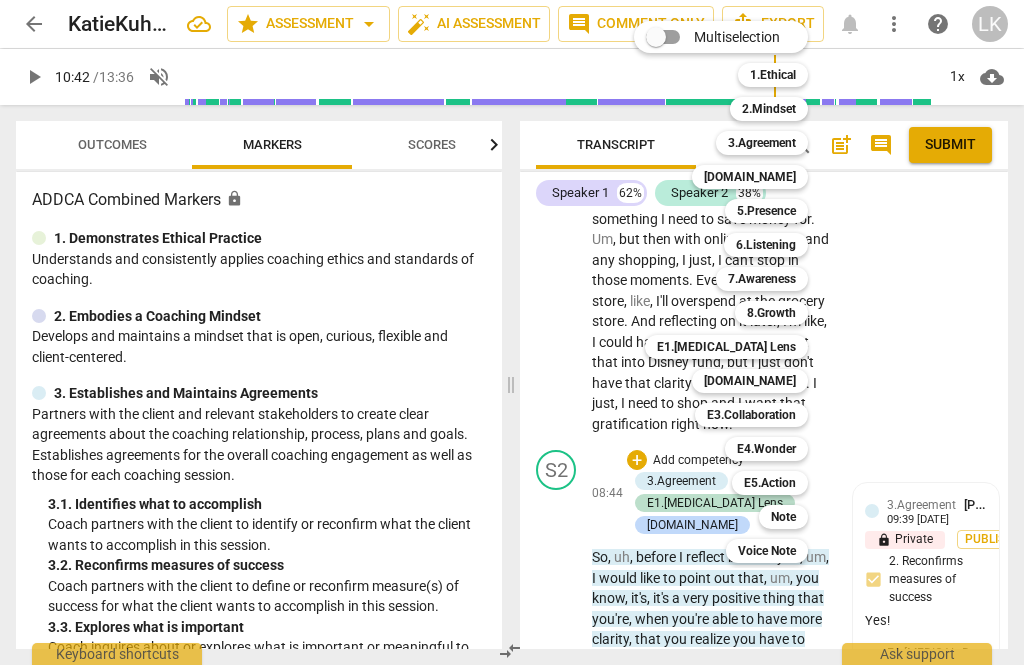 click on "5.Presence" at bounding box center [766, 211] 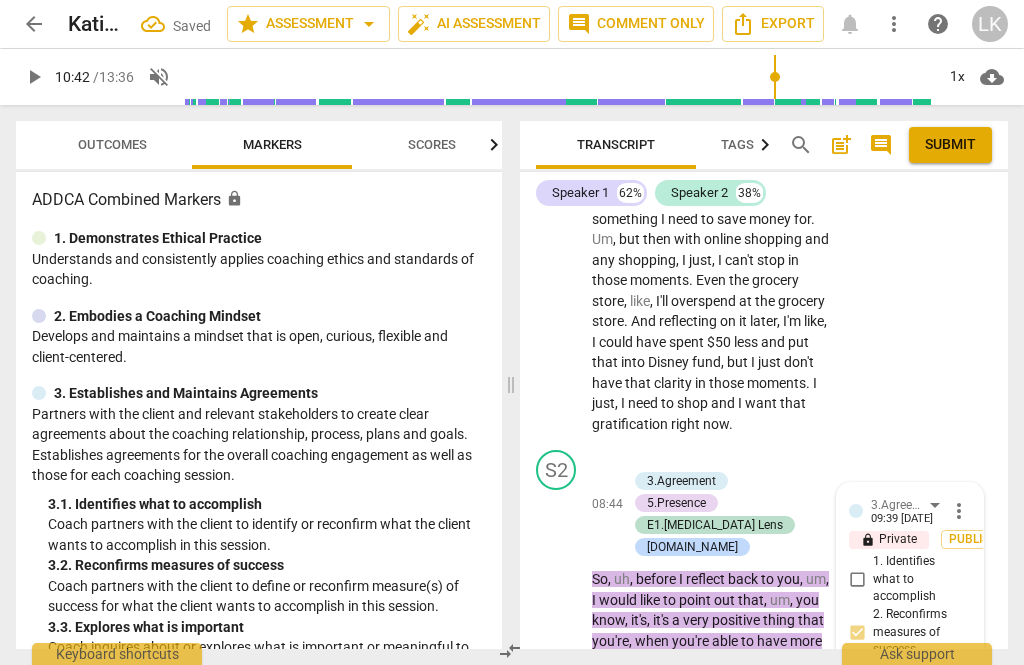 scroll, scrollTop: 5214, scrollLeft: 0, axis: vertical 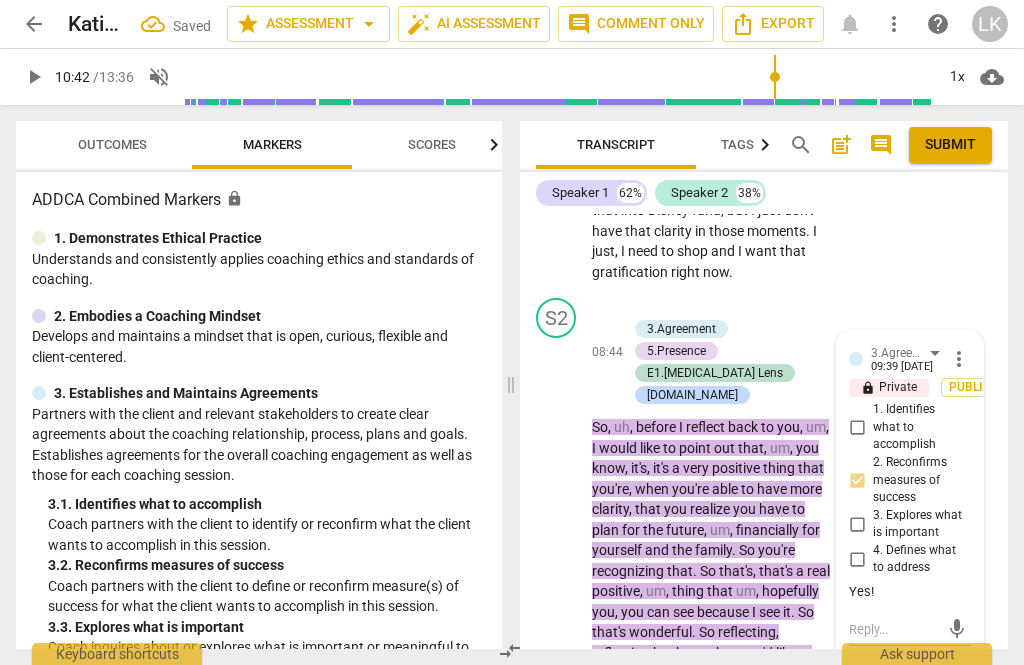 click on "1. Responds to the whole person (the who)" at bounding box center (918, 759) 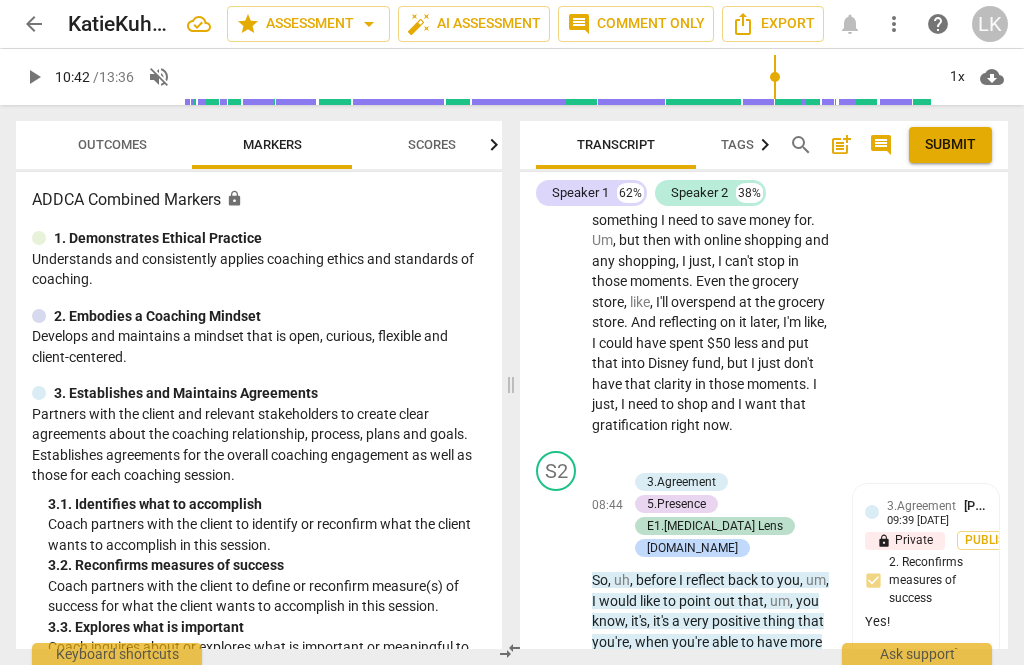 scroll, scrollTop: 5061, scrollLeft: 0, axis: vertical 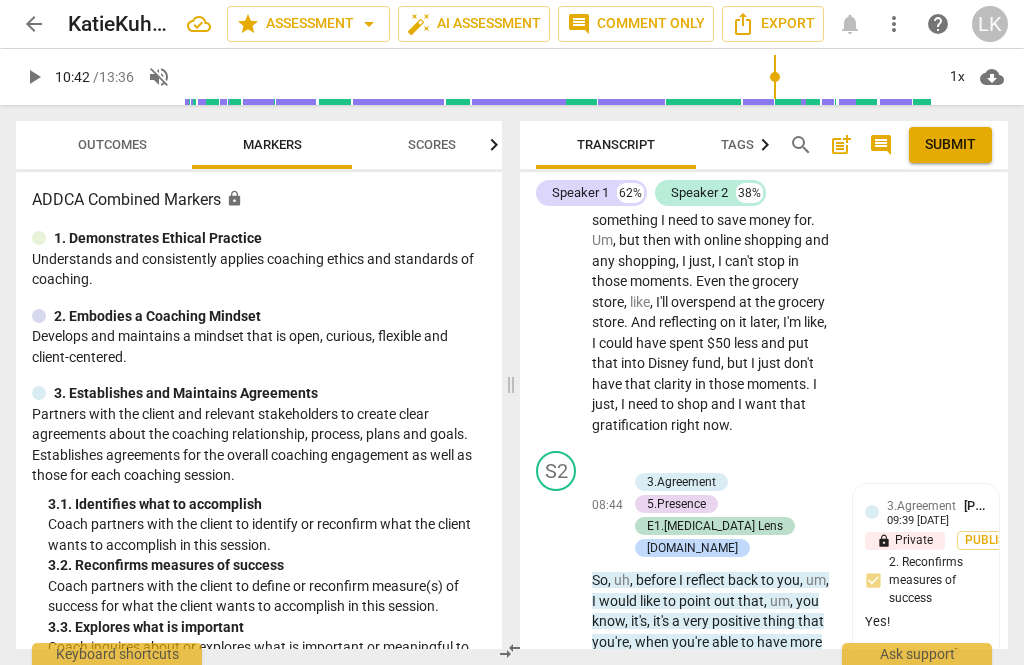 click on "+" at bounding box center [637, 461] 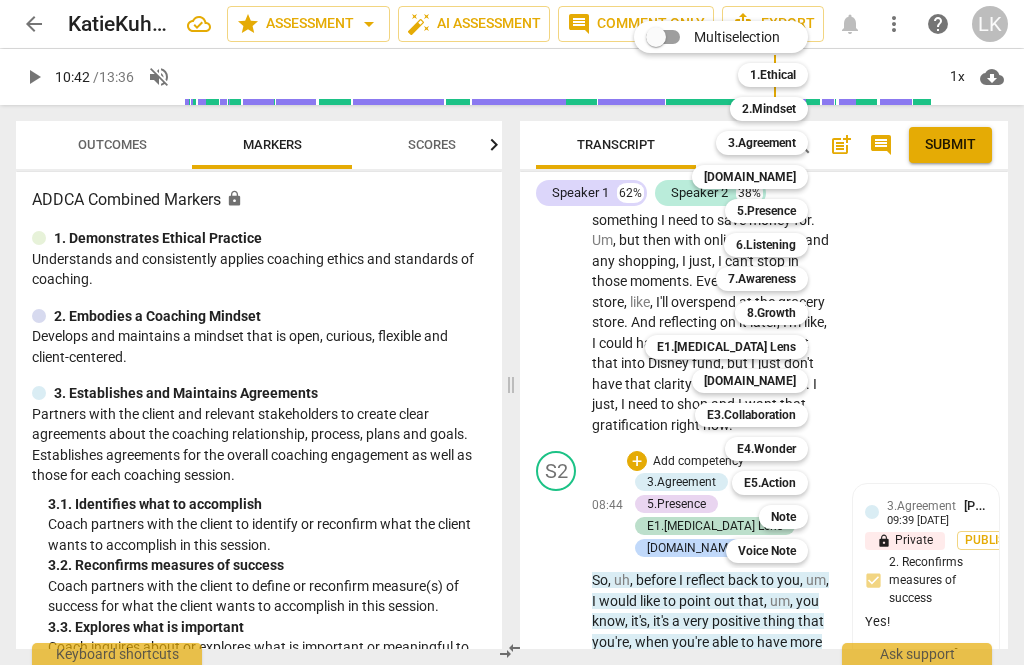 click on "3.Agreement" at bounding box center [762, 143] 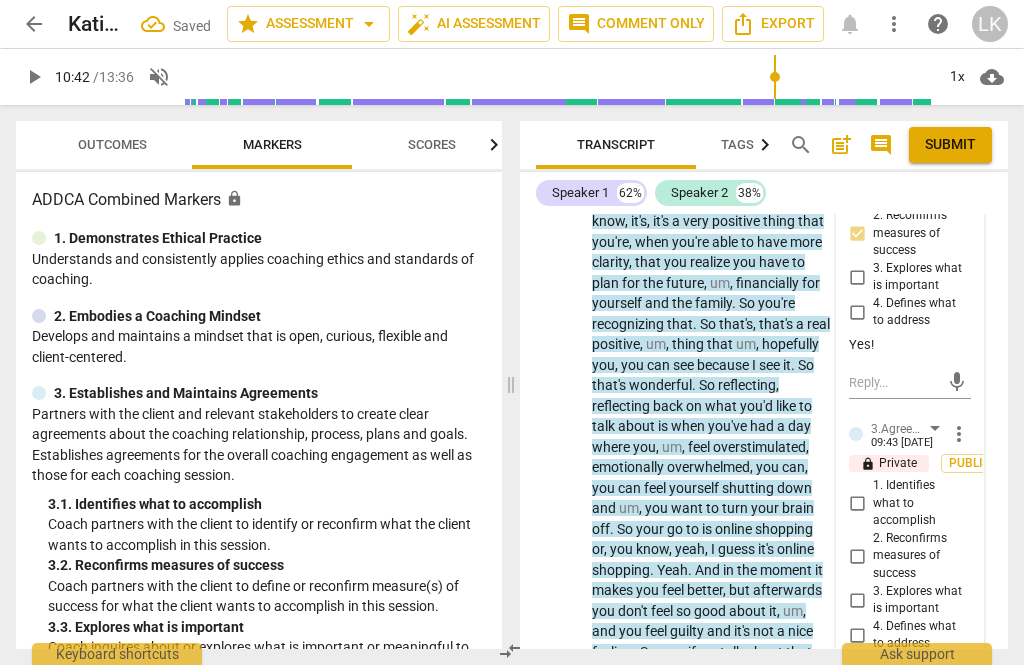scroll, scrollTop: 5466, scrollLeft: 0, axis: vertical 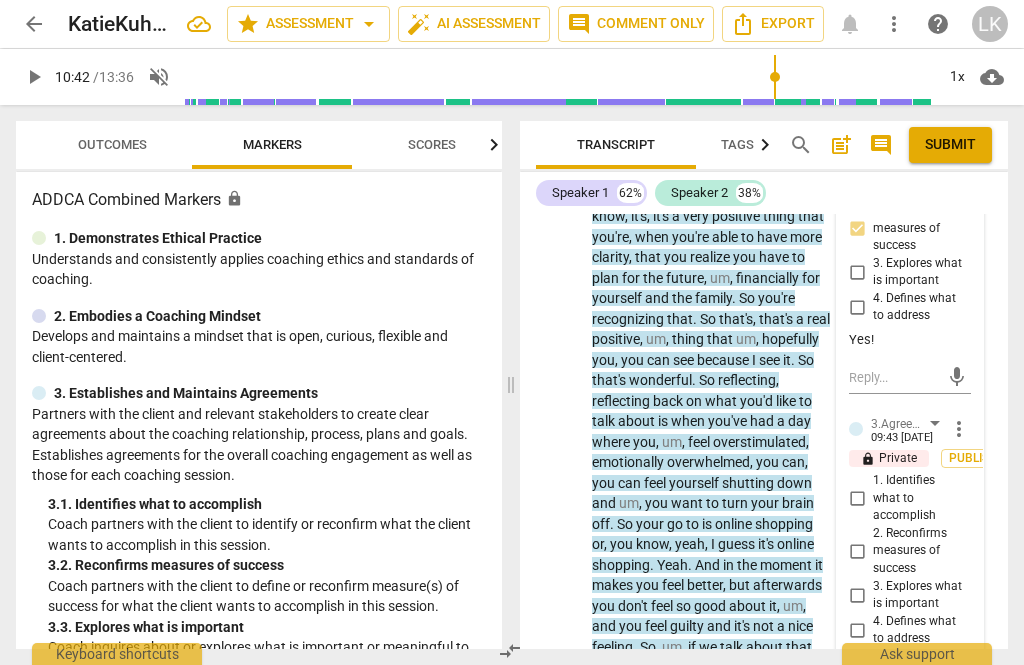 click on "3. Explores what is important" at bounding box center (857, 595) 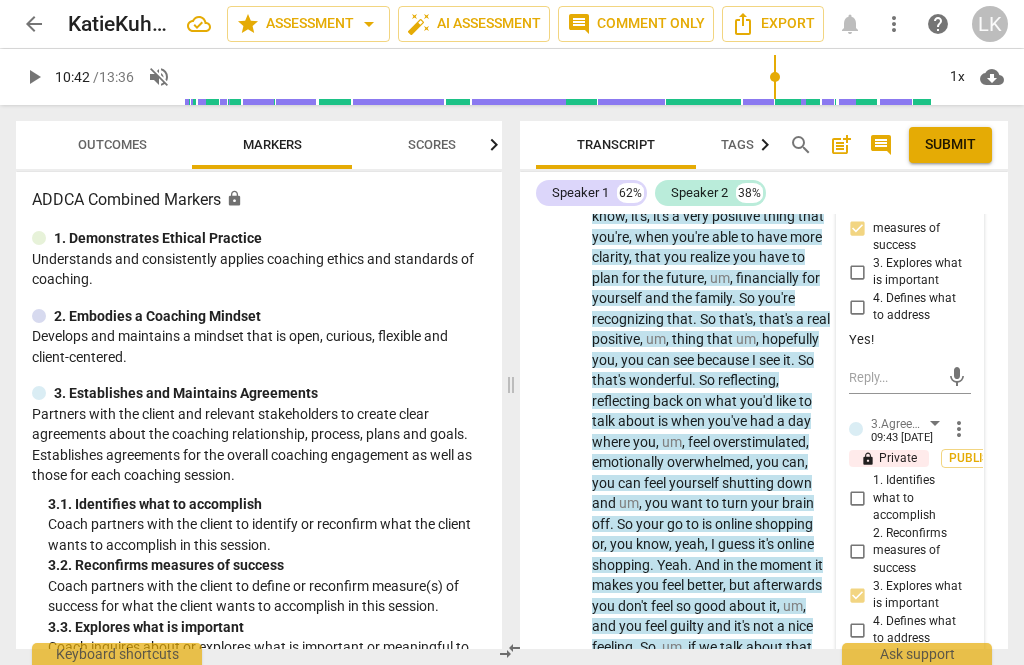 click at bounding box center (894, 681) 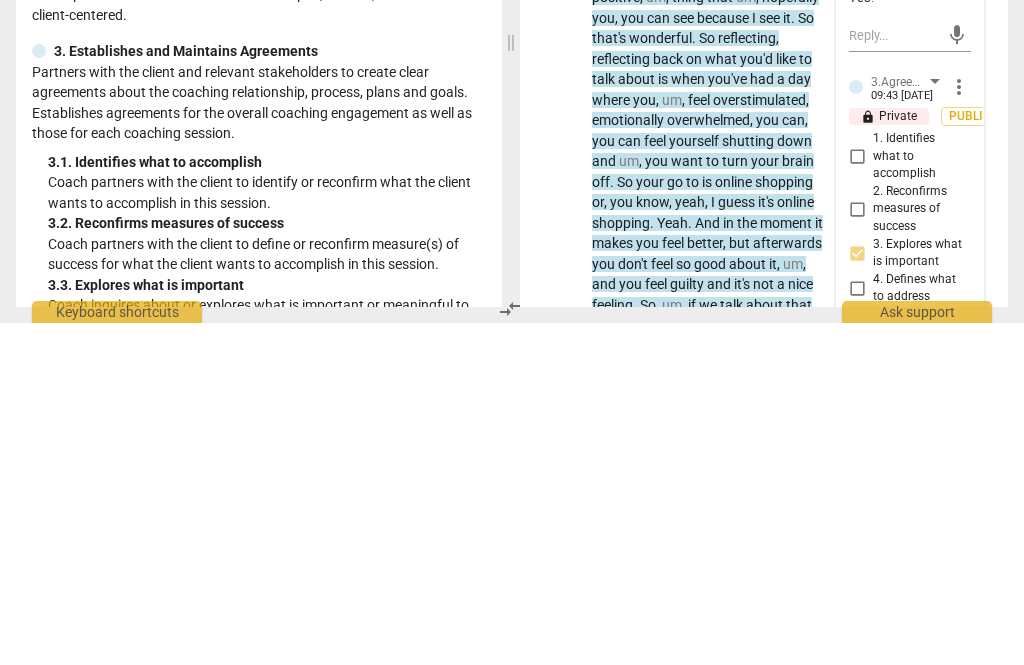 scroll, scrollTop: 0, scrollLeft: 0, axis: both 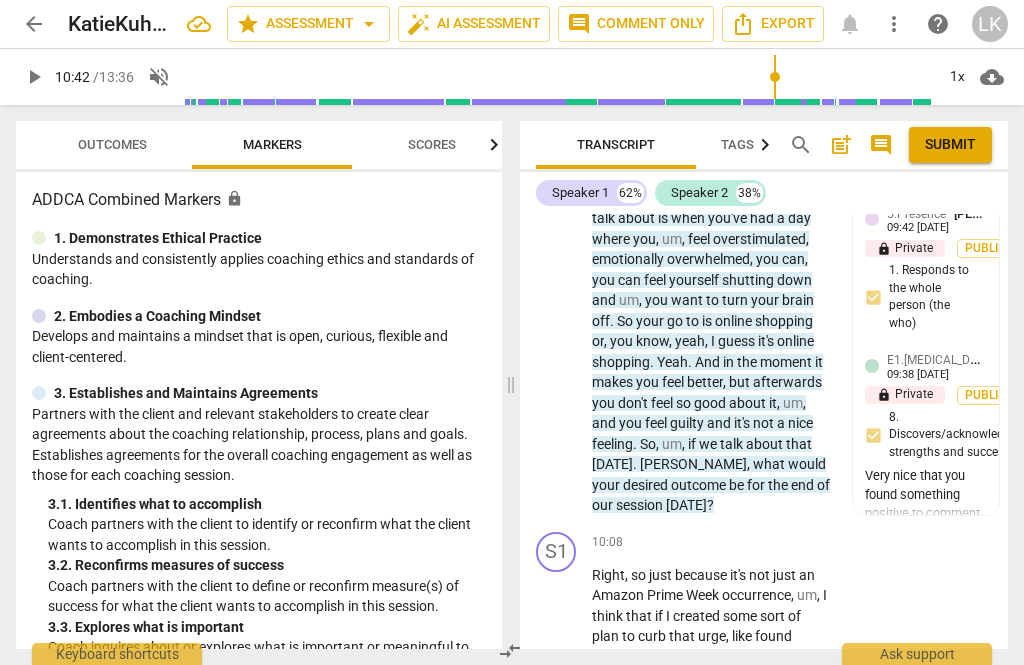 click on "play_arrow pause" at bounding box center (566, 678) 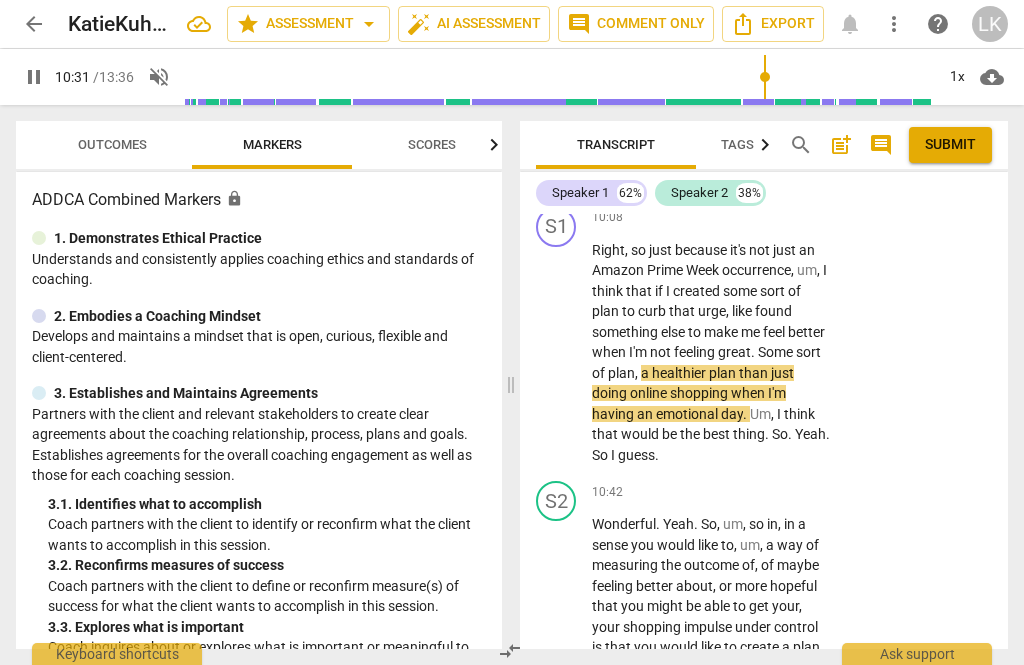 scroll, scrollTop: 5994, scrollLeft: 0, axis: vertical 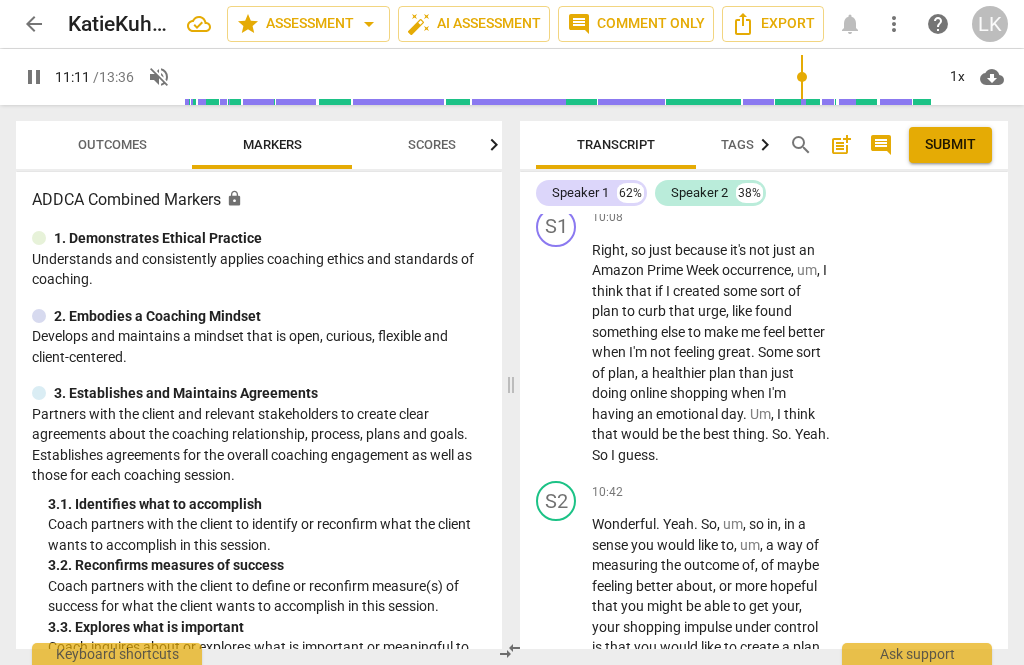 click on "play_arrow pause" at bounding box center (566, 607) 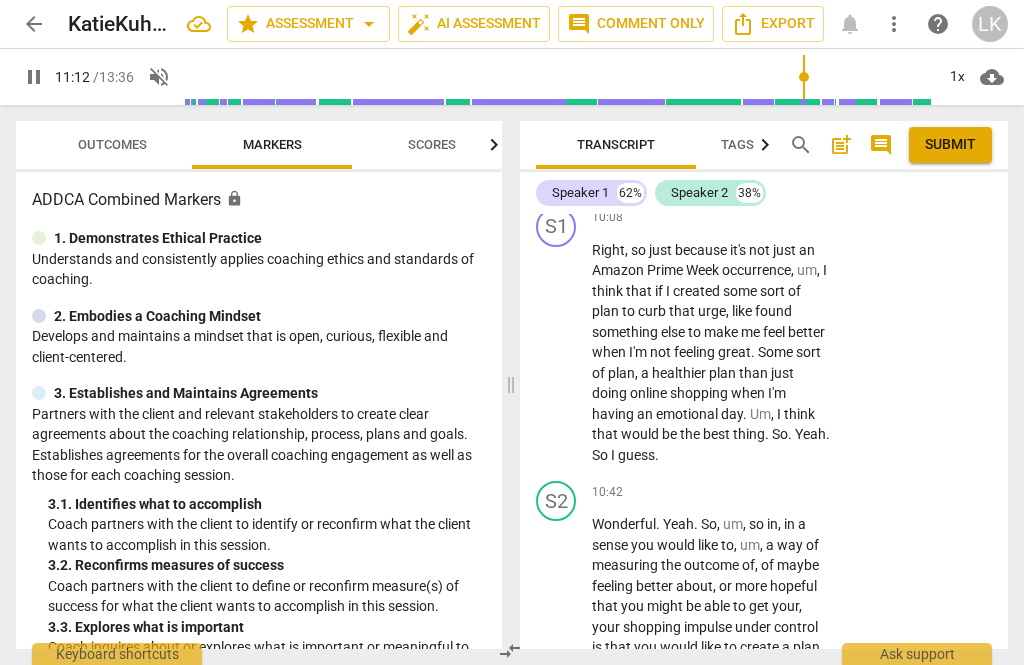 click on "pause" at bounding box center [557, 607] 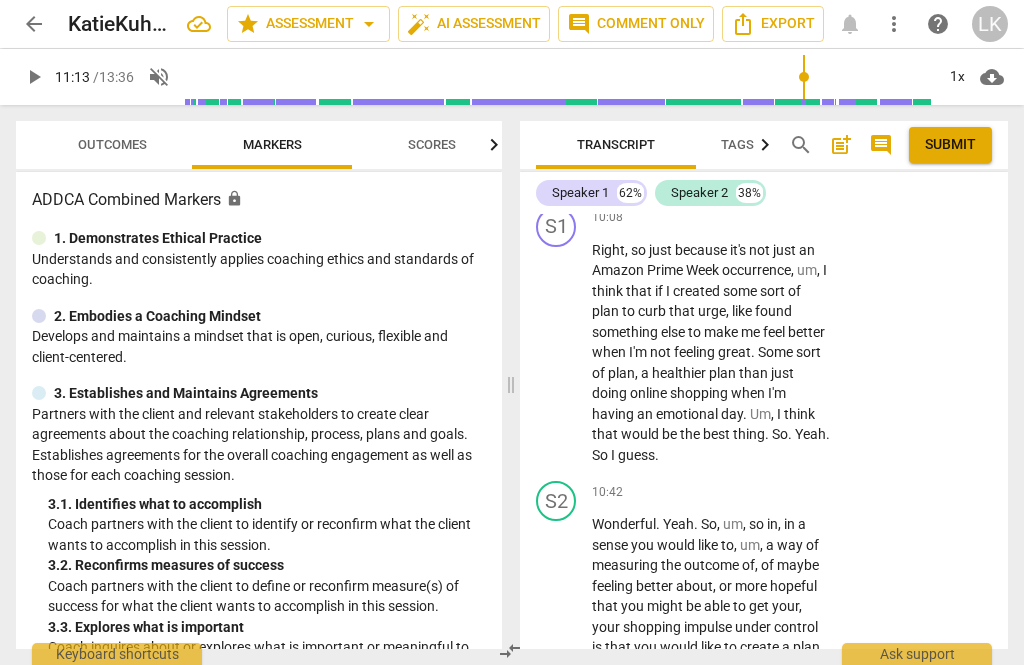 click on "Add competency" at bounding box center (769, 493) 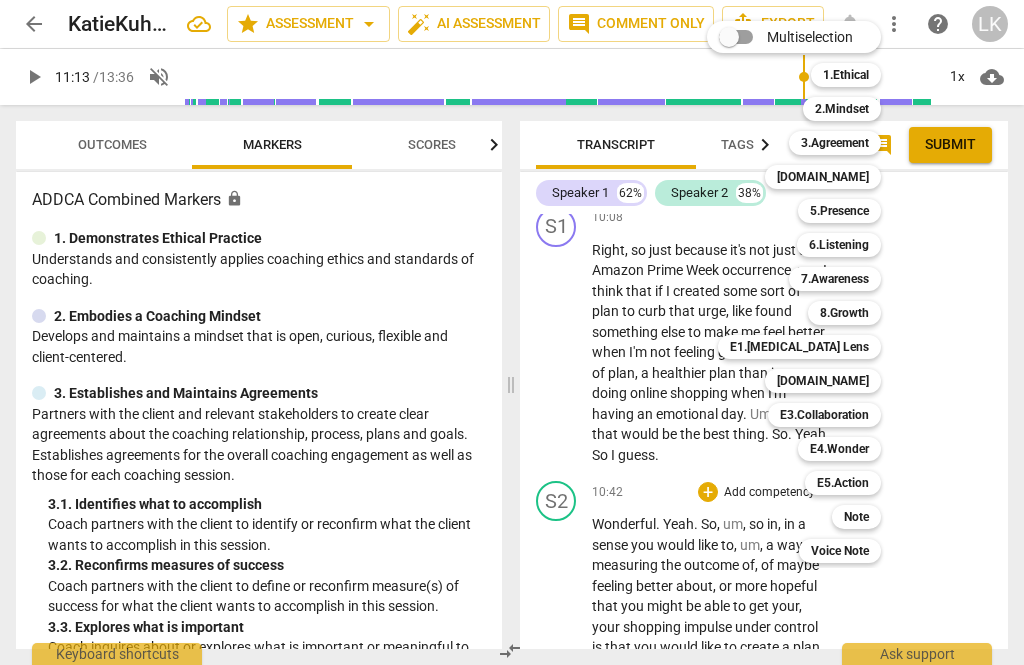 click on "3.Agreement" at bounding box center [835, 143] 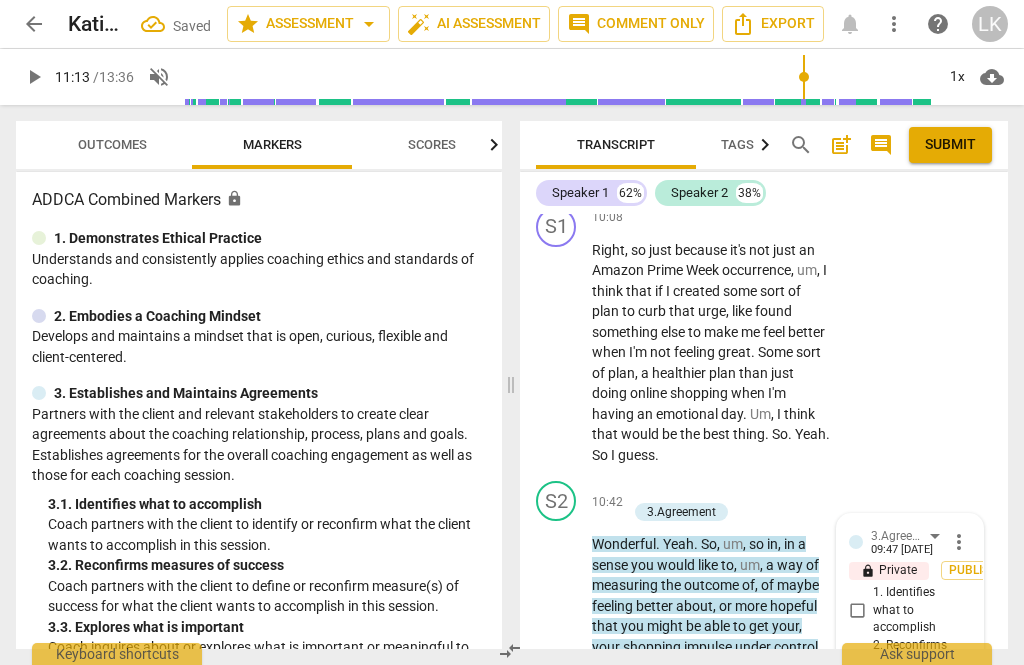 click on "2. Reconfirms measures of success" at bounding box center (857, 663) 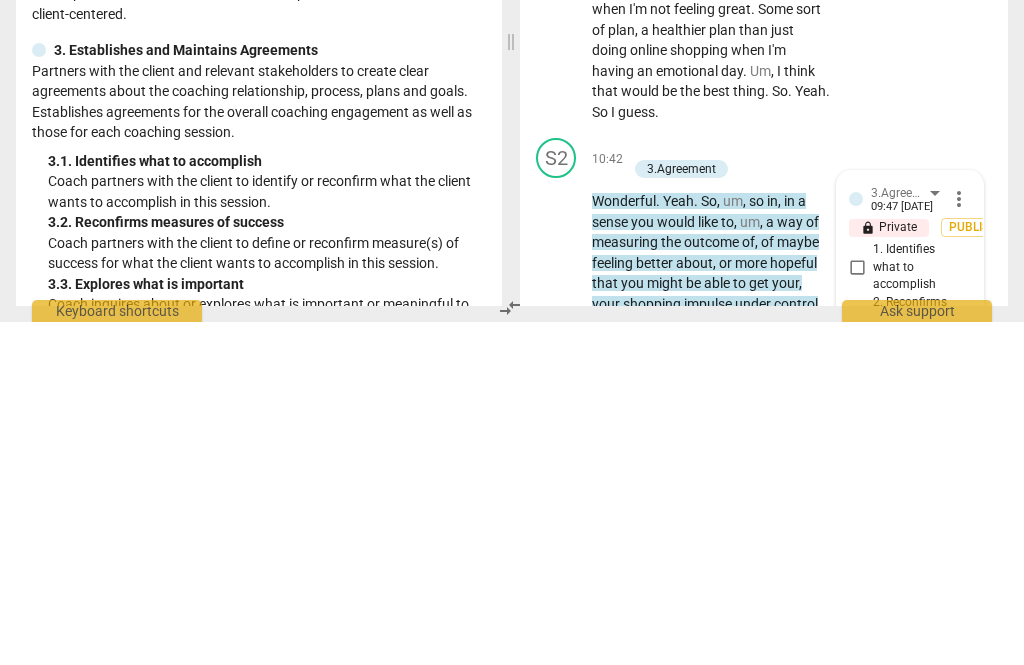scroll, scrollTop: 18, scrollLeft: 0, axis: vertical 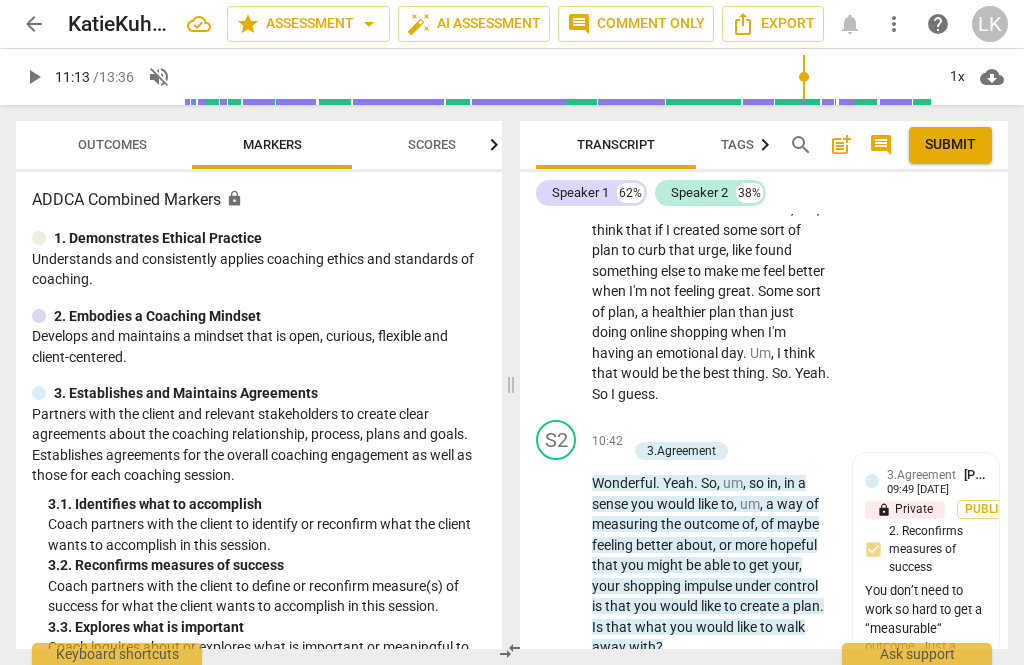 click on "09:49 [DATE]" at bounding box center [918, 490] 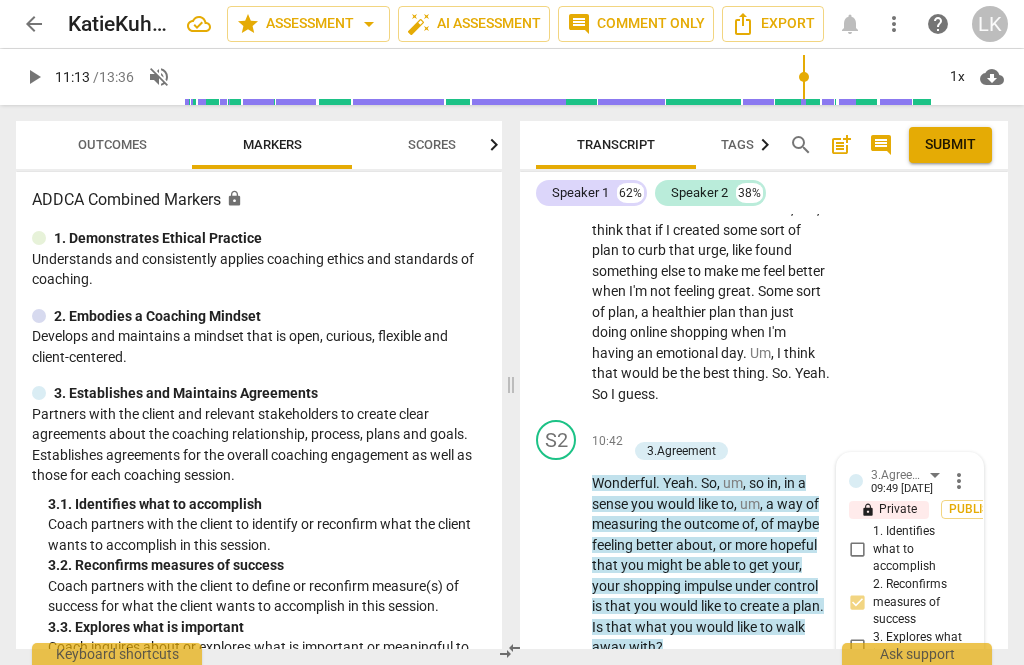 click on "more_vert" at bounding box center [959, 481] 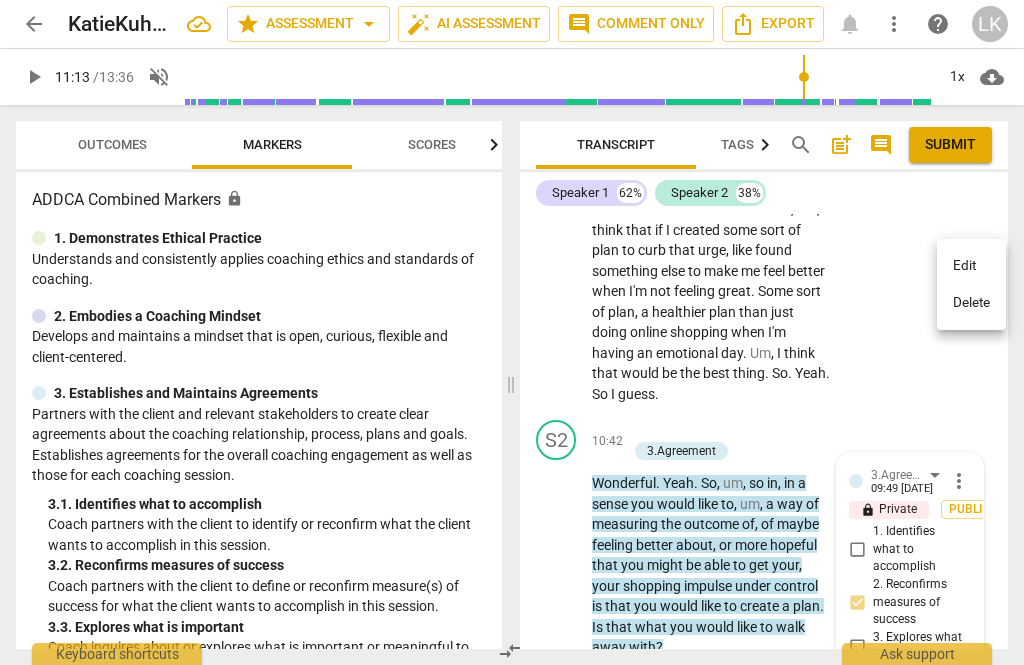 click on "Edit" at bounding box center [971, 266] 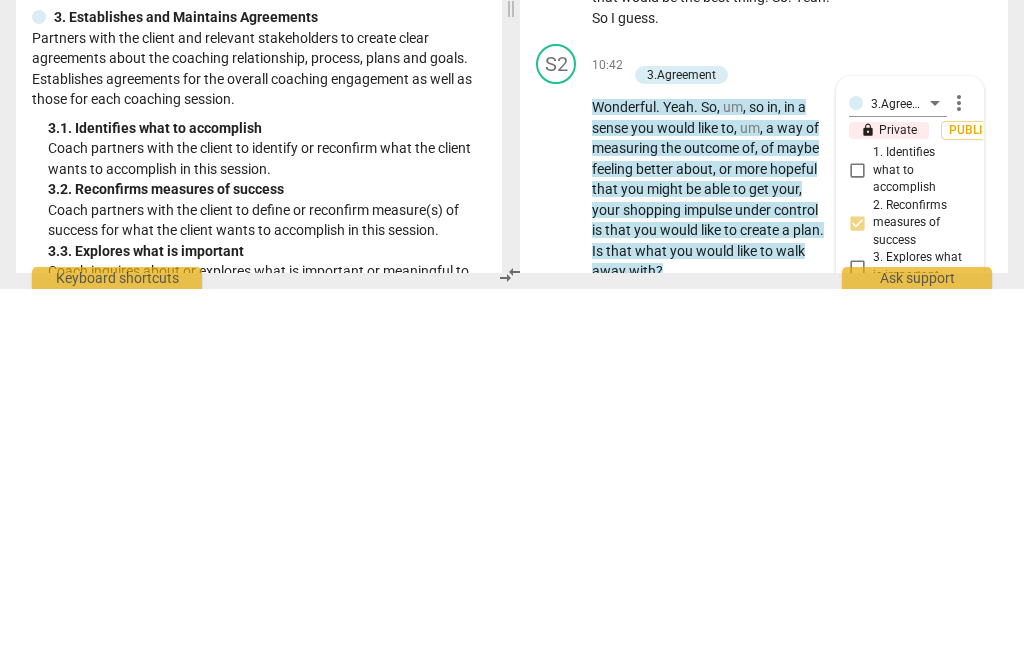 scroll, scrollTop: 83, scrollLeft: 0, axis: vertical 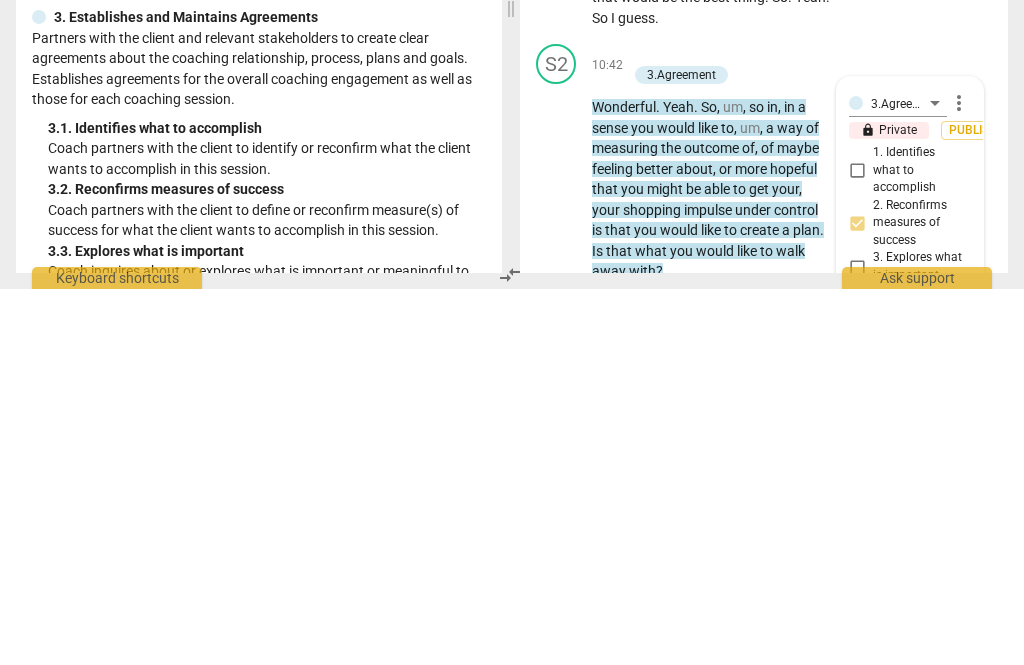 click on "You don’t need to work so hard to get a “measurable“ outcome. Just a quick summary of what she wanted is good enough. And it touched down on words. I think sometimes we get tripped up a bit trying to fulfill 3.2. And then it gets awkward." at bounding box center [910, 792] 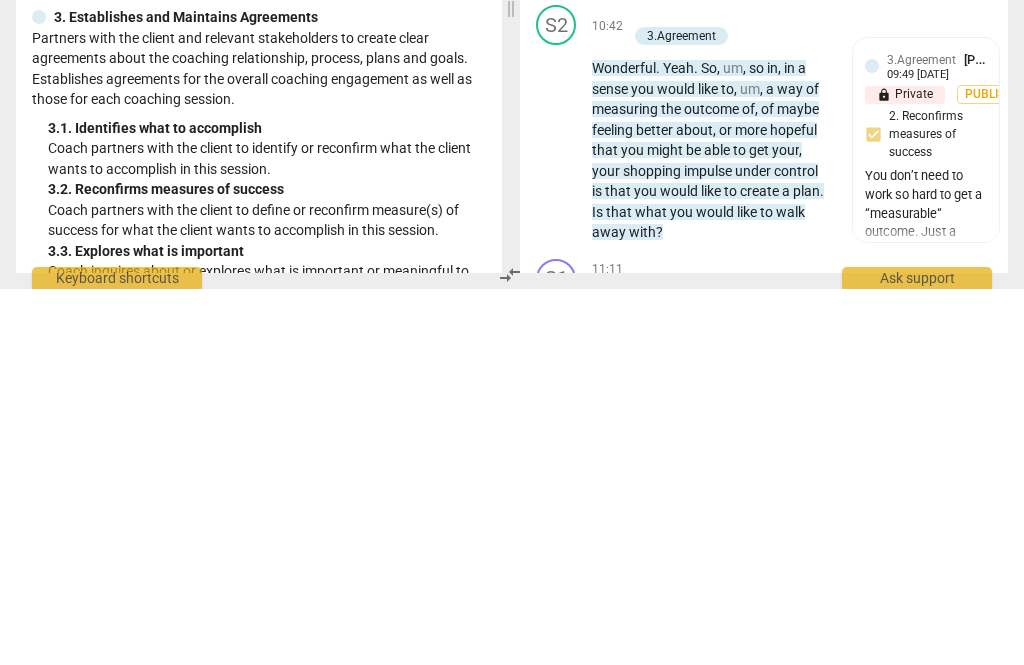 scroll, scrollTop: 6231, scrollLeft: 0, axis: vertical 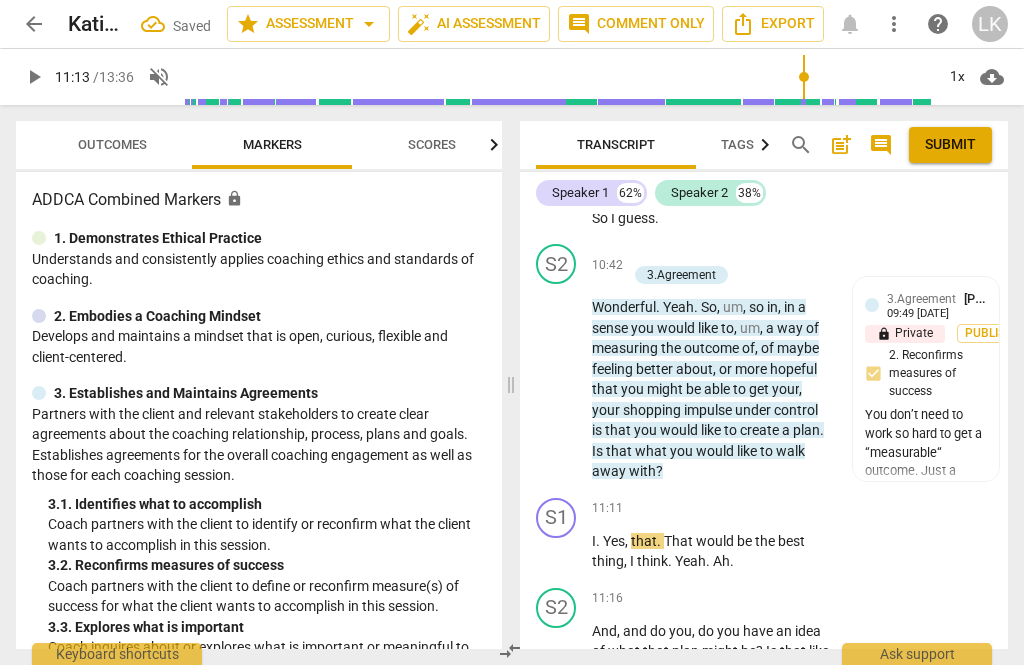 click on "play_arrow" at bounding box center [557, 552] 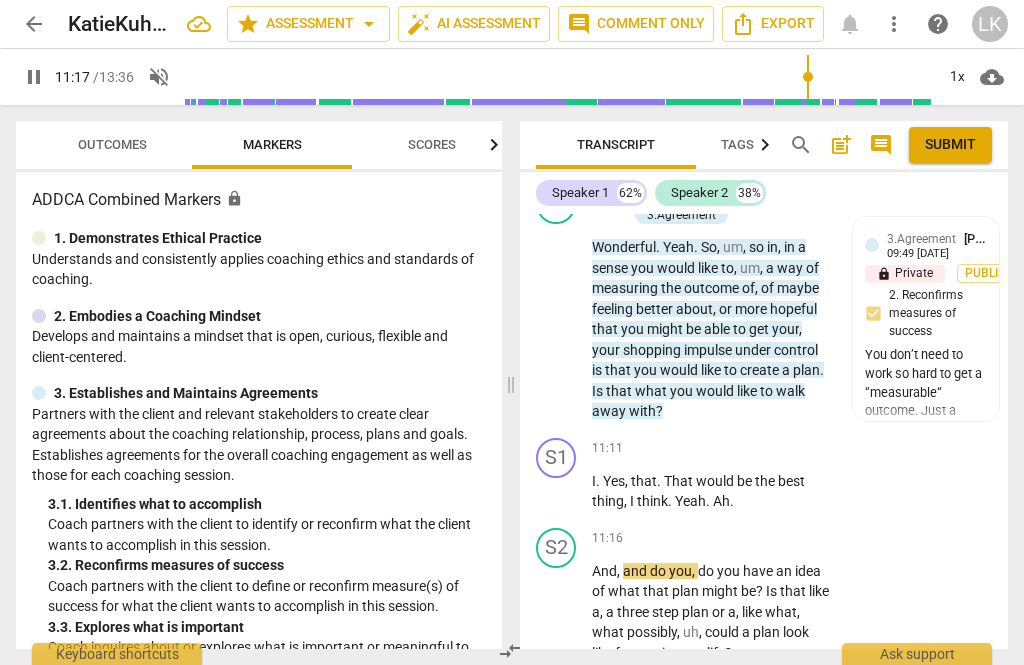 scroll, scrollTop: 6306, scrollLeft: 0, axis: vertical 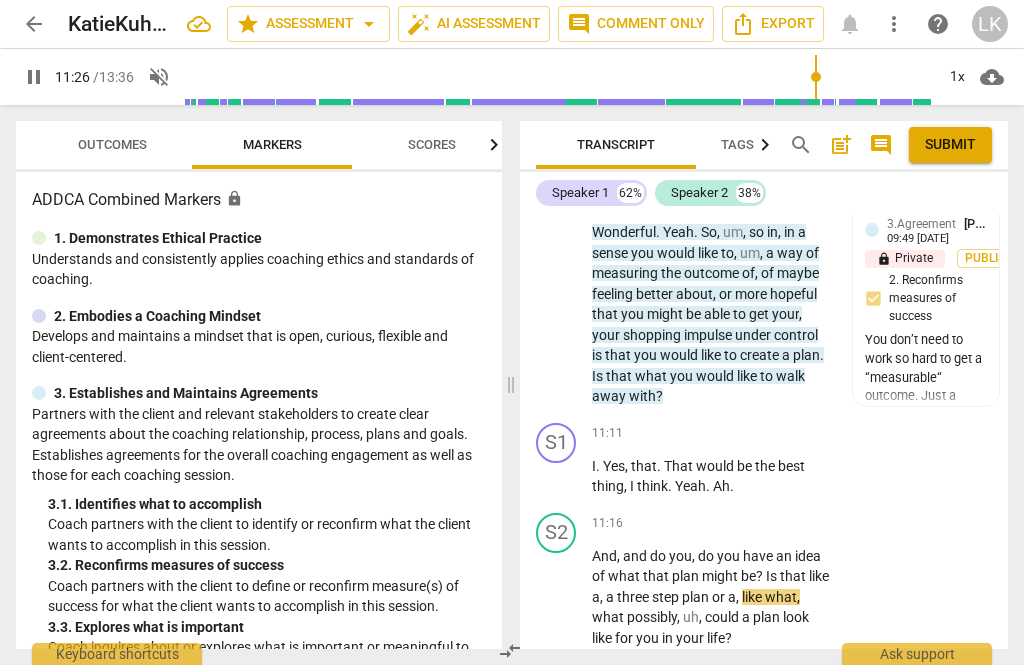 click on "pause" at bounding box center (557, 597) 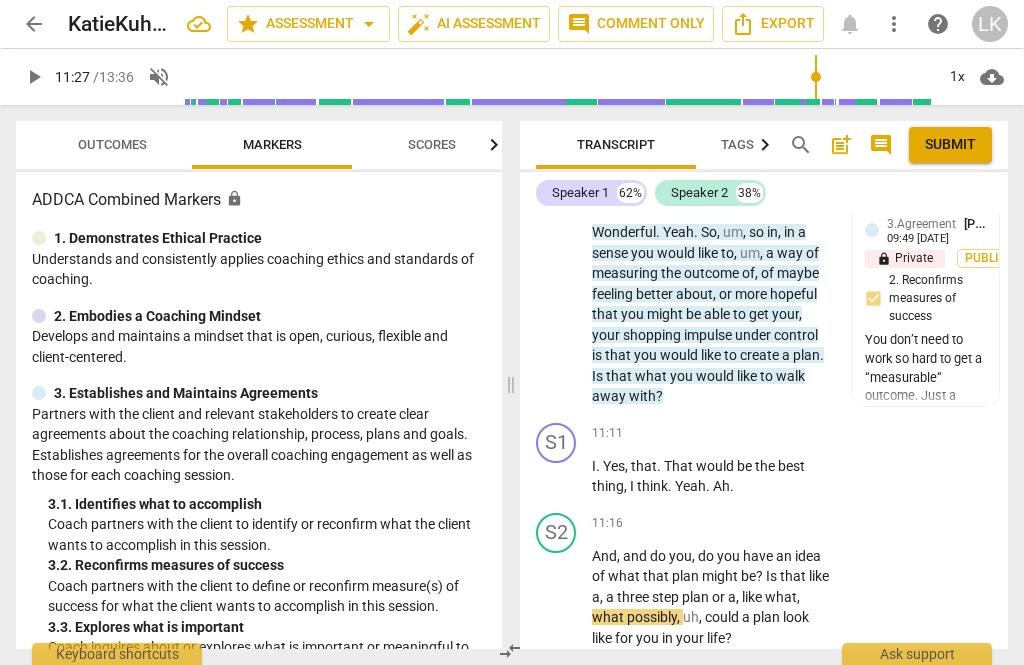 click on "+ Add competency" at bounding box center [757, 524] 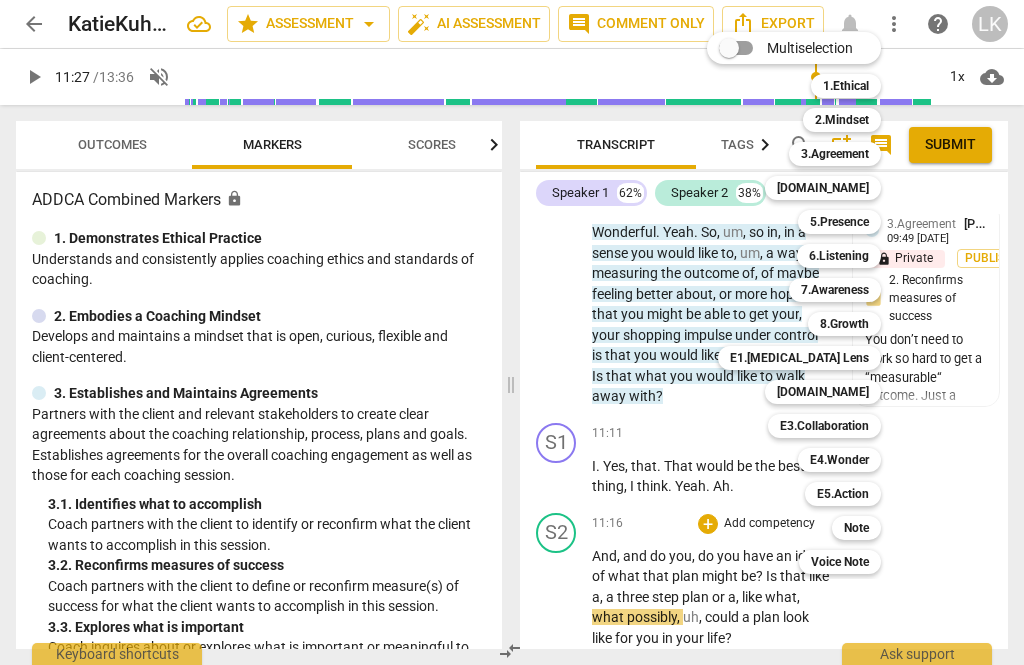 click on "Note" at bounding box center [856, 528] 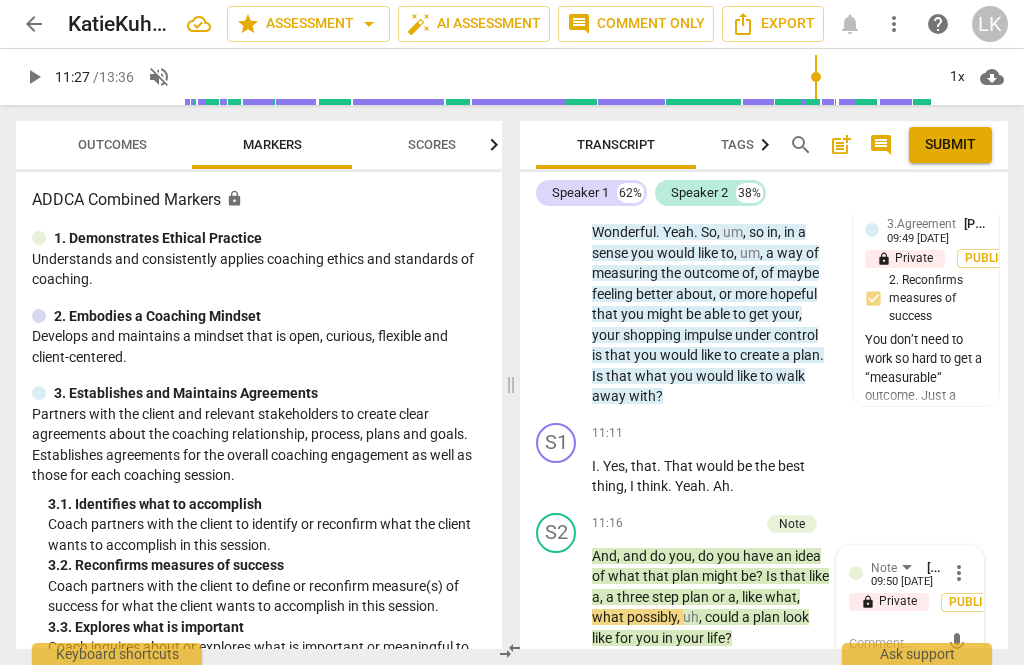 click at bounding box center [894, 643] 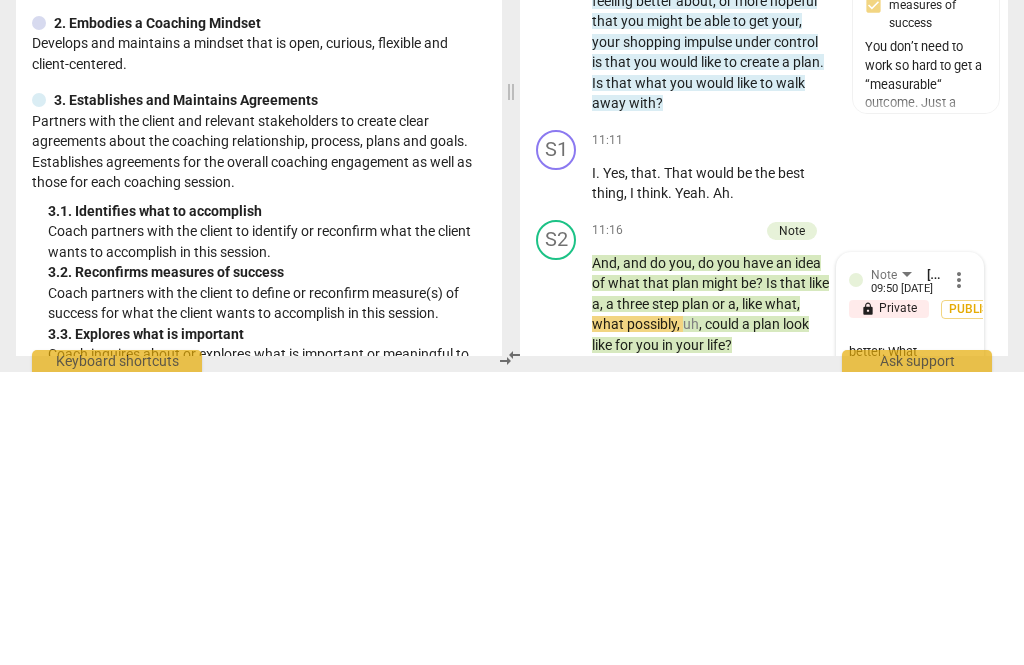 scroll, scrollTop: 18, scrollLeft: 0, axis: vertical 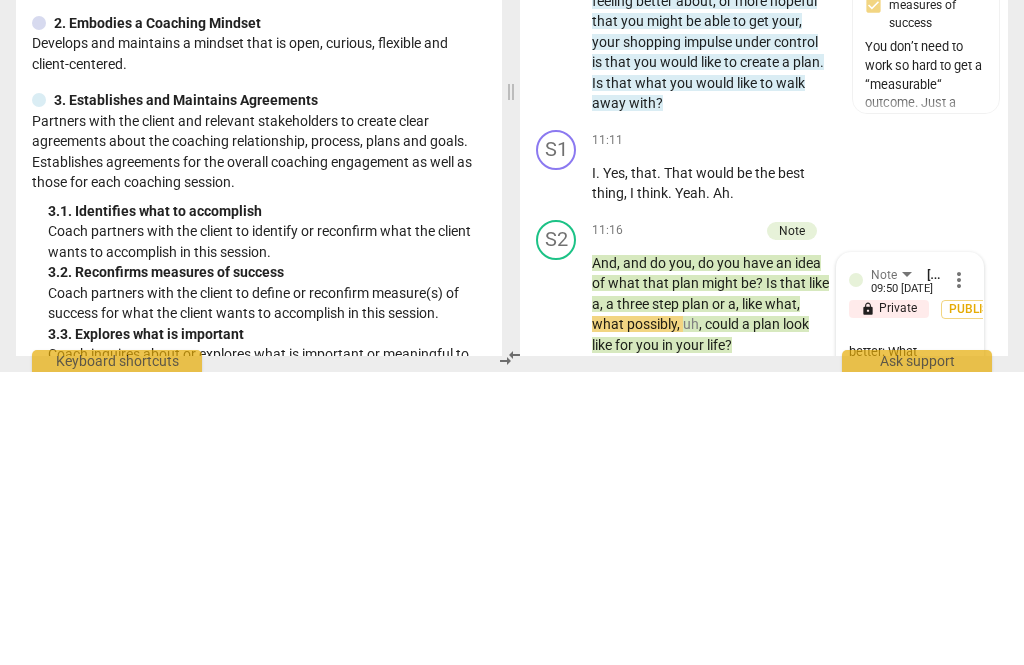 click on "send" at bounding box center (957, 662) 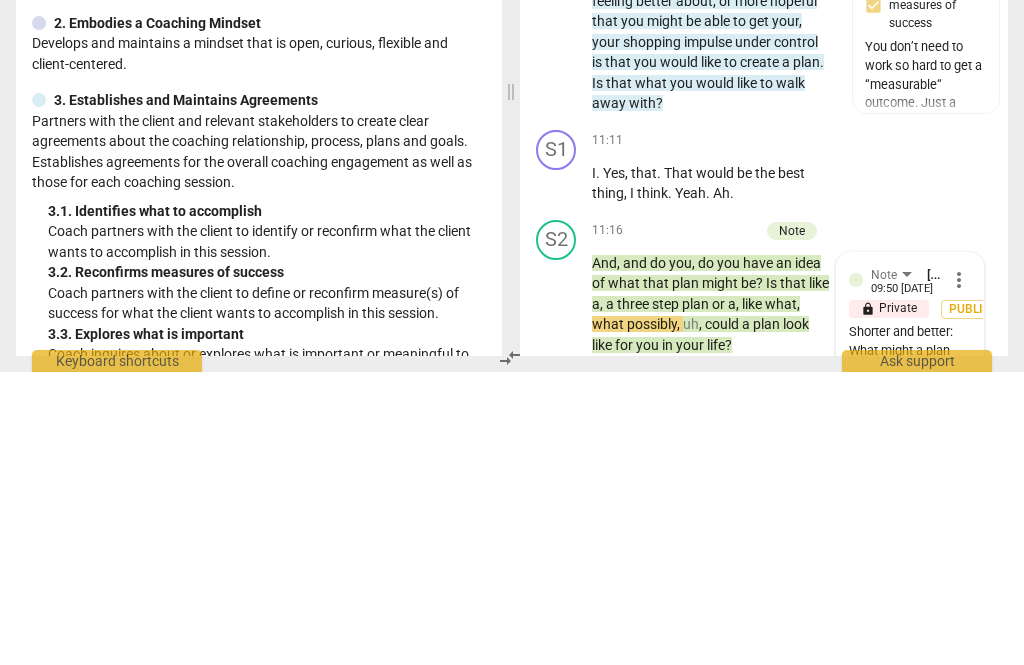 scroll, scrollTop: 0, scrollLeft: 0, axis: both 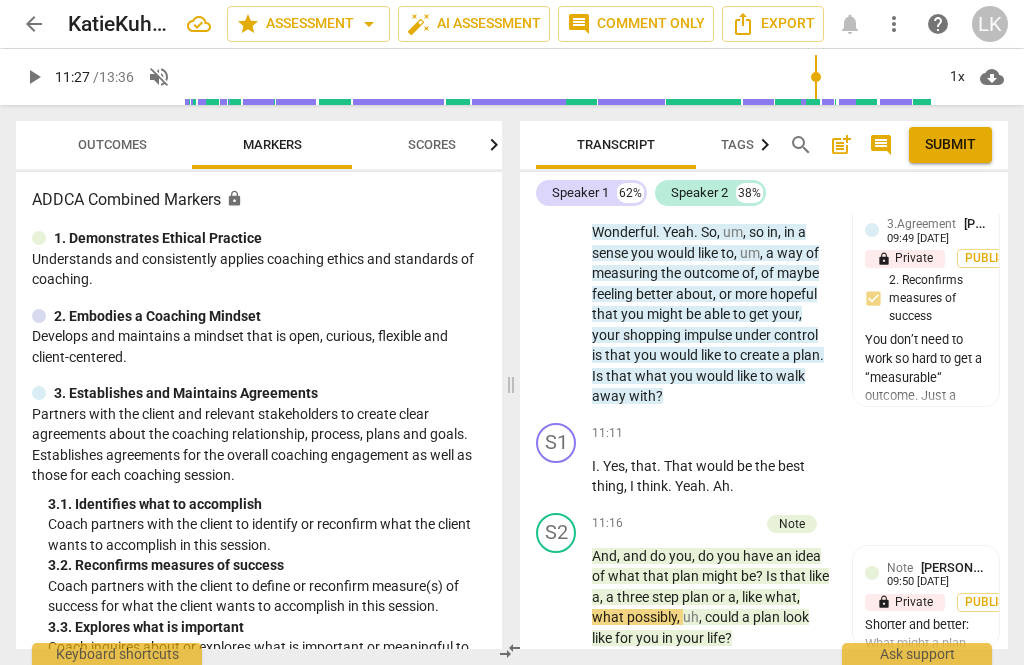 click on "Add competency" at bounding box center [711, 524] 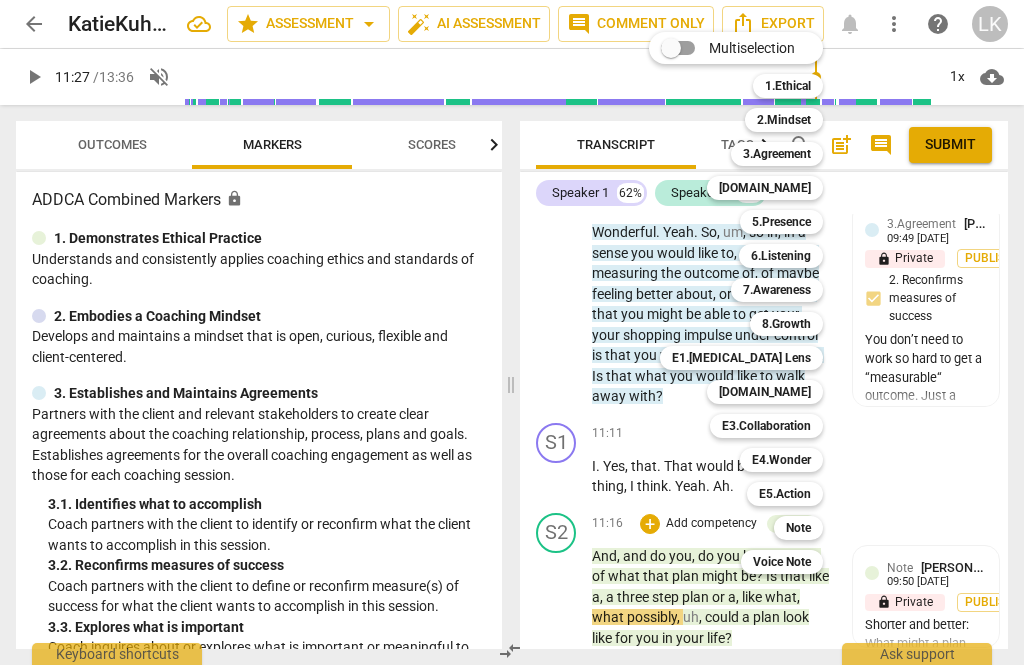 click on "5.Presence" at bounding box center [781, 222] 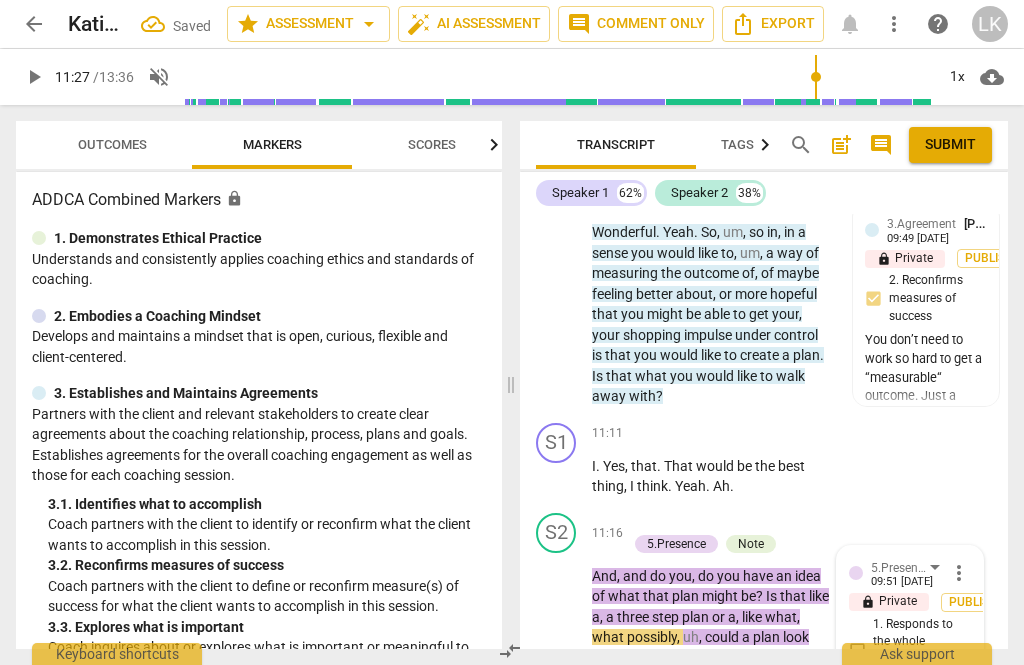 scroll, scrollTop: 6557, scrollLeft: 0, axis: vertical 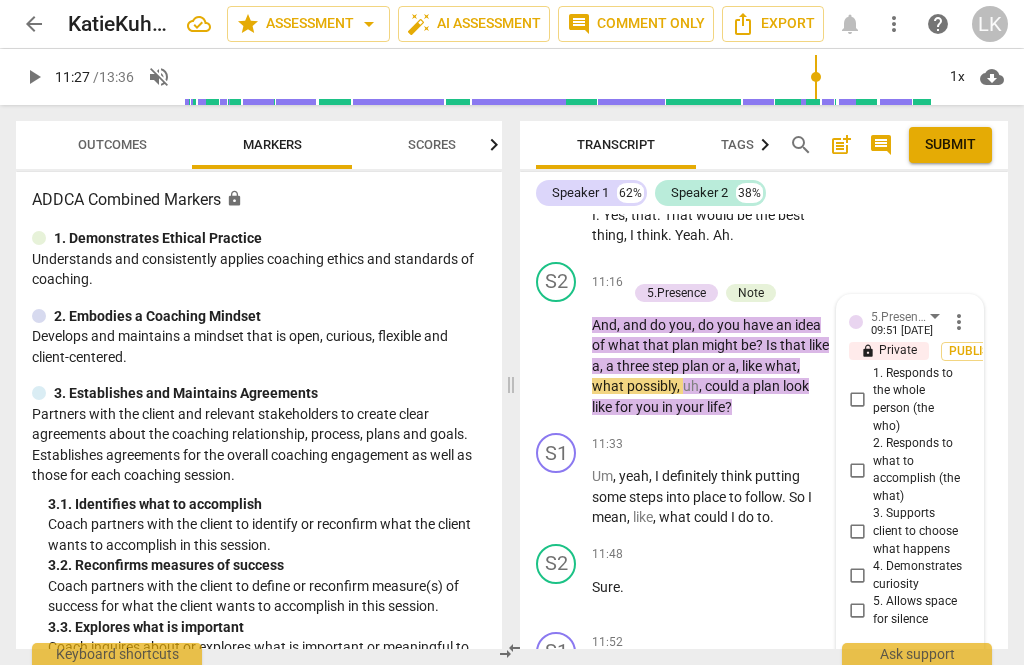 click on "4. Demonstrates curiosity" at bounding box center (857, 576) 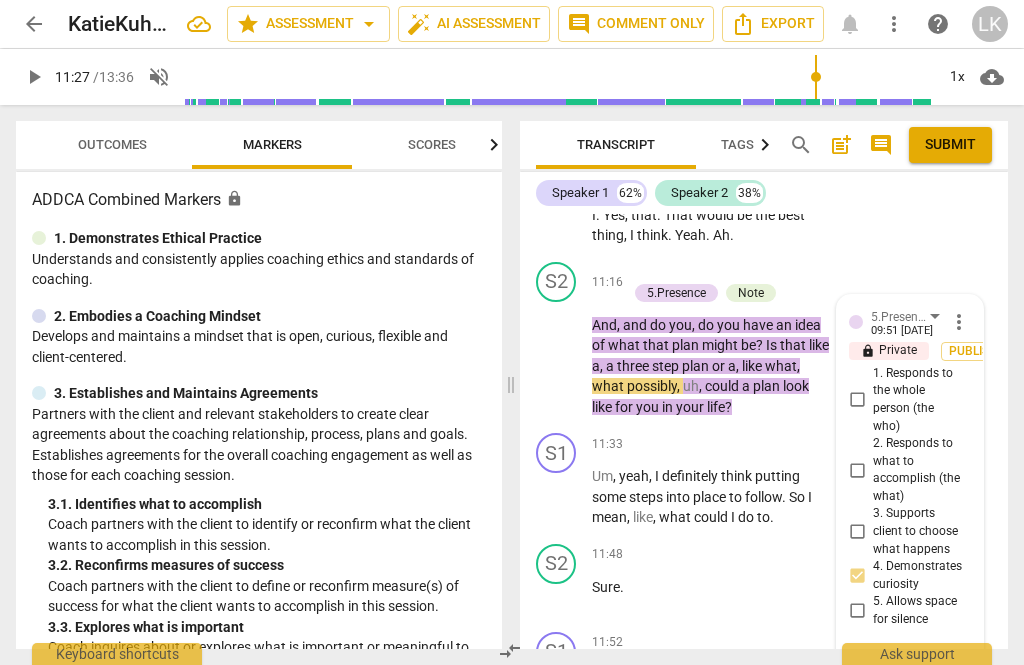click on "2. Responds to what to accomplish (the what)" at bounding box center [857, 470] 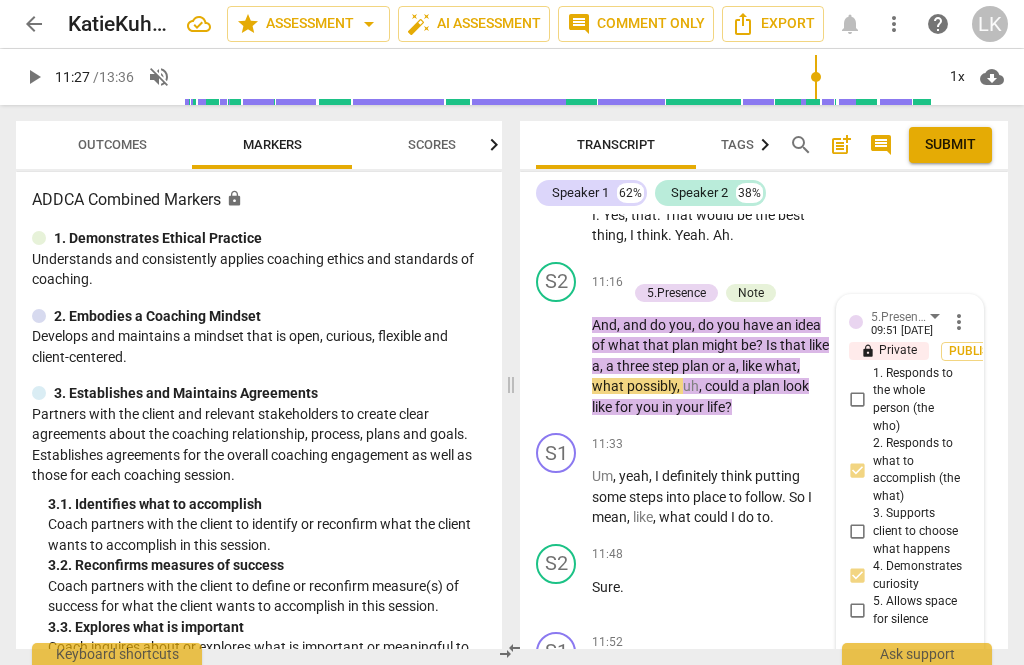 scroll, scrollTop: 6334, scrollLeft: 0, axis: vertical 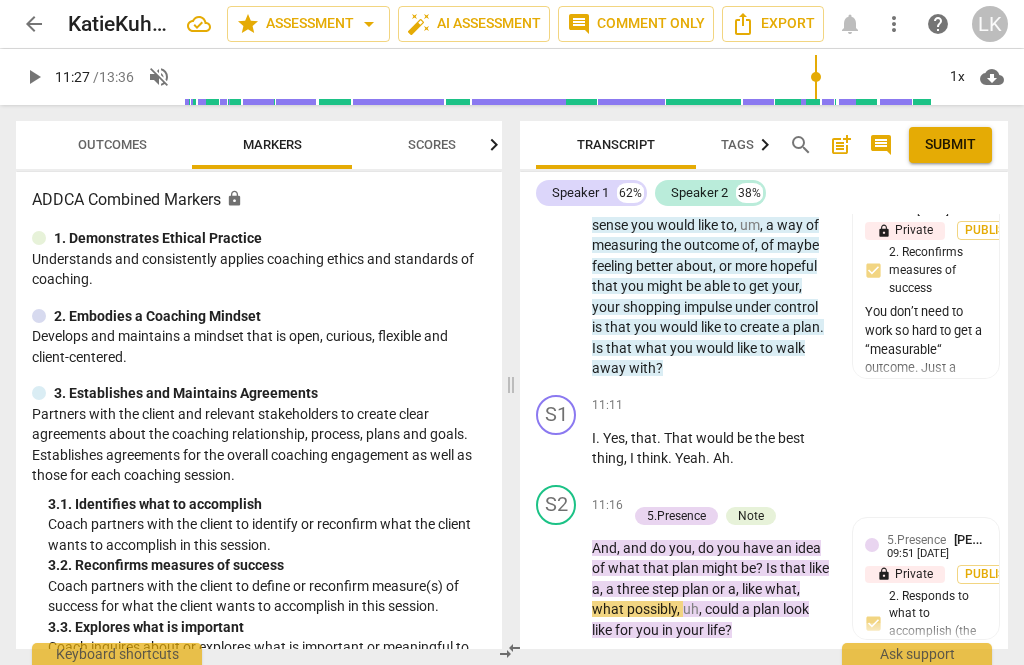 click on "+ Add competency 5.Presence Note" at bounding box center (722, 506) 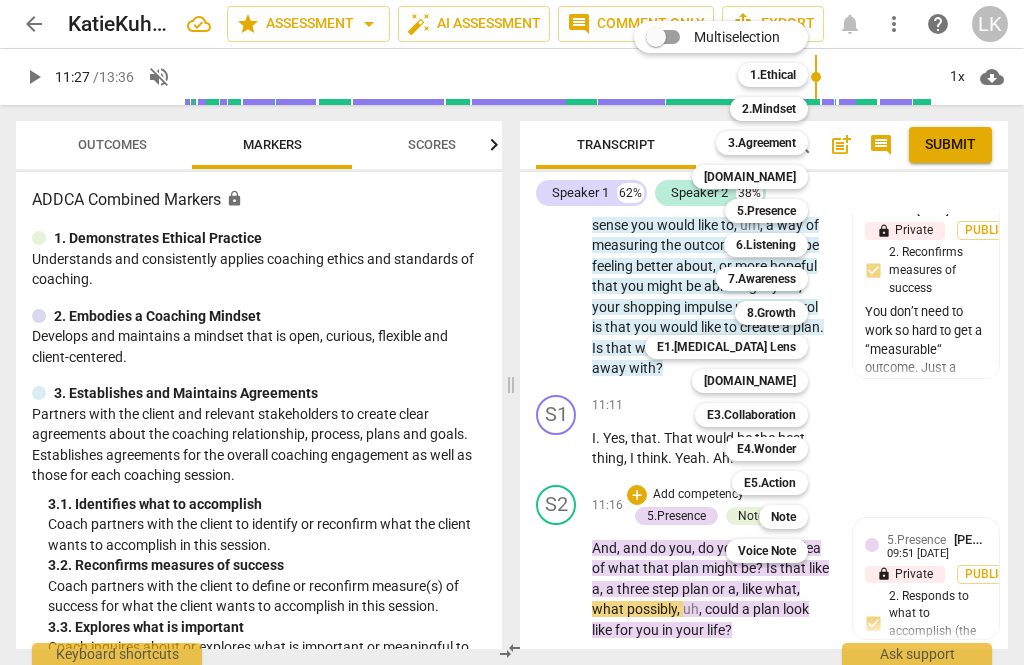 click on "[DOMAIN_NAME]" at bounding box center (750, 381) 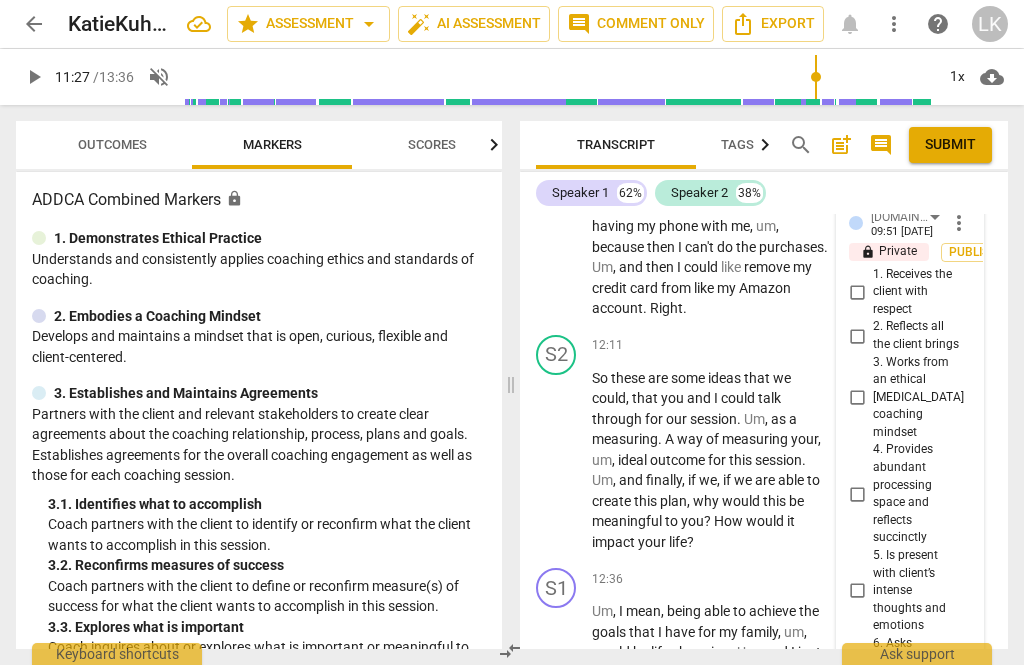 scroll, scrollTop: 7050, scrollLeft: 0, axis: vertical 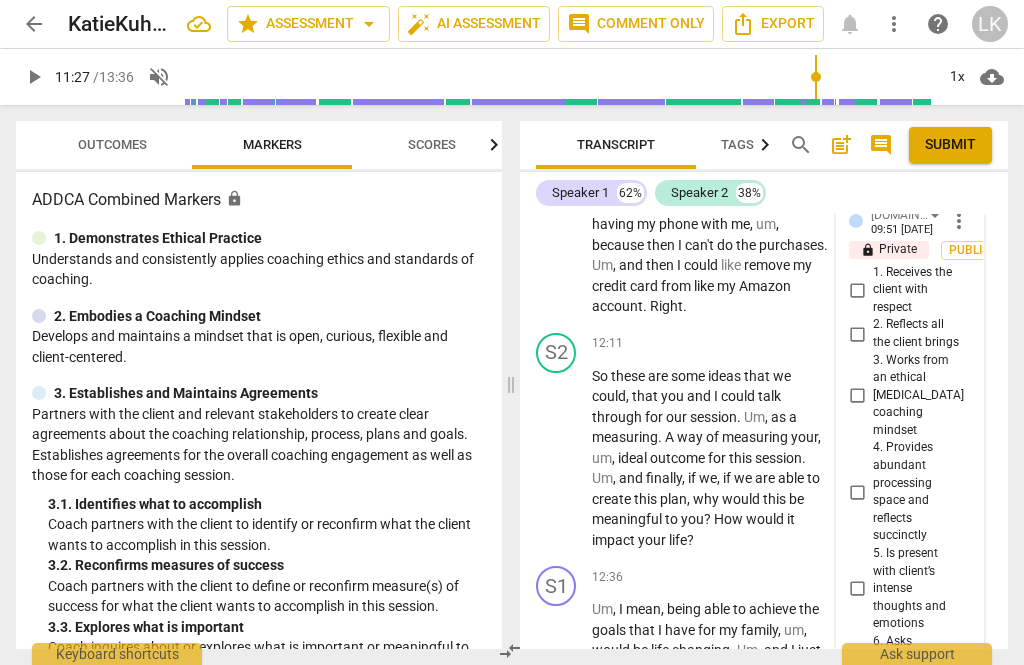 click on "7. Identifies and explores outcomes" at bounding box center (857, 782) 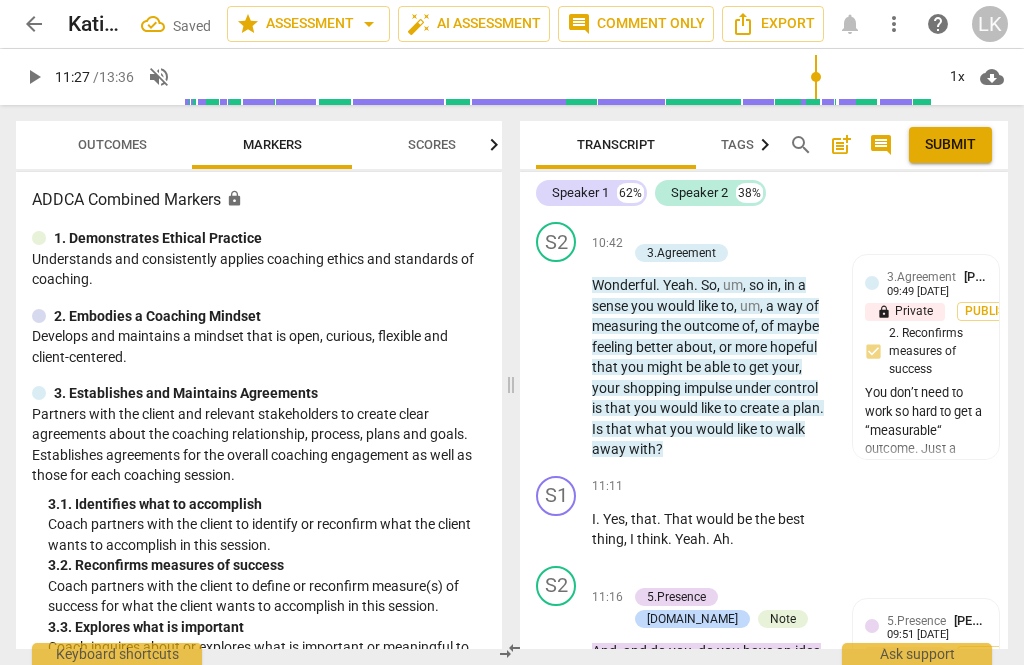 scroll, scrollTop: 6254, scrollLeft: 0, axis: vertical 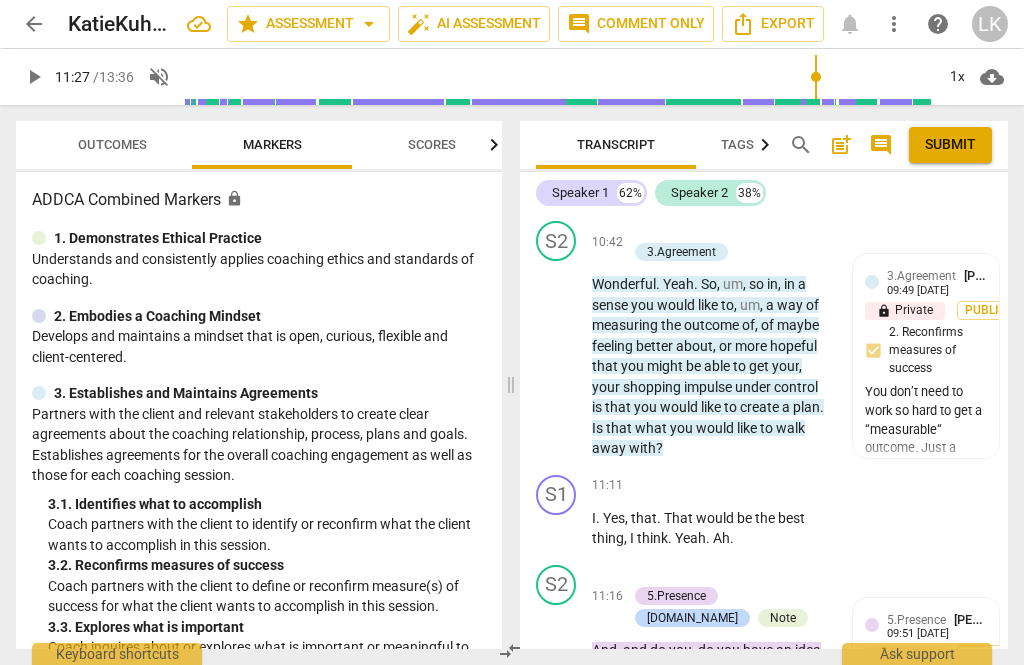click on "Add competency" at bounding box center [698, 575] 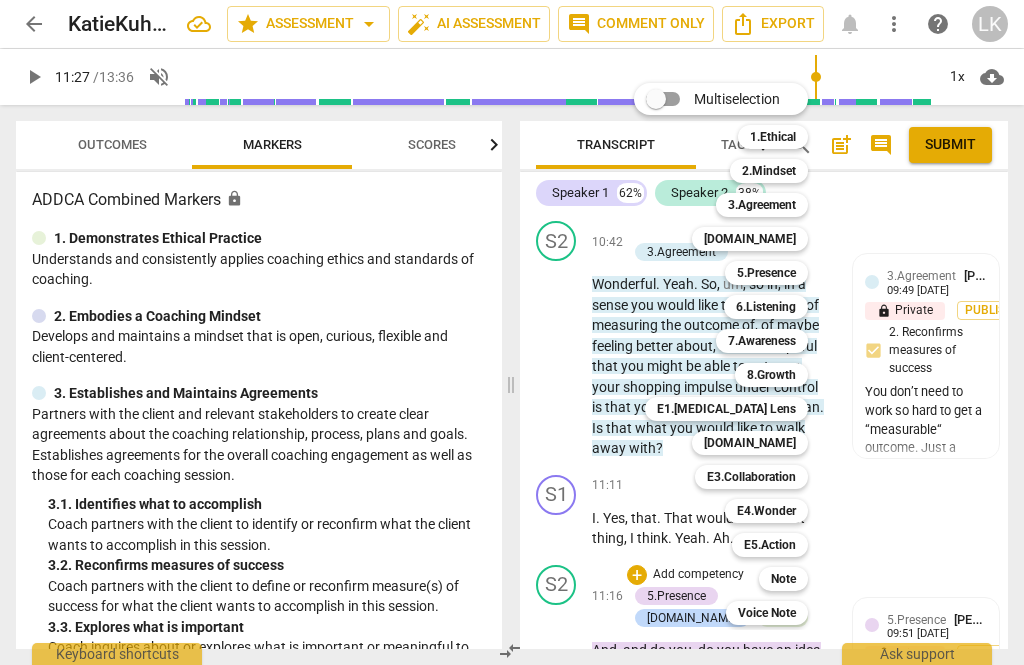click on "E4.Wonder" at bounding box center [766, 511] 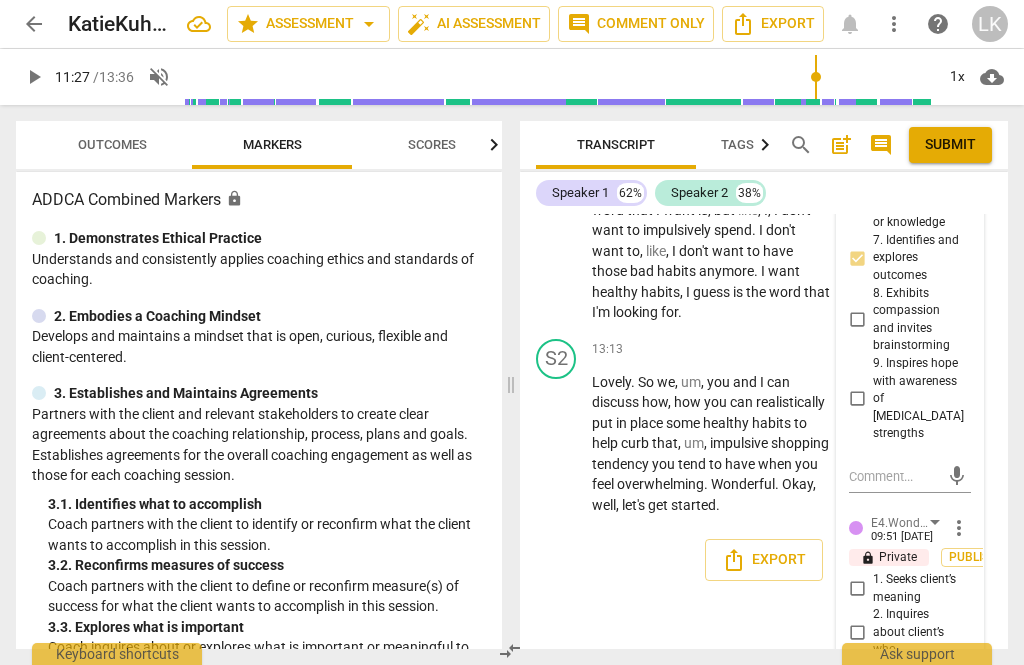 scroll, scrollTop: 7575, scrollLeft: 0, axis: vertical 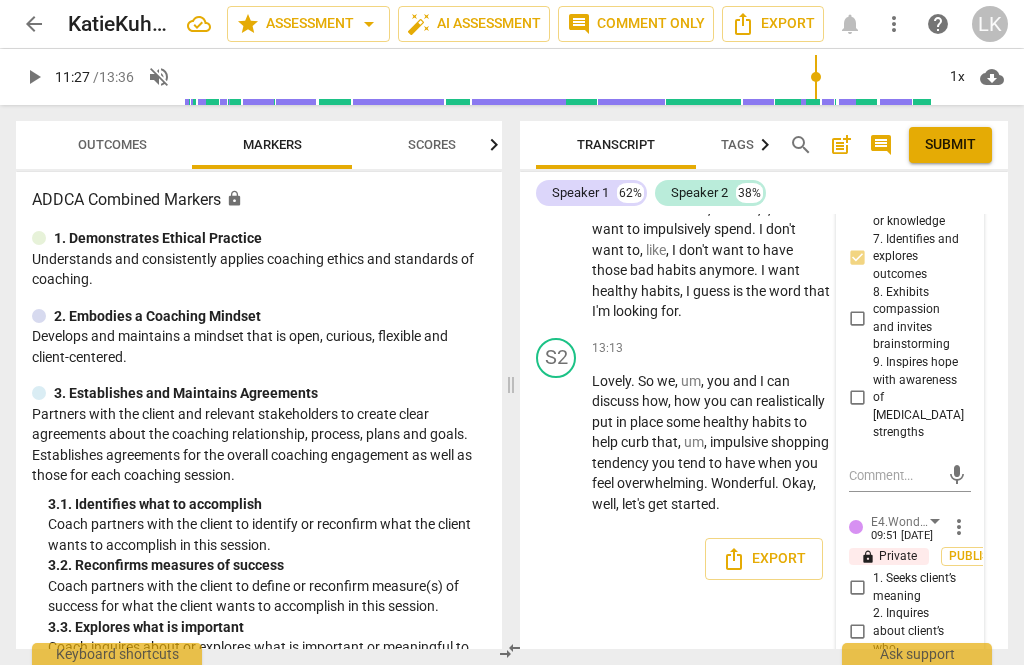click on "3. Asks about possibilities" at bounding box center [857, 676] 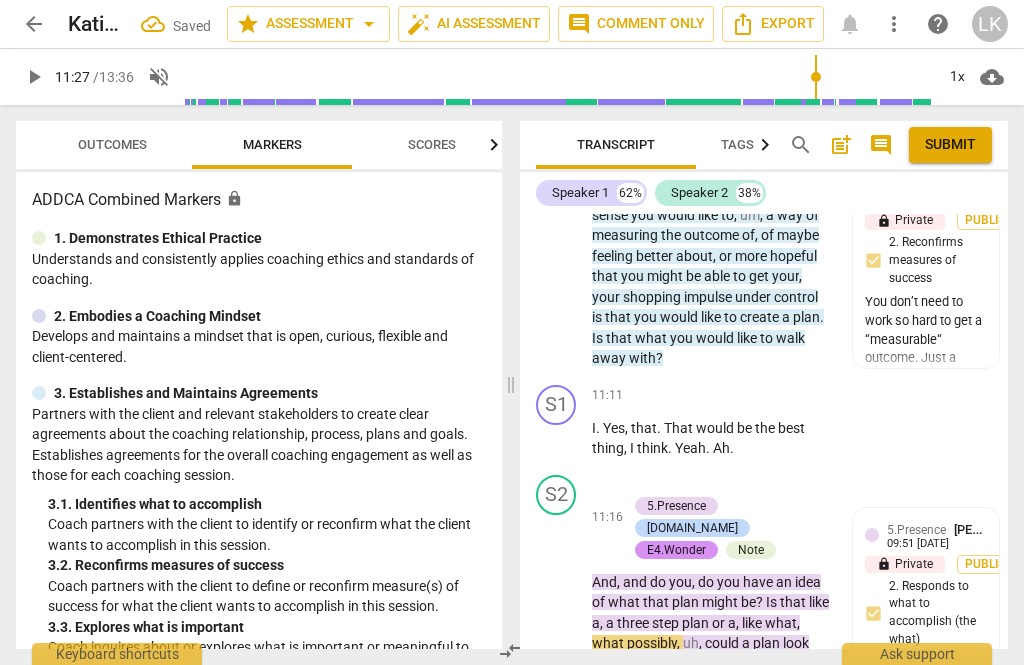 scroll, scrollTop: 6345, scrollLeft: 0, axis: vertical 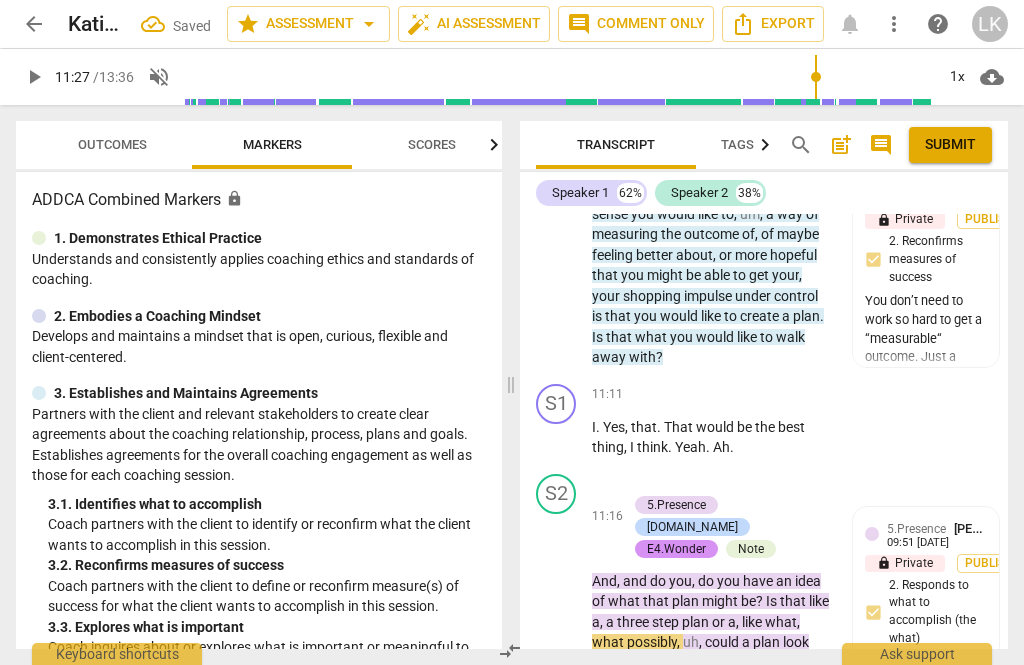 click on "play_arrow" at bounding box center [557, 753] 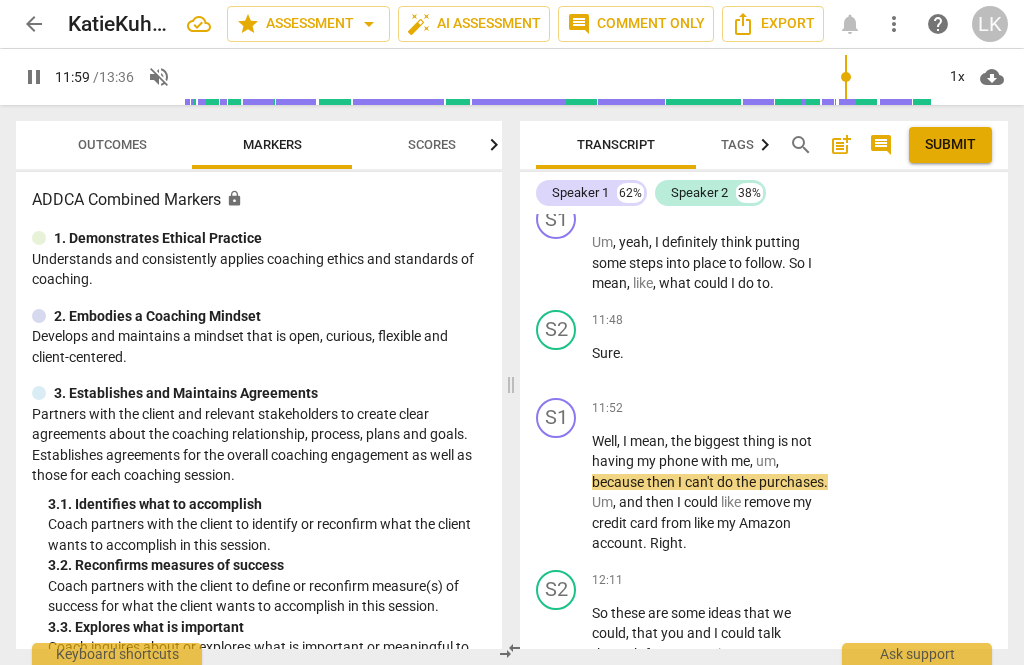 scroll, scrollTop: 6850, scrollLeft: 0, axis: vertical 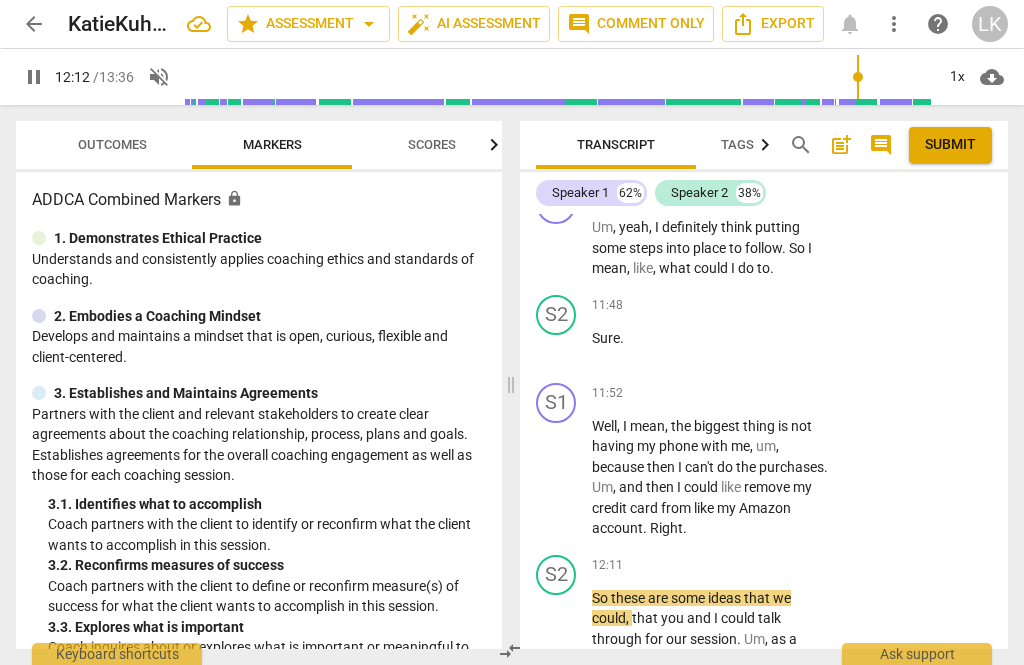click on "pause" at bounding box center [557, 680] 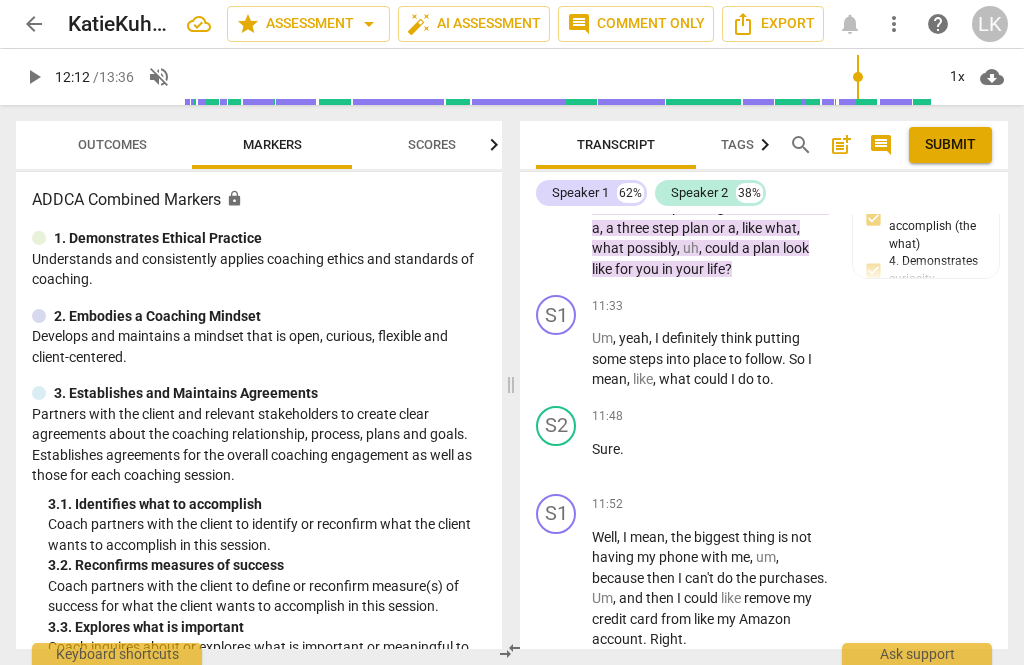scroll, scrollTop: 6739, scrollLeft: 0, axis: vertical 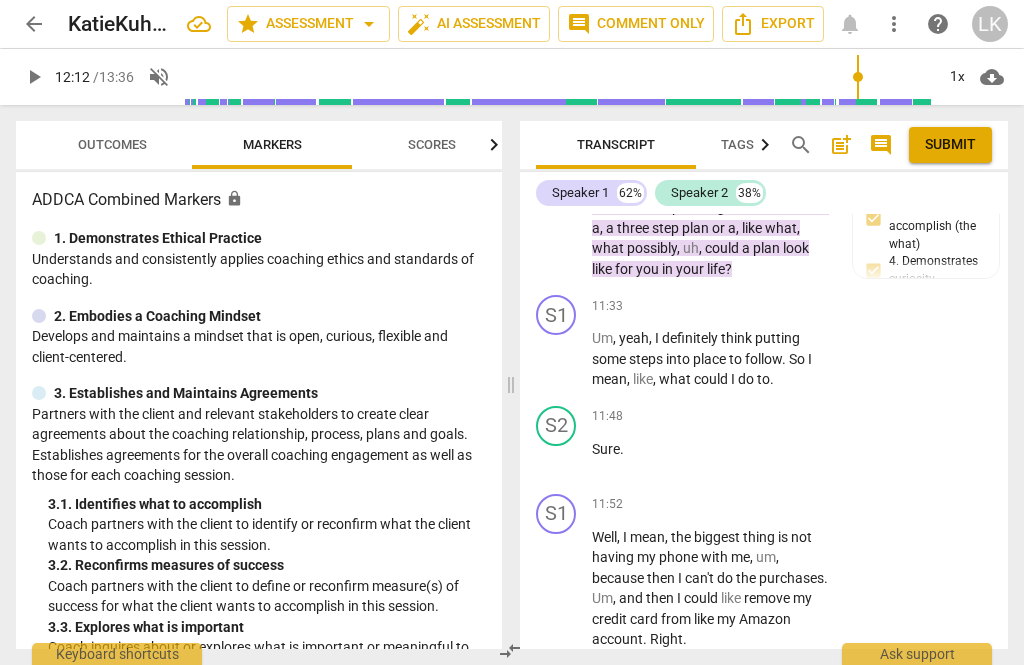 click on "Note [PERSON_NAME]" at bounding box center (937, 556) 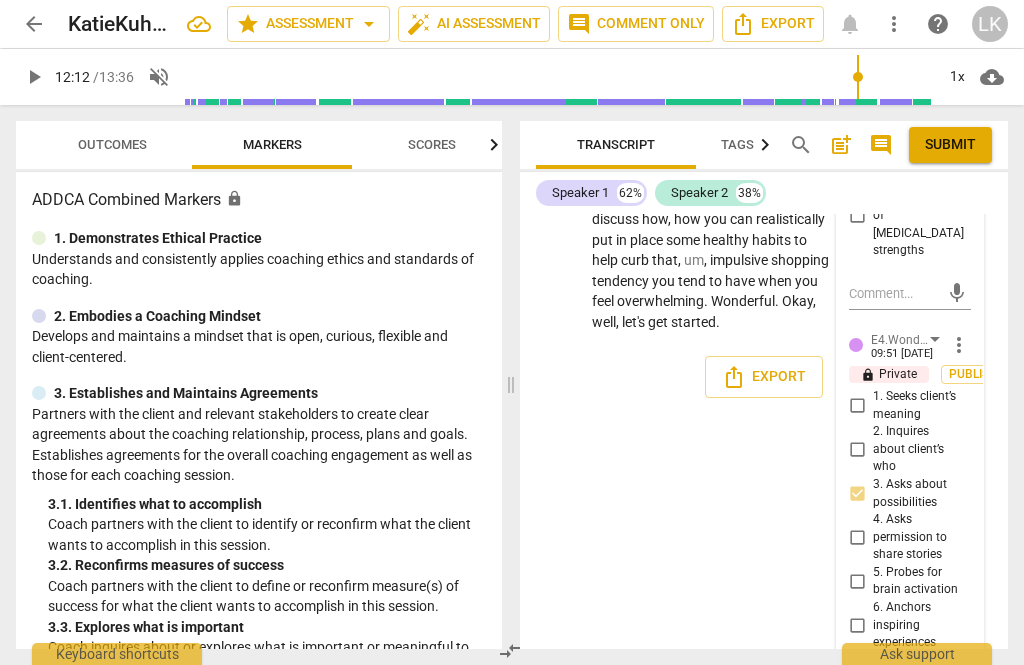 scroll, scrollTop: 7754, scrollLeft: 0, axis: vertical 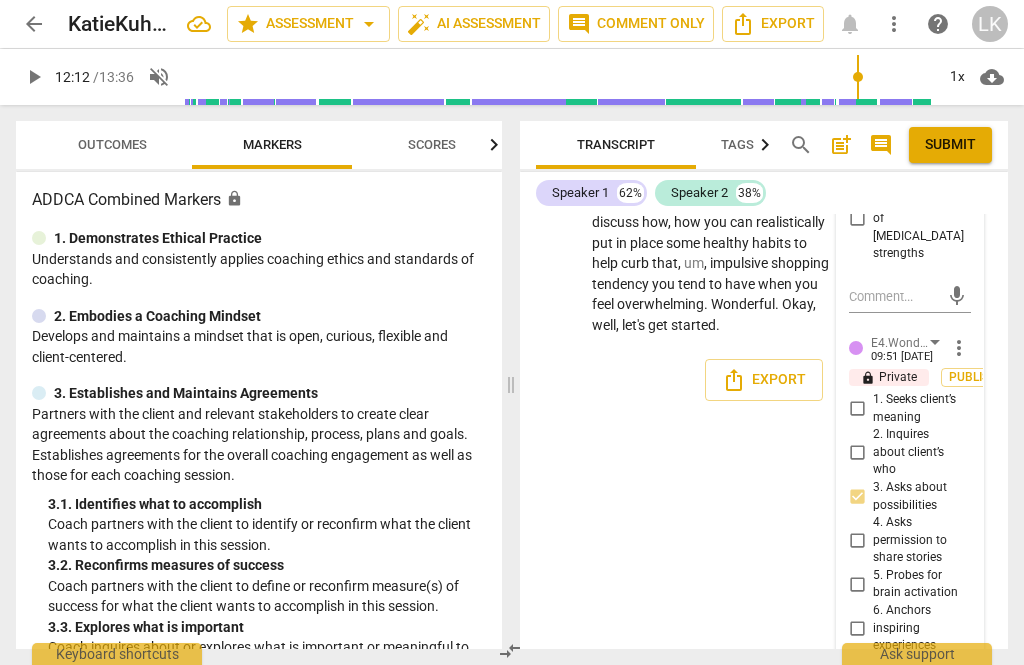 click on "more_vert" at bounding box center [959, 828] 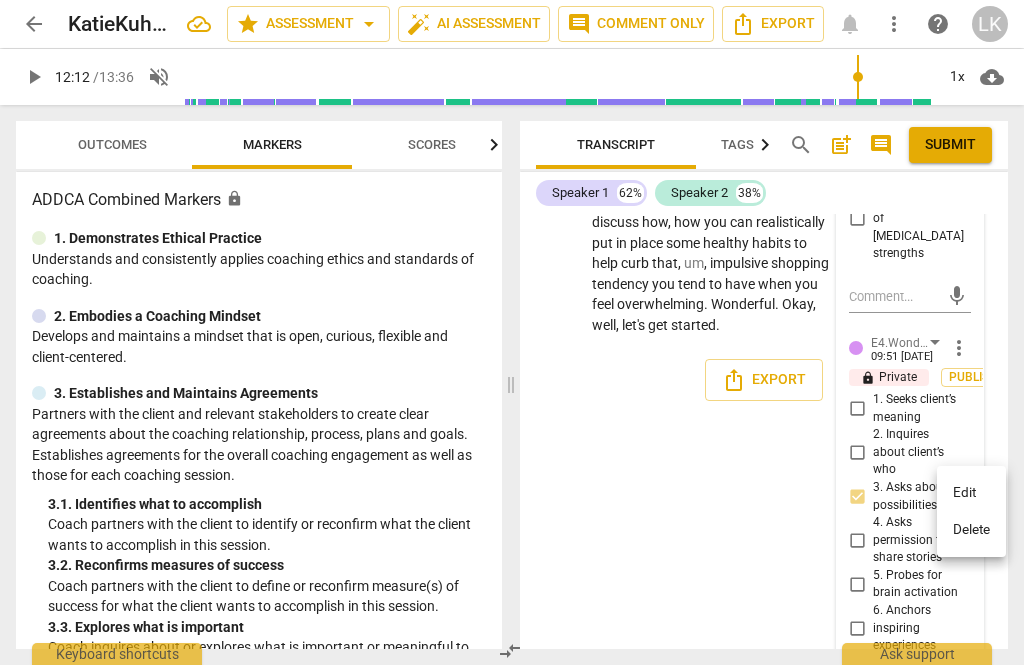click on "Edit" at bounding box center (971, 493) 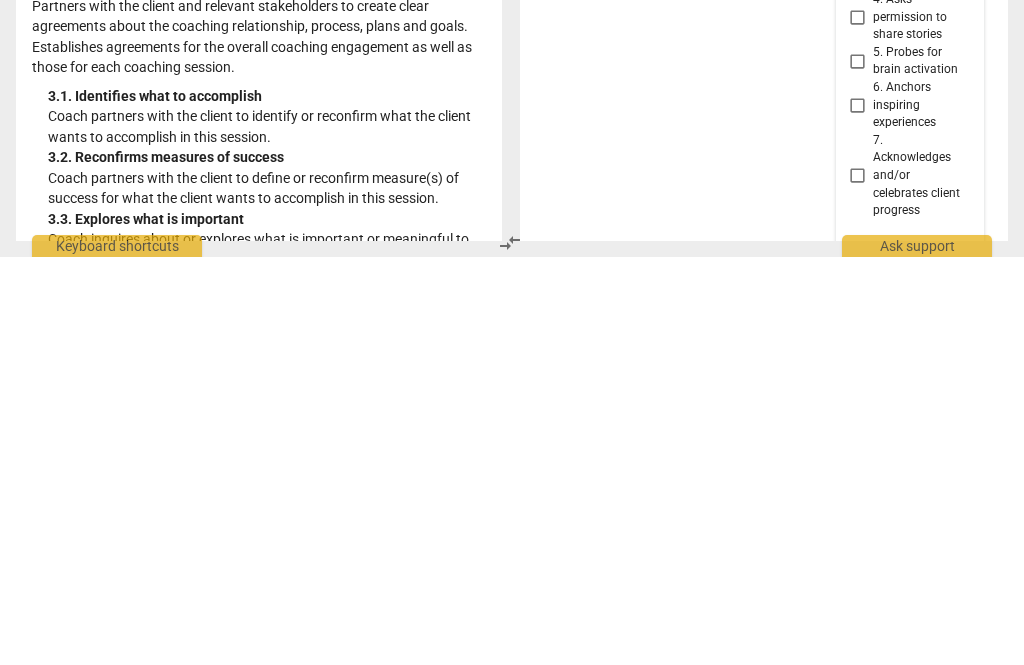 scroll, scrollTop: 7868, scrollLeft: 0, axis: vertical 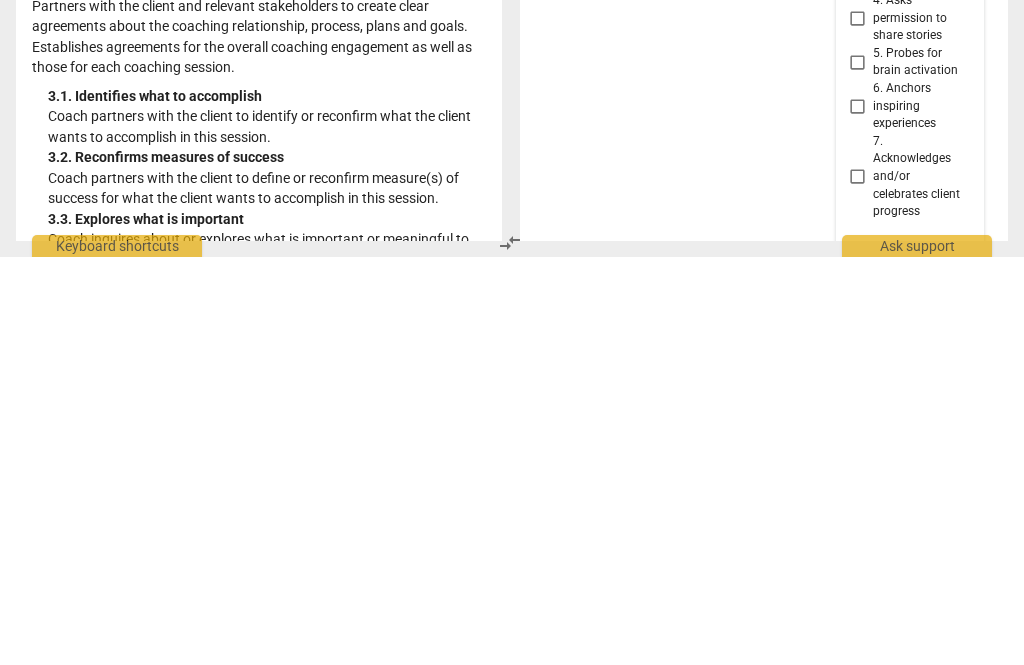 click on "check_circle" at bounding box center (863, 953) 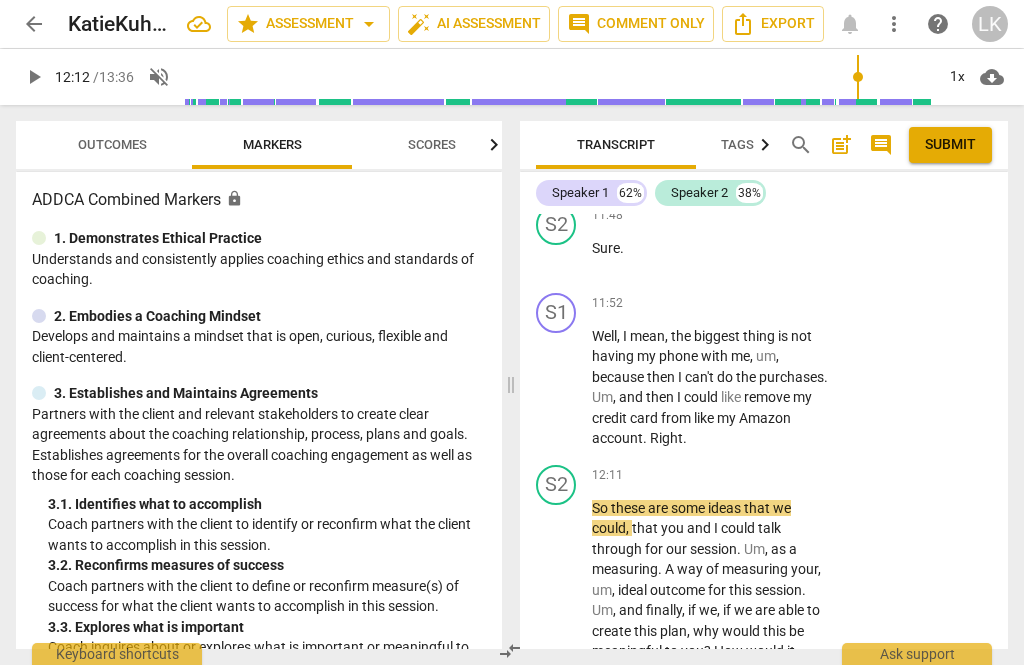 scroll, scrollTop: 6935, scrollLeft: 0, axis: vertical 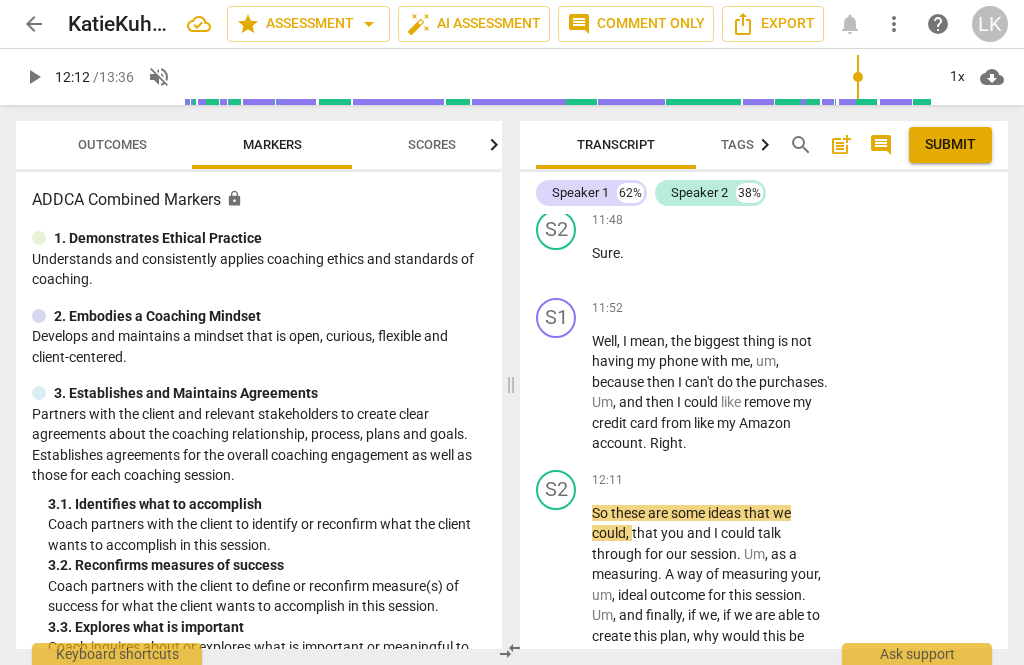click on "play_arrow" at bounding box center (557, 595) 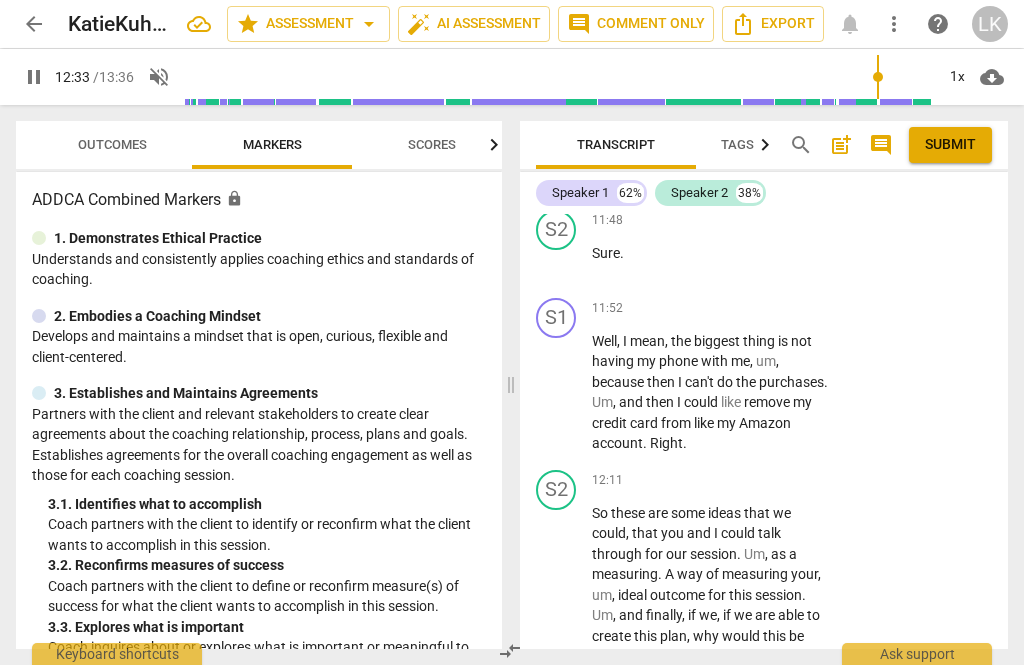 click on "pause" at bounding box center (557, 595) 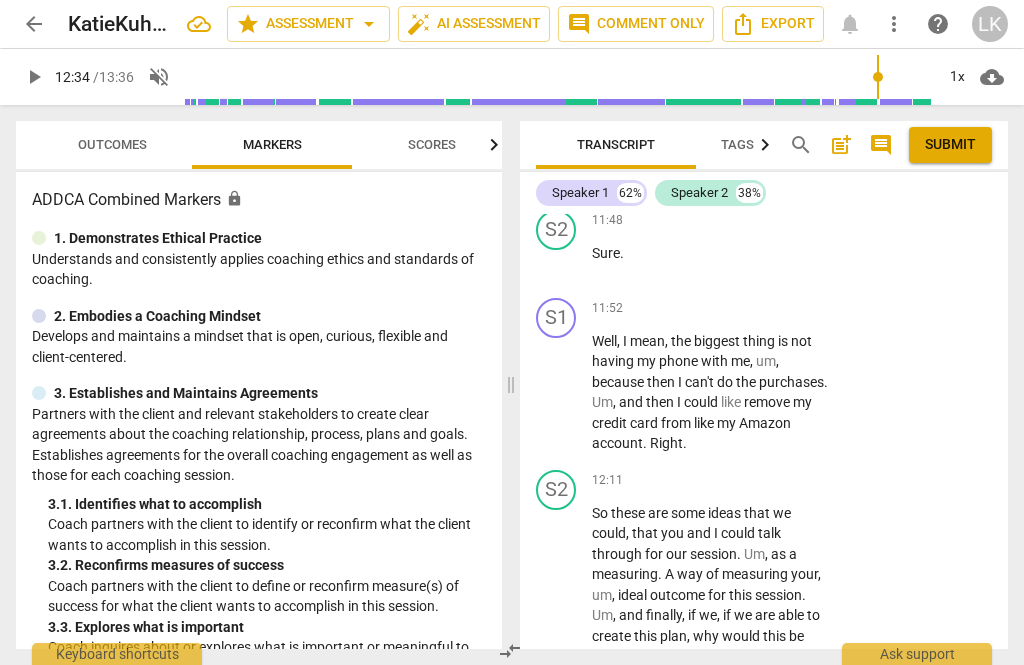 click on "+" at bounding box center [708, 481] 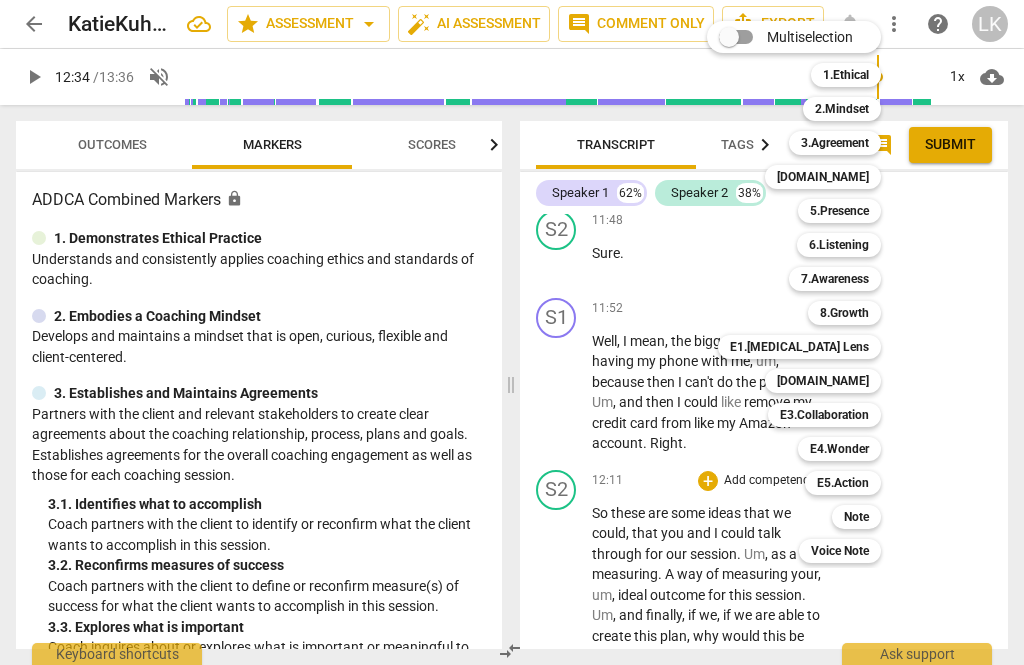 click on "3.Agreement" at bounding box center [835, 143] 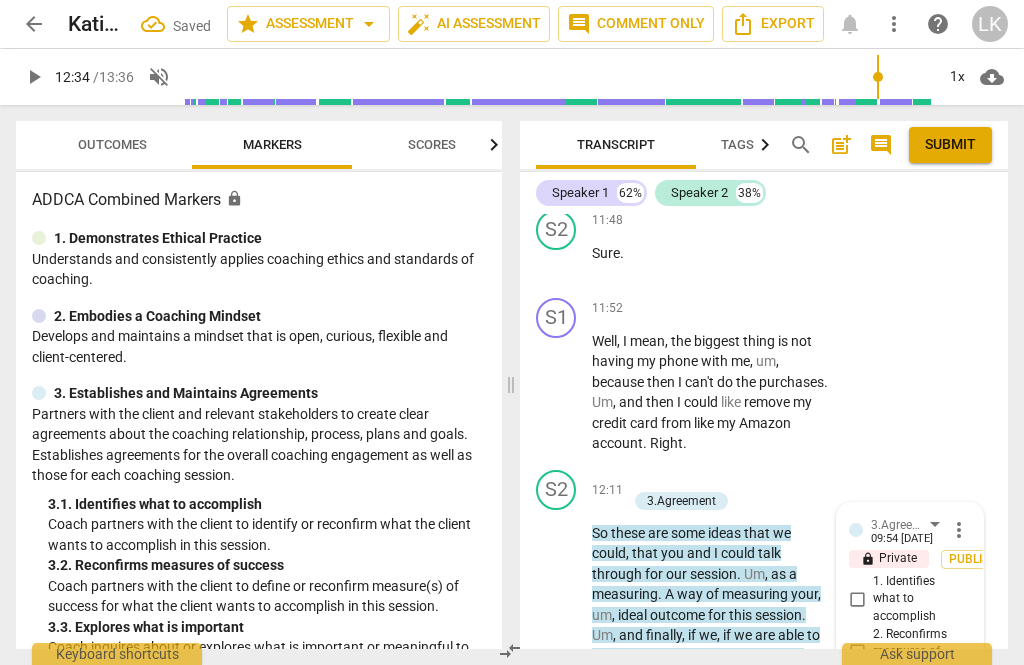 click on "3. Explores what is important" at bounding box center [857, 696] 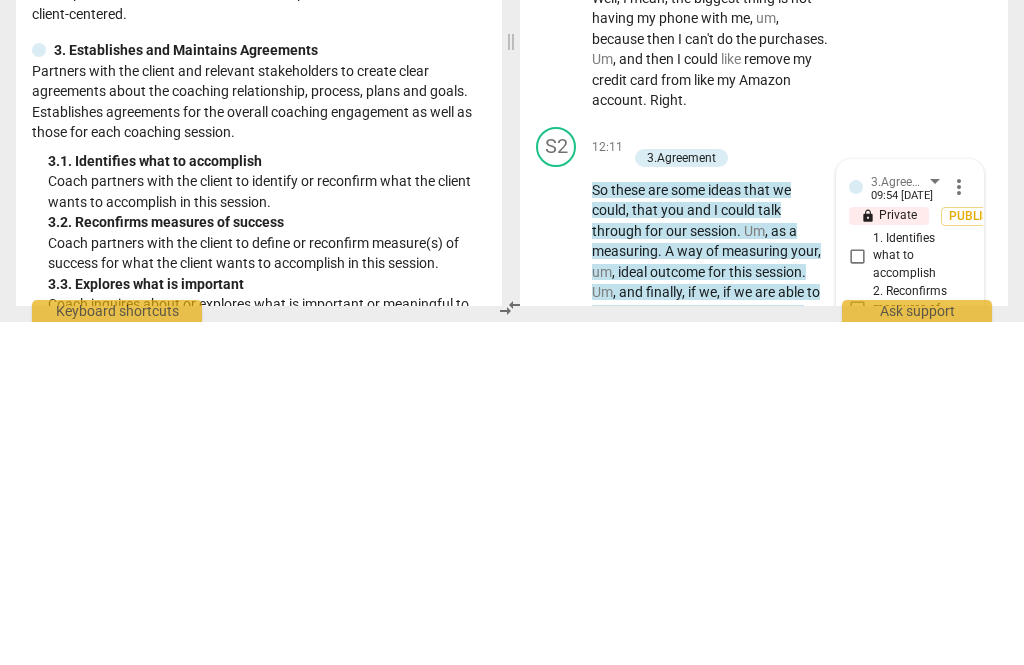 scroll, scrollTop: 38, scrollLeft: 0, axis: vertical 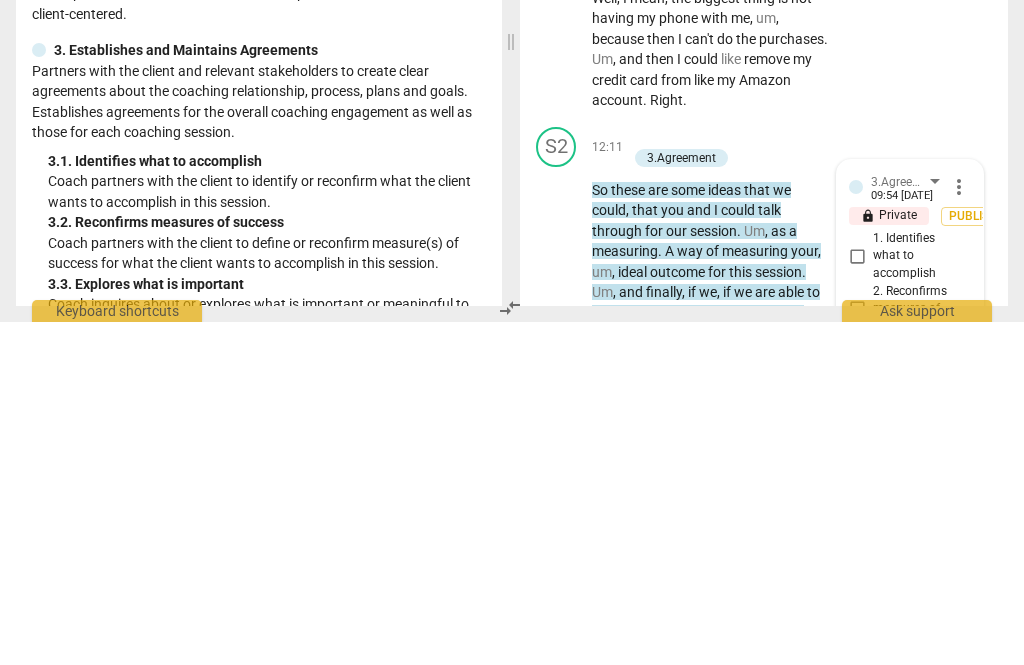 click on "Although 3.4 was already established, just a really nice way to flush that out further." at bounding box center [894, 820] 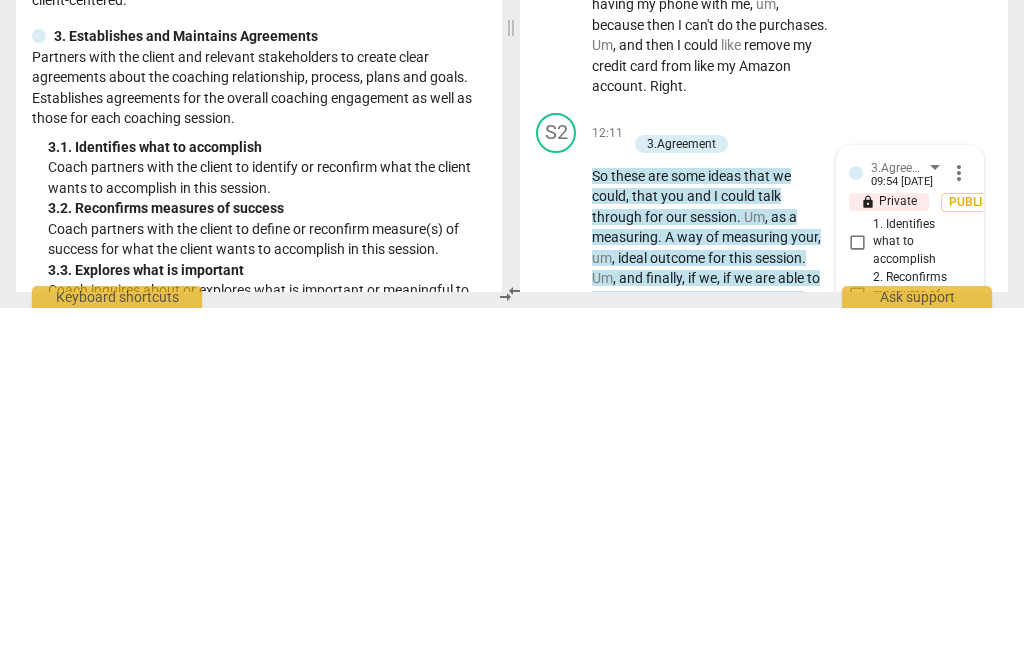 click on "Although 3.4 was already established, just a really nice way to flush that out further." at bounding box center [894, 820] 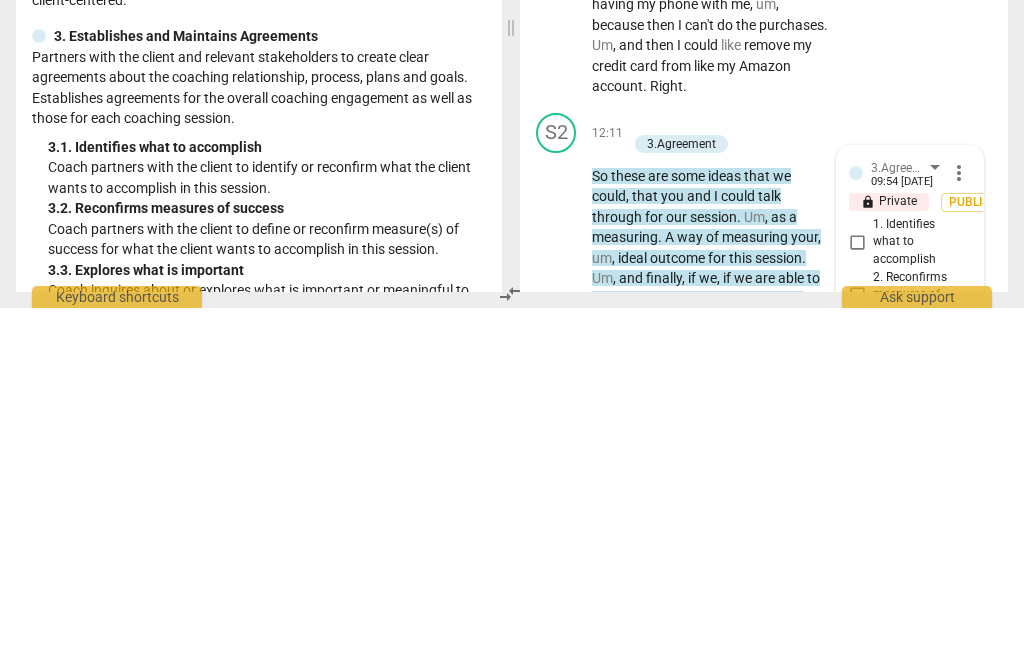 click on "send" at bounding box center [957, 820] 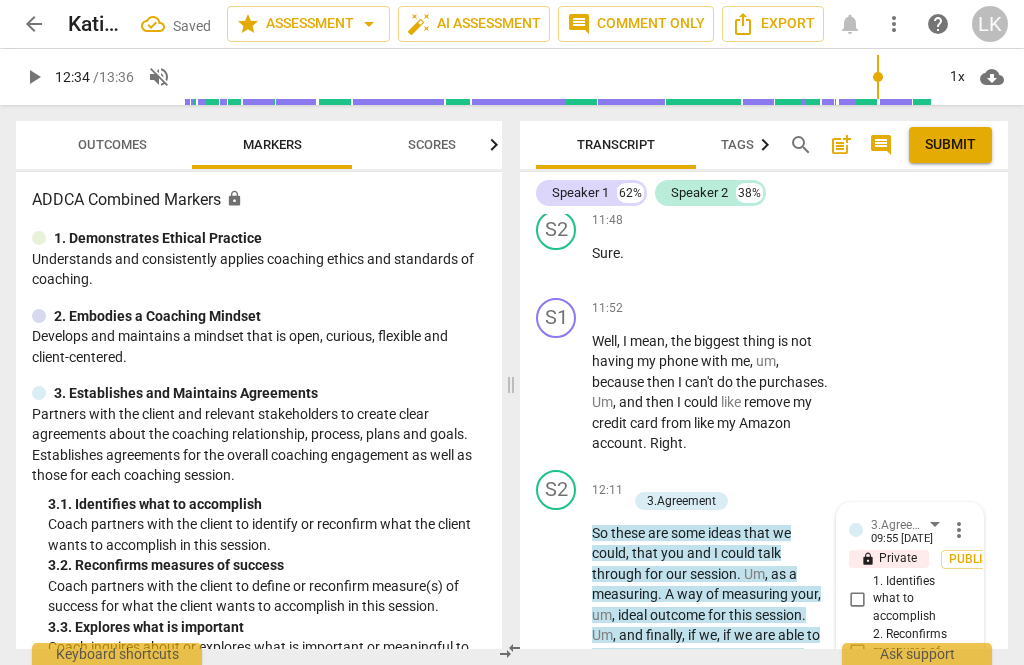 scroll, scrollTop: 0, scrollLeft: 0, axis: both 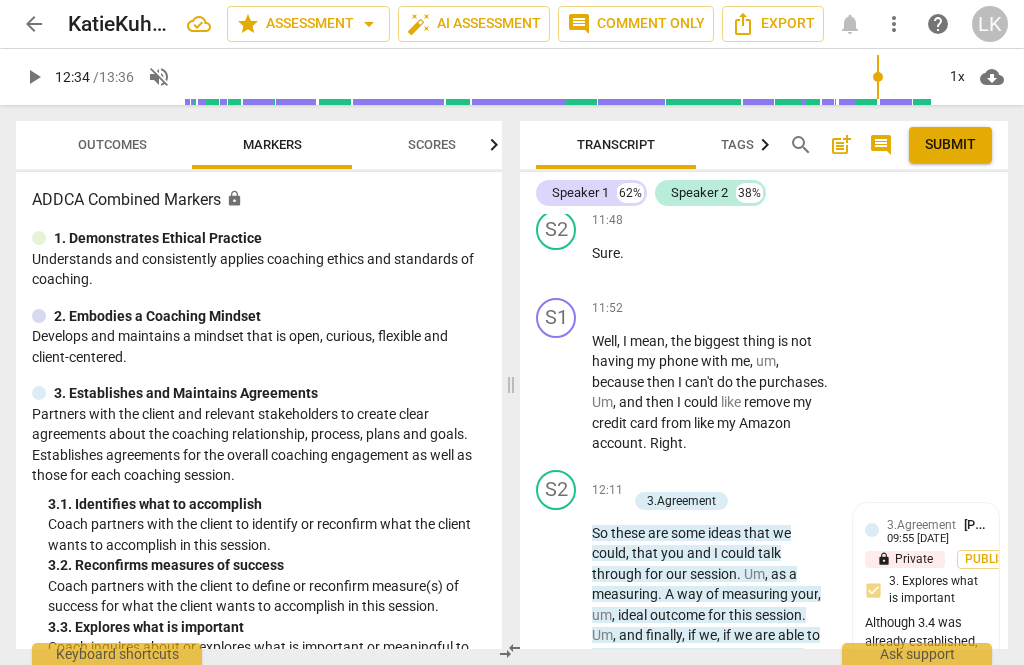 click on "+" at bounding box center [637, 480] 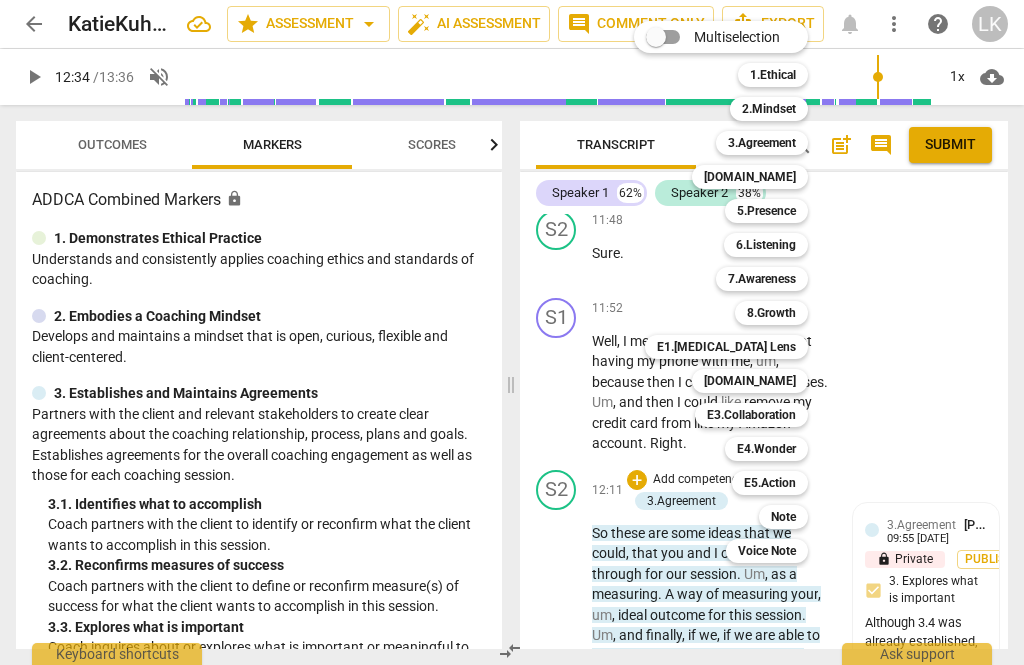 click on "3.Agreement" at bounding box center (762, 143) 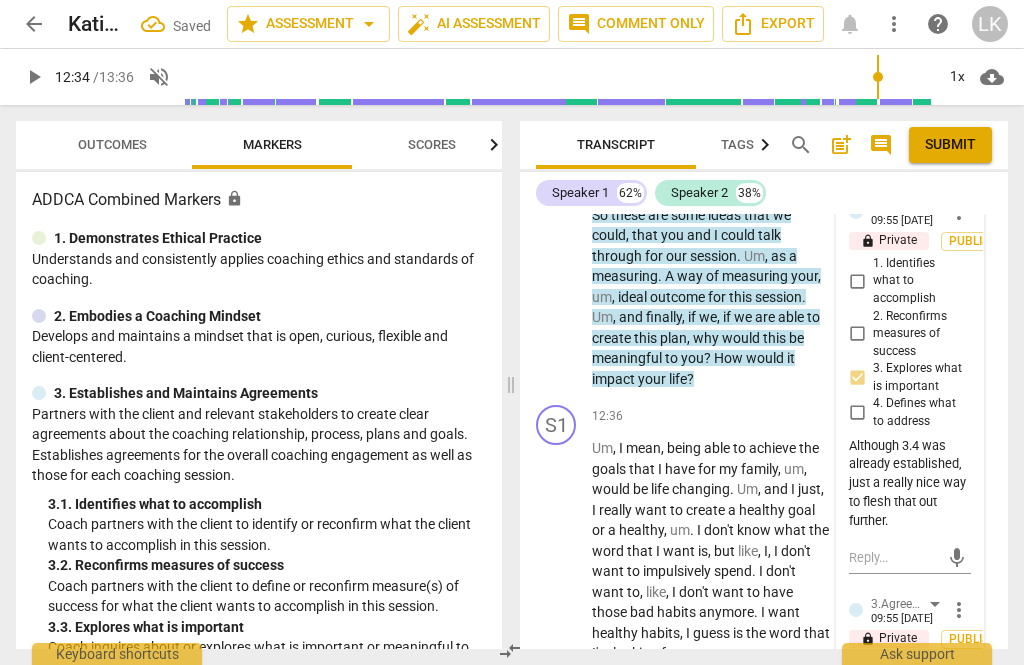 scroll, scrollTop: 7253, scrollLeft: 0, axis: vertical 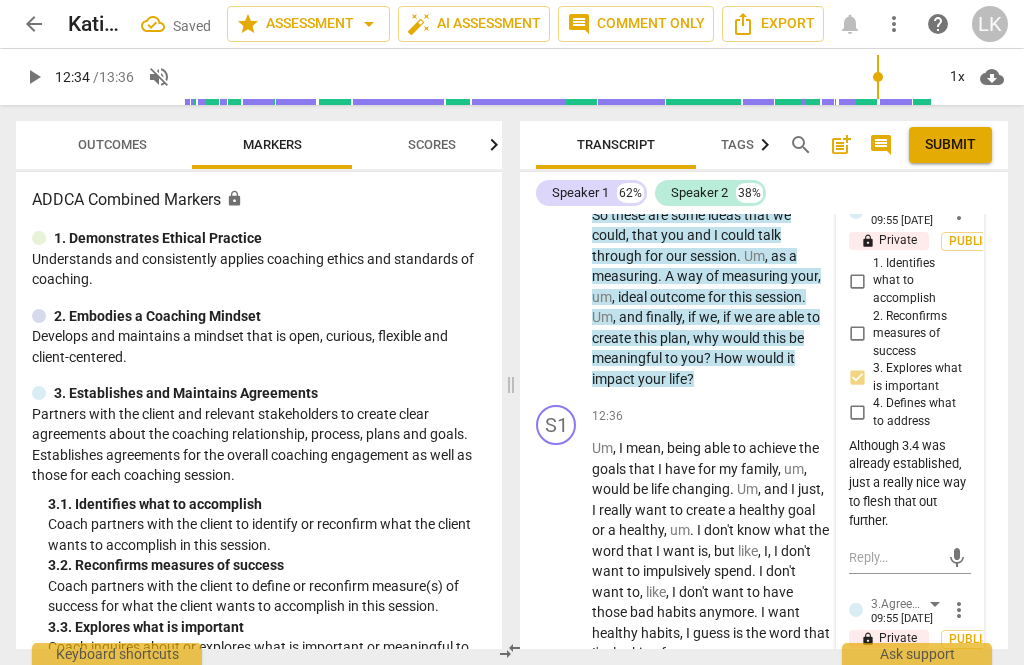 click on "more_vert" at bounding box center [959, 610] 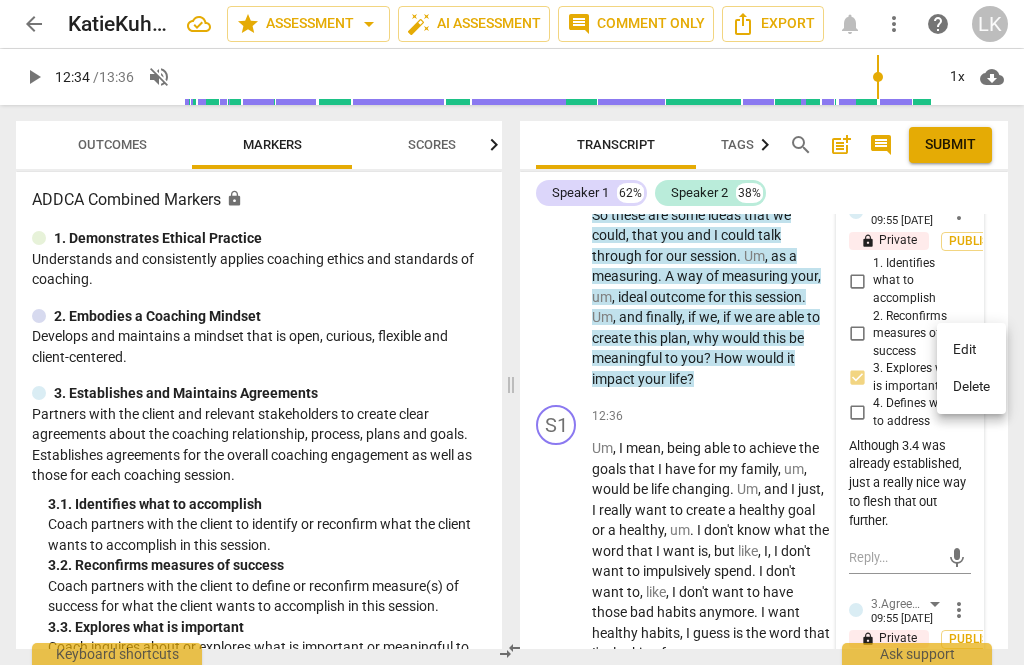 click on "Delete" at bounding box center [971, 387] 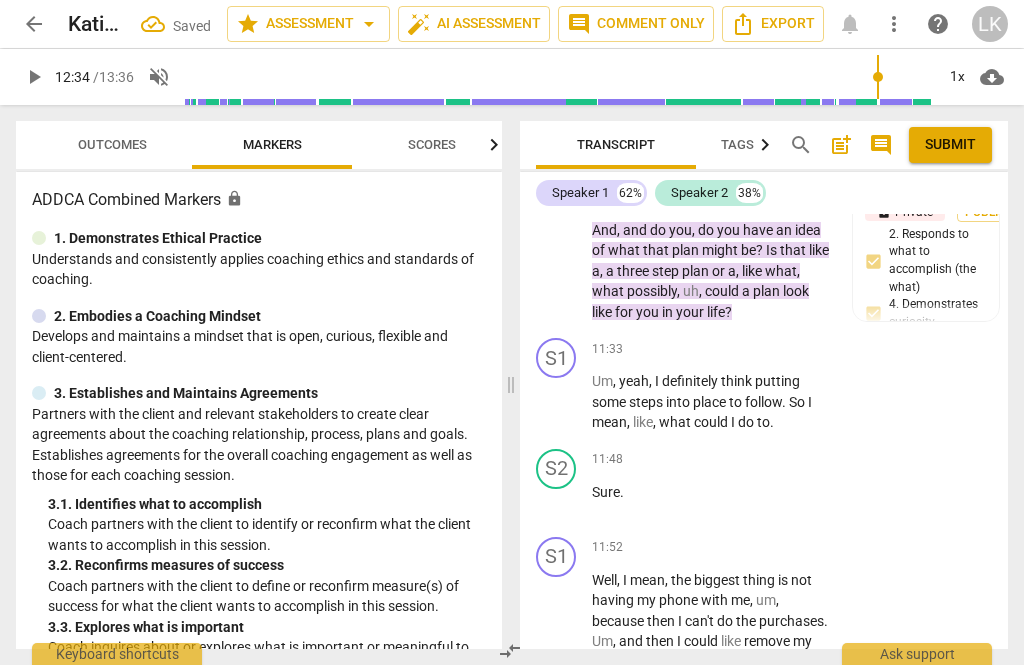 scroll, scrollTop: 6687, scrollLeft: 0, axis: vertical 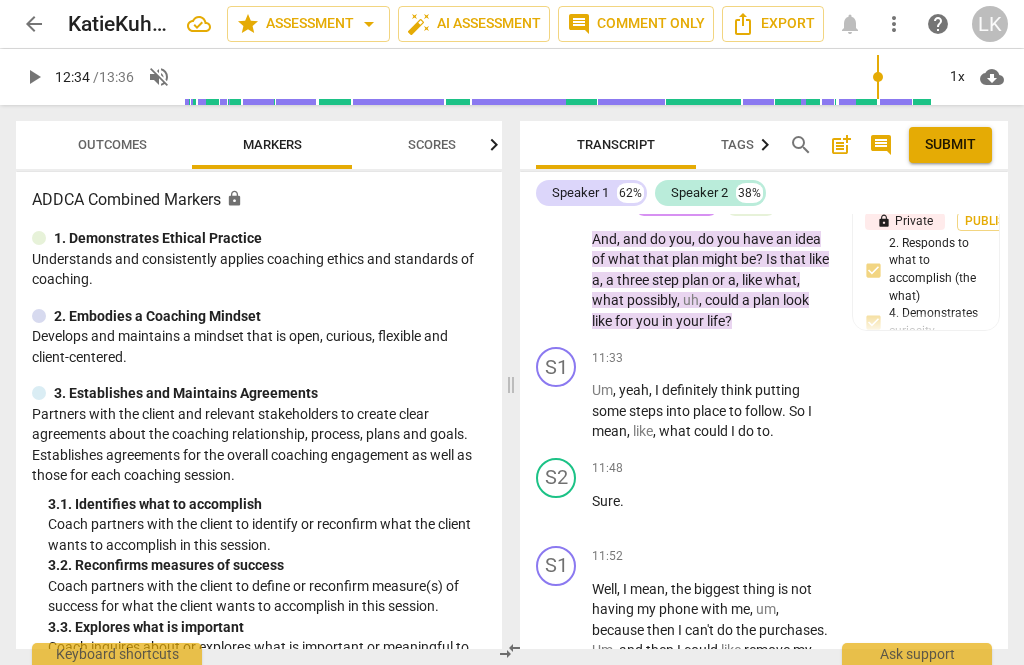 click on "Add competency" at bounding box center [698, 728] 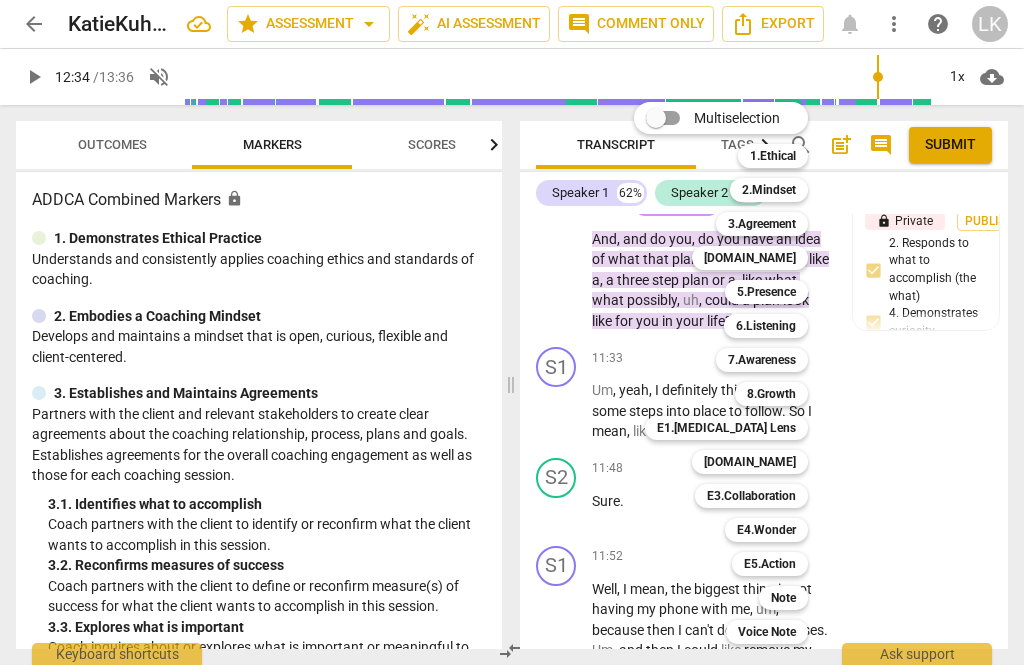 click on "E4.Wonder" at bounding box center (766, 530) 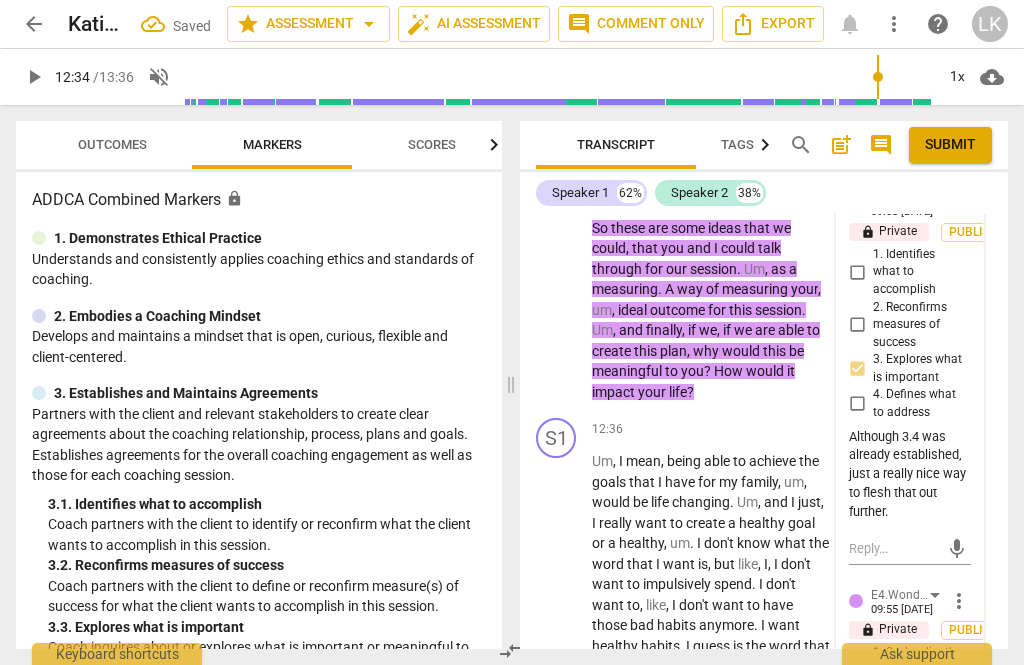 scroll, scrollTop: 7275, scrollLeft: 0, axis: vertical 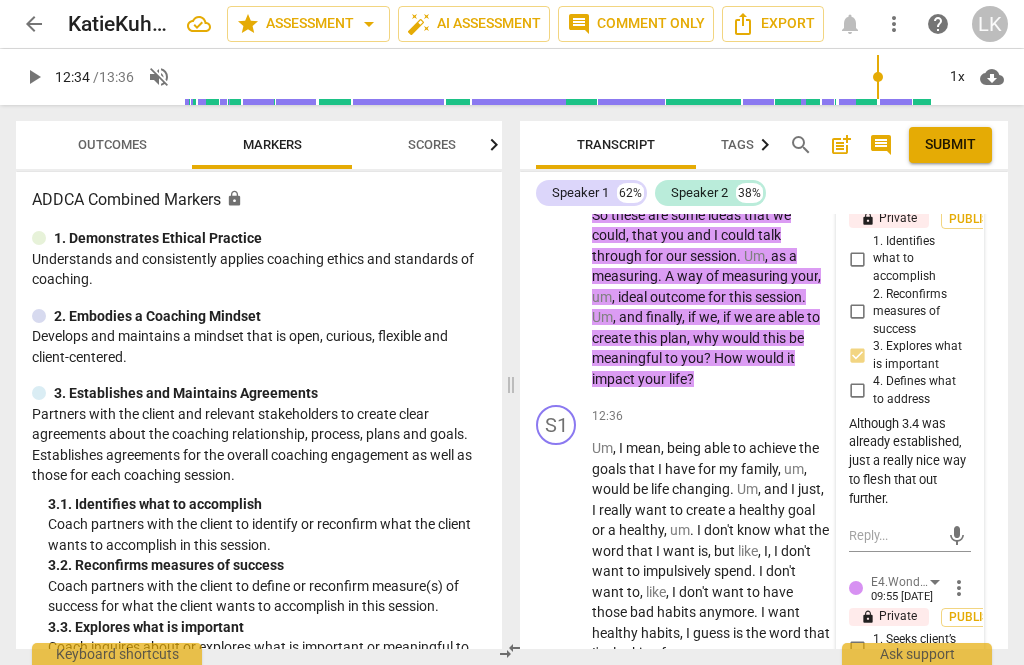 click on "3. Asks about possibilities" at bounding box center (857, 736) 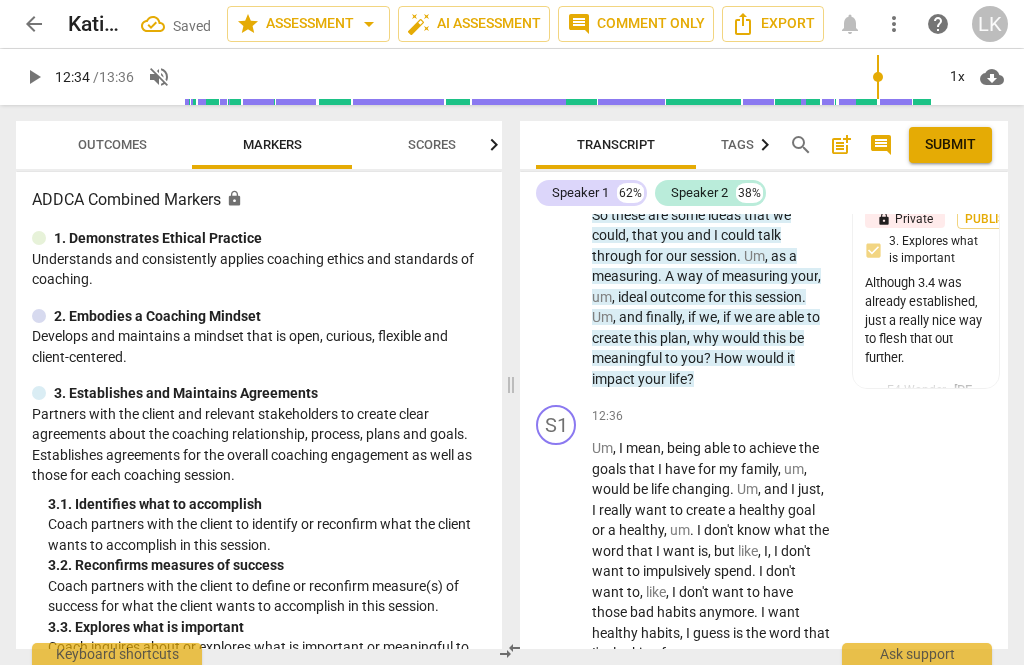 scroll, scrollTop: 6743, scrollLeft: 0, axis: vertical 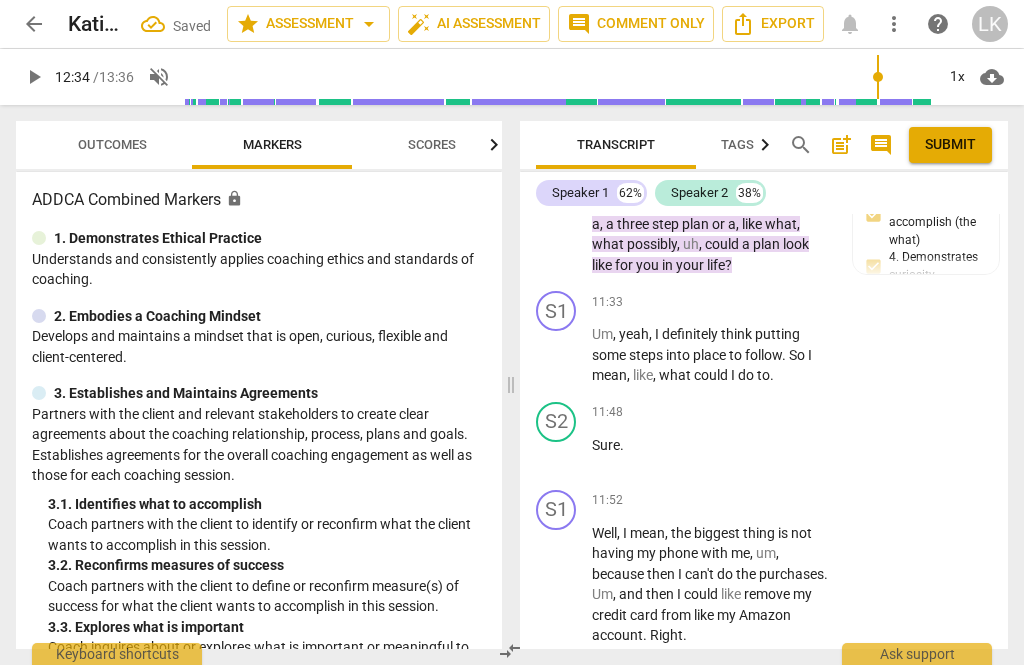 click on "+ Add competency" at bounding box center (686, 672) 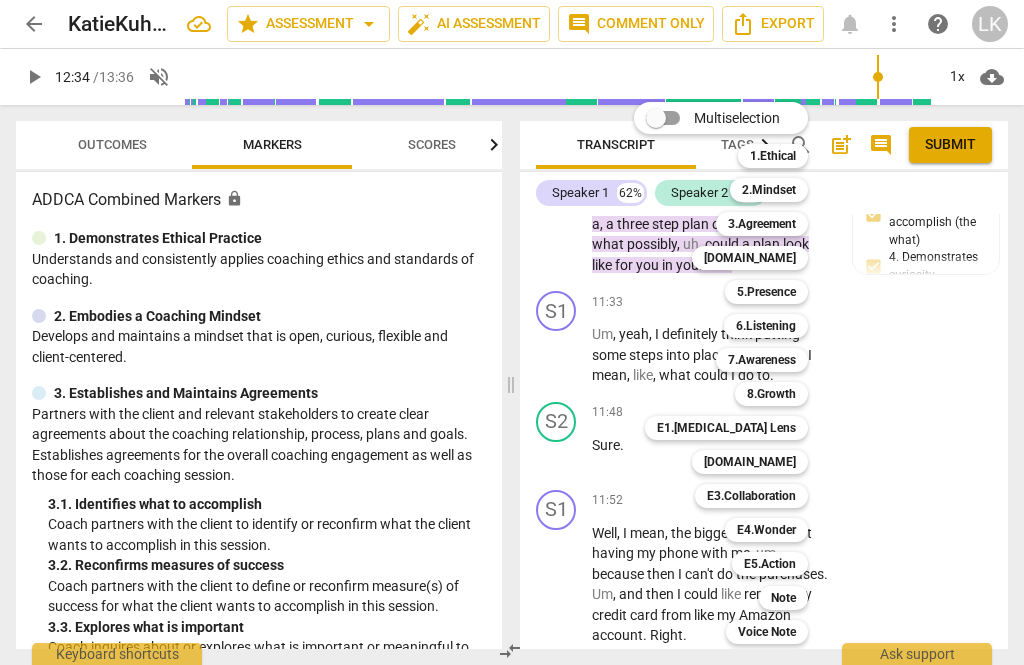 click on "Note" at bounding box center [783, 598] 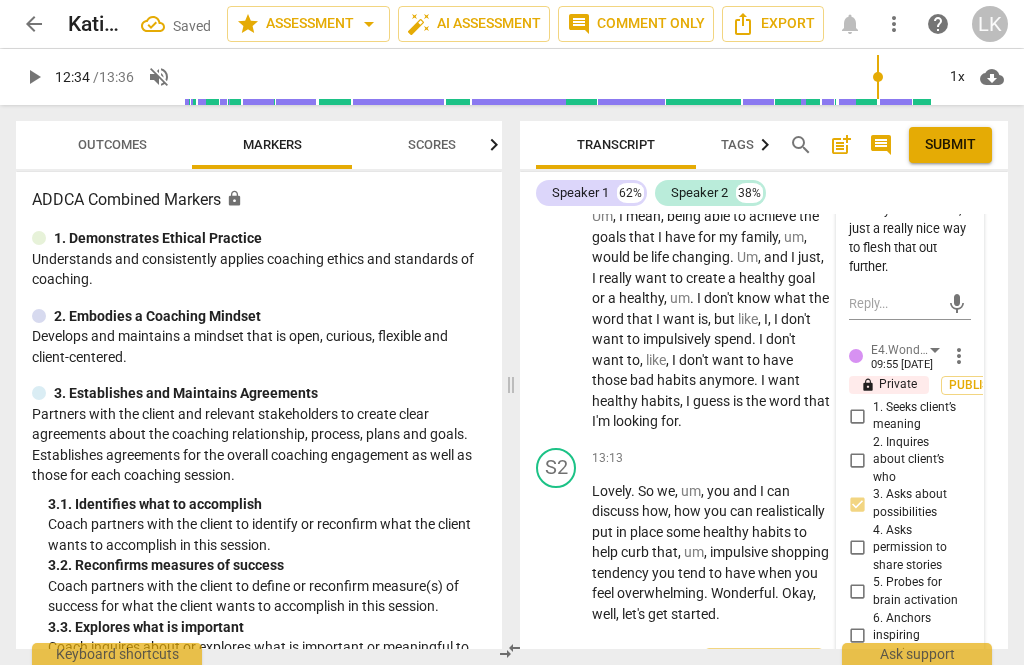 scroll, scrollTop: 7506, scrollLeft: 0, axis: vertical 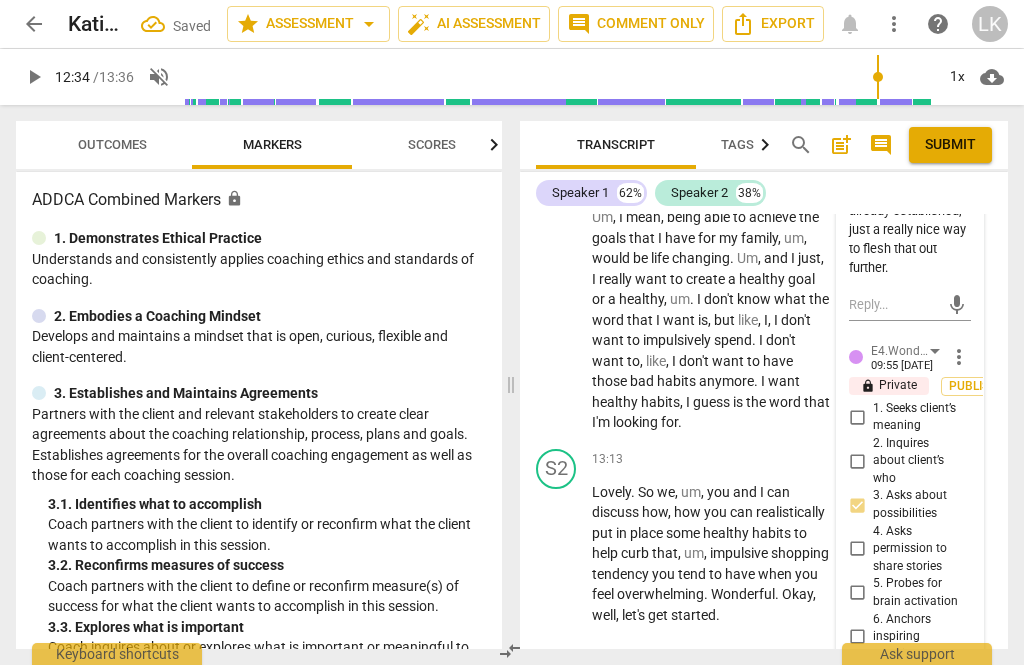 click at bounding box center (894, 906) 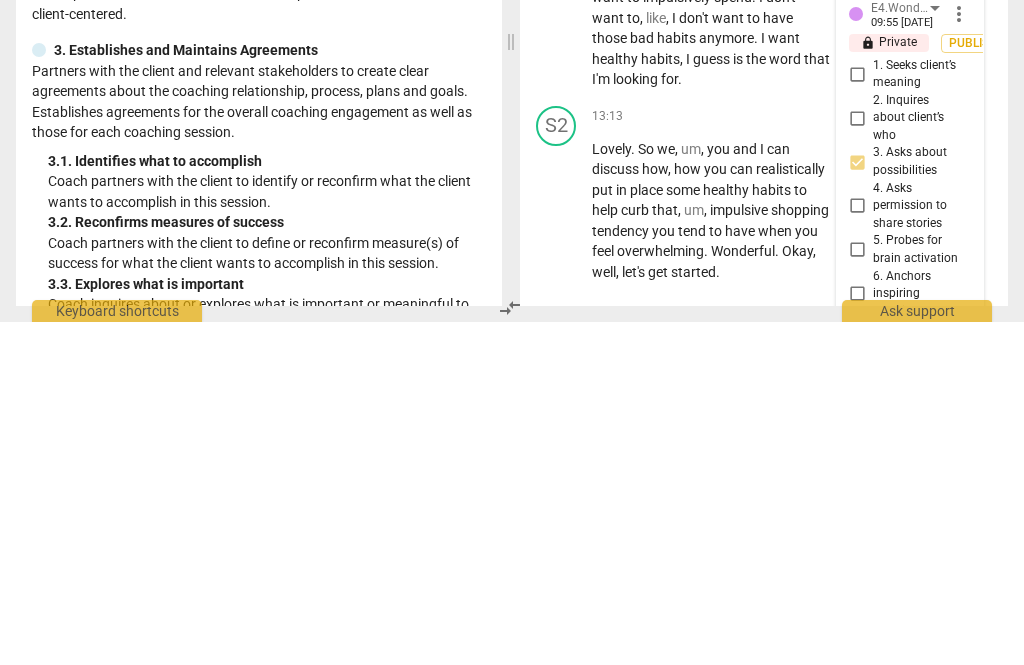scroll, scrollTop: 18, scrollLeft: 0, axis: vertical 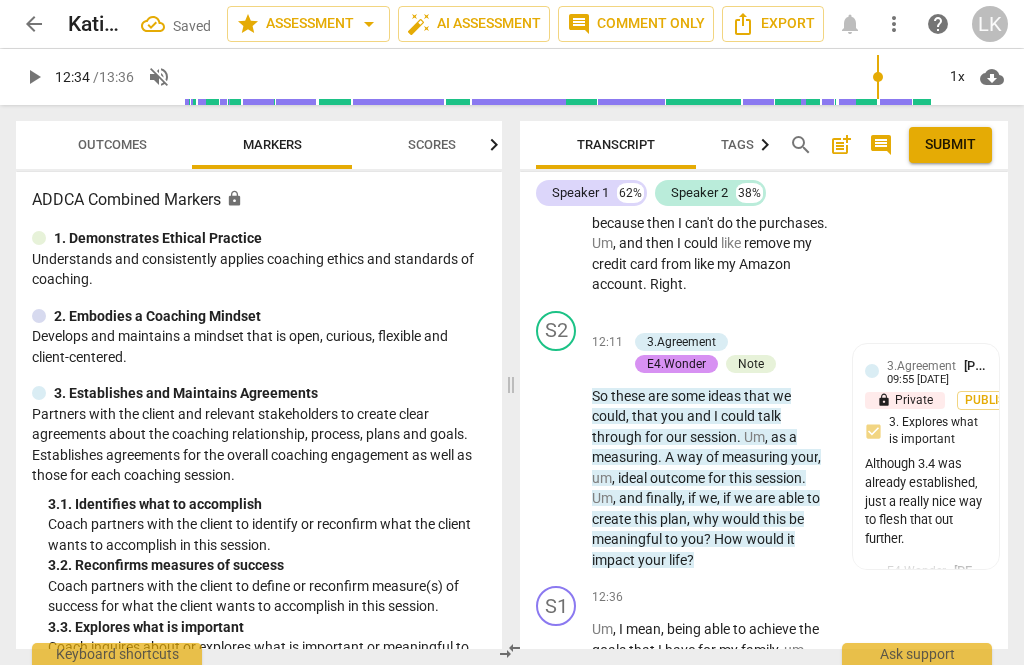 click on "play_arrow" at bounding box center [557, 732] 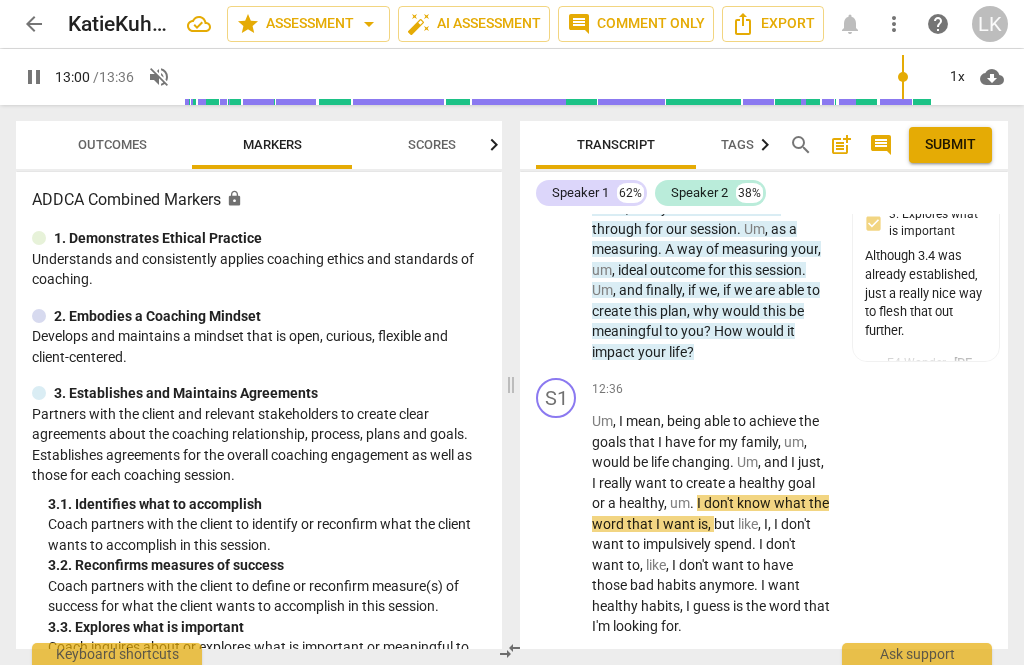 scroll, scrollTop: 7301, scrollLeft: 0, axis: vertical 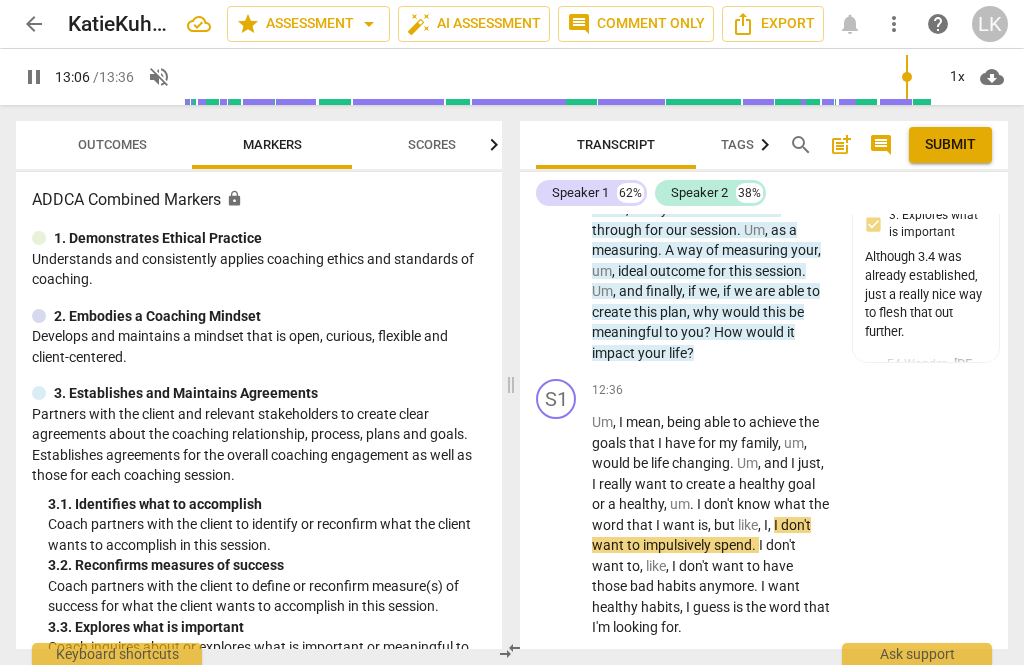 click on "pause" at bounding box center (557, 525) 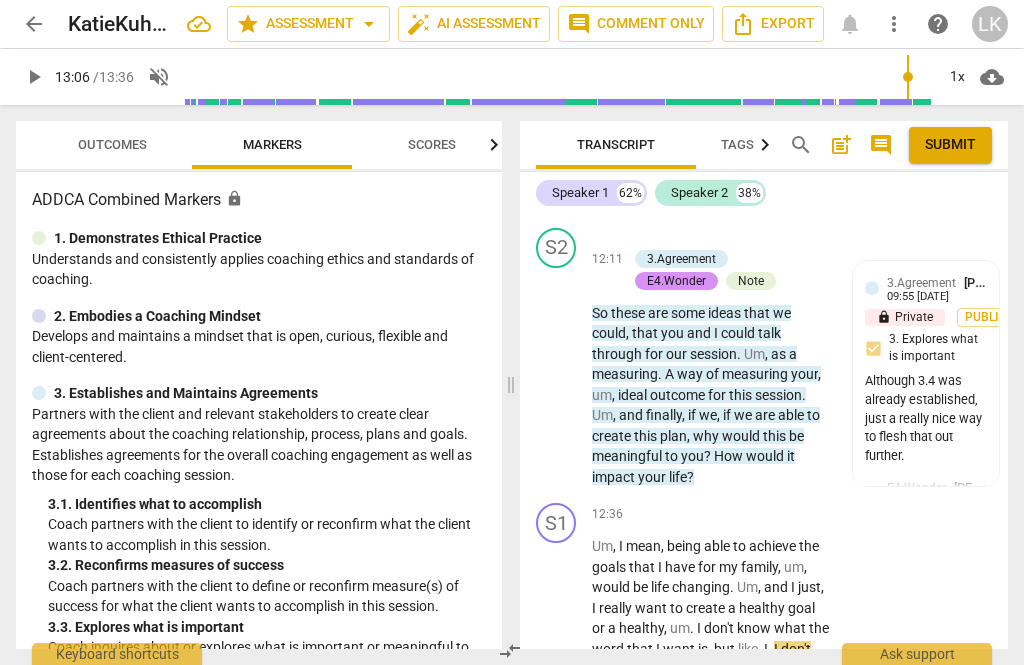 scroll, scrollTop: 7177, scrollLeft: 0, axis: vertical 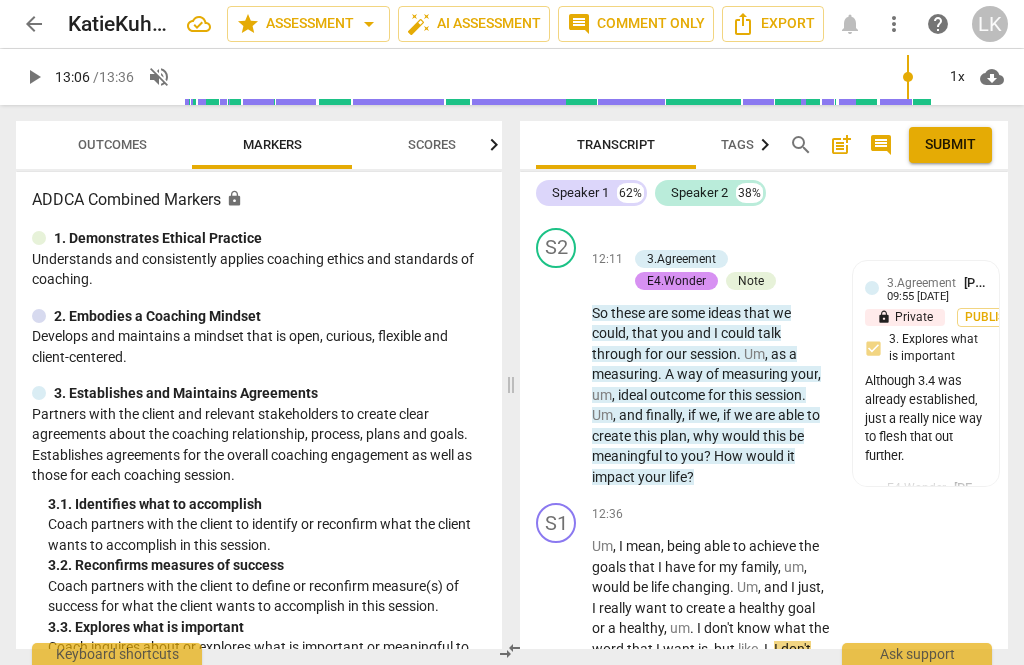 click on "+" at bounding box center (708, 514) 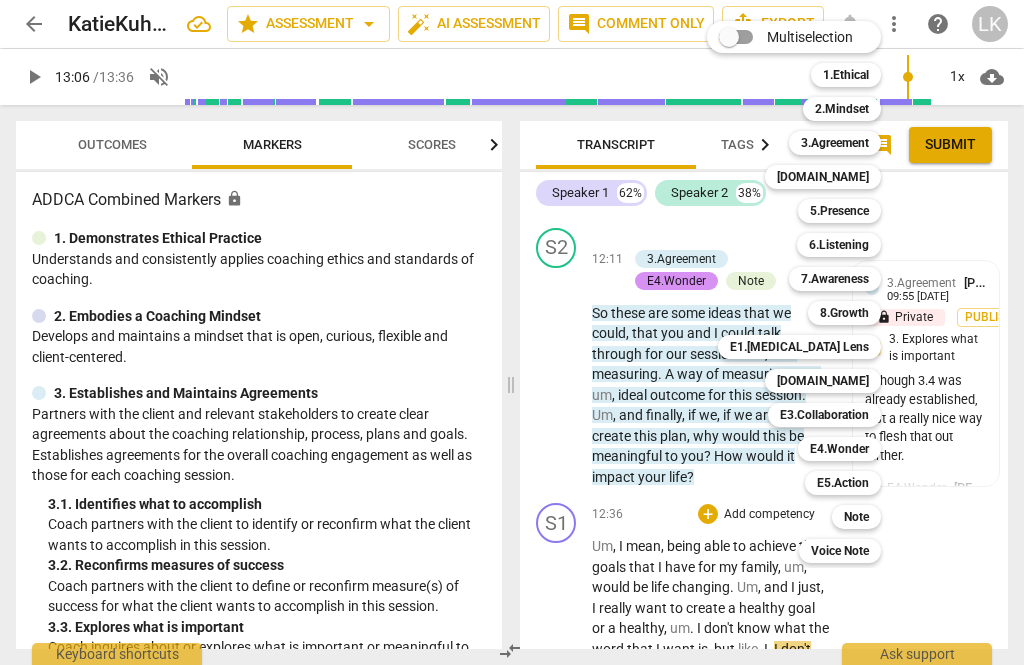 click on "5.Presence" at bounding box center (839, 211) 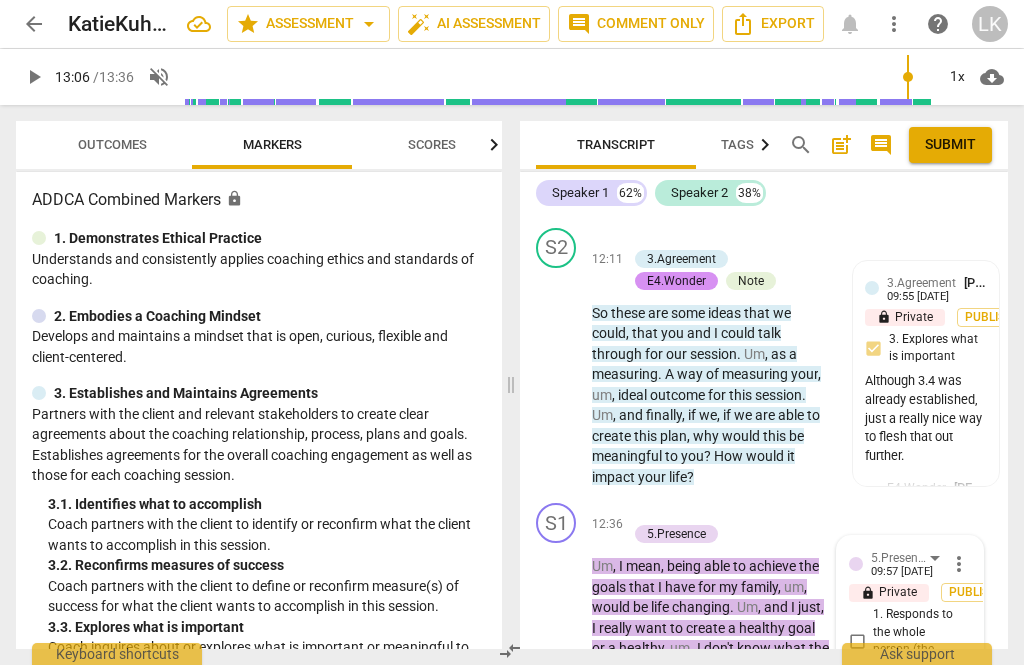 click on "5. Allows space for silence" at bounding box center [857, 852] 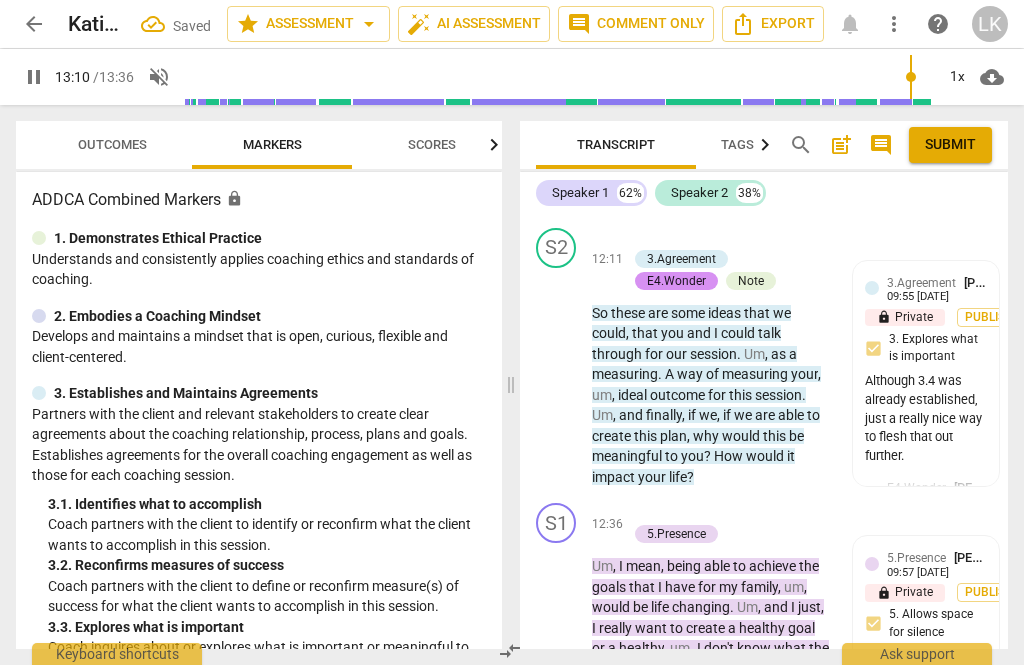 scroll, scrollTop: 7321, scrollLeft: 0, axis: vertical 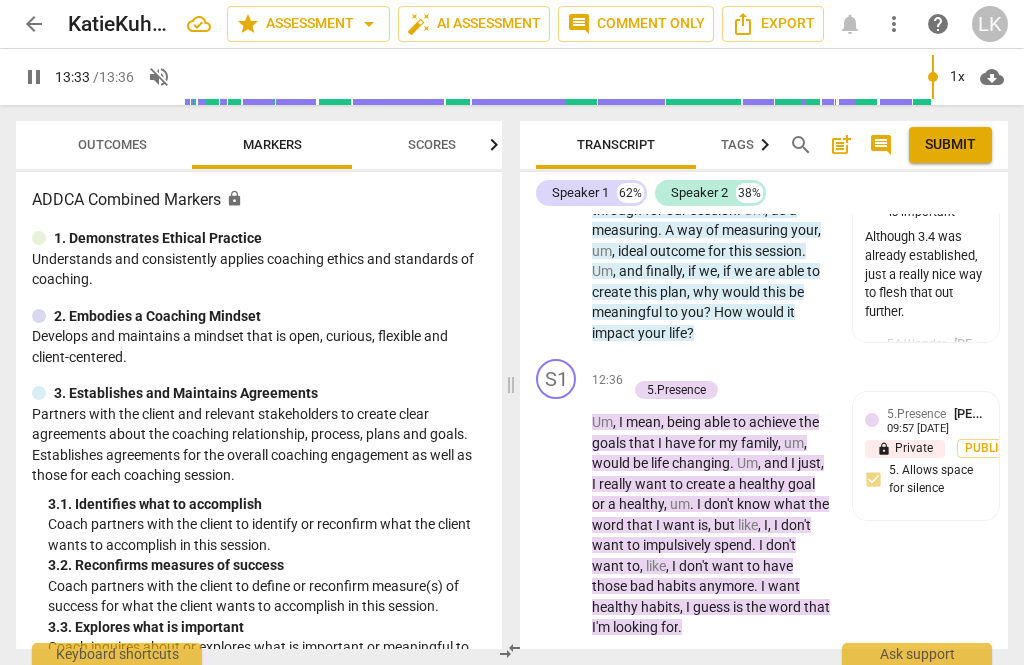click on "pause" at bounding box center (557, 759) 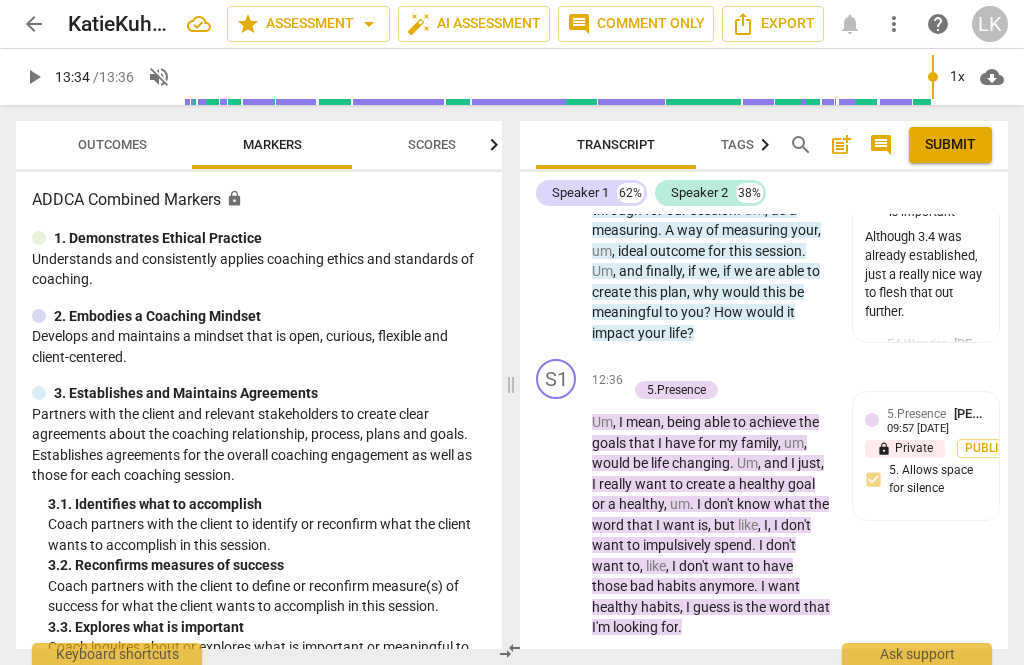 click on "+" at bounding box center [708, 665] 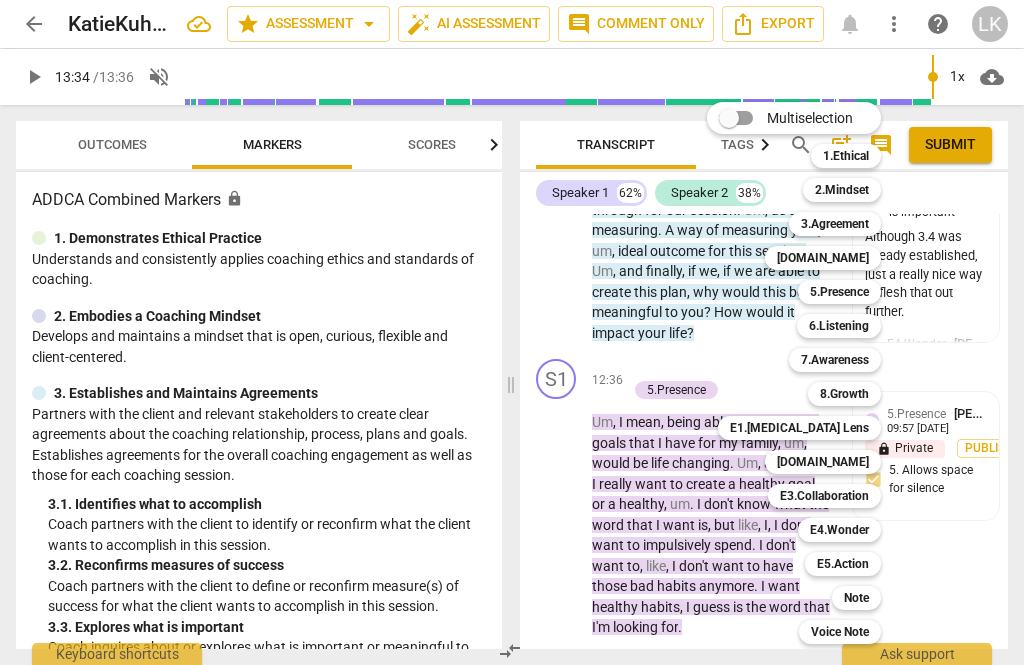 click on "[DOMAIN_NAME]" at bounding box center [823, 462] 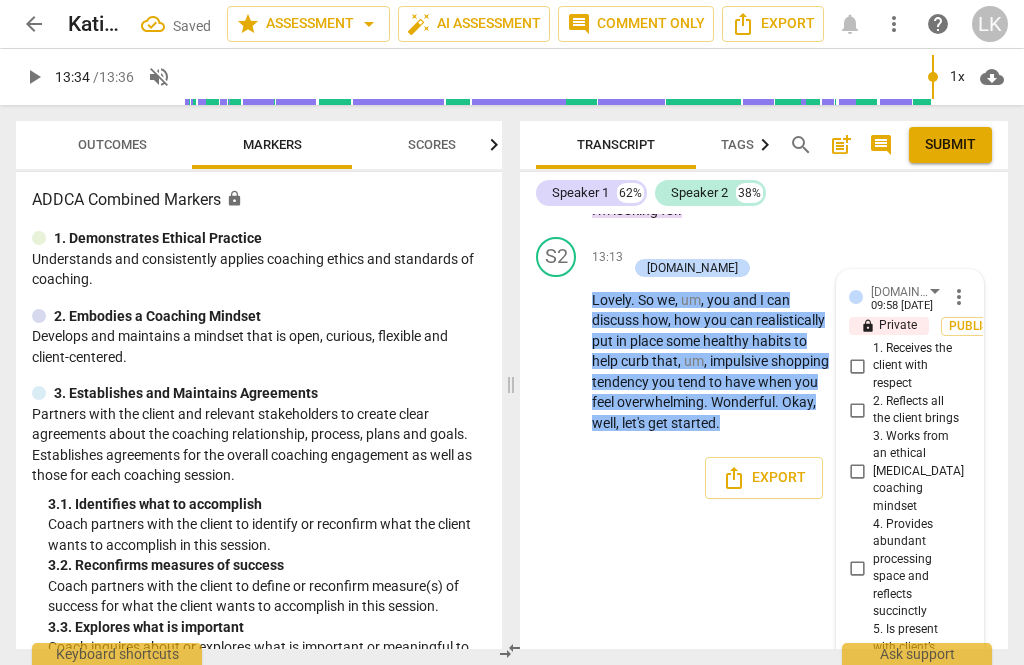 scroll, scrollTop: 7724, scrollLeft: 0, axis: vertical 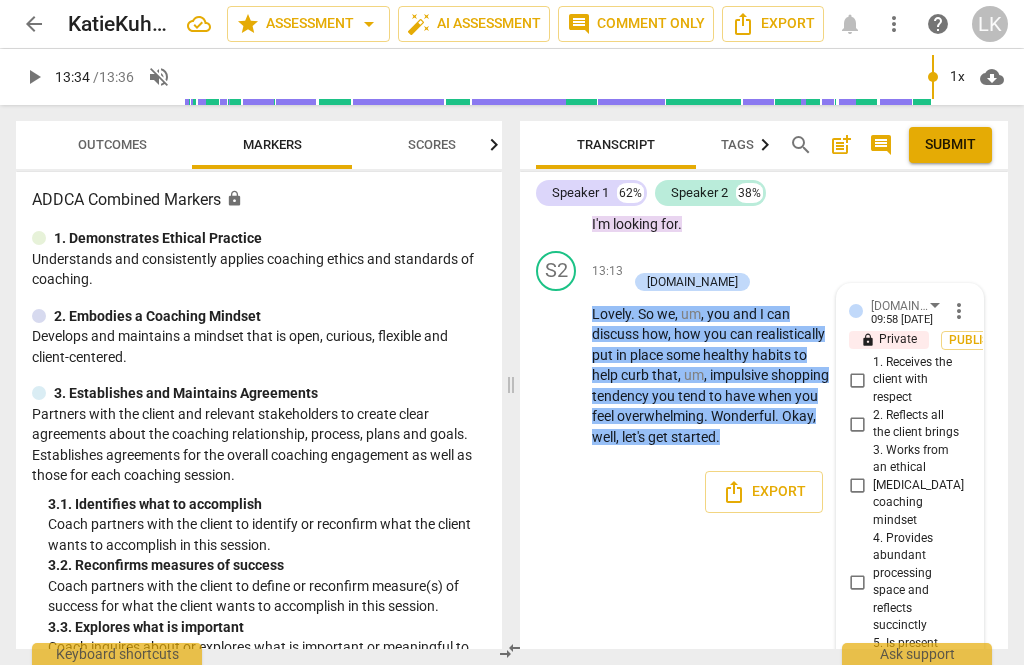 click on "4. Provides abundant processing space and reflects succinctly" at bounding box center (857, 582) 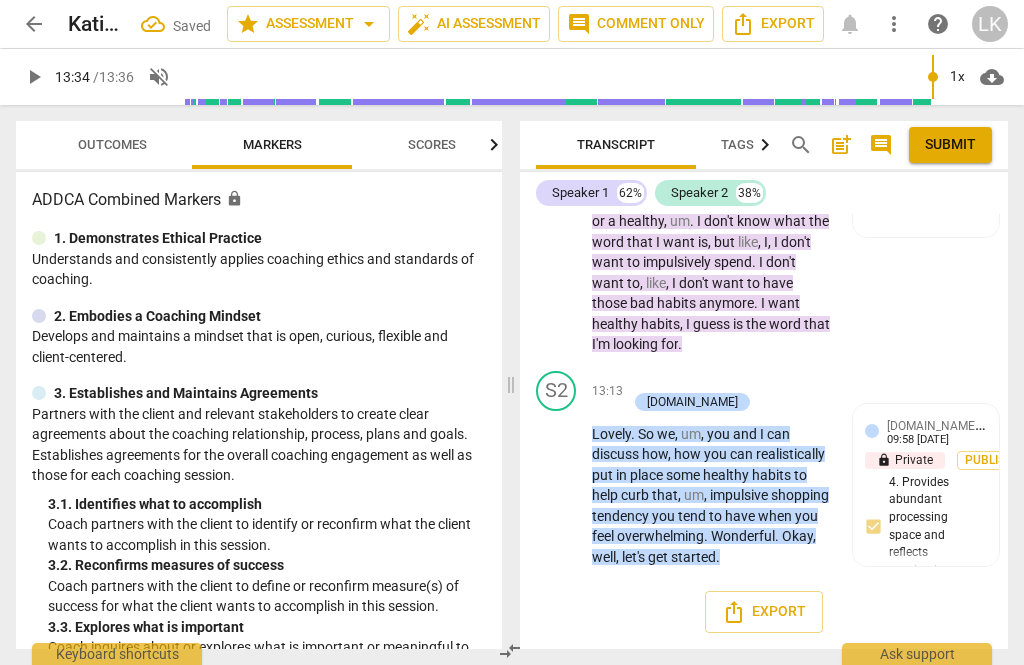 scroll, scrollTop: 6064, scrollLeft: 0, axis: vertical 